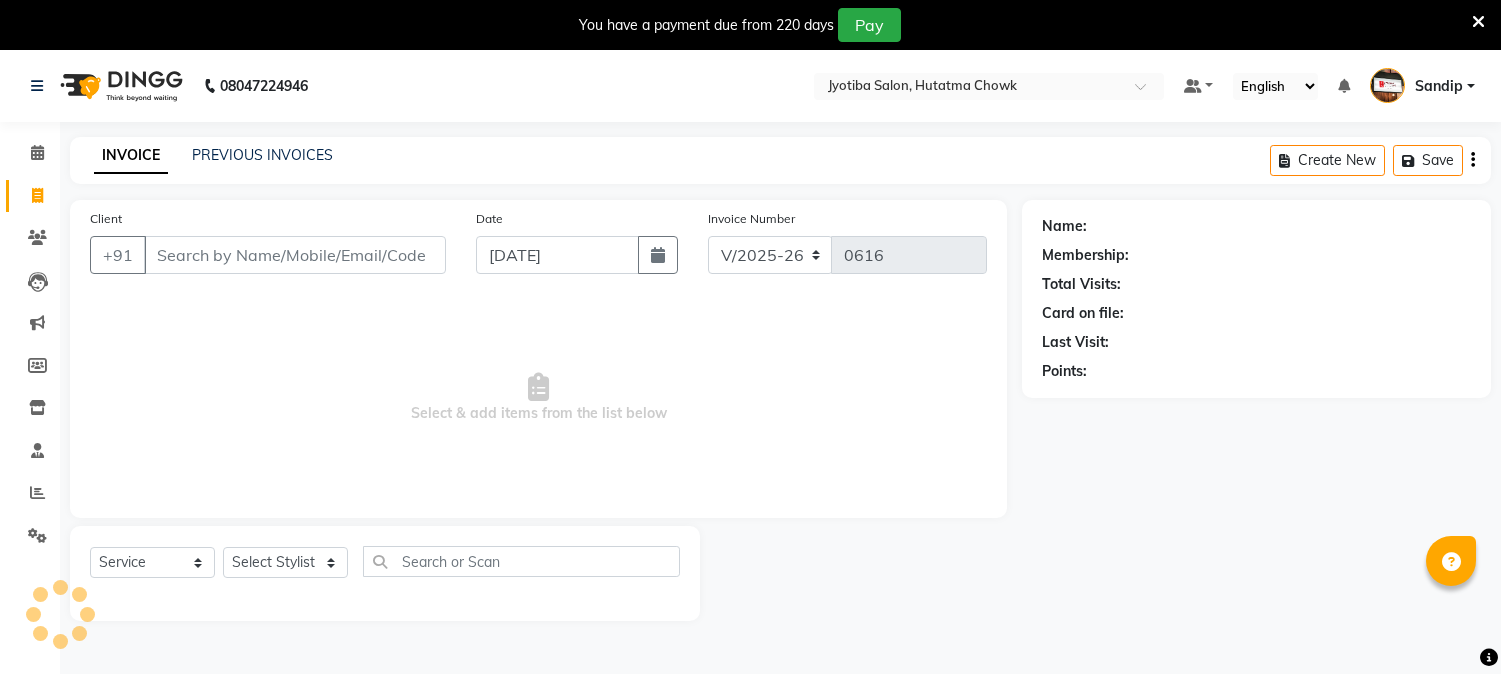 select on "556" 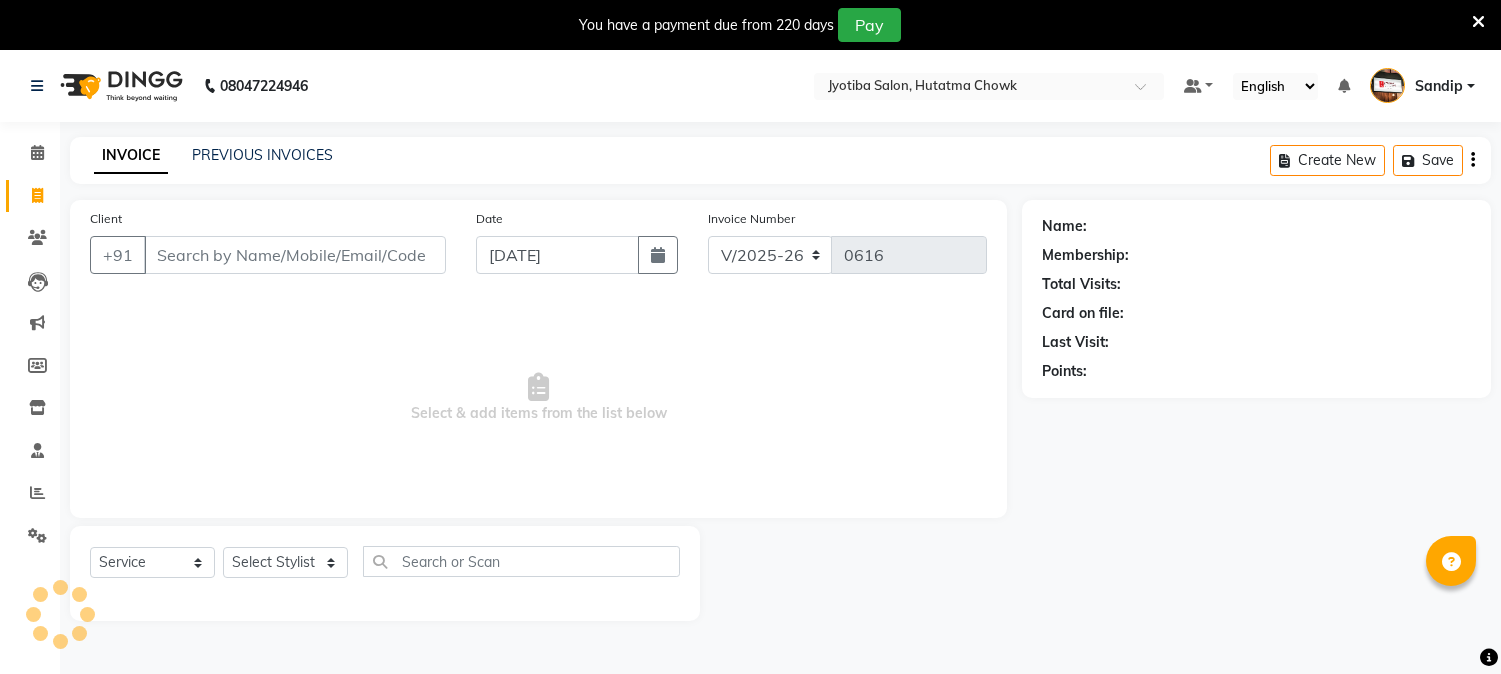 scroll, scrollTop: 0, scrollLeft: 0, axis: both 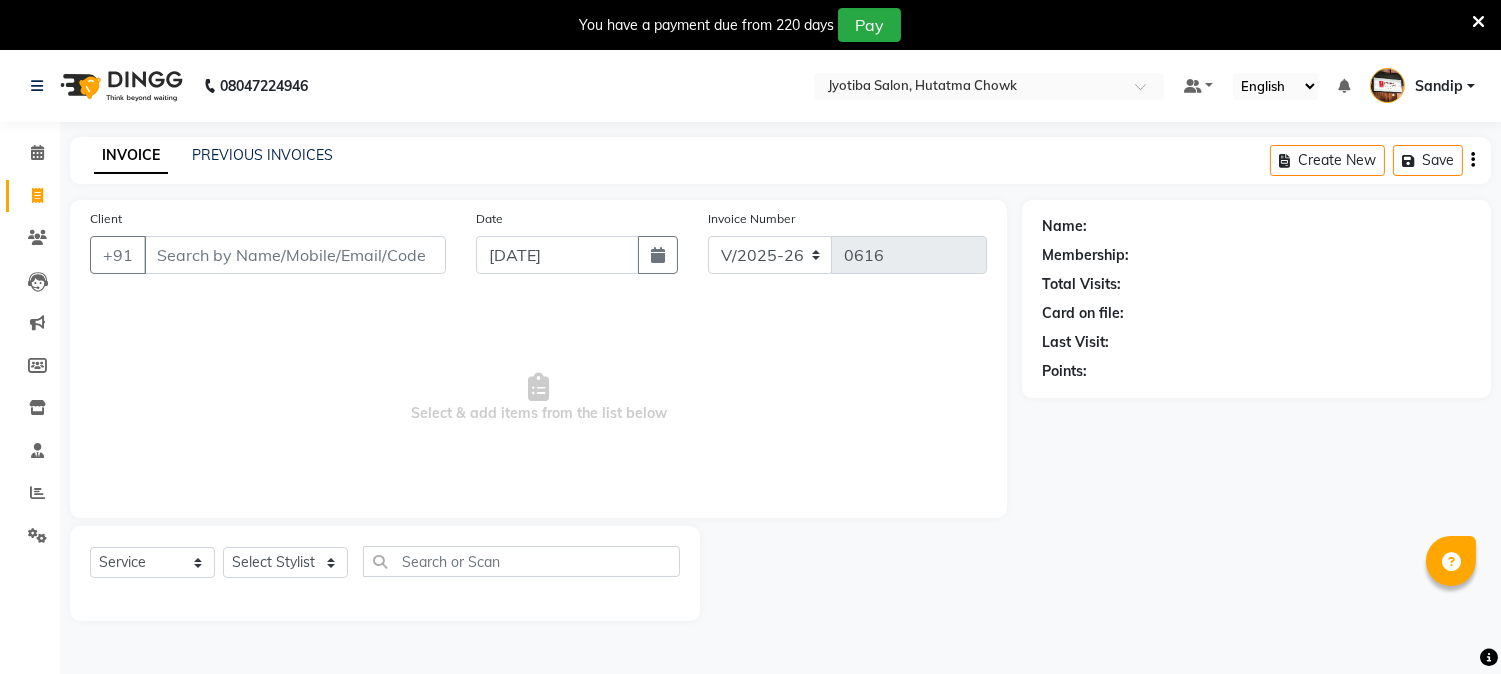 click on "Client" at bounding box center (295, 255) 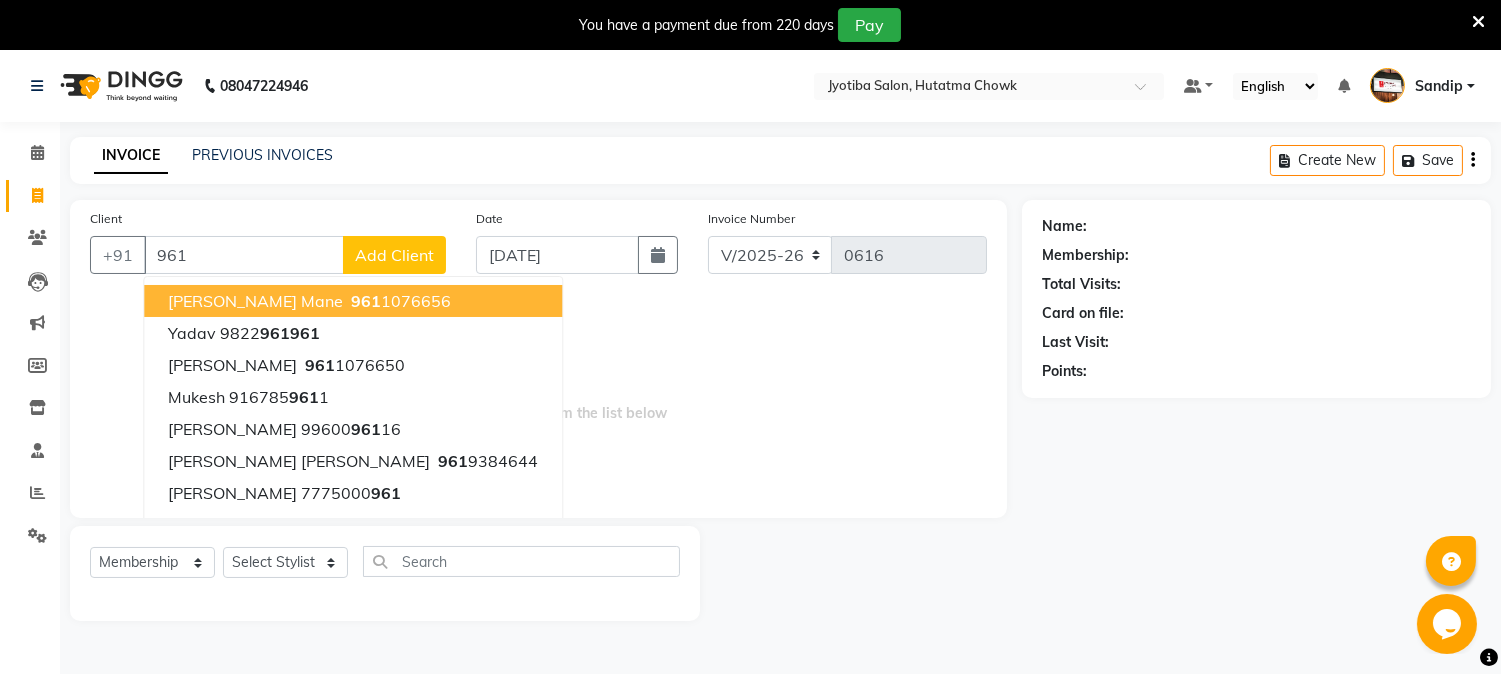 scroll, scrollTop: 0, scrollLeft: 0, axis: both 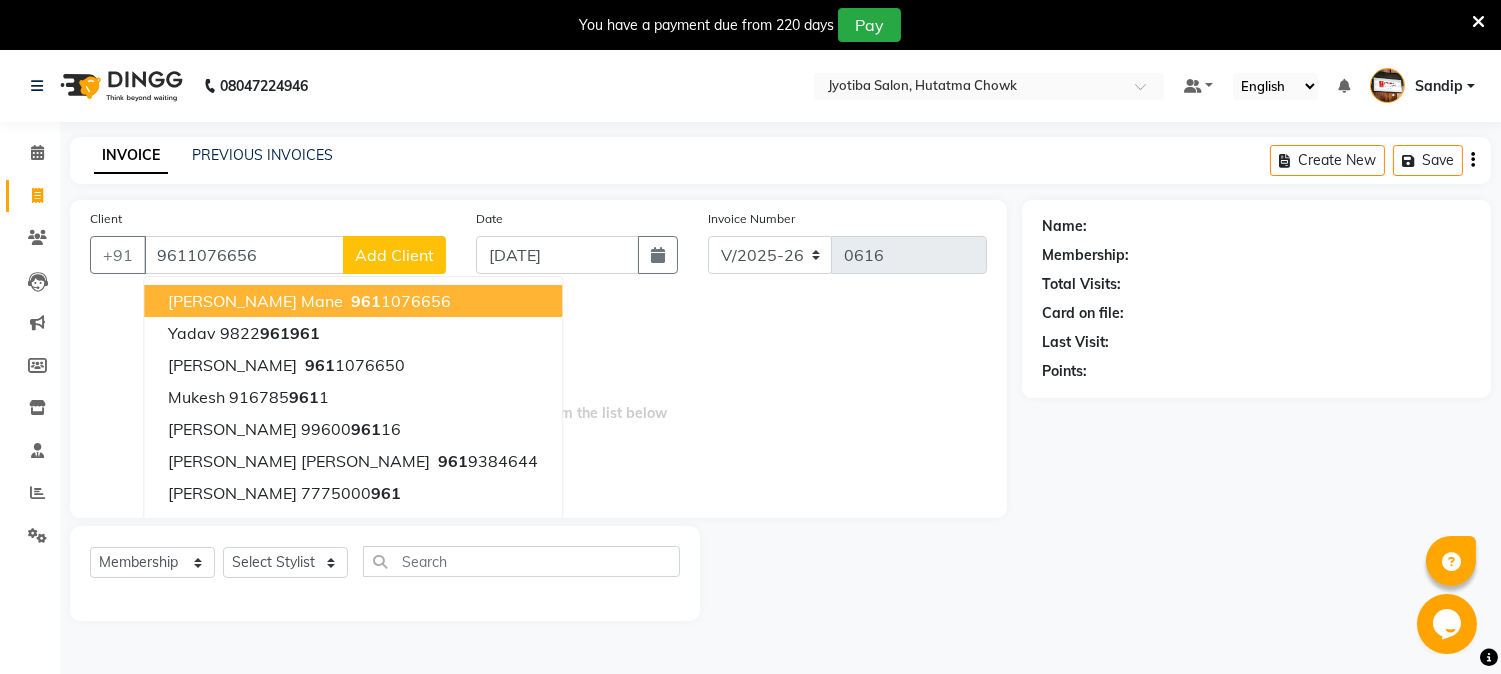 type on "9611076656" 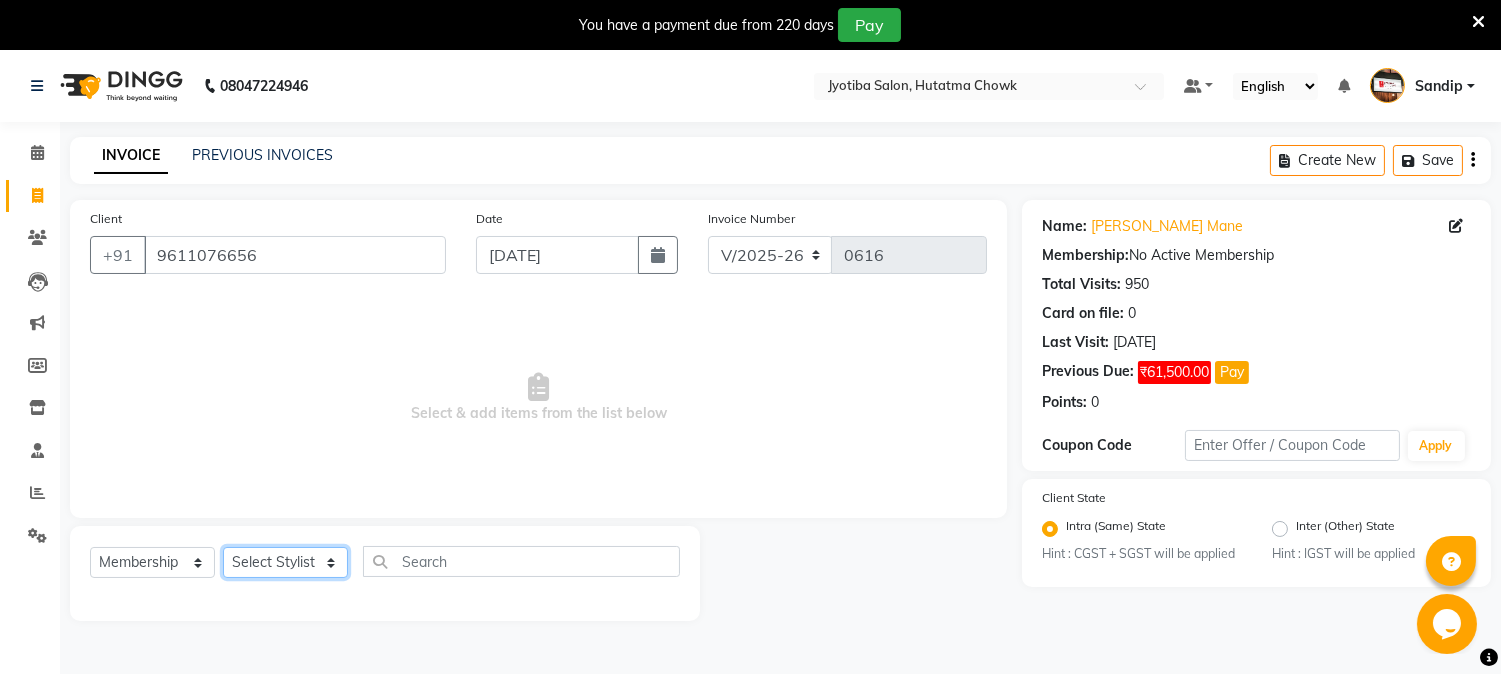 click on "Select Stylist [PERSON_NAME] [PERSON_NAME]  [PERSON_NAME]  prem RAHUL Sandip [PERSON_NAME]" 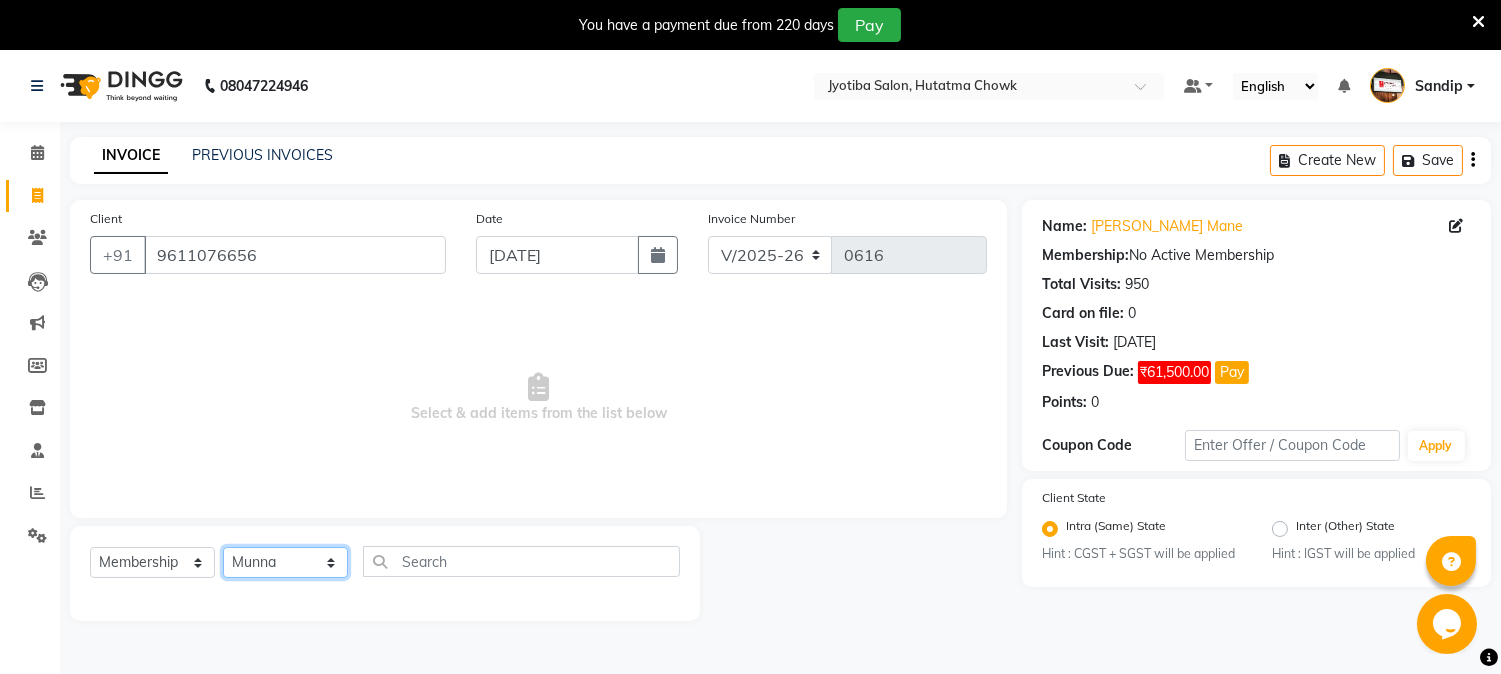 click on "Select Stylist [PERSON_NAME] [PERSON_NAME]  [PERSON_NAME]  prem RAHUL Sandip [PERSON_NAME]" 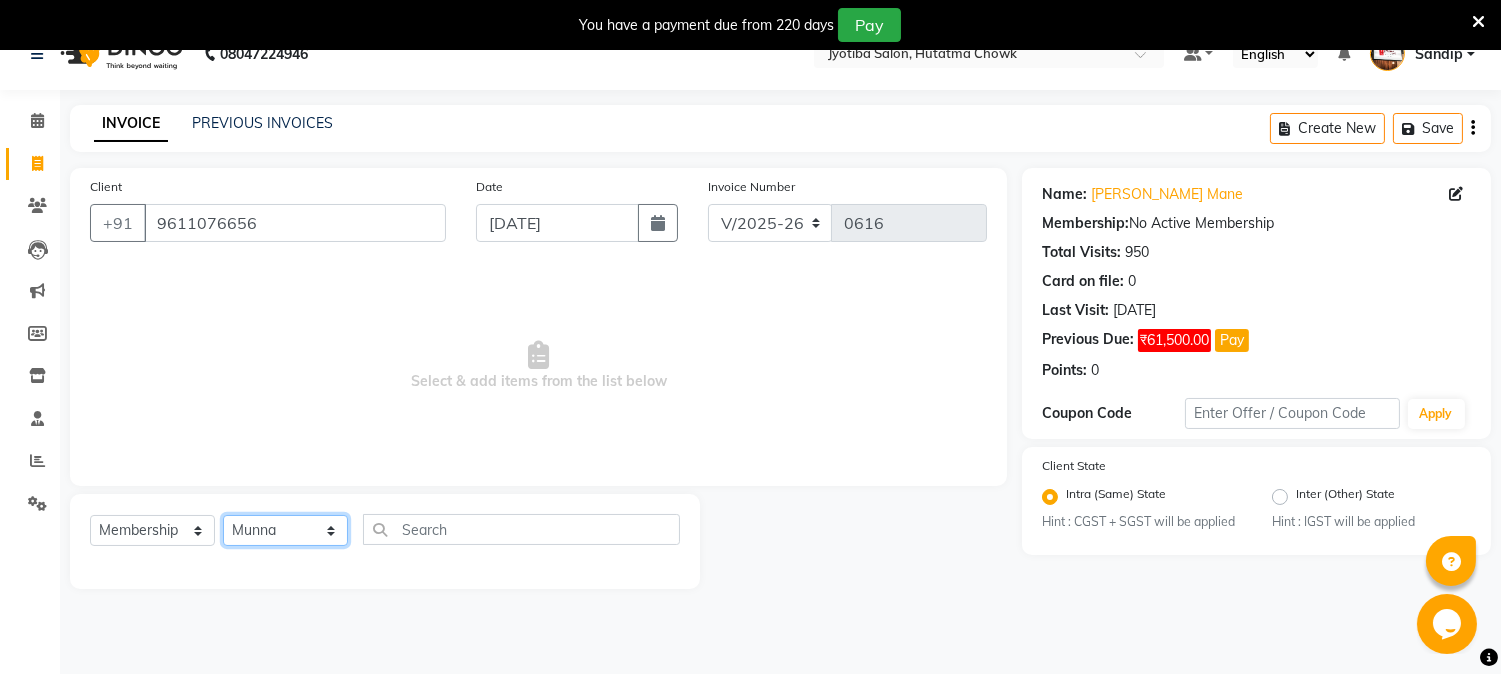 scroll, scrollTop: 50, scrollLeft: 0, axis: vertical 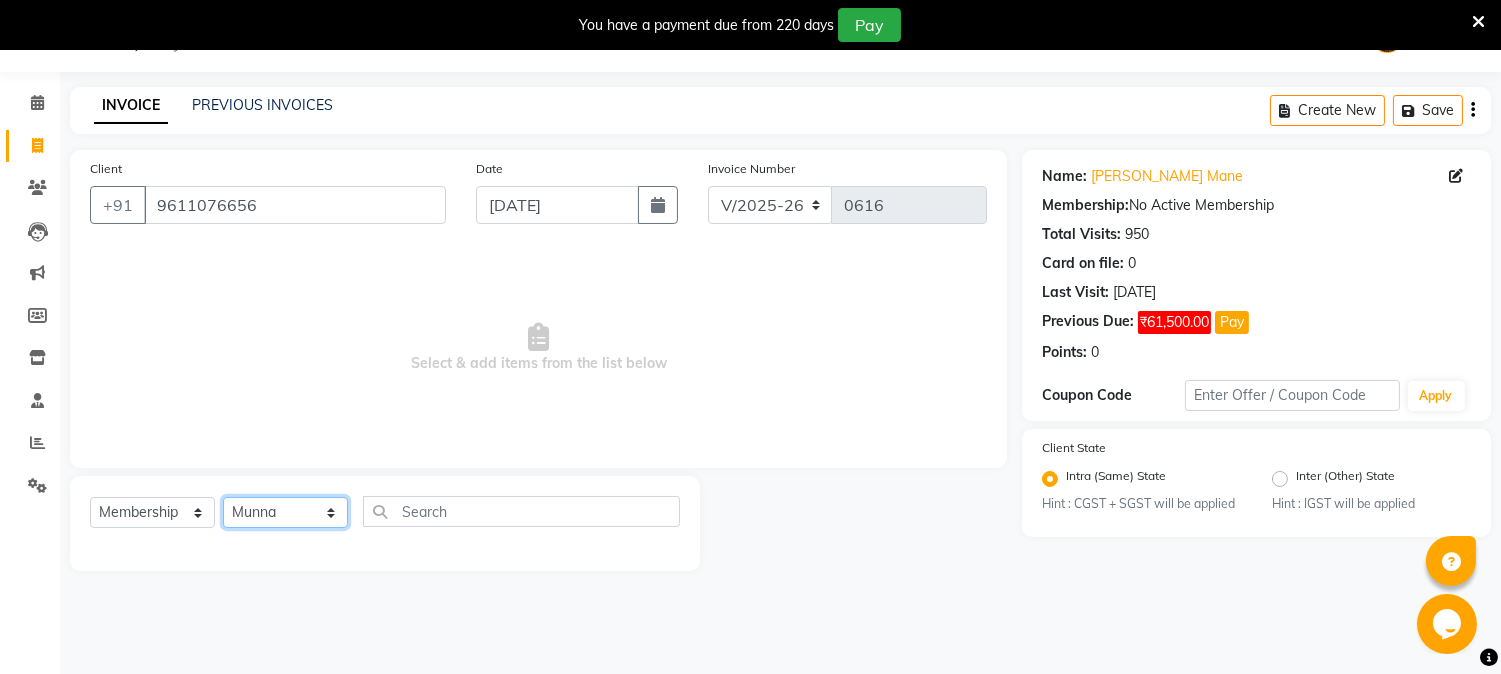 click on "Select Stylist [PERSON_NAME] [PERSON_NAME]  [PERSON_NAME]  prem RAHUL Sandip [PERSON_NAME]" 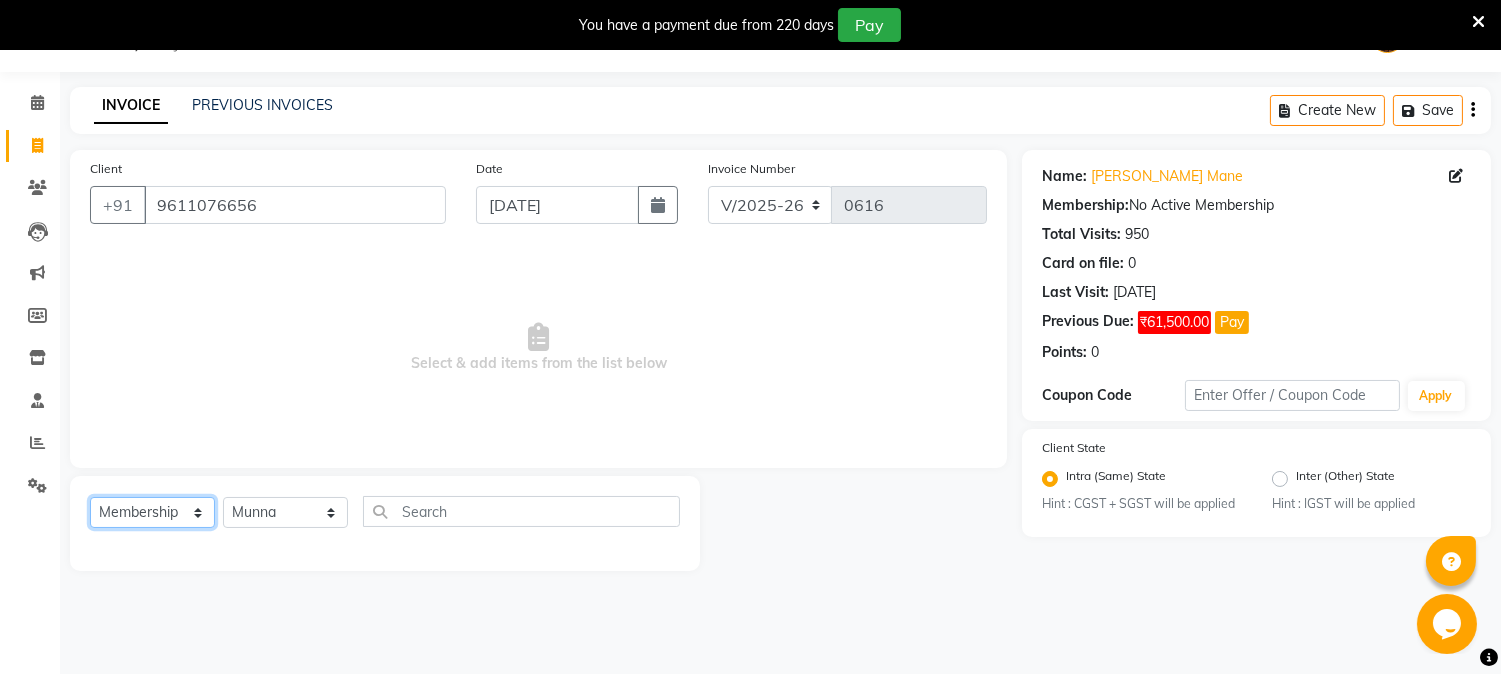 click on "Select  Service  Product  Membership  Package Voucher Prepaid Gift Card" 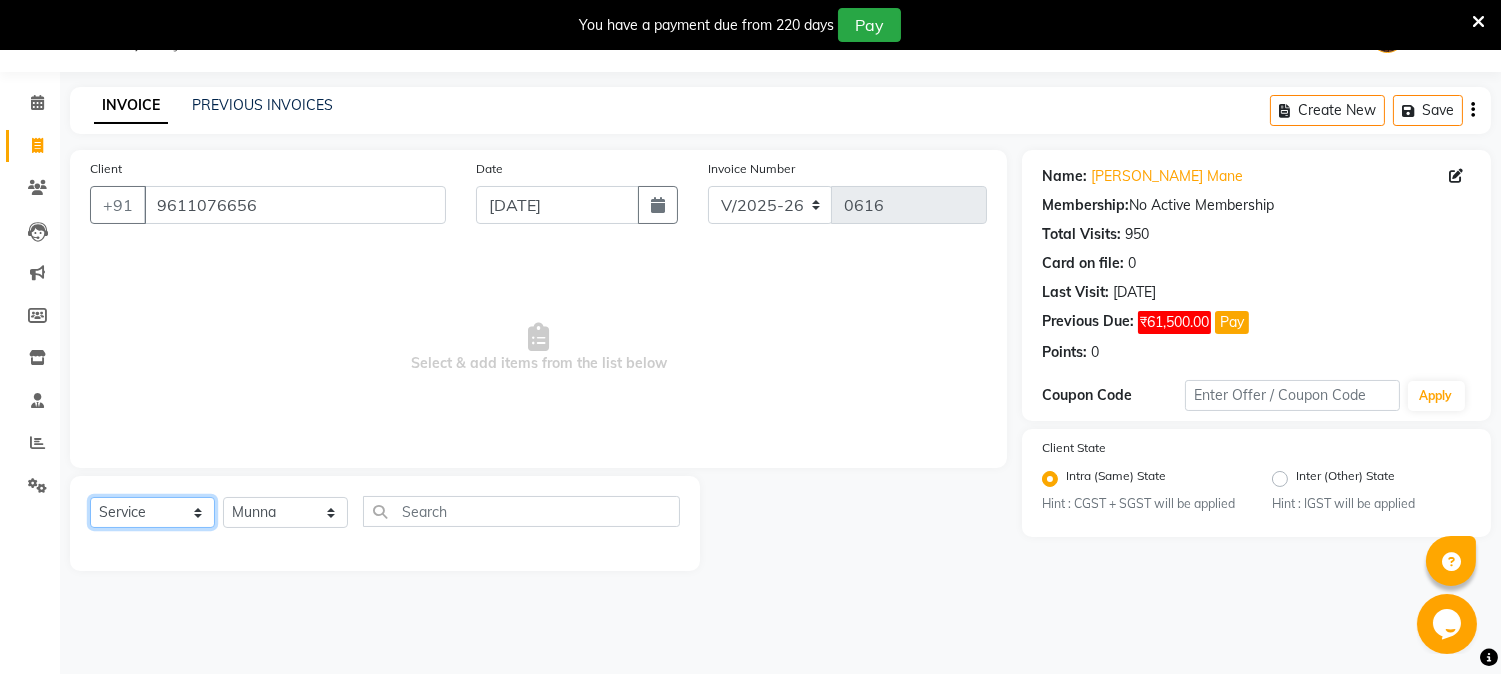 click on "Select  Service  Product  Membership  Package Voucher Prepaid Gift Card" 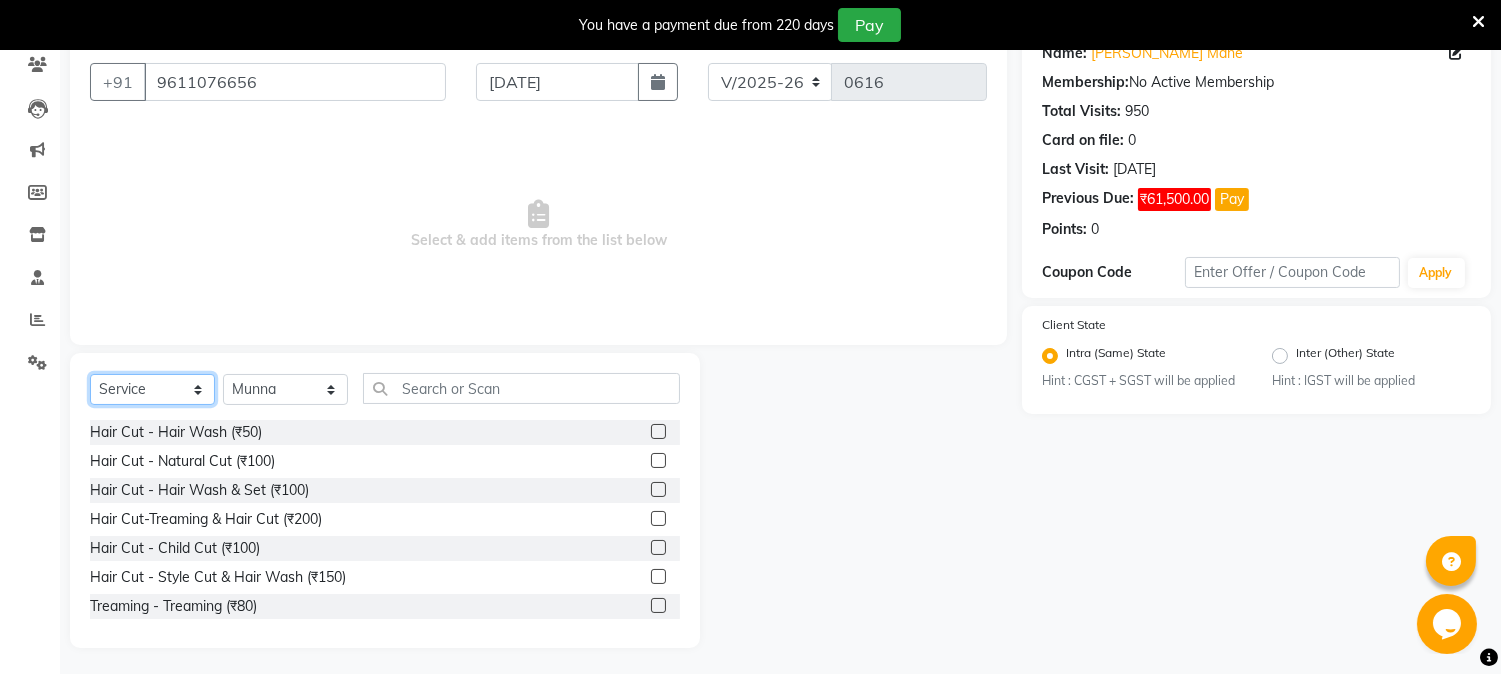 scroll, scrollTop: 176, scrollLeft: 0, axis: vertical 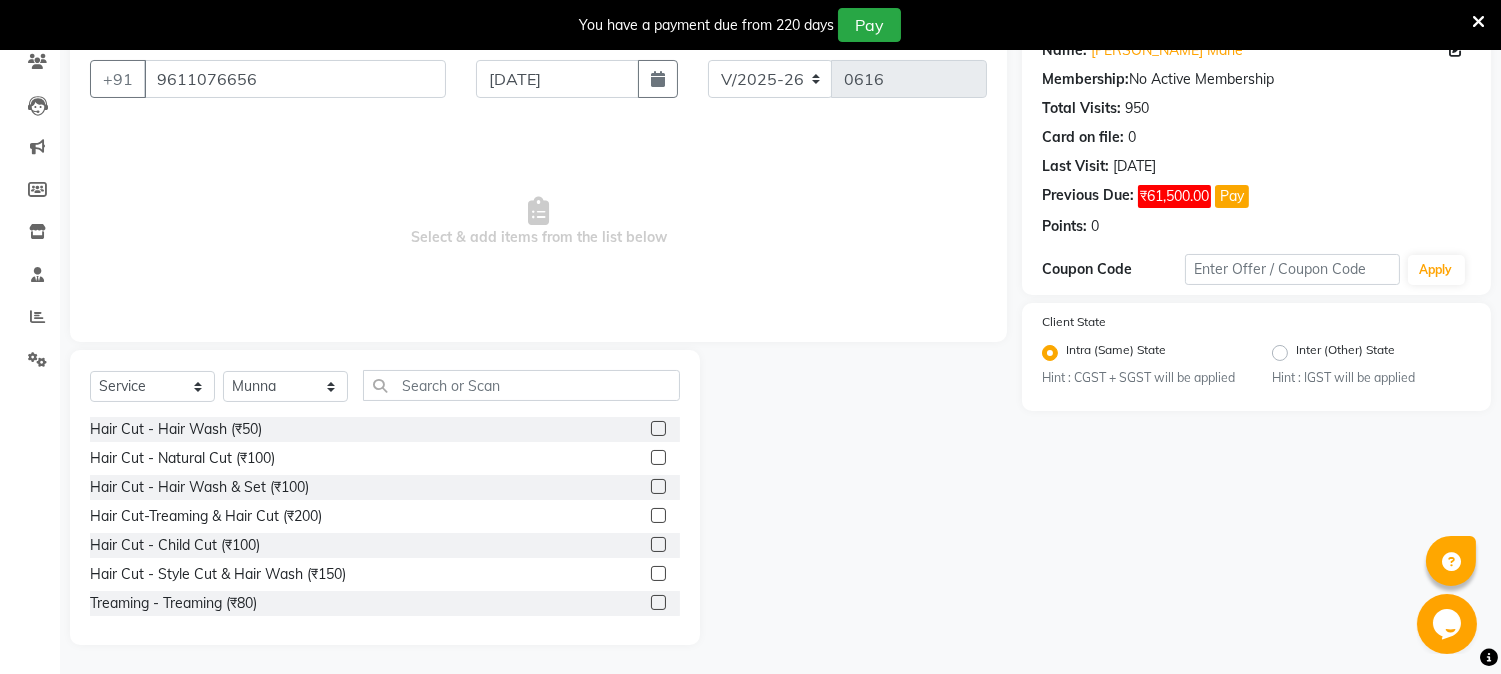 click 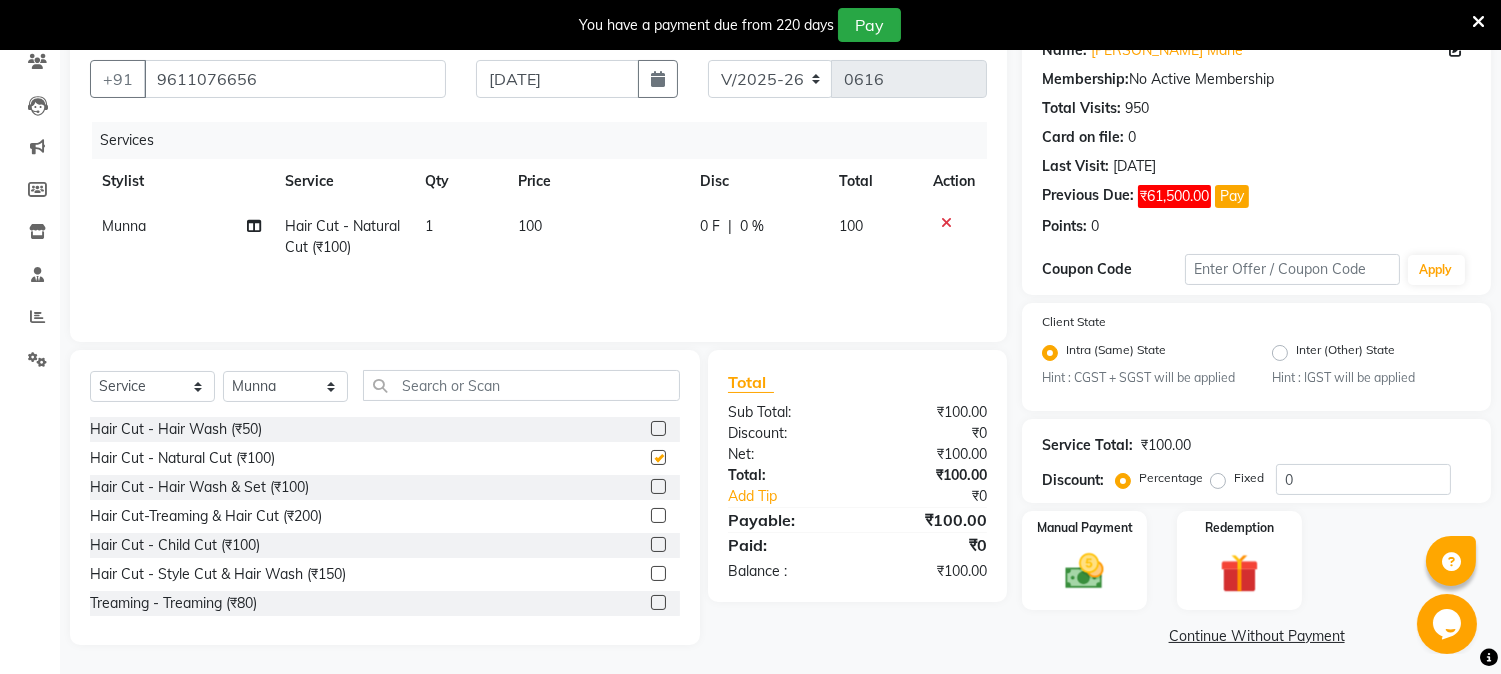 checkbox on "false" 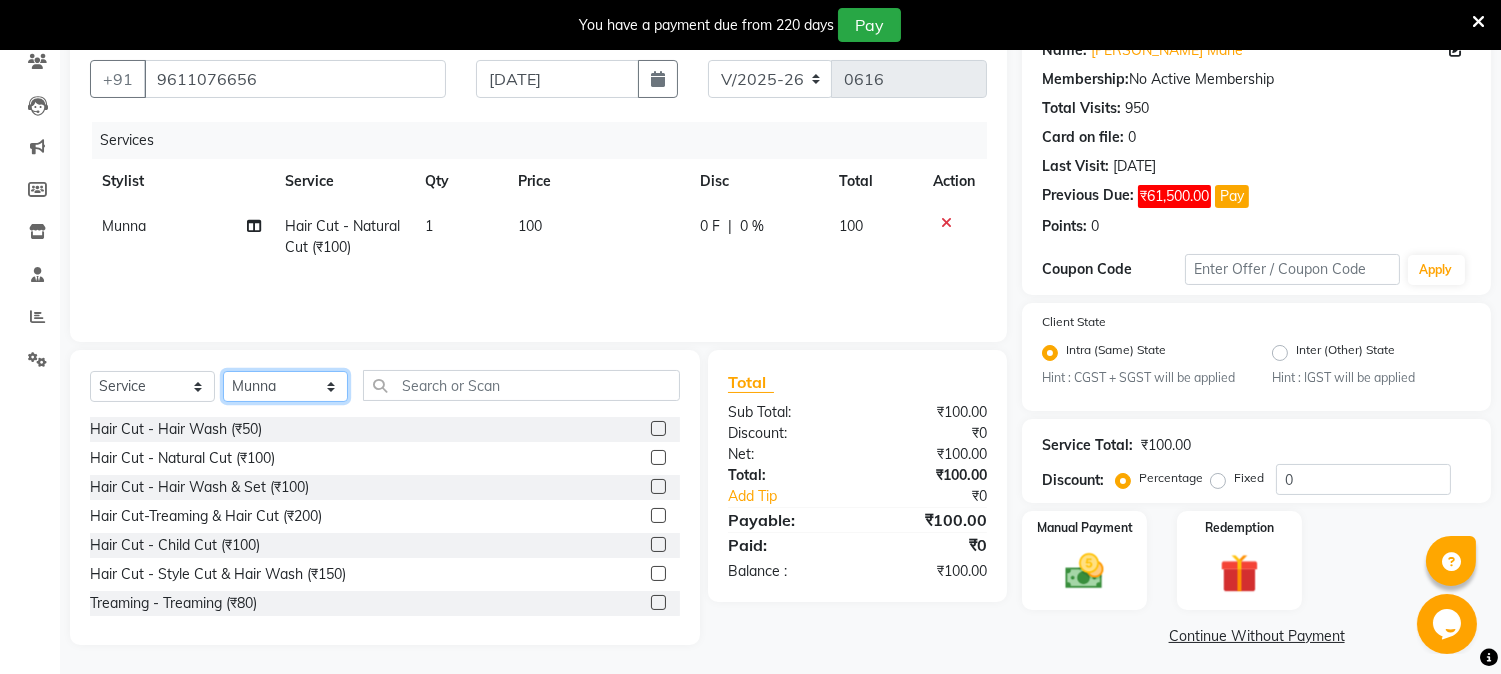 click on "Select Stylist [PERSON_NAME] [PERSON_NAME]  [PERSON_NAME]  prem RAHUL Sandip [PERSON_NAME]" 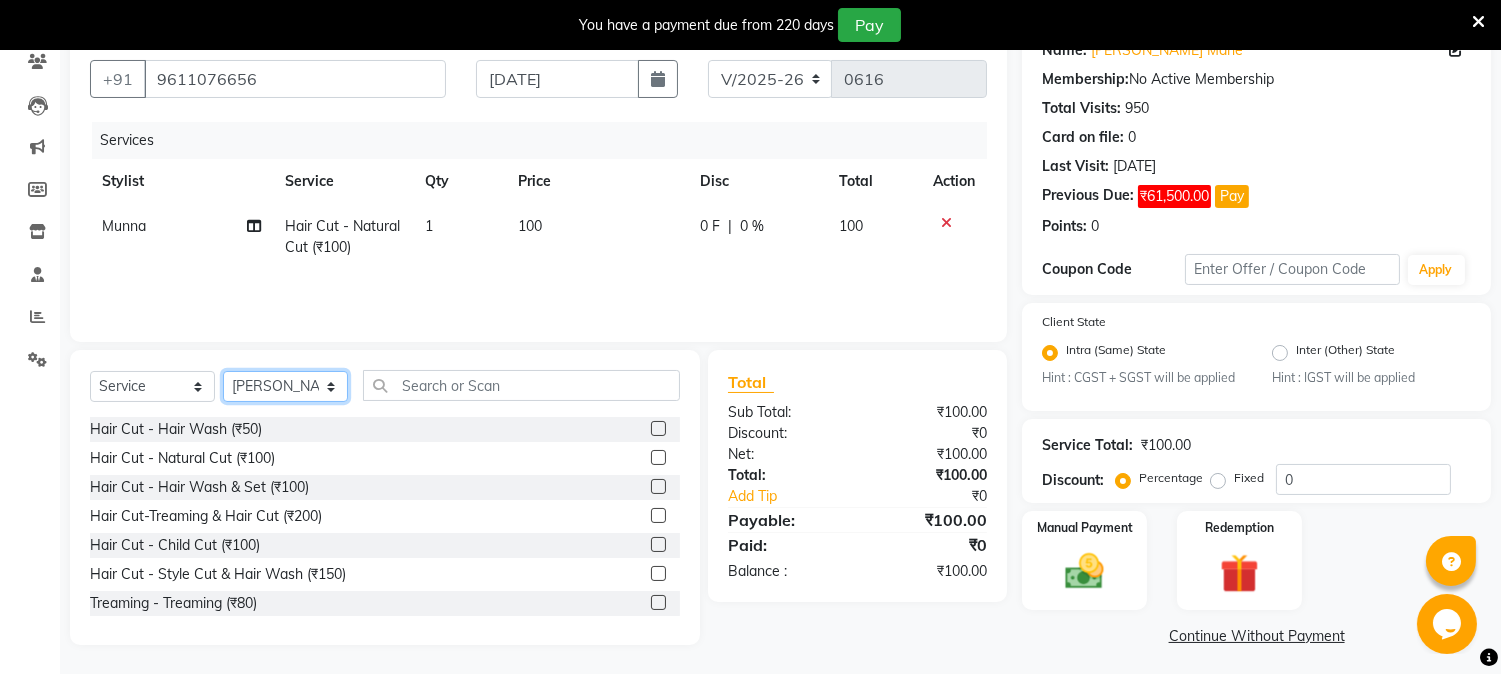 click on "Select Stylist [PERSON_NAME] [PERSON_NAME]  [PERSON_NAME]  prem RAHUL Sandip [PERSON_NAME]" 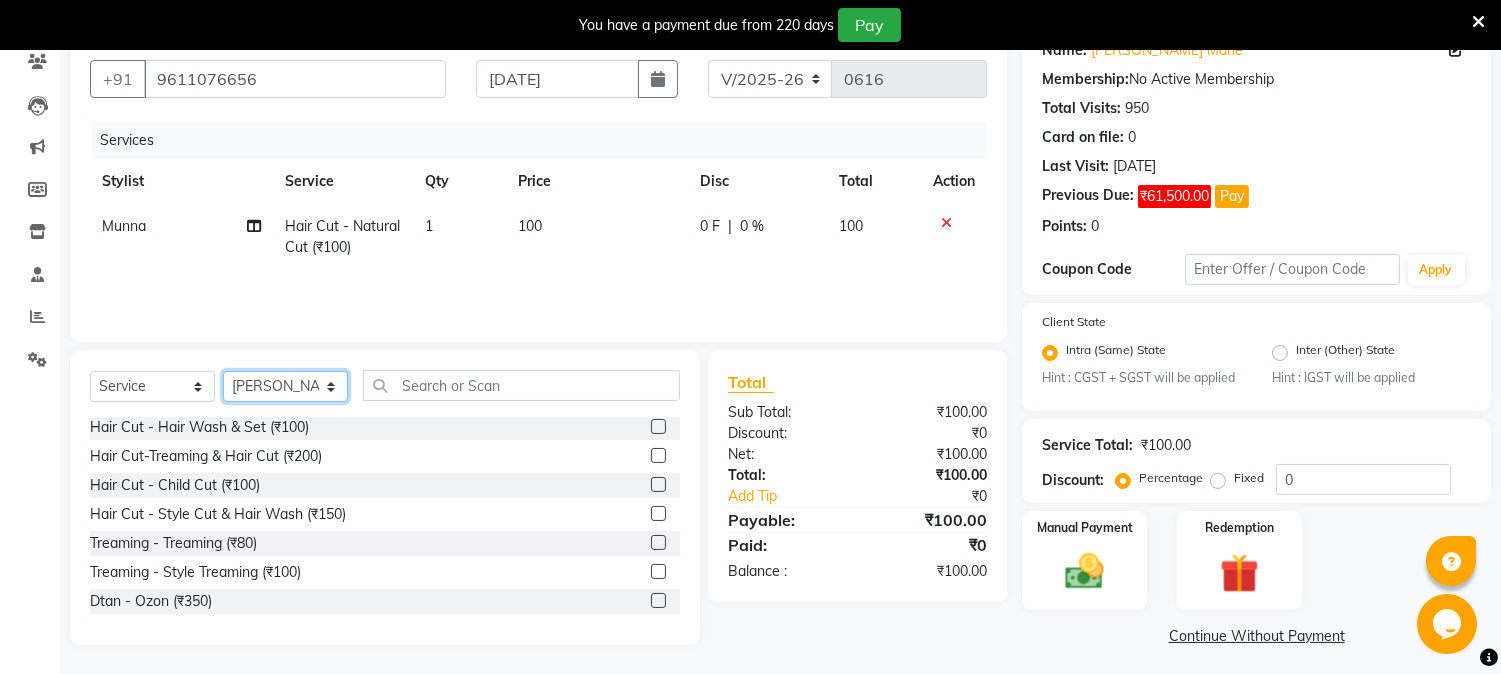 scroll, scrollTop: 111, scrollLeft: 0, axis: vertical 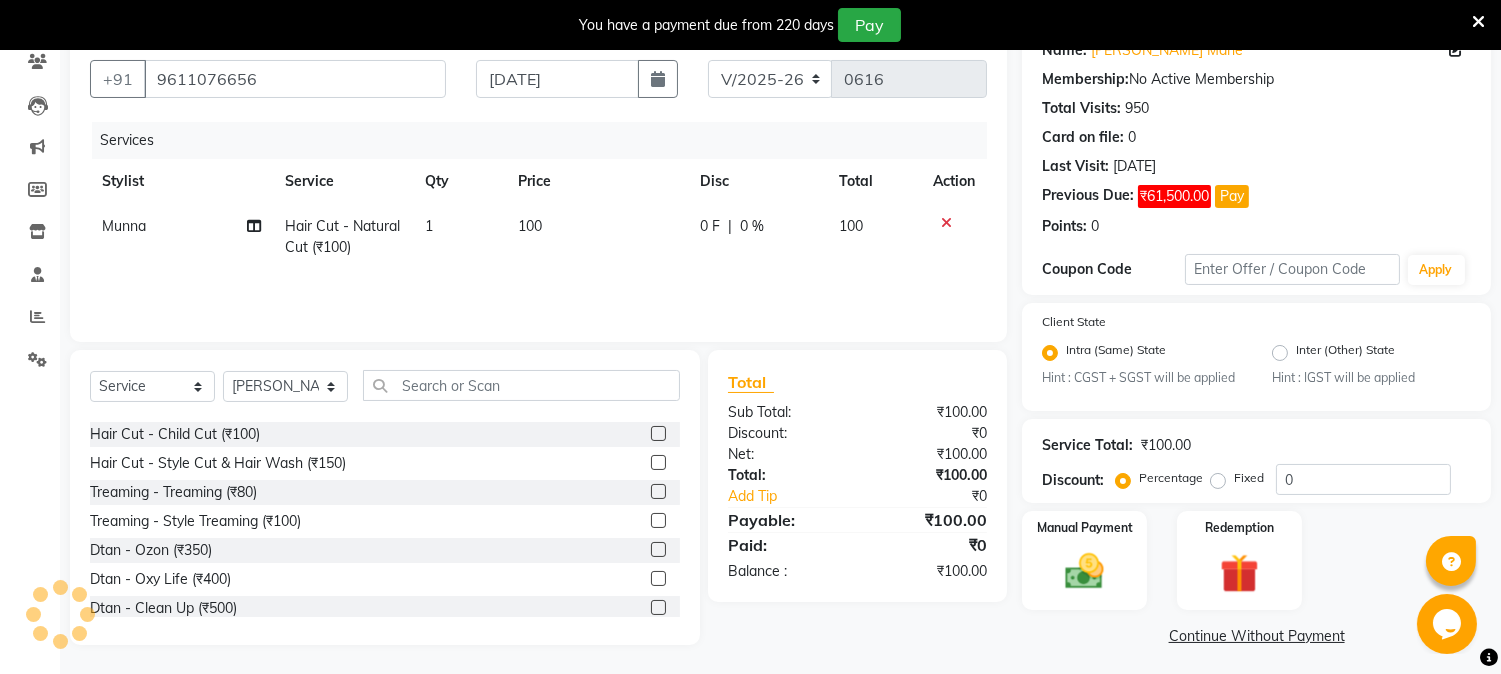click 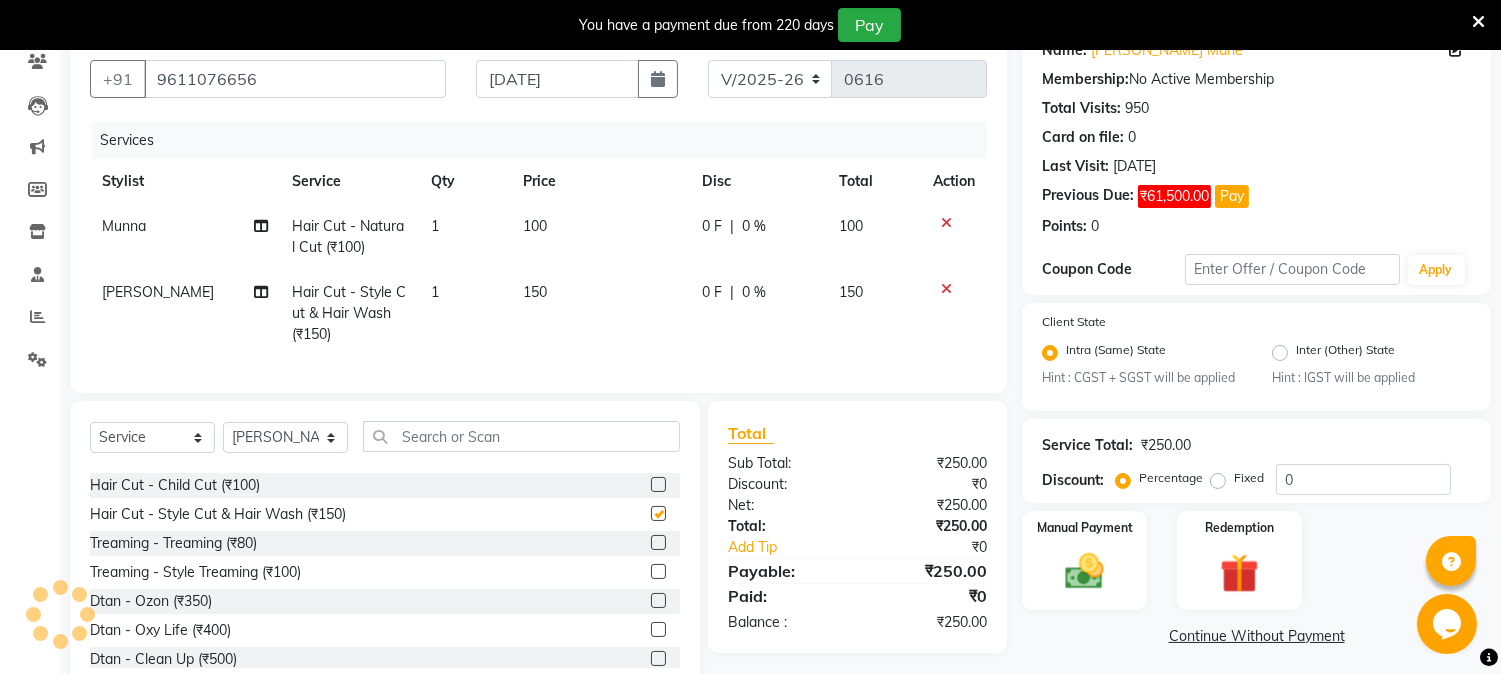 checkbox on "false" 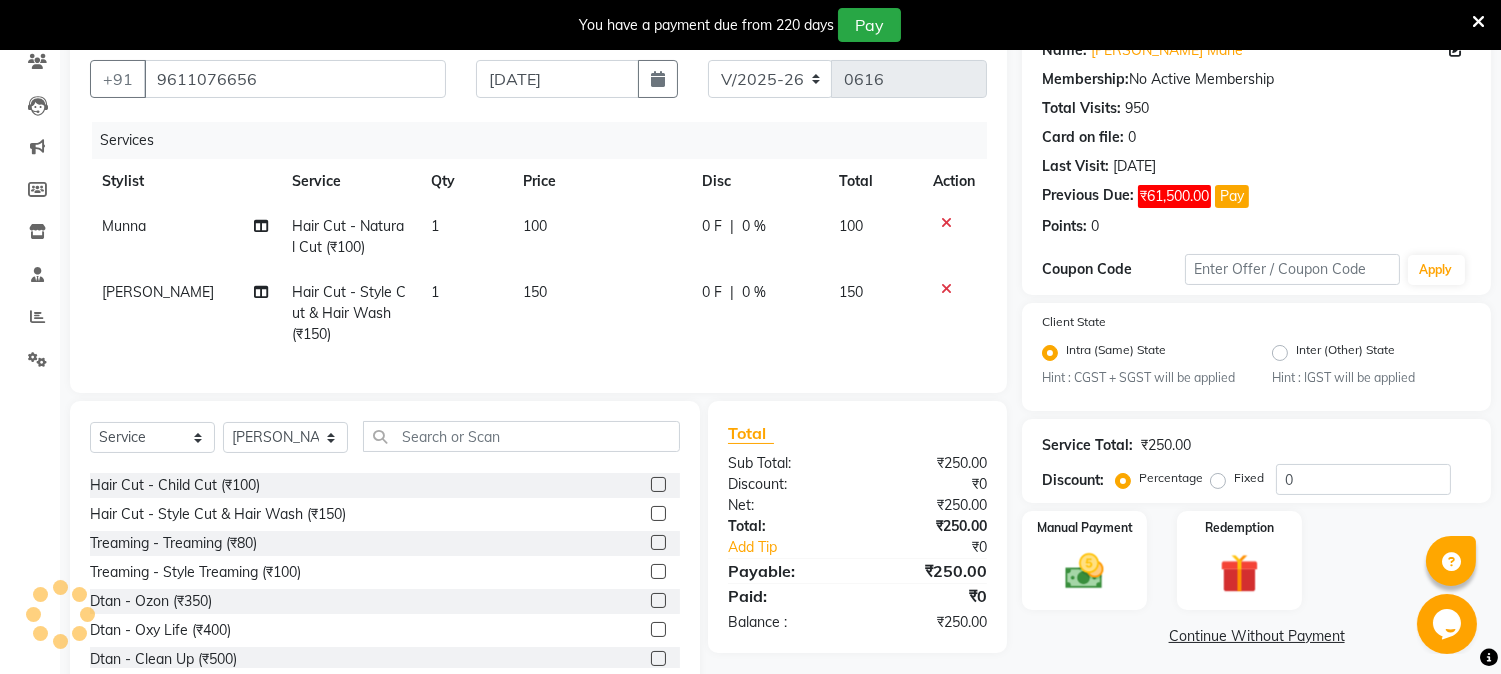click 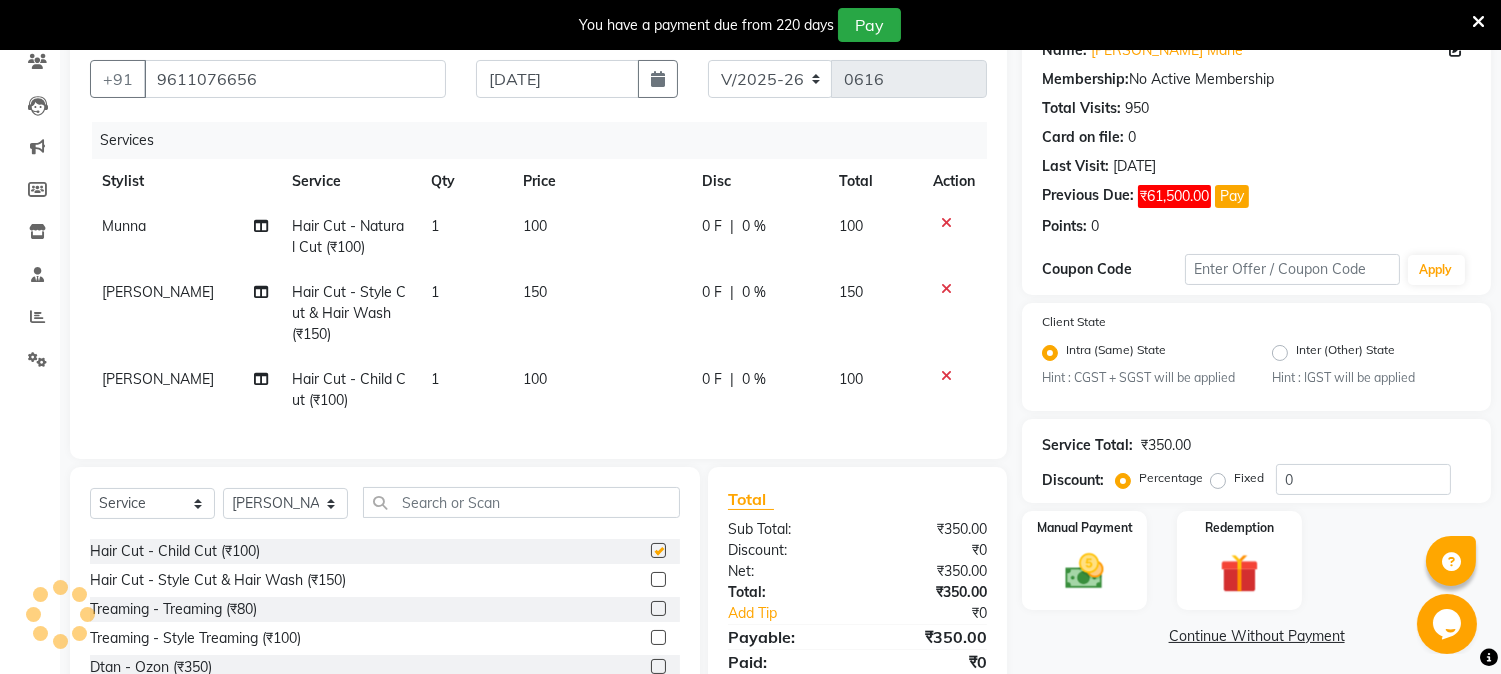 checkbox on "false" 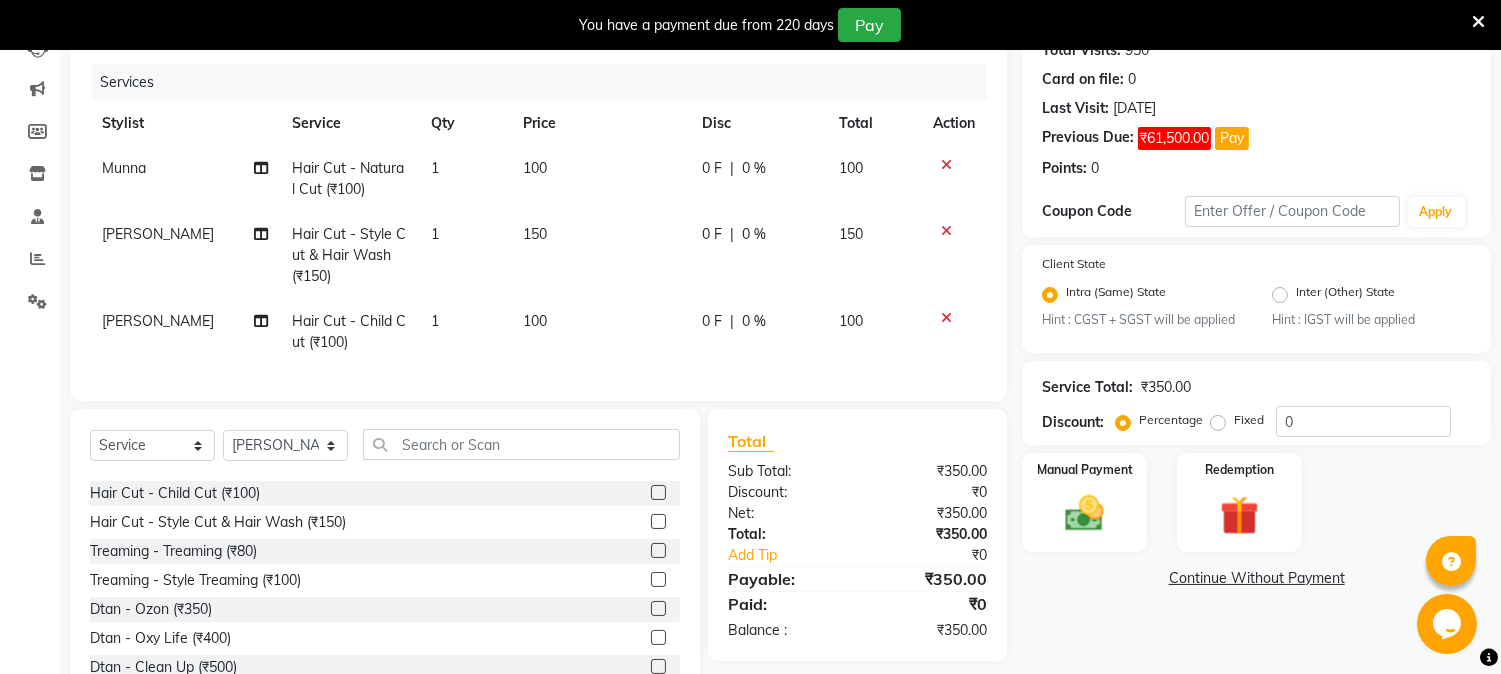 scroll, scrollTop: 287, scrollLeft: 0, axis: vertical 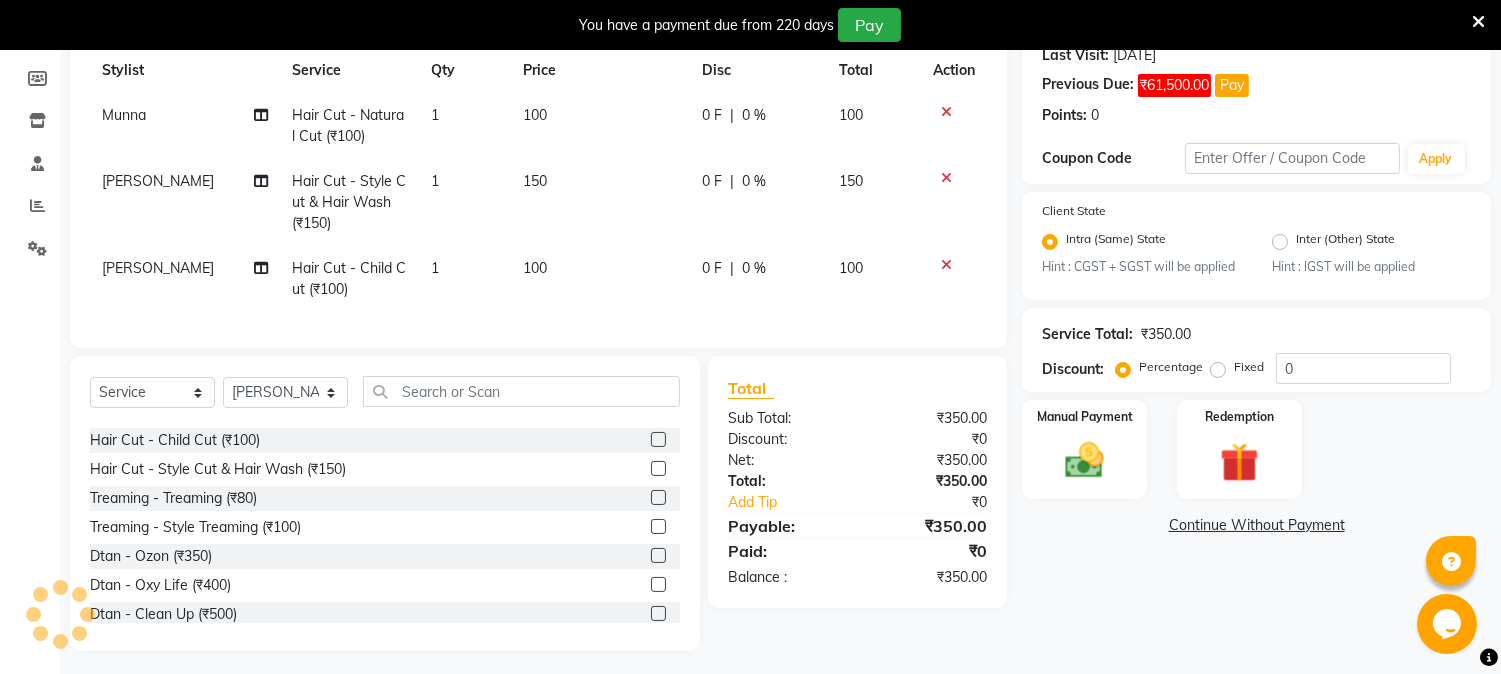 click 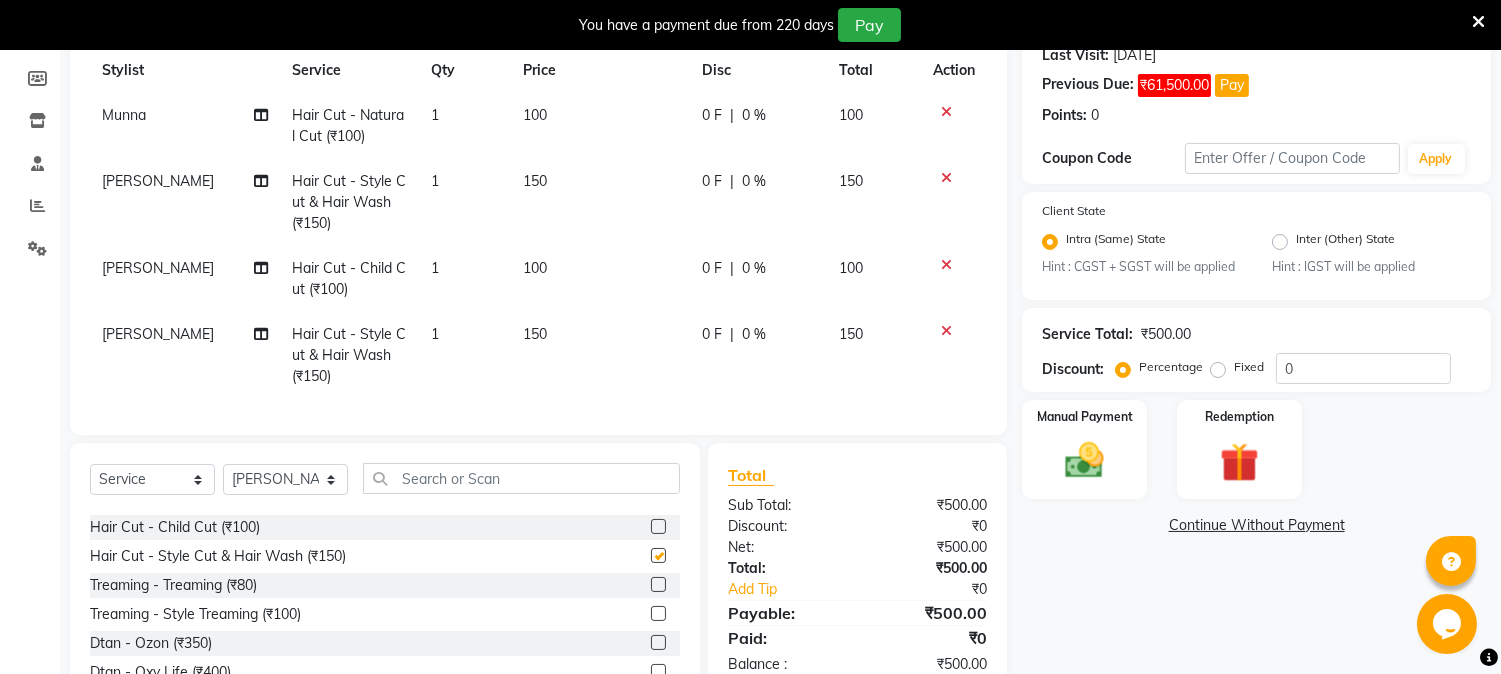 checkbox on "false" 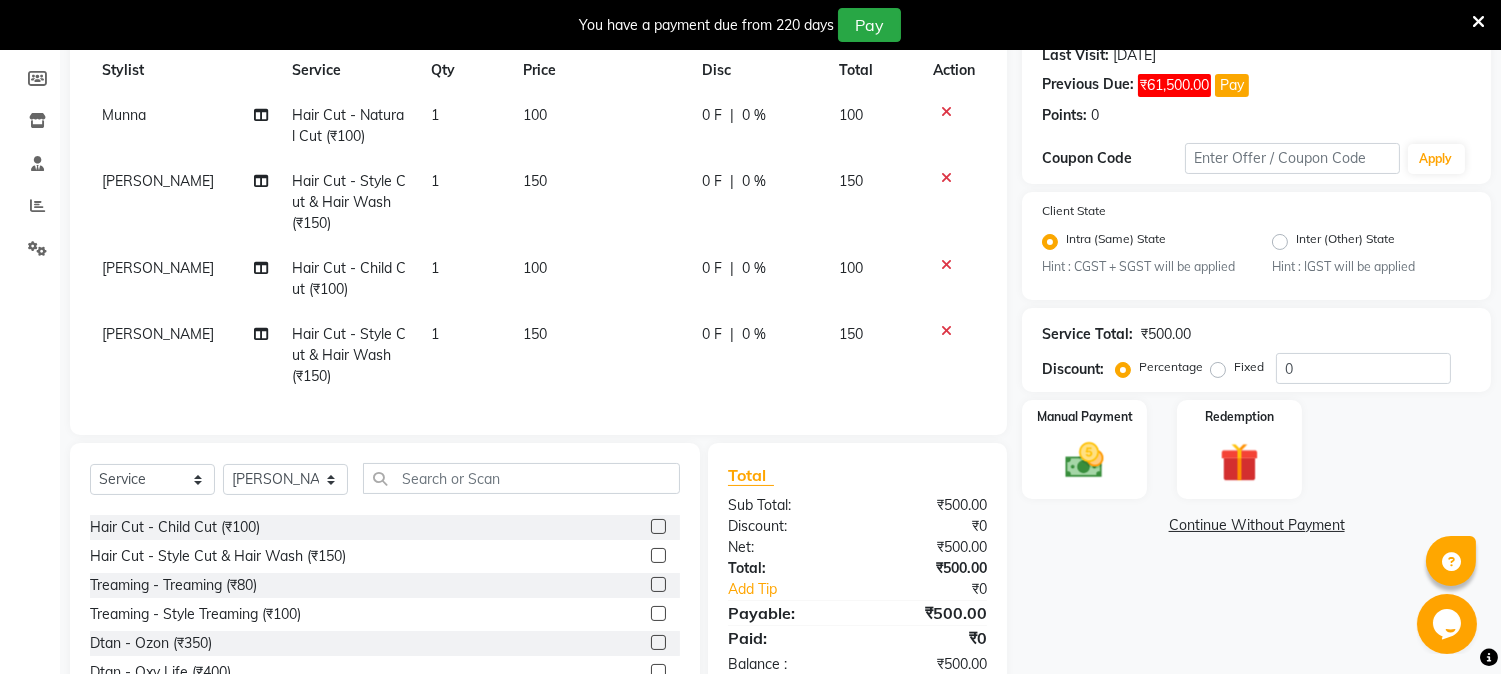 click 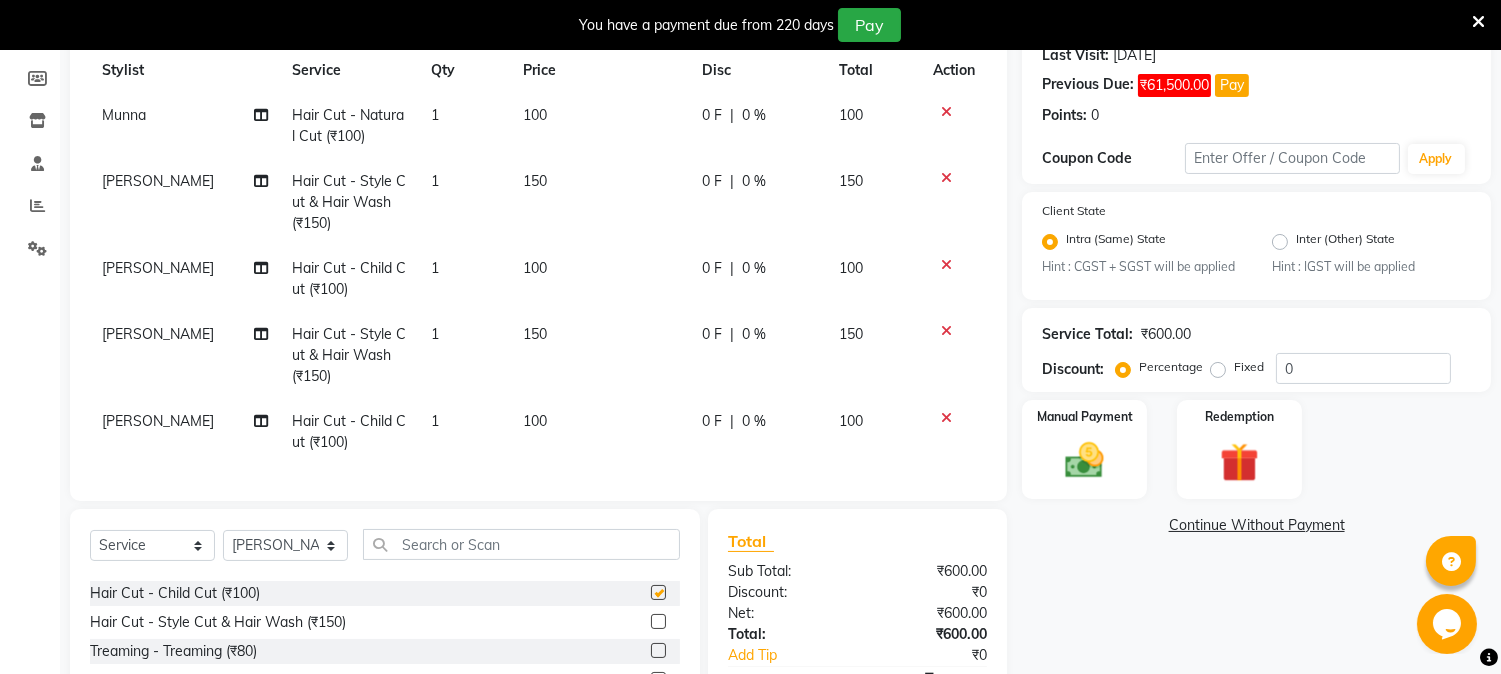 checkbox on "false" 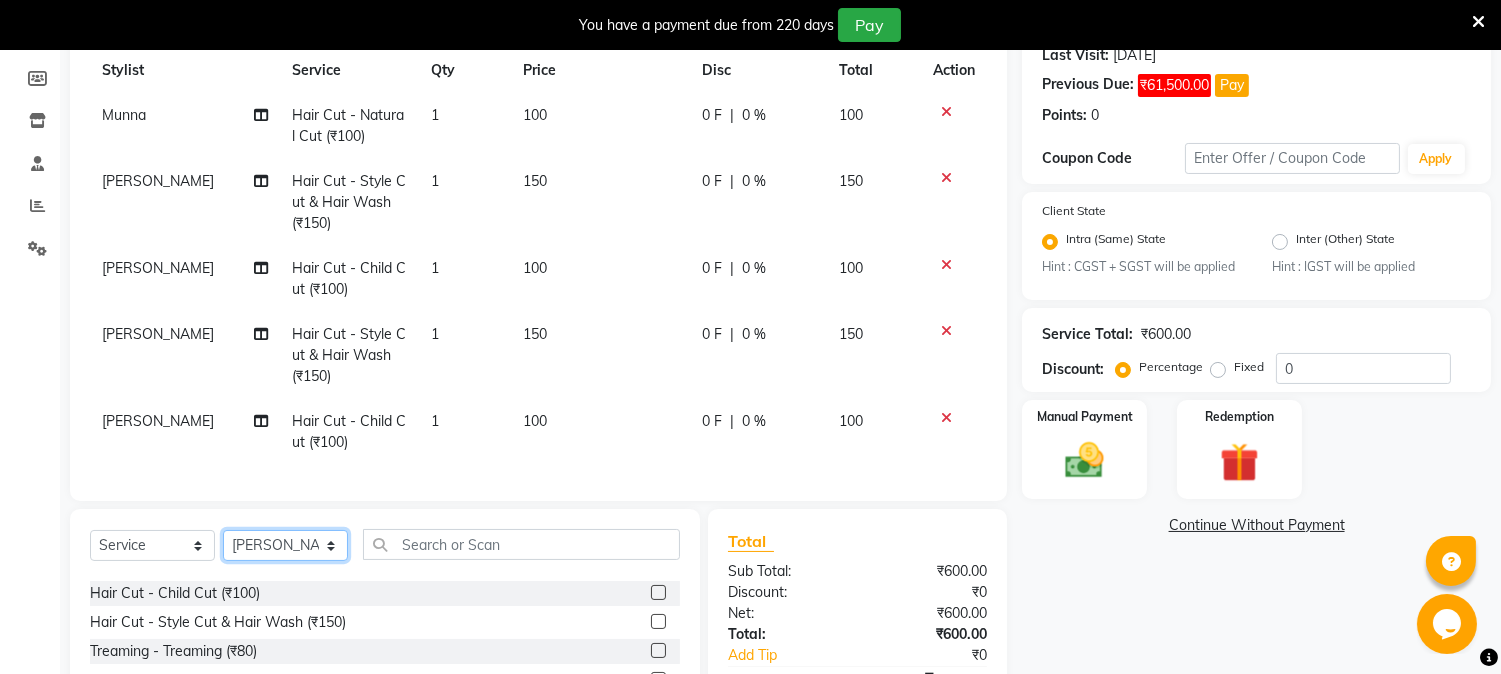 click on "Select Stylist [PERSON_NAME] [PERSON_NAME]  [PERSON_NAME]  prem RAHUL Sandip [PERSON_NAME]" 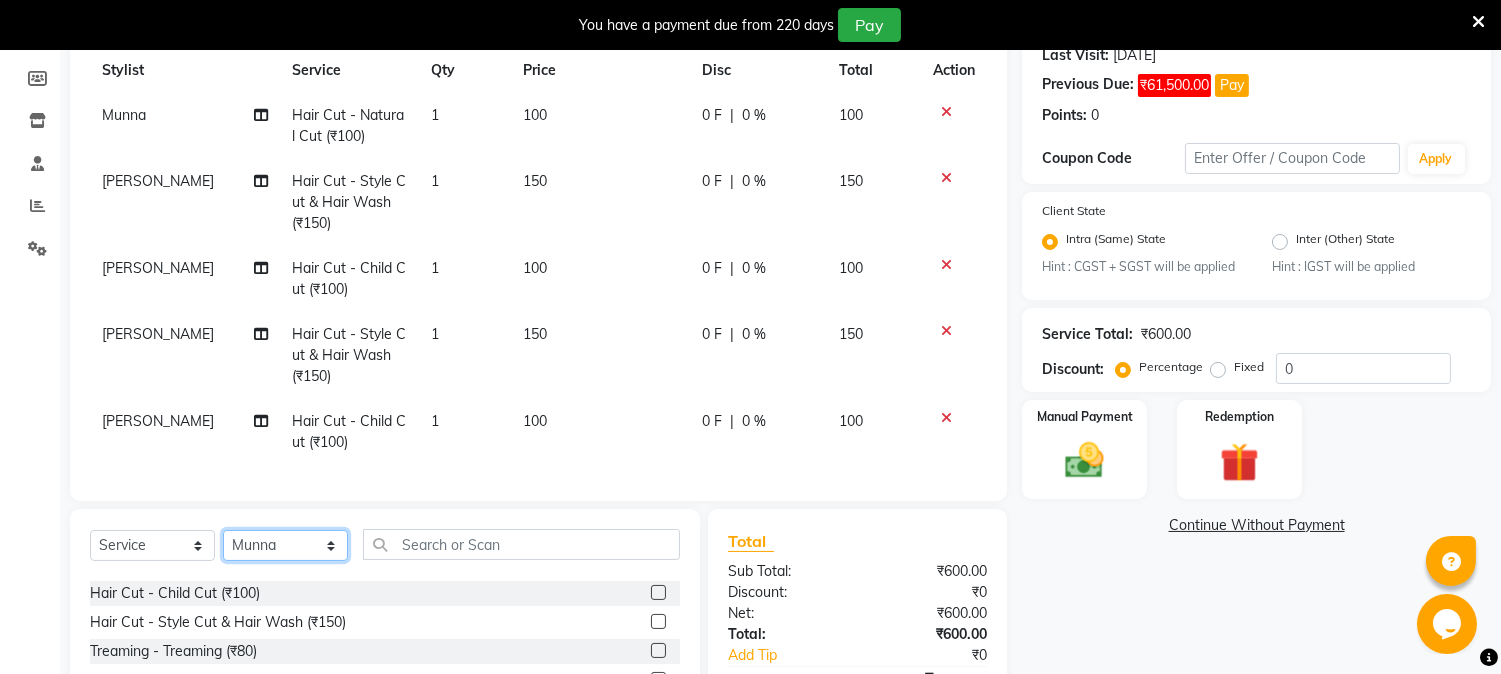 click on "Select Stylist [PERSON_NAME] [PERSON_NAME]  [PERSON_NAME]  prem RAHUL Sandip [PERSON_NAME]" 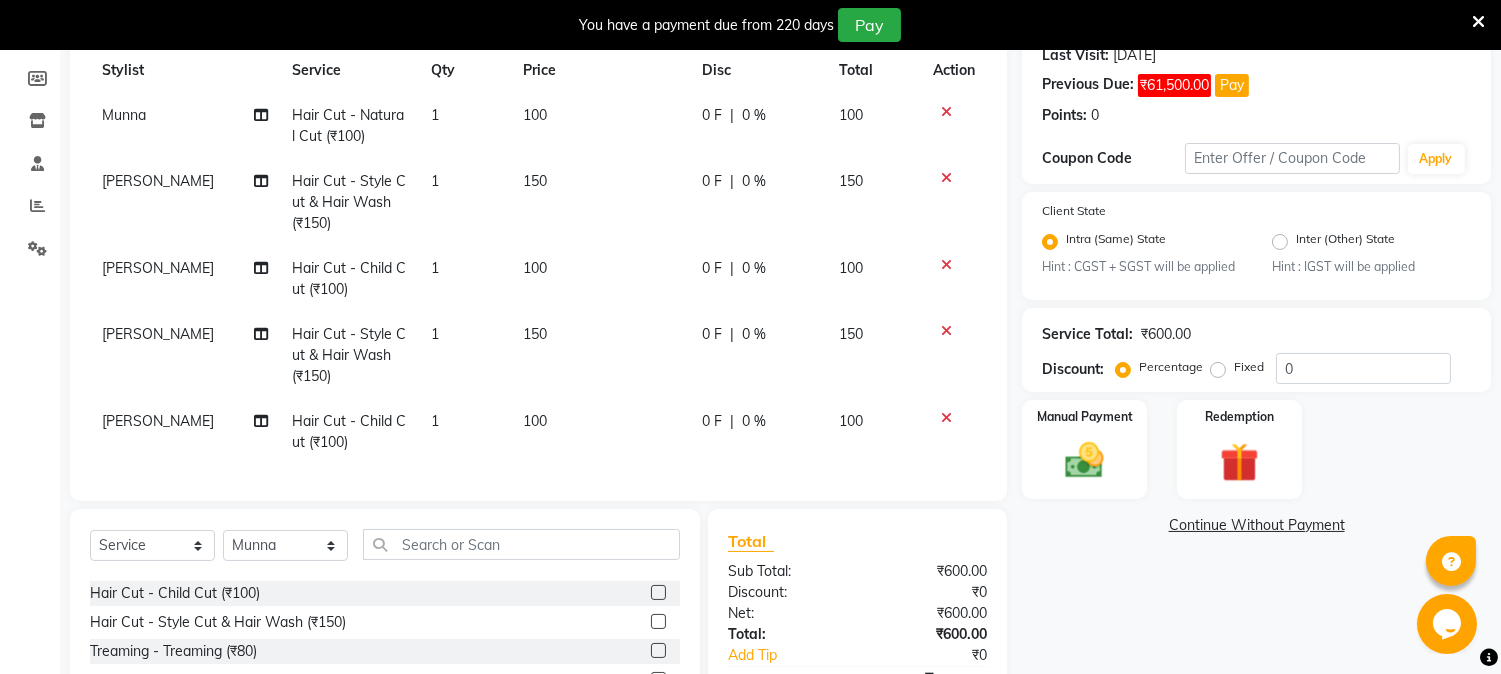 click 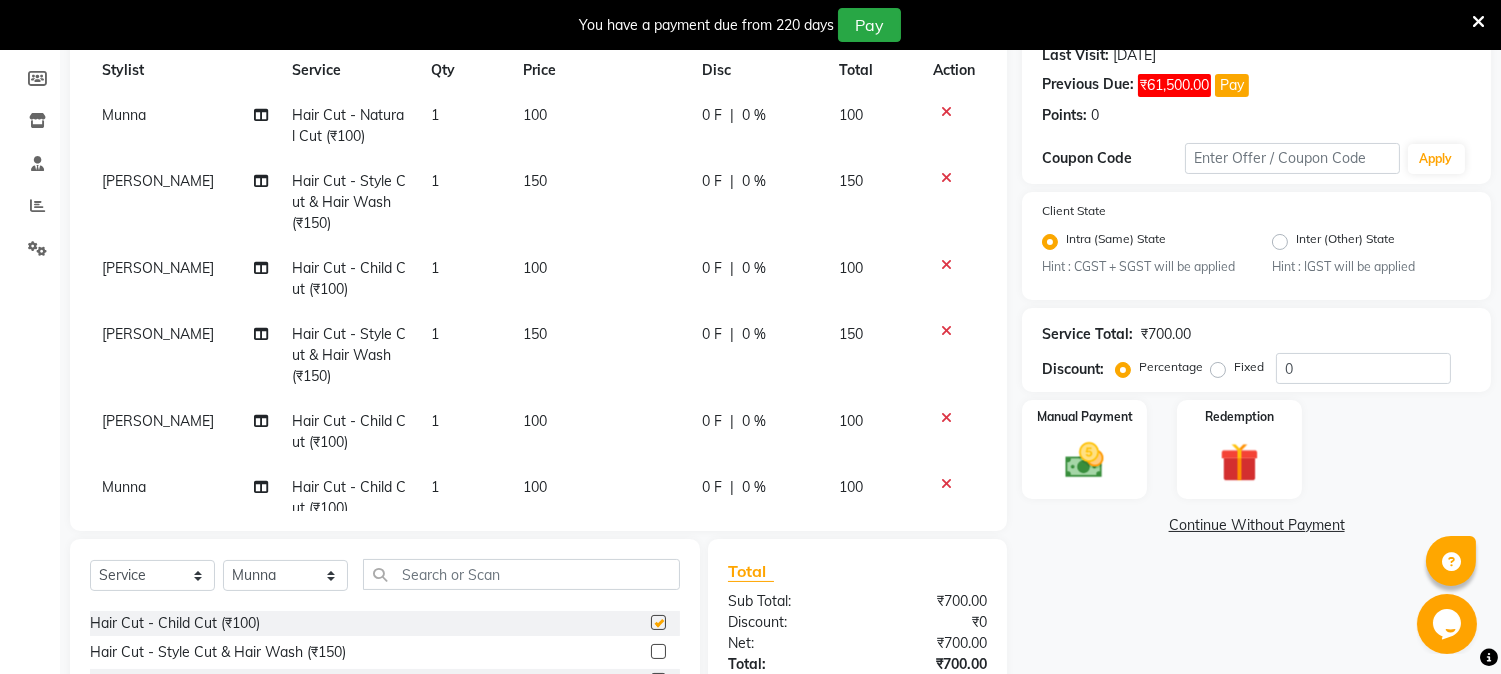 checkbox on "false" 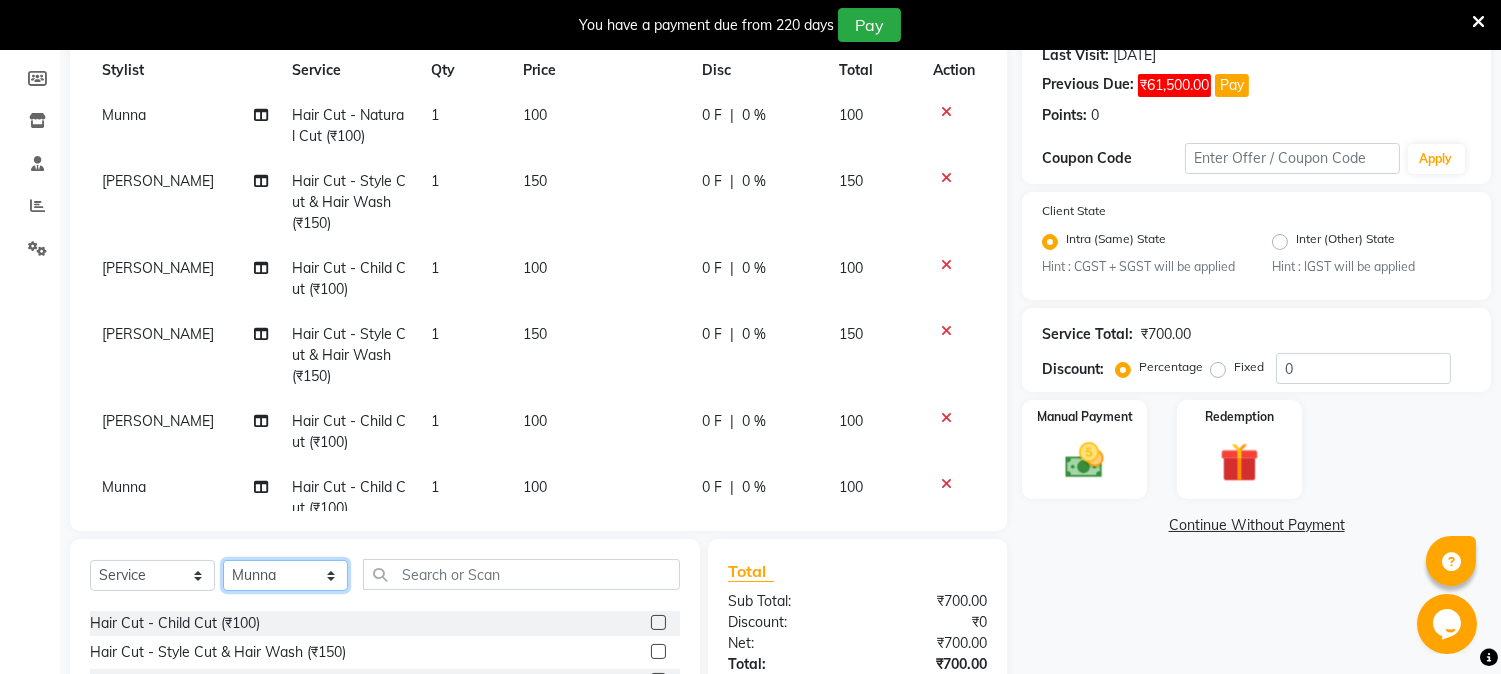 click on "Select Stylist [PERSON_NAME] [PERSON_NAME]  [PERSON_NAME]  prem RAHUL Sandip [PERSON_NAME]" 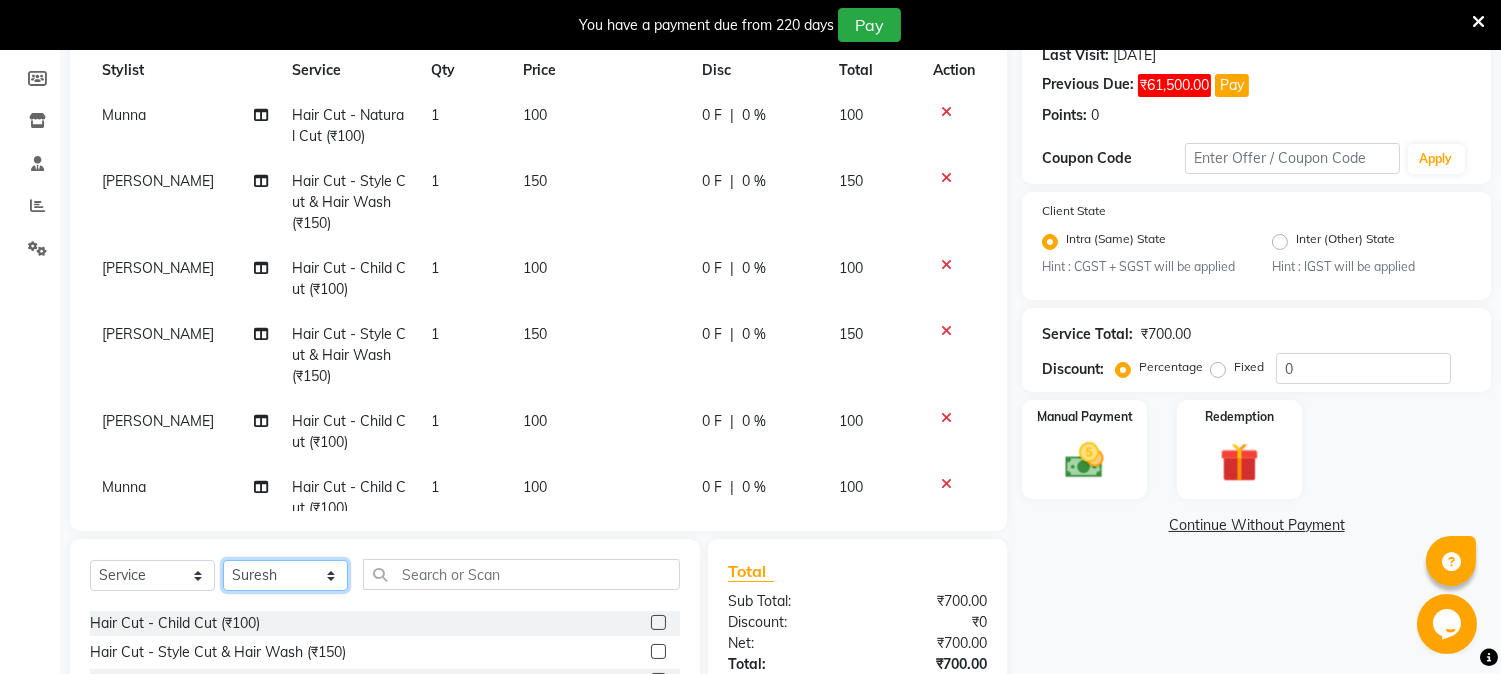 click on "Select Stylist [PERSON_NAME] [PERSON_NAME]  [PERSON_NAME]  prem RAHUL Sandip [PERSON_NAME]" 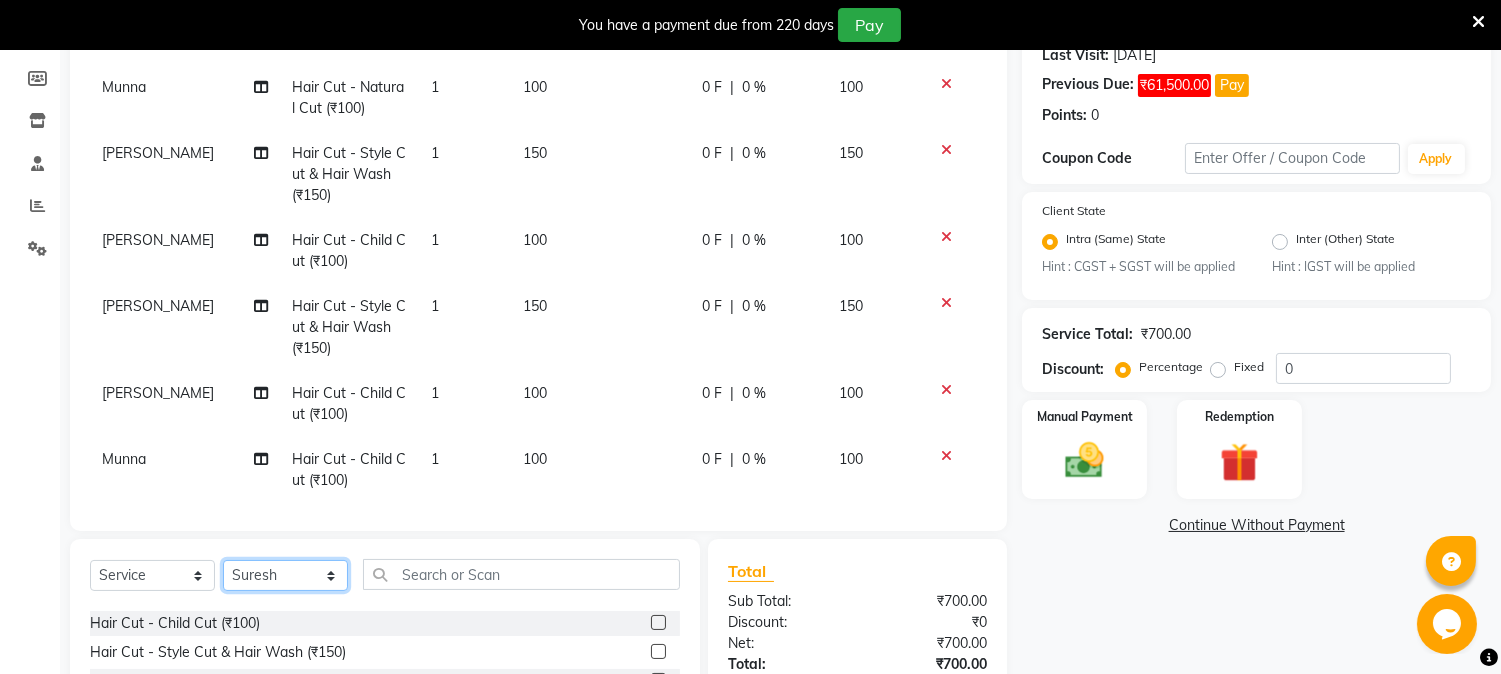 scroll, scrollTop: 52, scrollLeft: 0, axis: vertical 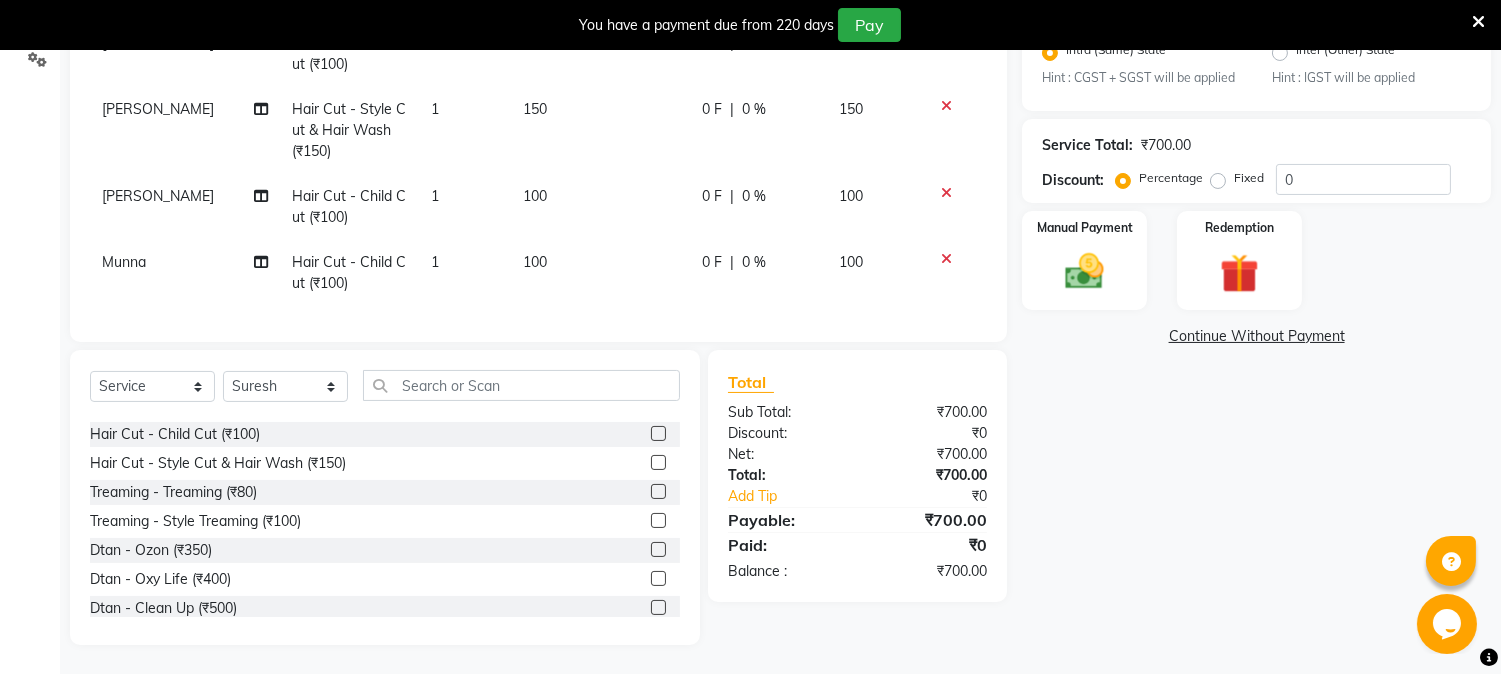click 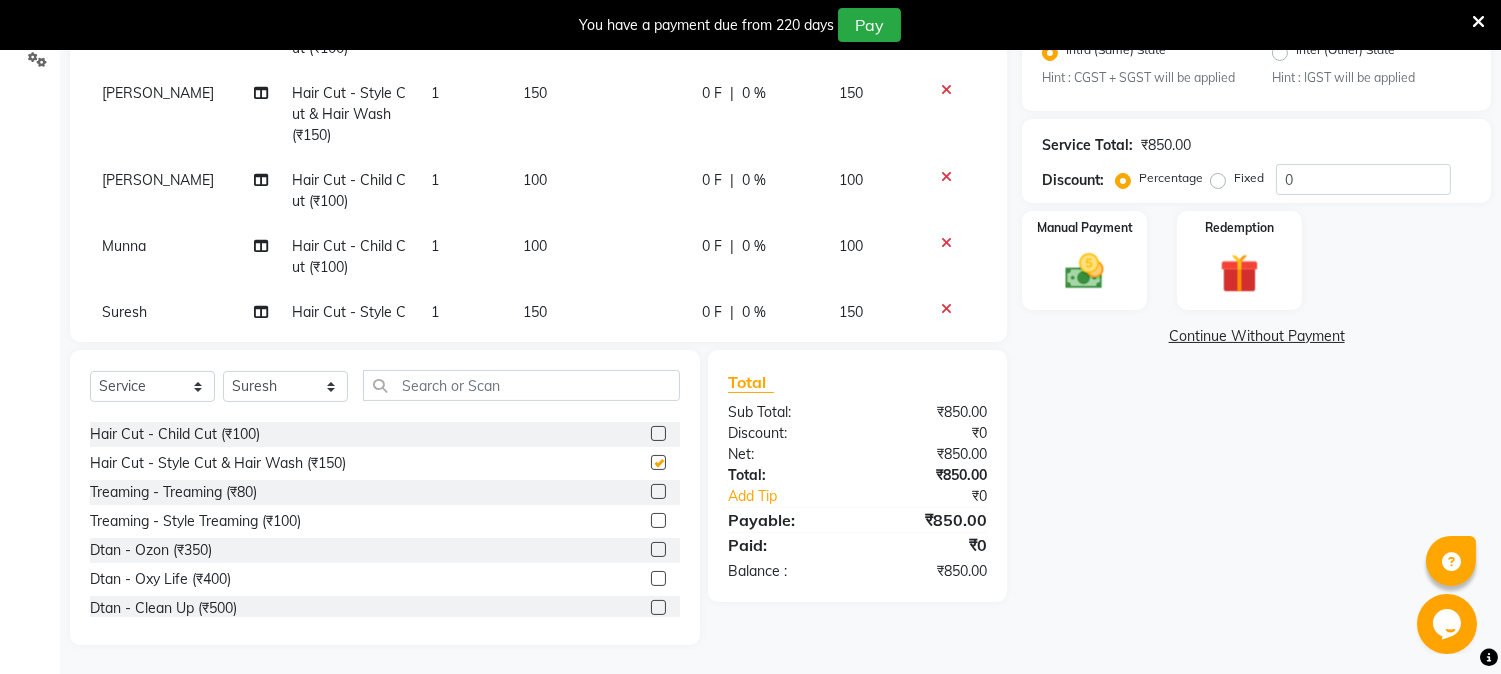checkbox on "false" 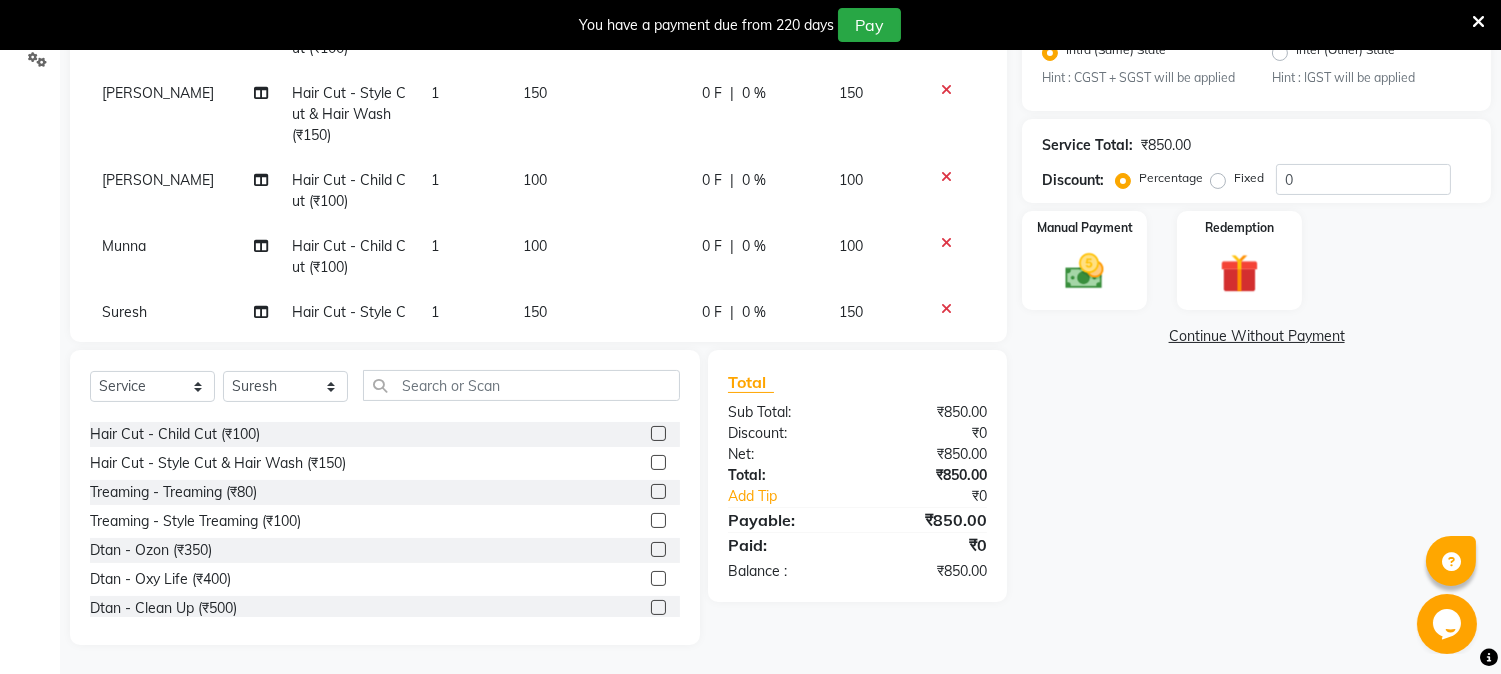 click 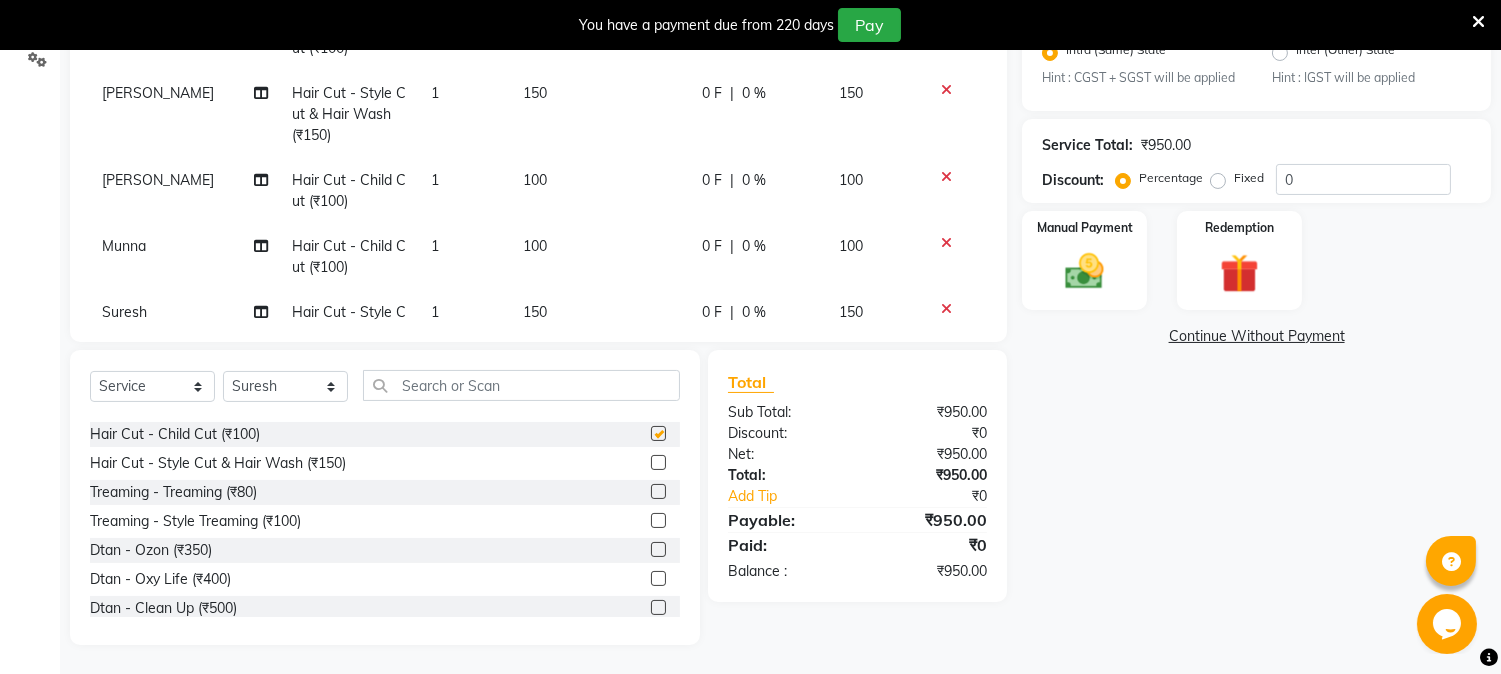 checkbox on "false" 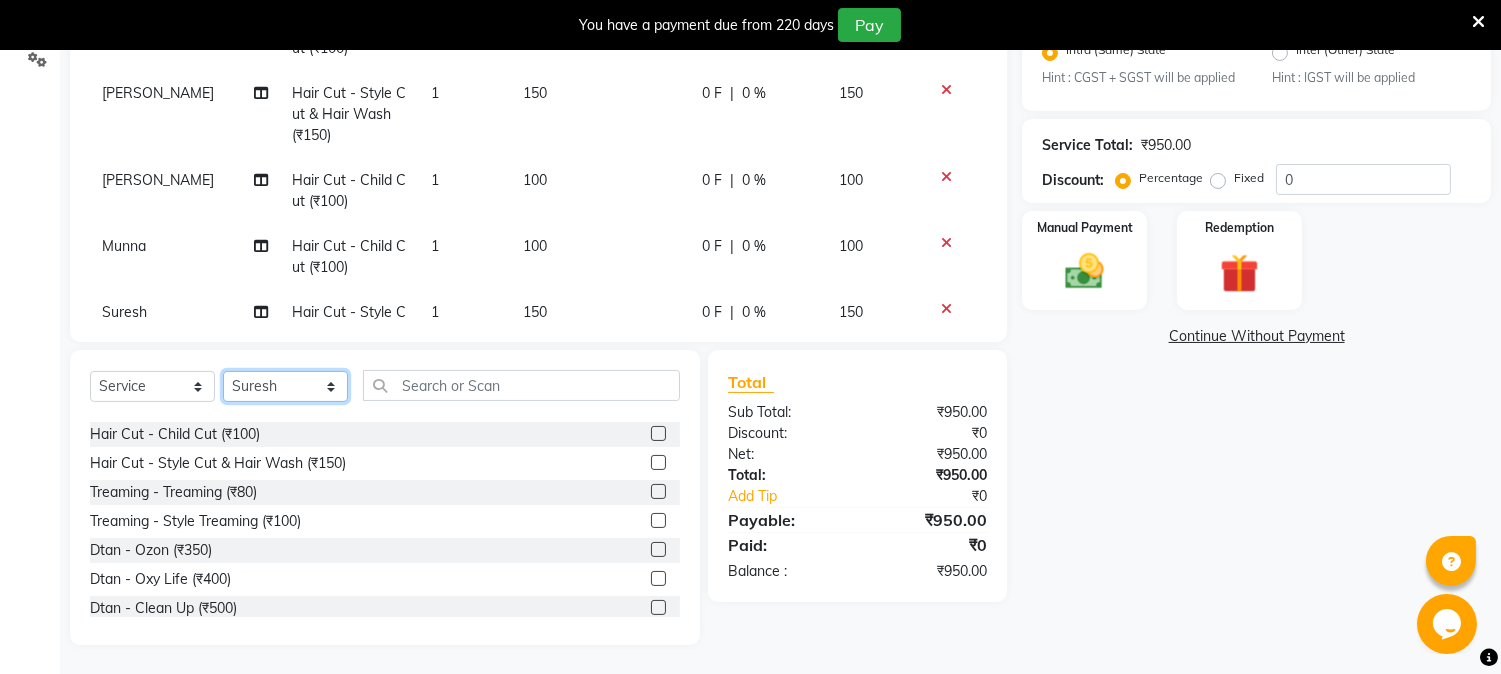 click on "Select Stylist [PERSON_NAME] [PERSON_NAME]  [PERSON_NAME]  prem RAHUL Sandip [PERSON_NAME]" 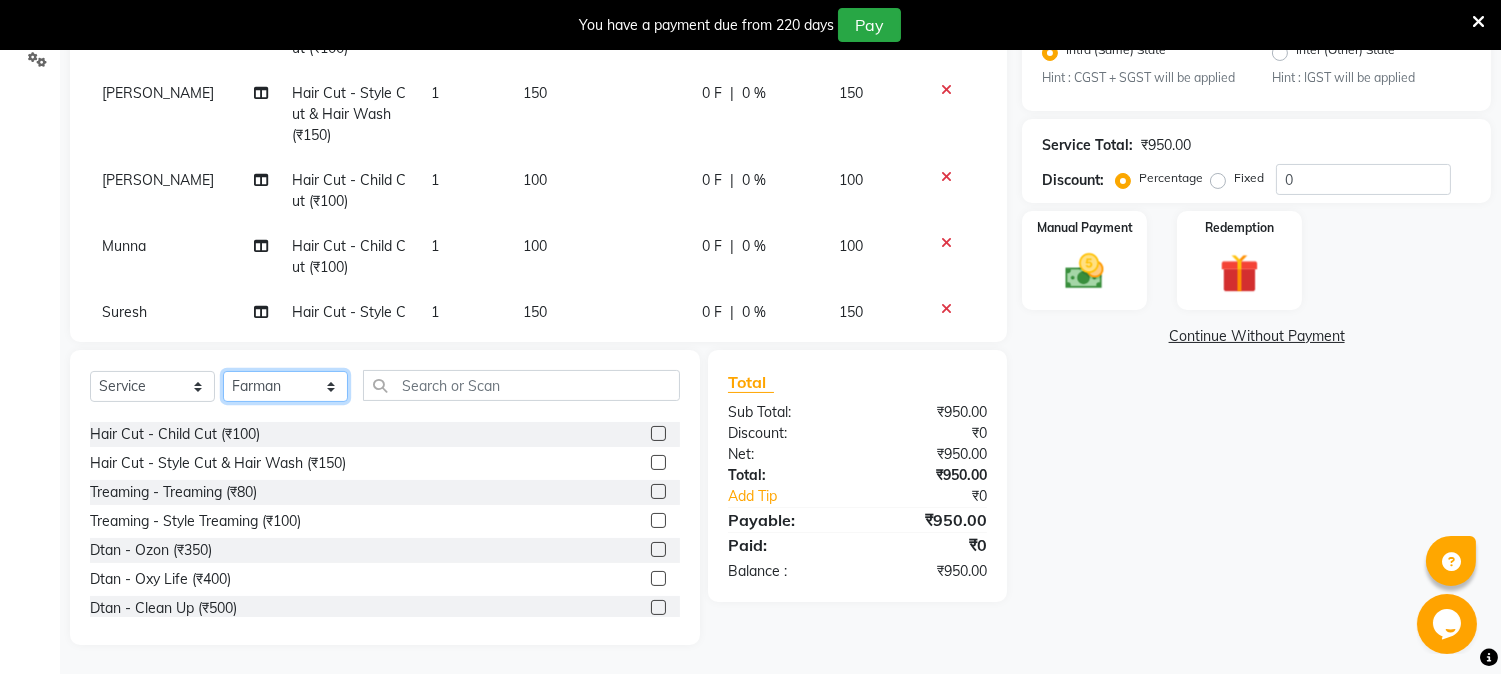 click on "Select Stylist [PERSON_NAME] [PERSON_NAME]  [PERSON_NAME]  prem RAHUL Sandip [PERSON_NAME]" 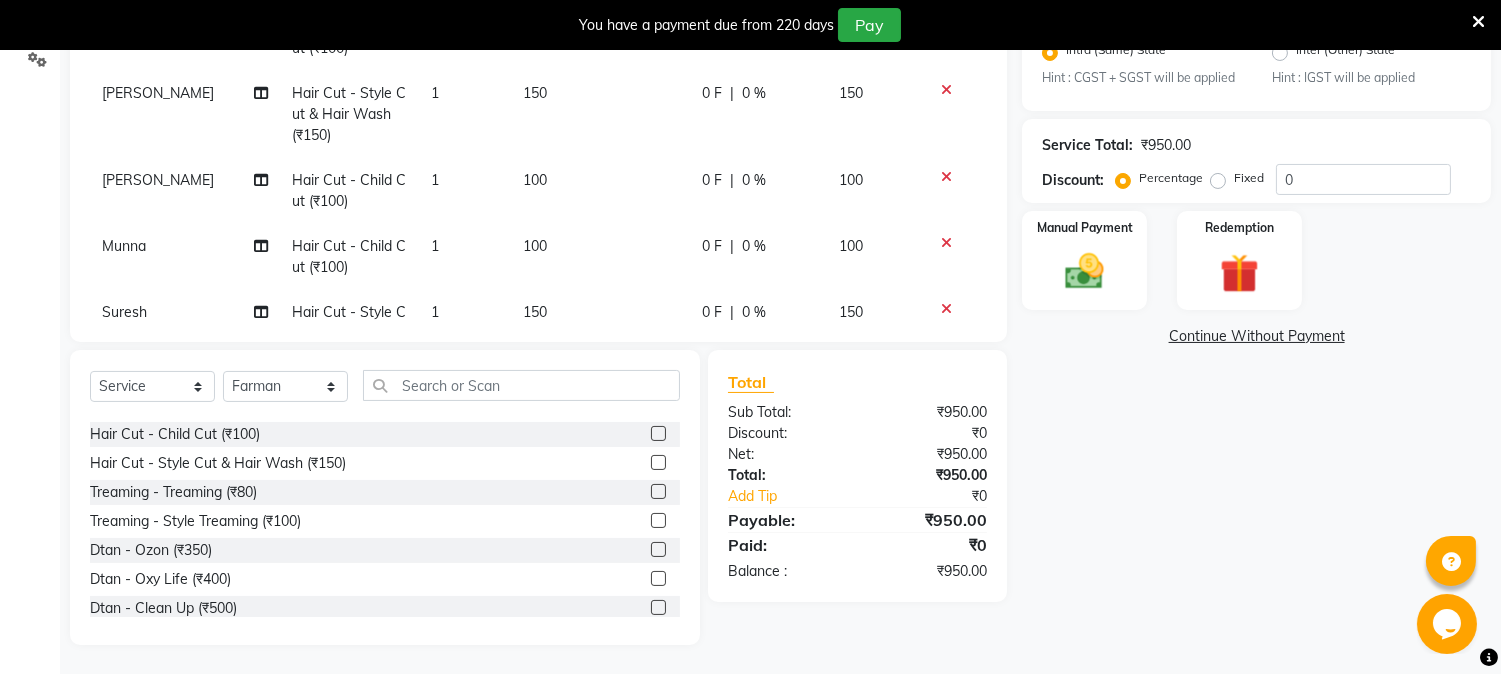 click 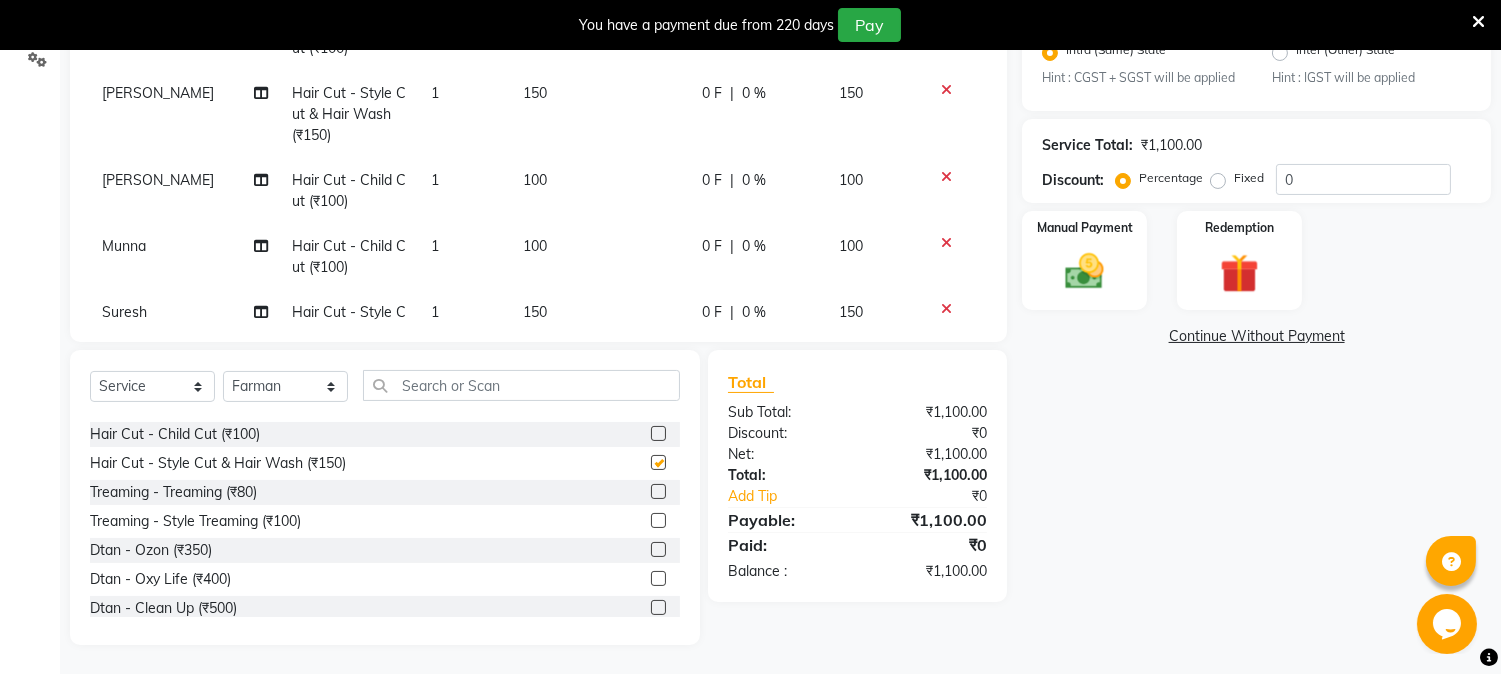 checkbox on "false" 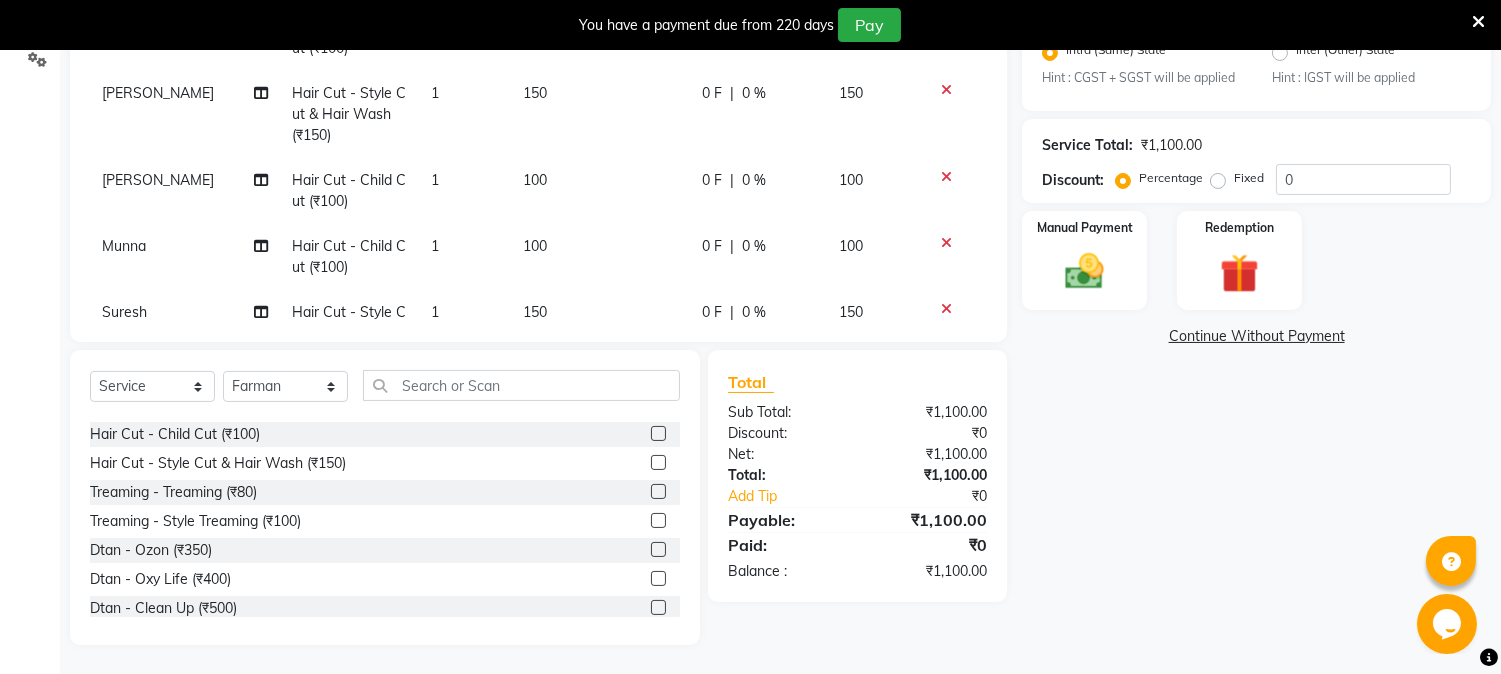 click 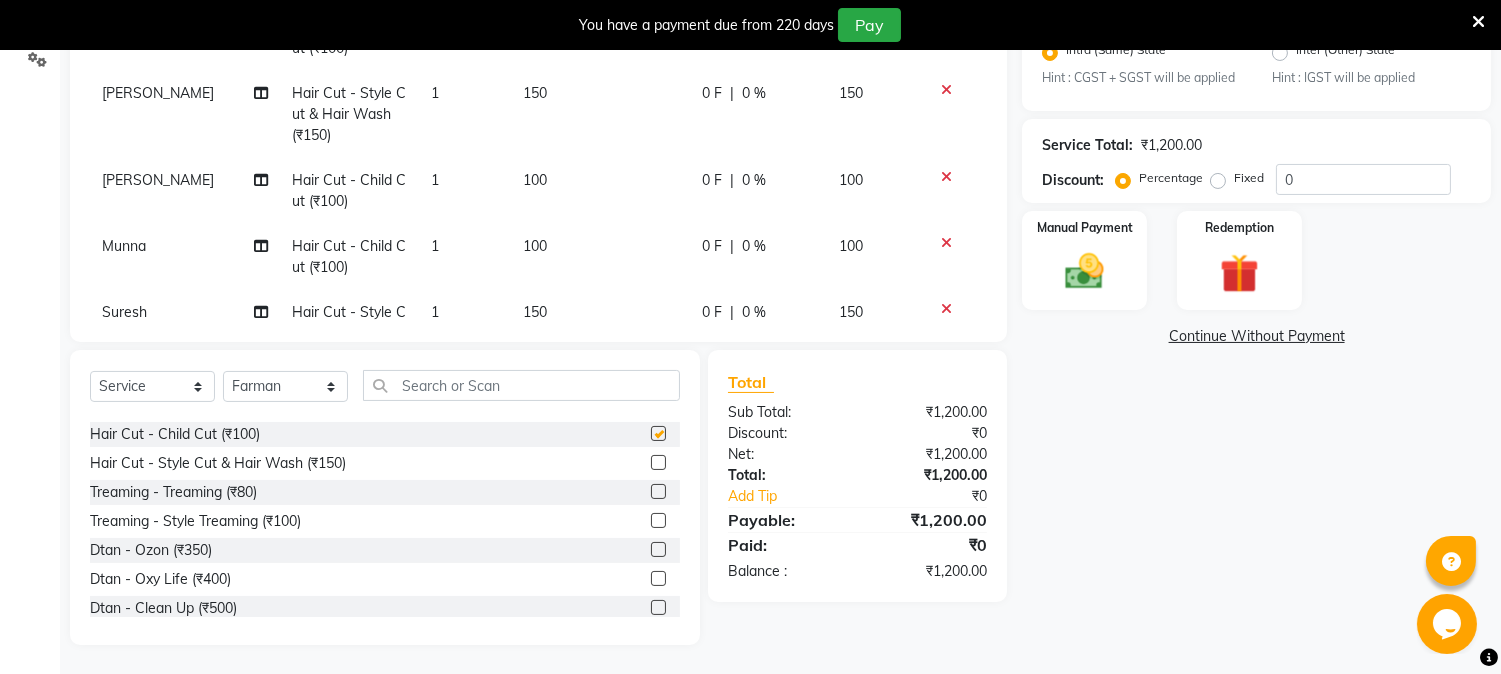 checkbox on "false" 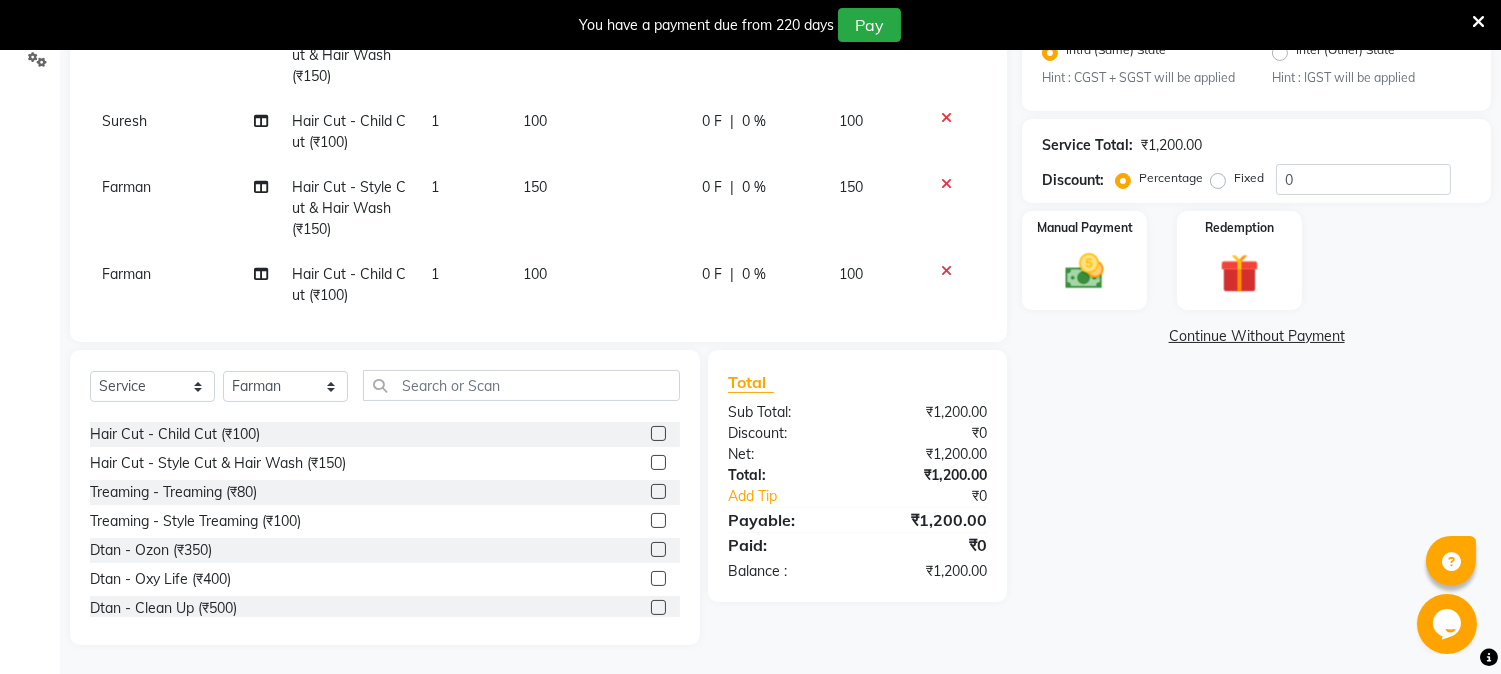 scroll, scrollTop: 357, scrollLeft: 0, axis: vertical 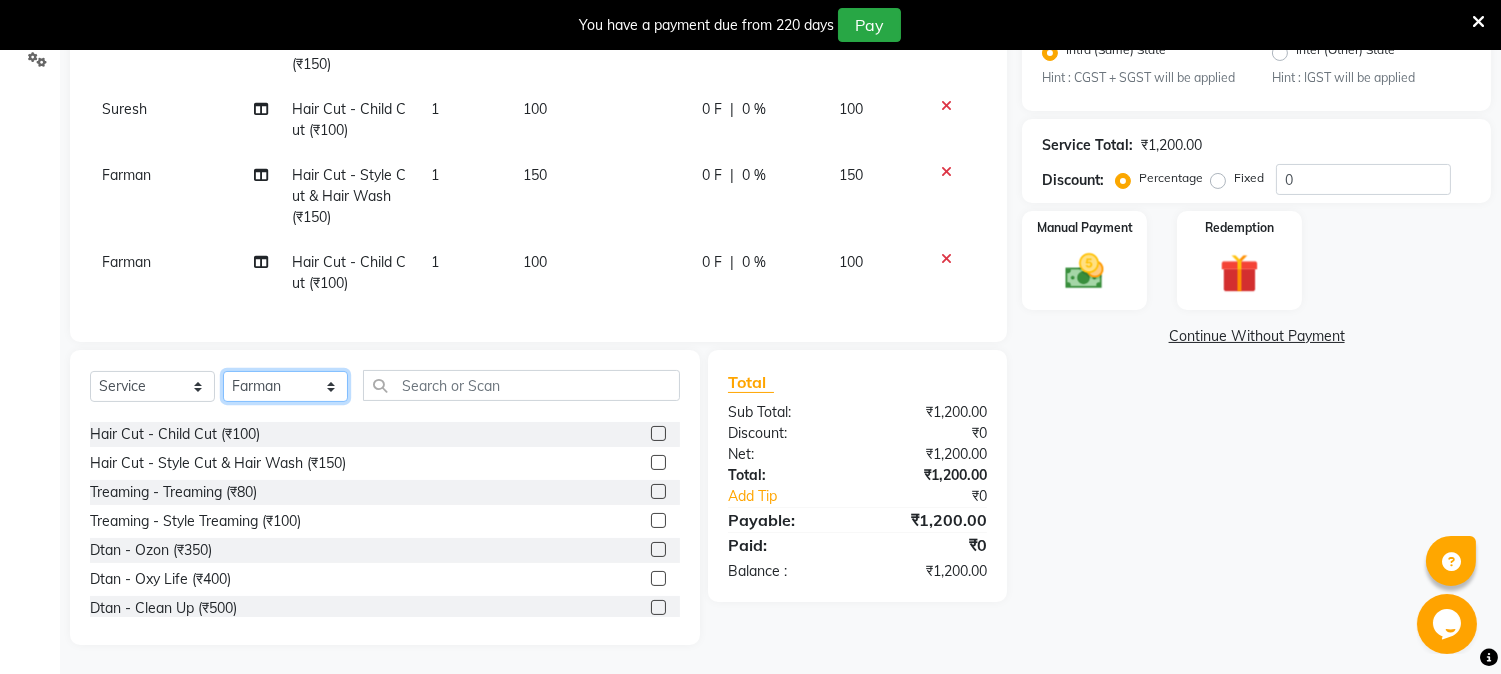 click on "Select Stylist [PERSON_NAME] [PERSON_NAME]  [PERSON_NAME]  prem RAHUL Sandip [PERSON_NAME]" 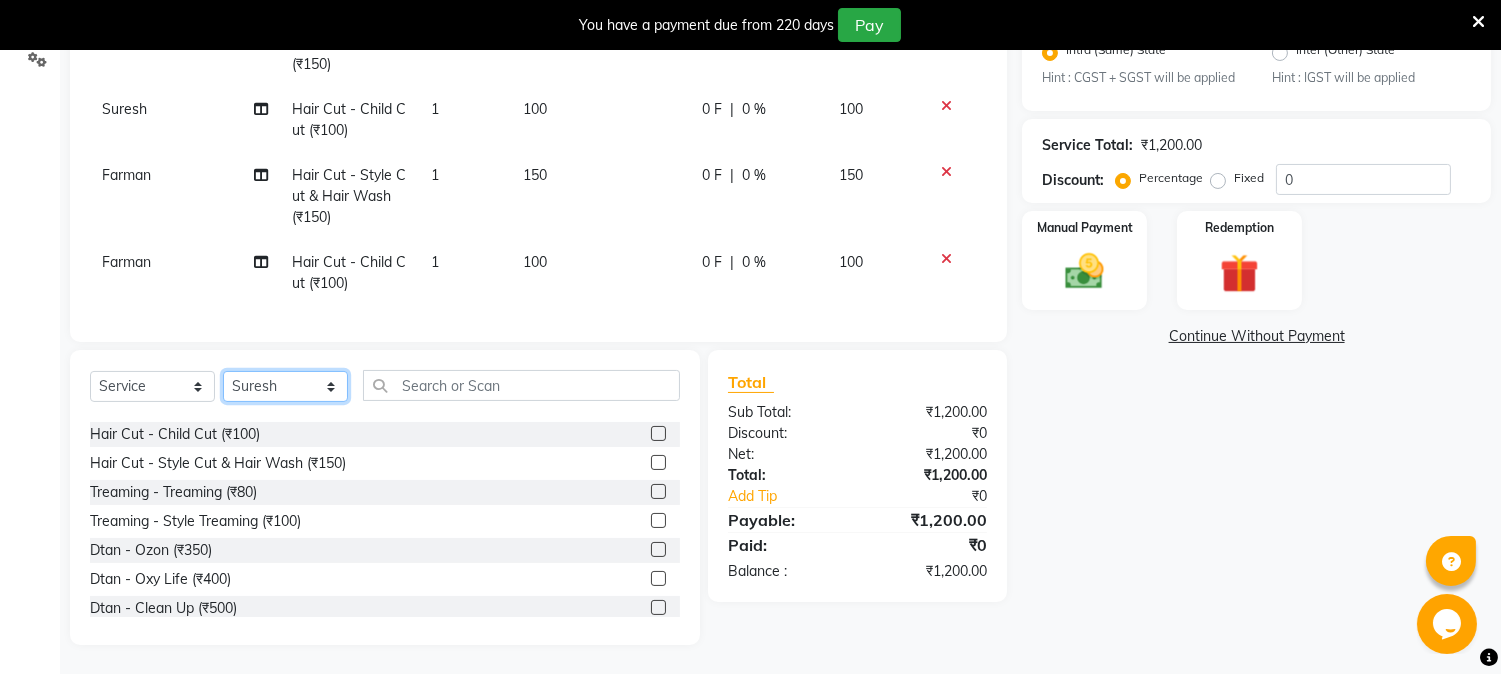 click on "Select Stylist [PERSON_NAME] [PERSON_NAME]  [PERSON_NAME]  prem RAHUL Sandip [PERSON_NAME]" 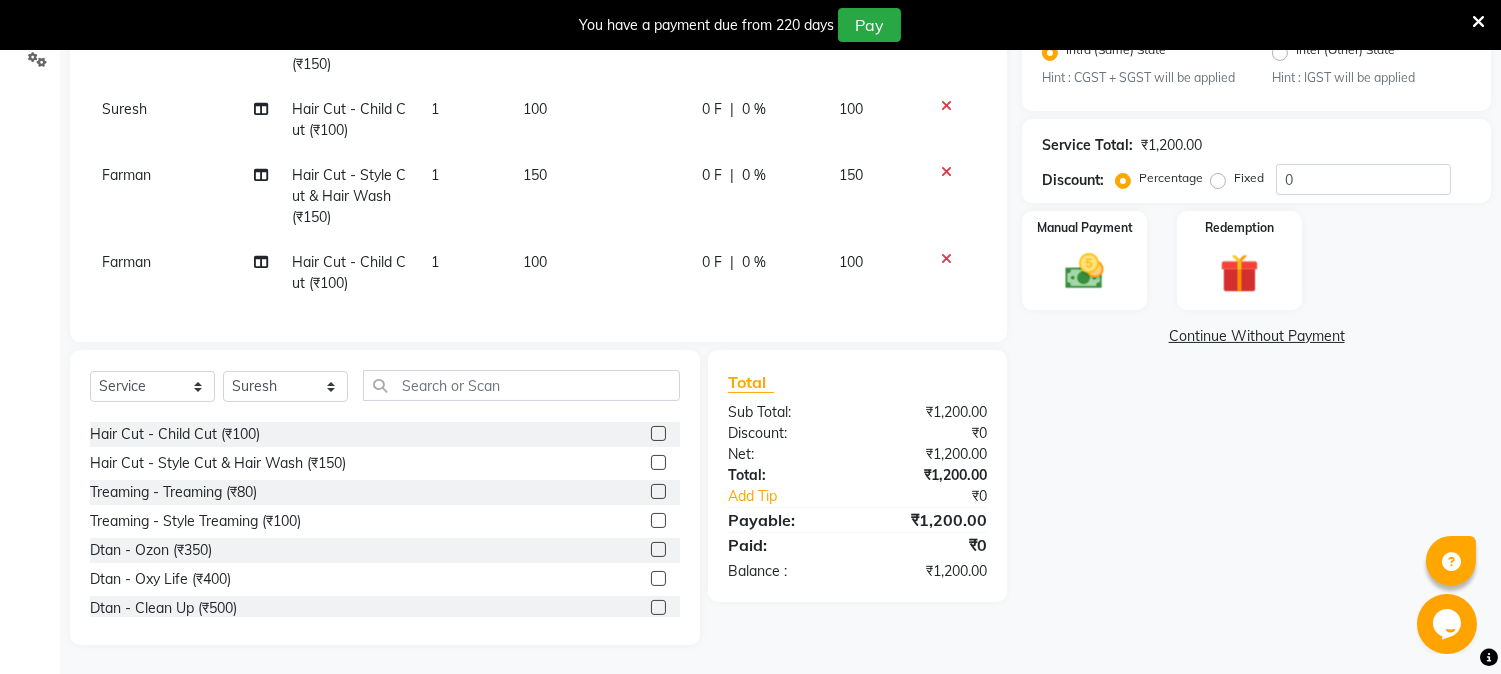 click 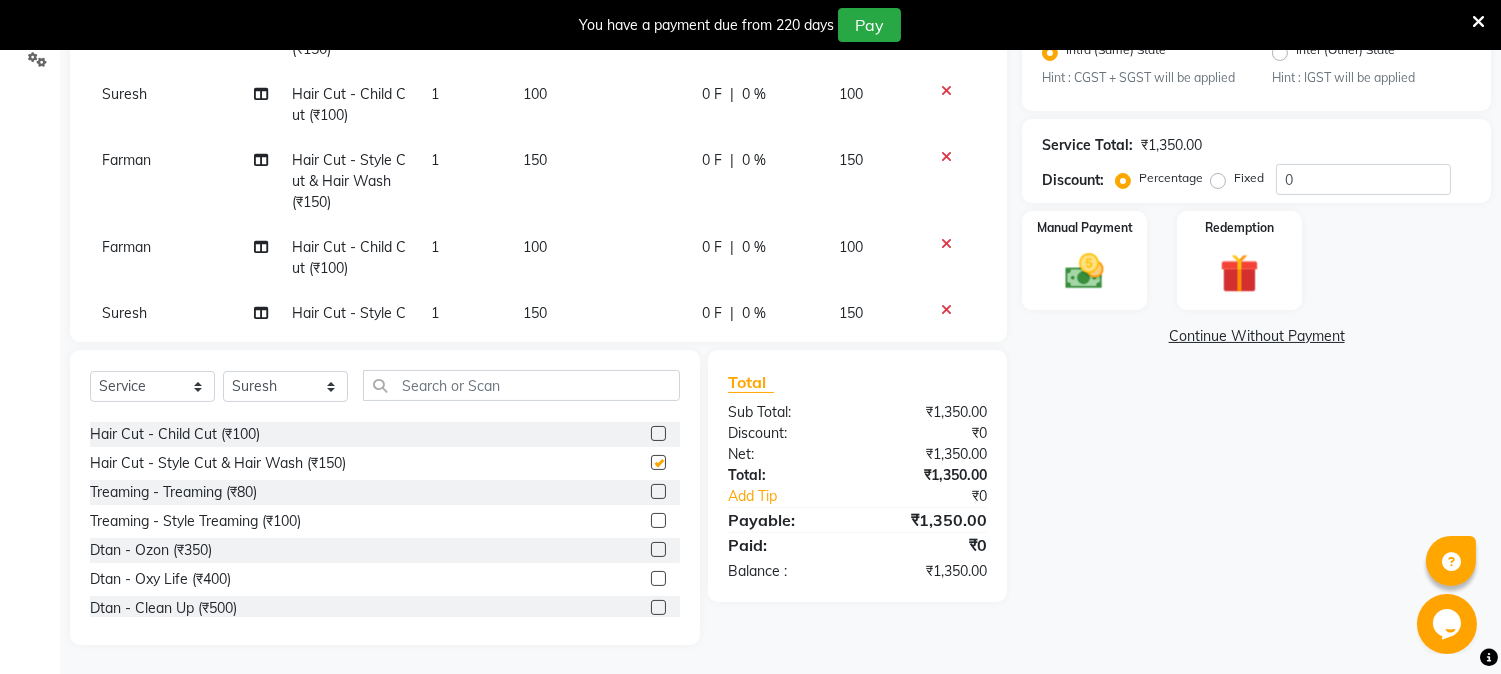 checkbox on "false" 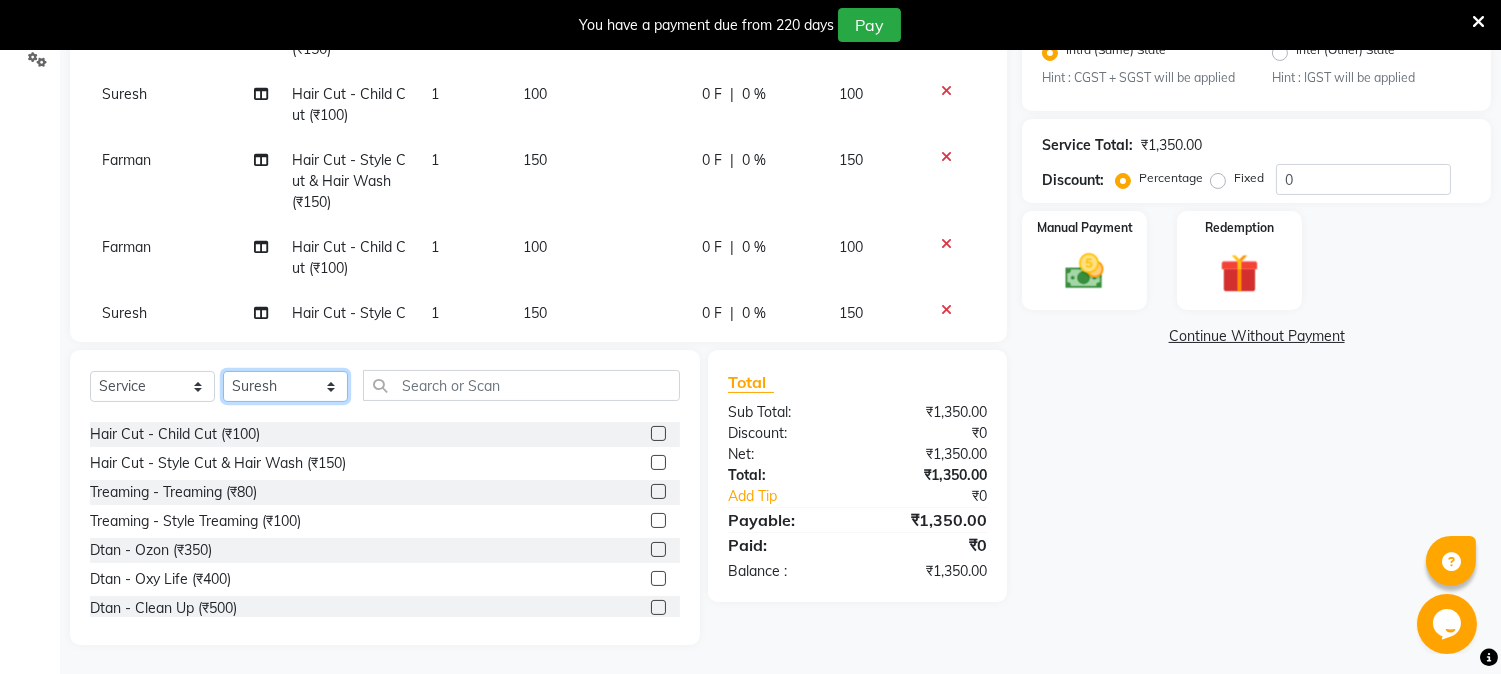 click on "Select Stylist [PERSON_NAME] [PERSON_NAME]  [PERSON_NAME]  prem RAHUL Sandip [PERSON_NAME]" 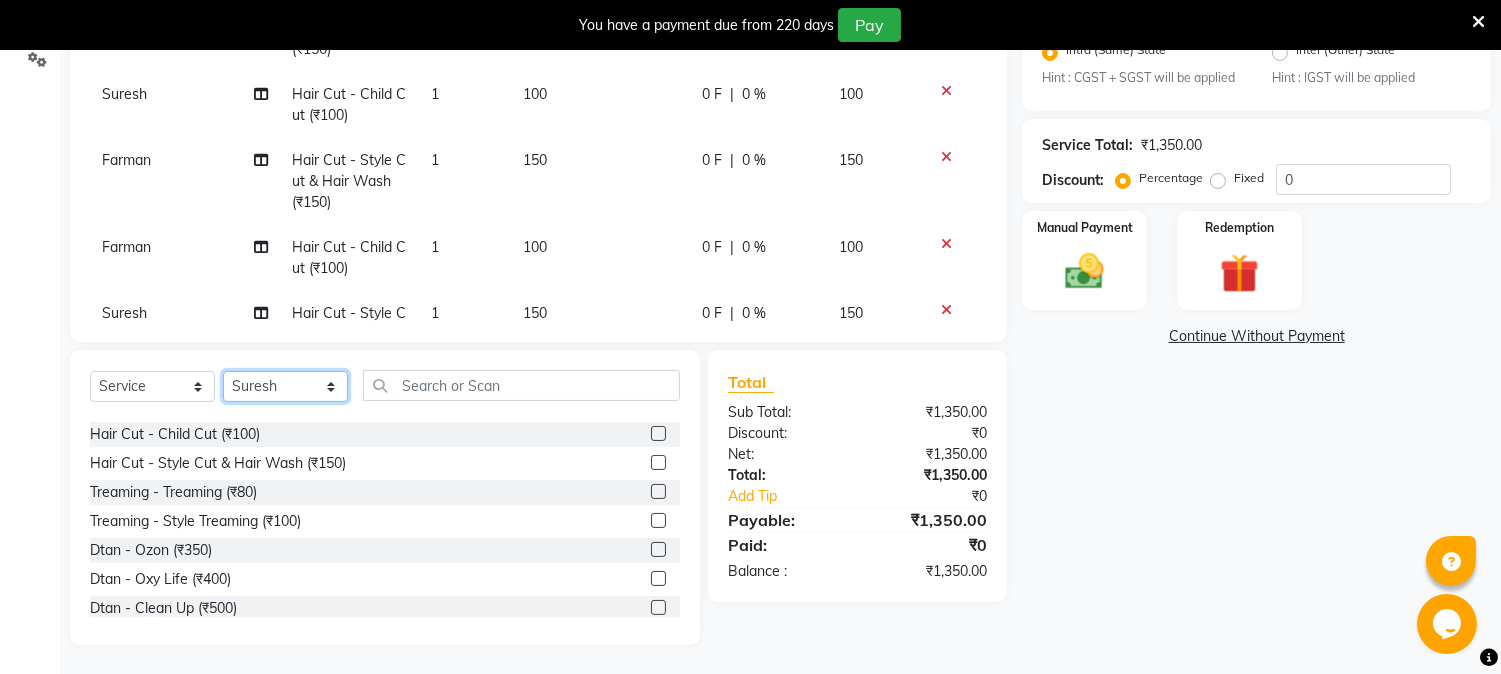 select on "81229" 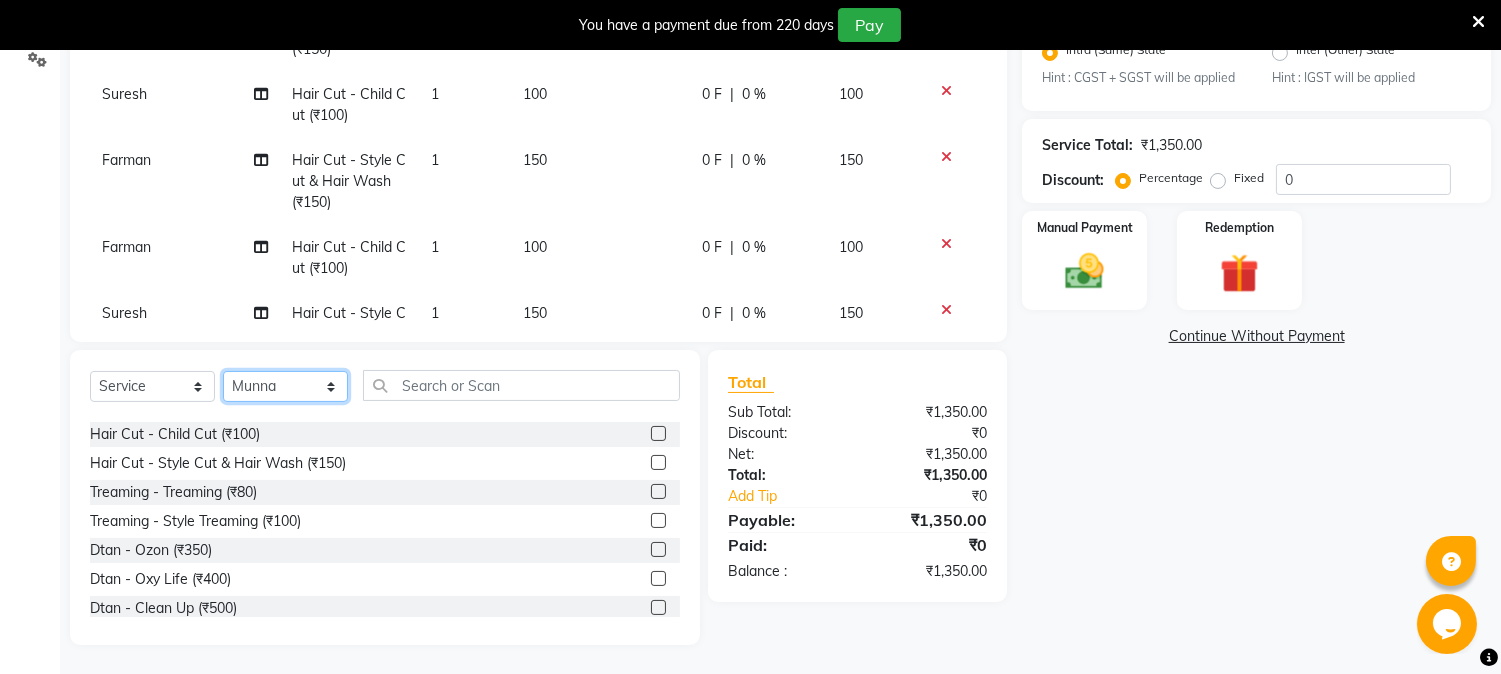 click on "Select Stylist [PERSON_NAME] [PERSON_NAME]  [PERSON_NAME]  prem RAHUL Sandip [PERSON_NAME]" 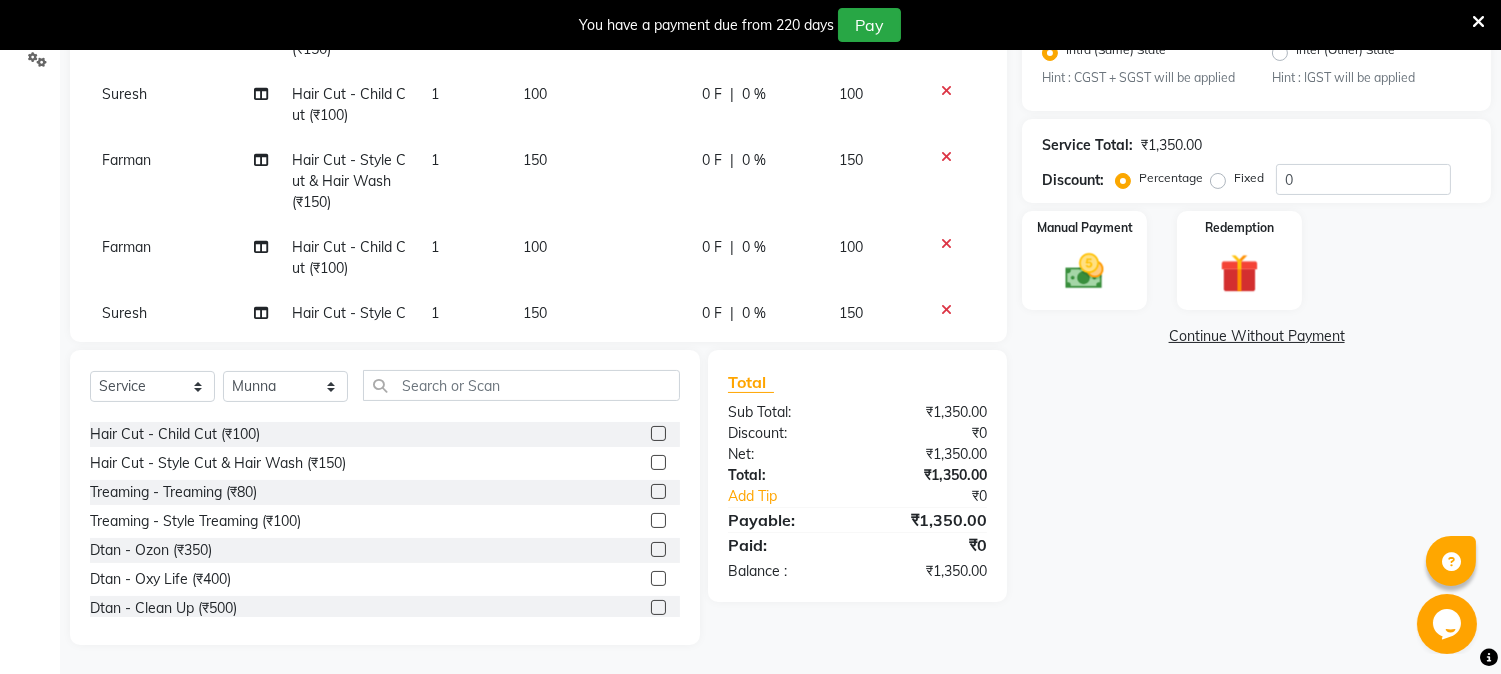 click 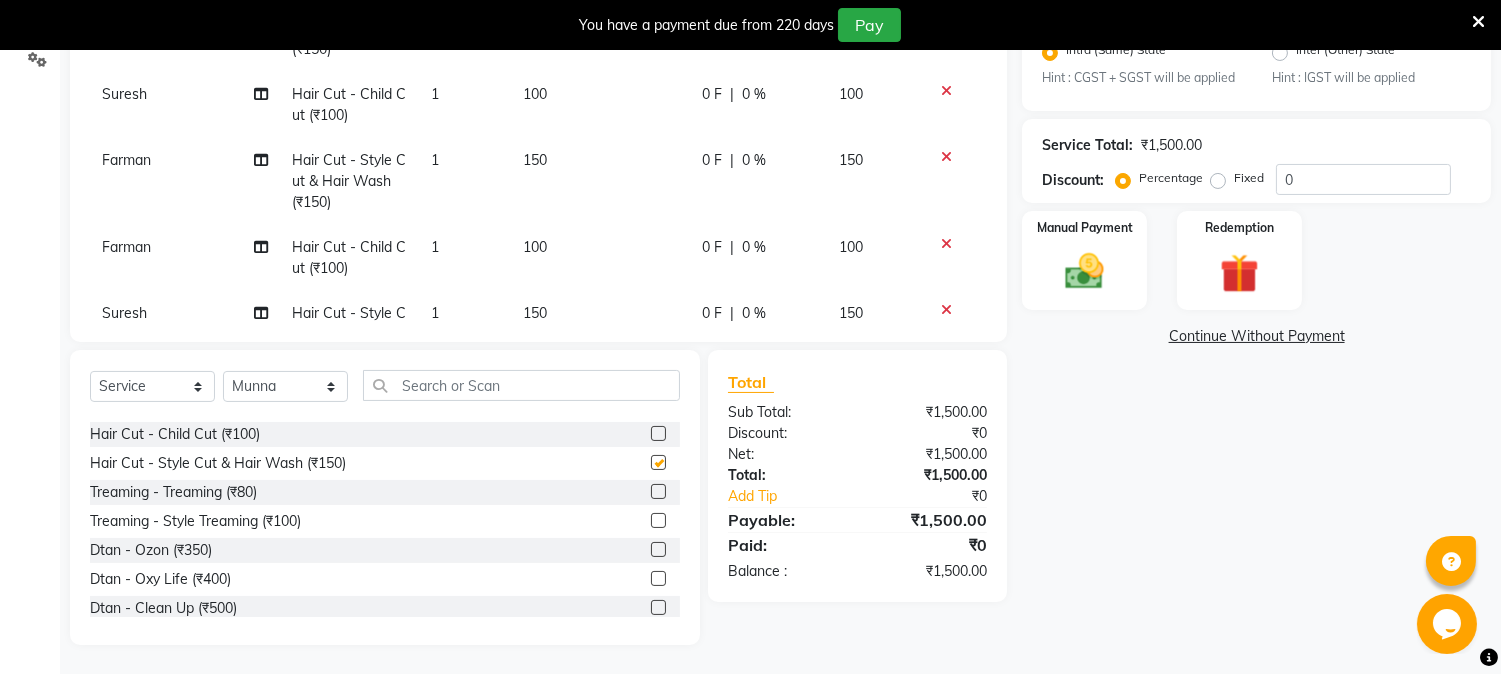 checkbox on "false" 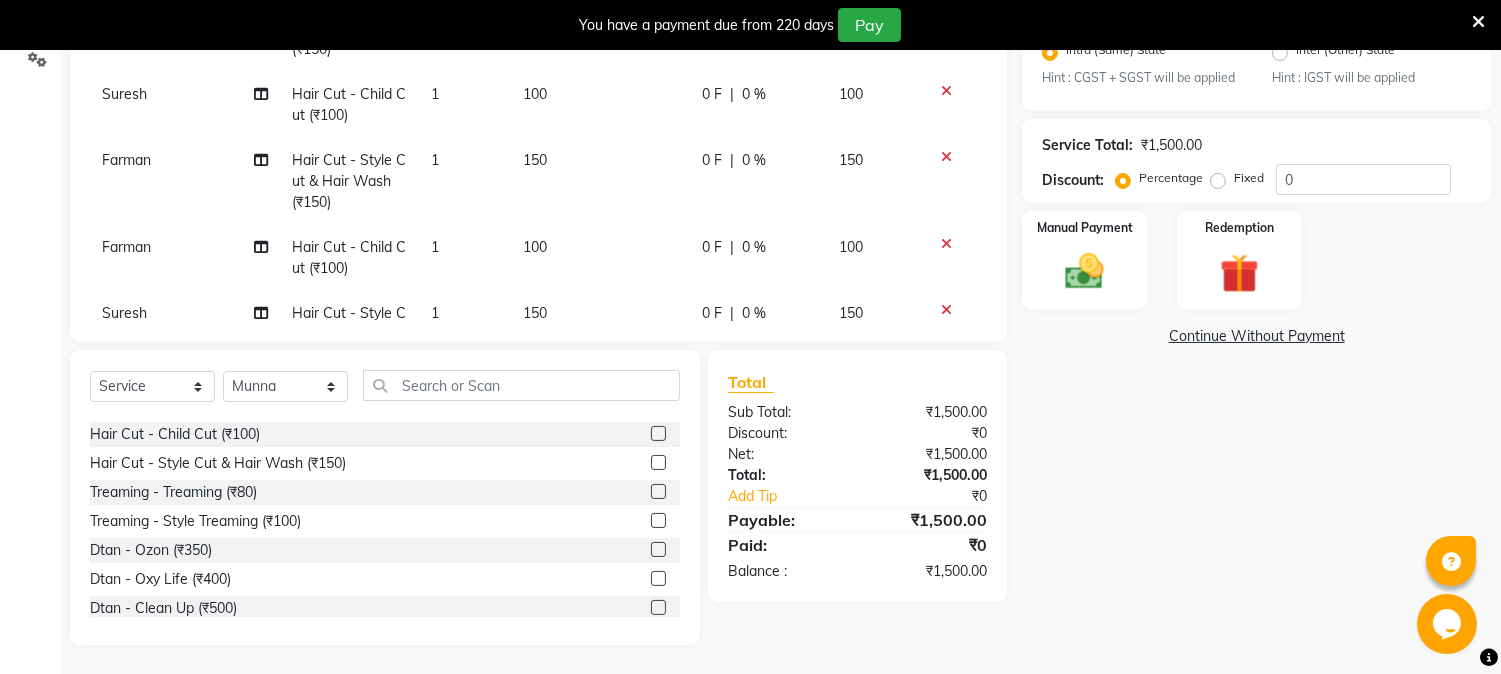 click 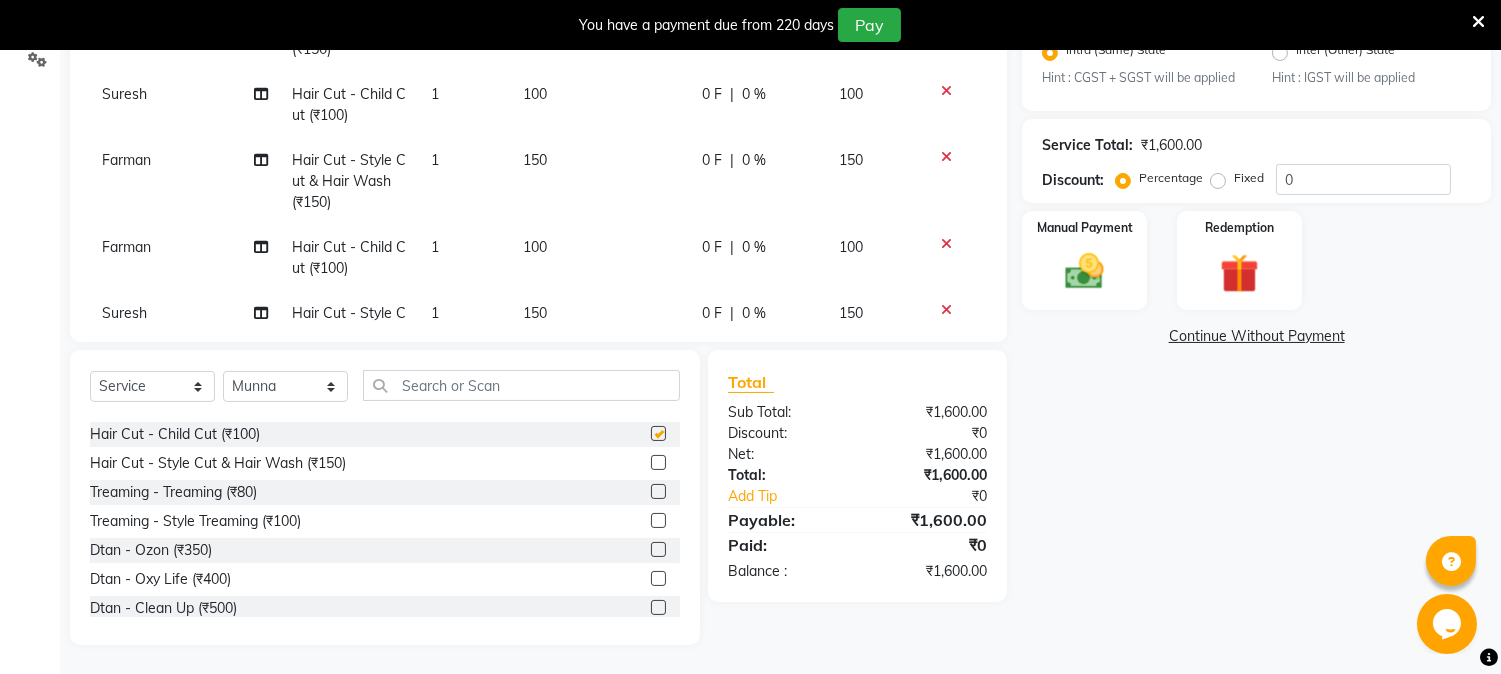 checkbox on "false" 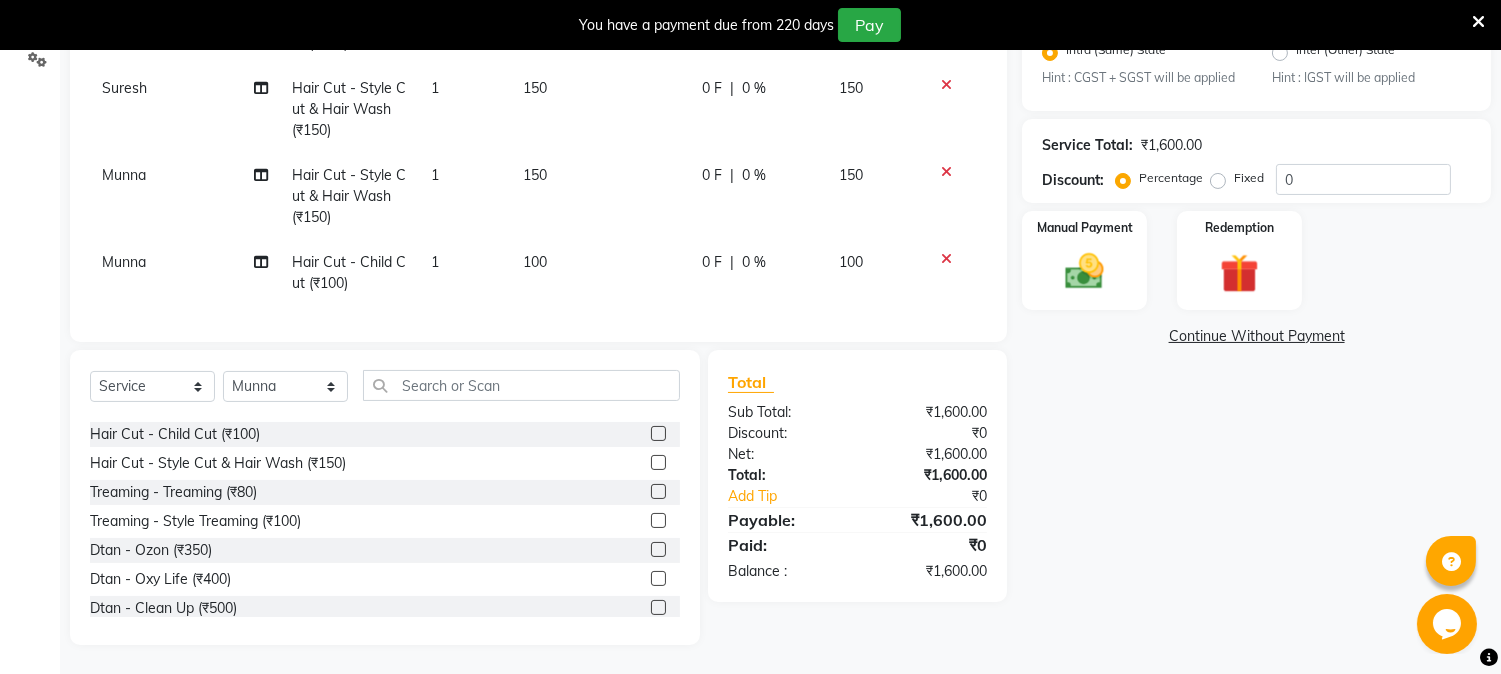 scroll, scrollTop: 597, scrollLeft: 0, axis: vertical 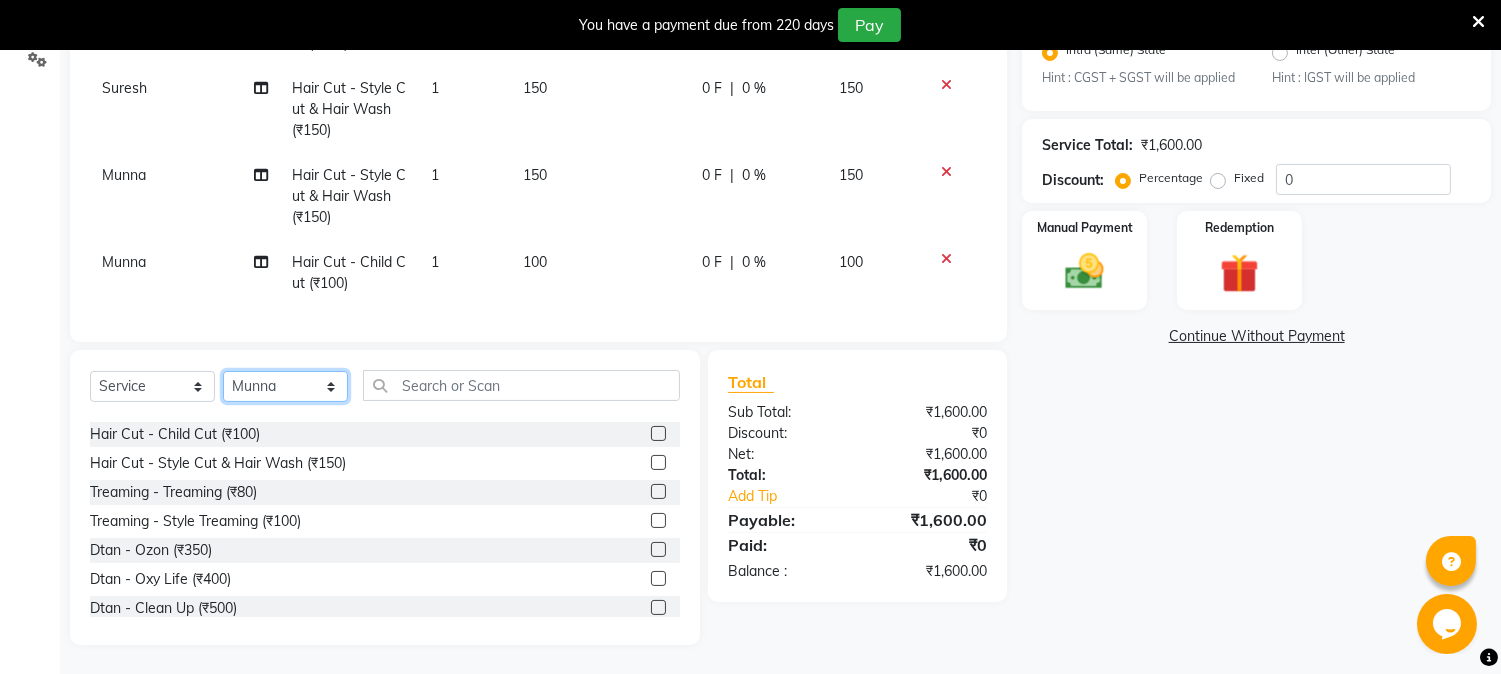 click on "Select Stylist [PERSON_NAME] [PERSON_NAME]  [PERSON_NAME]  prem RAHUL Sandip [PERSON_NAME]" 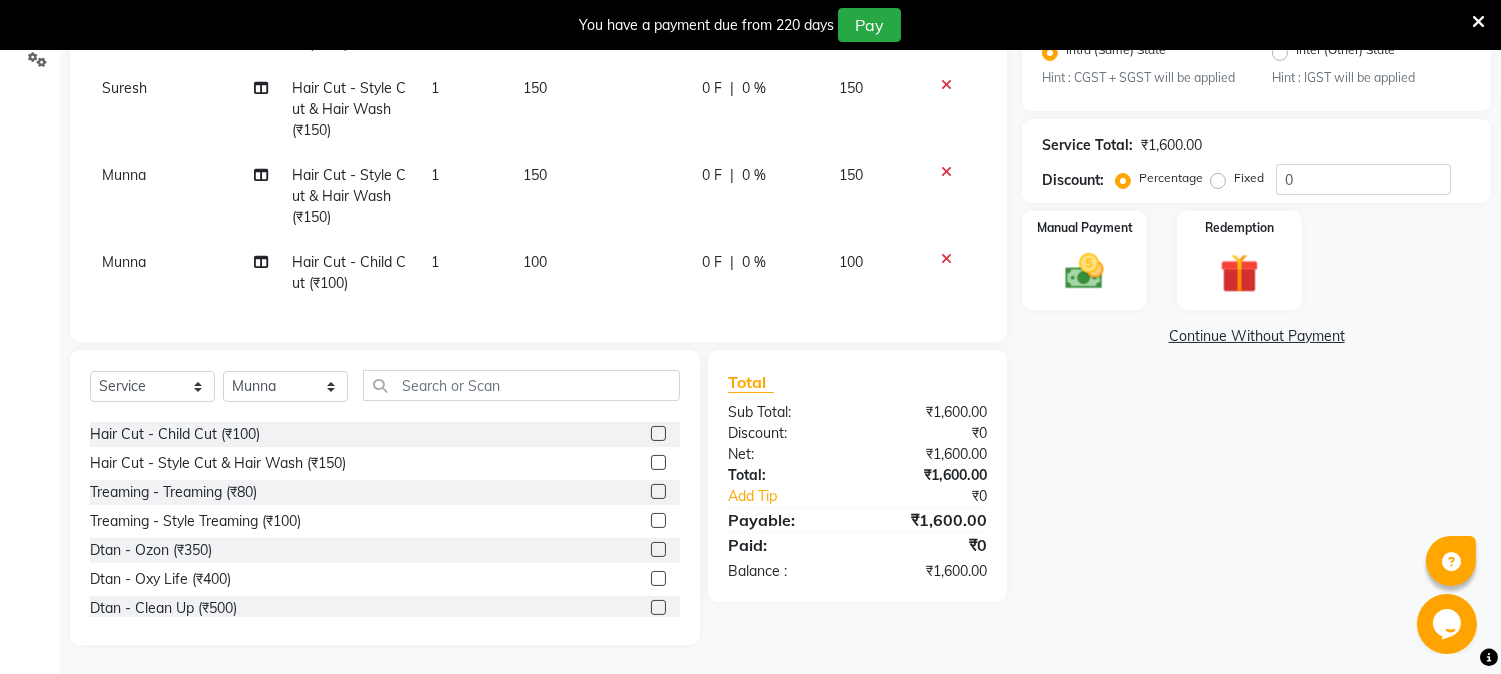 click on "Client [PHONE_NUMBER] Date [DATE] Invoice Number V/2025 V/[PHONE_NUMBER] Services Stylist Service Qty Price Disc Total Action Munna  Hair Cut - Natural Cut (₹100) 1 100 0 F | 0 % 100 [PERSON_NAME] Hair Cut - Style Cut & Hair Wash (₹150) 1 150 0 F | 0 % 150 [PERSON_NAME] Hair Cut - Child Cut (₹100) 1 100 0 F | 0 % 100 [PERSON_NAME] Hair Cut - Style Cut & Hair Wash (₹150) 1 150 0 F | 0 % 150 [PERSON_NAME] Hair Cut - Child Cut (₹100) 1 100 0 F | 0 % 100 Munna  Hair Cut - Child Cut (₹100) 1 100 0 F | 0 % 100 Suresh Hair Cut - Style Cut & Hair Wash (₹150) 1 150 0 F | 0 % 150 Suresh Hair Cut - Child Cut (₹100) 1 100 0 F | 0 % 100 Farman  Hair Cut - Style Cut & Hair Wash (₹150) 1 150 0 F | 0 % 150 Farman  Hair Cut - Child Cut (₹100) 1 100 0 F | 0 % 100 Suresh Hair Cut - Style Cut & Hair Wash (₹150) 1 150 0 F | 0 % 150 Munna  Hair Cut - Style Cut & Hair Wash (₹150) 1 150 0 F | 0 % 150 Munna  Hair Cut - Child Cut (₹100) 1 100 0 F | 0 % 100 Select  Service  Product  Membership  Package prem" 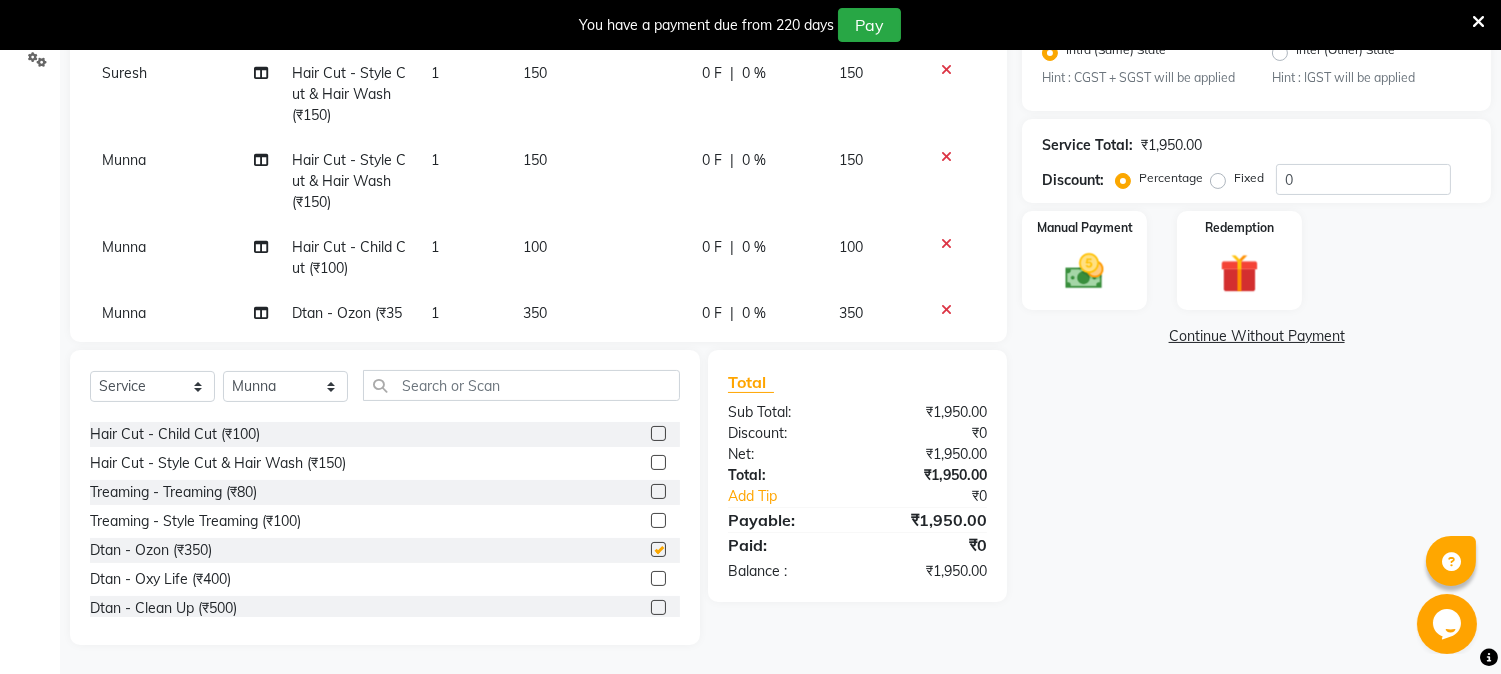 checkbox on "false" 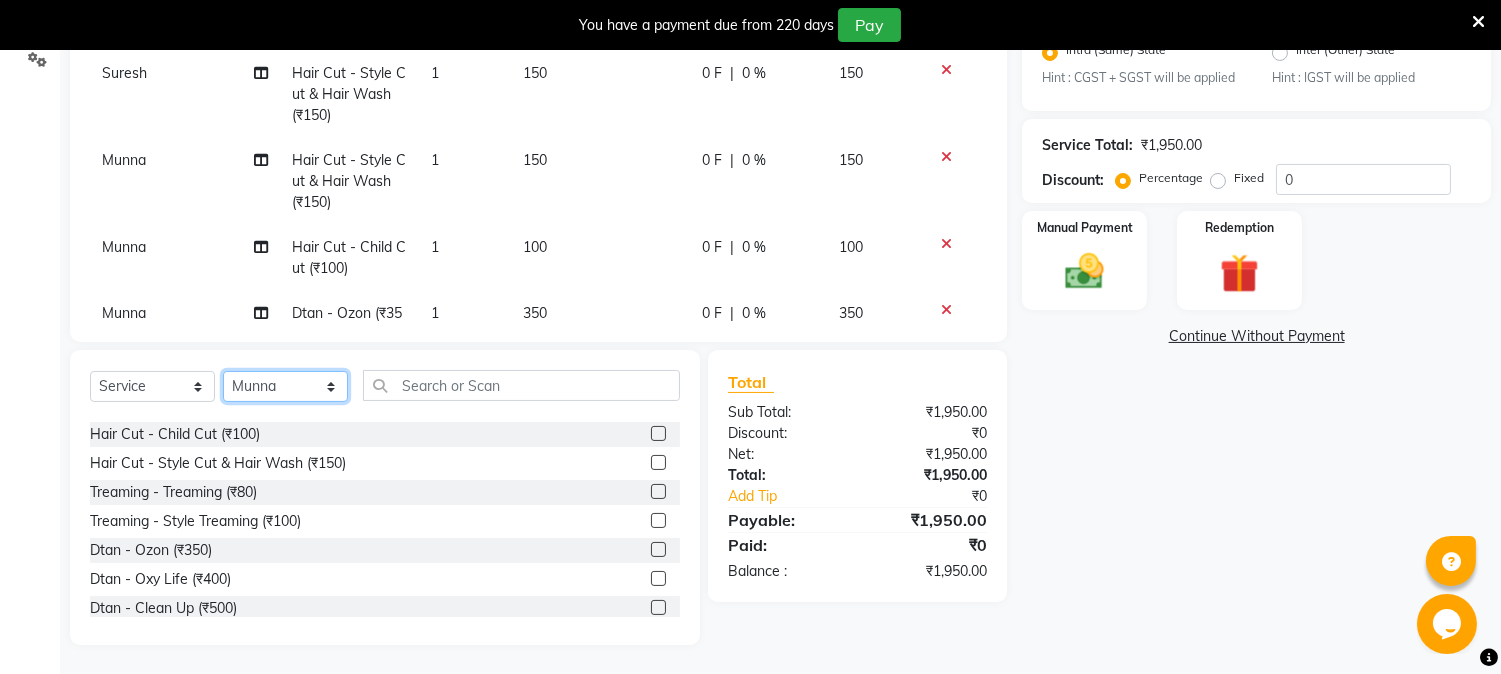 click on "Select Stylist [PERSON_NAME] [PERSON_NAME]  [PERSON_NAME]  prem RAHUL Sandip [PERSON_NAME]" 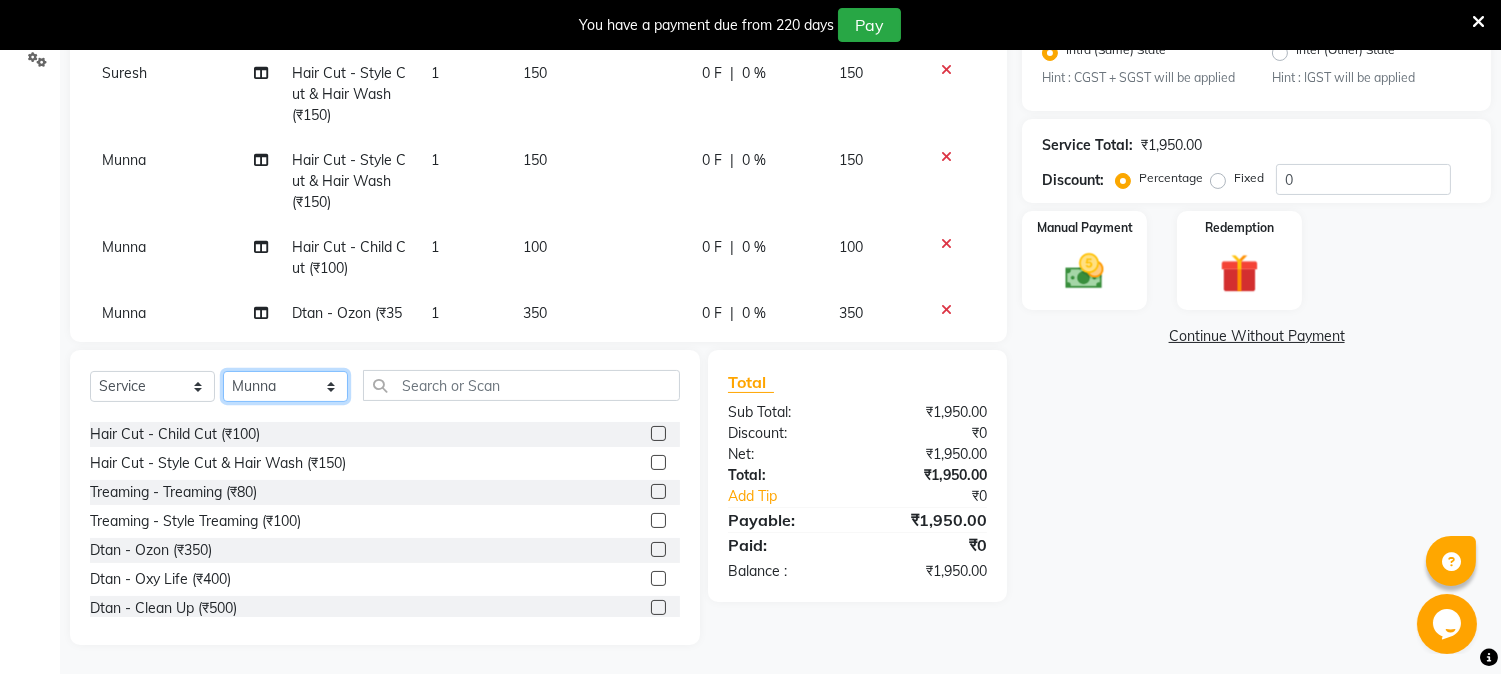 select on "36046" 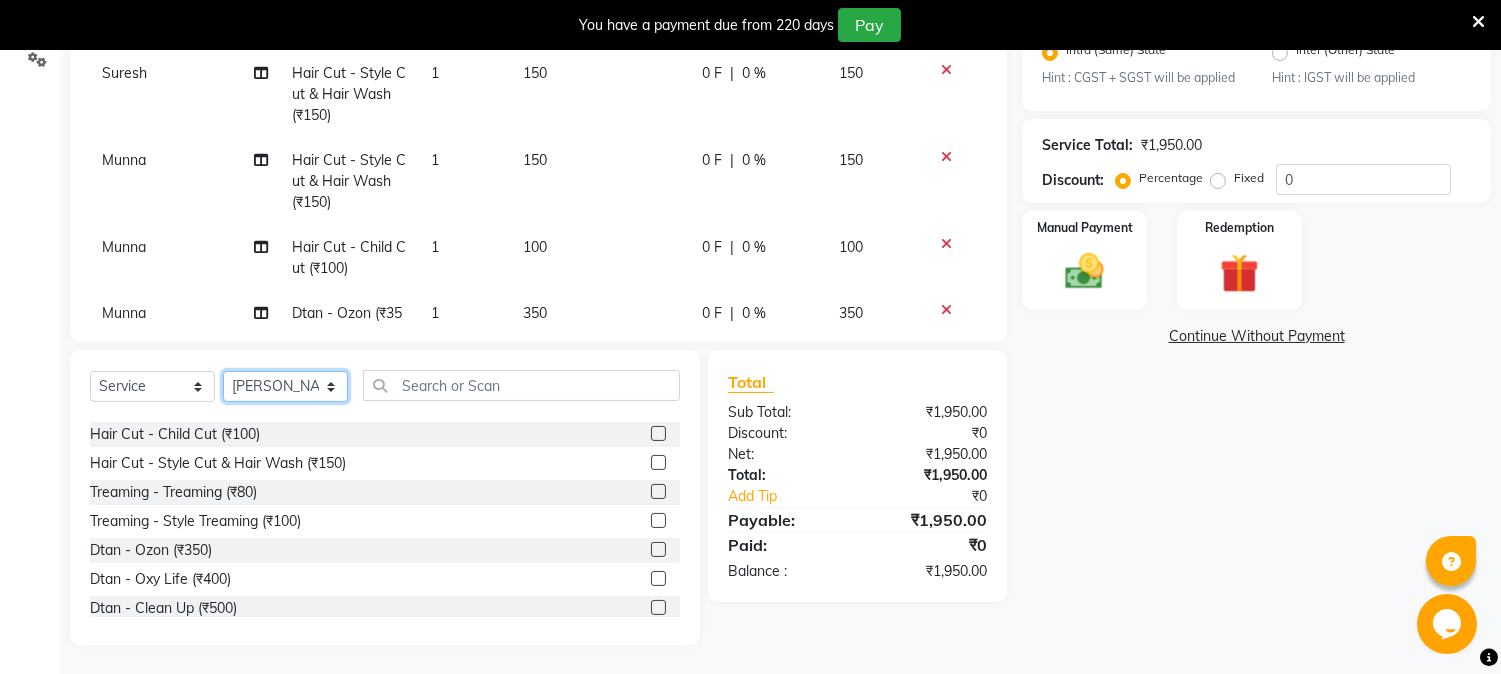 click on "Select Stylist [PERSON_NAME] [PERSON_NAME]  [PERSON_NAME]  prem RAHUL Sandip [PERSON_NAME]" 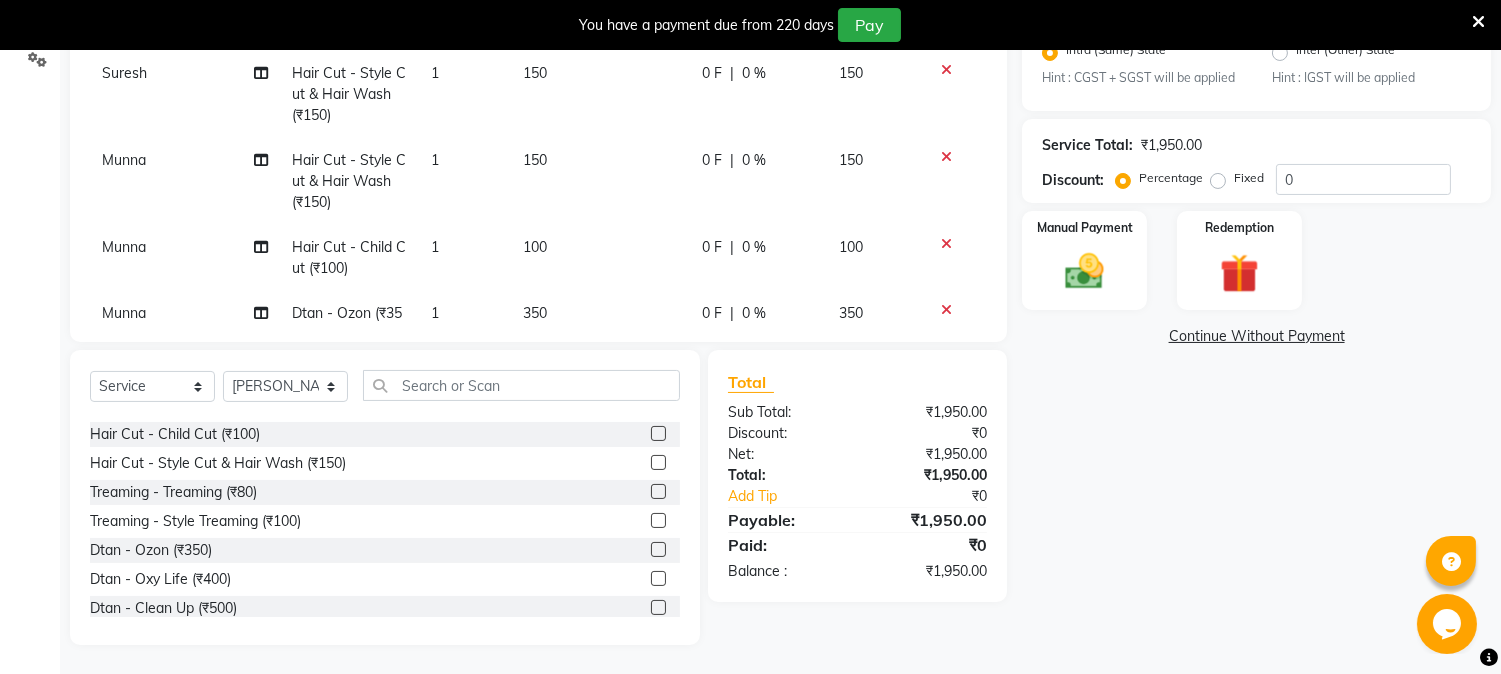 click 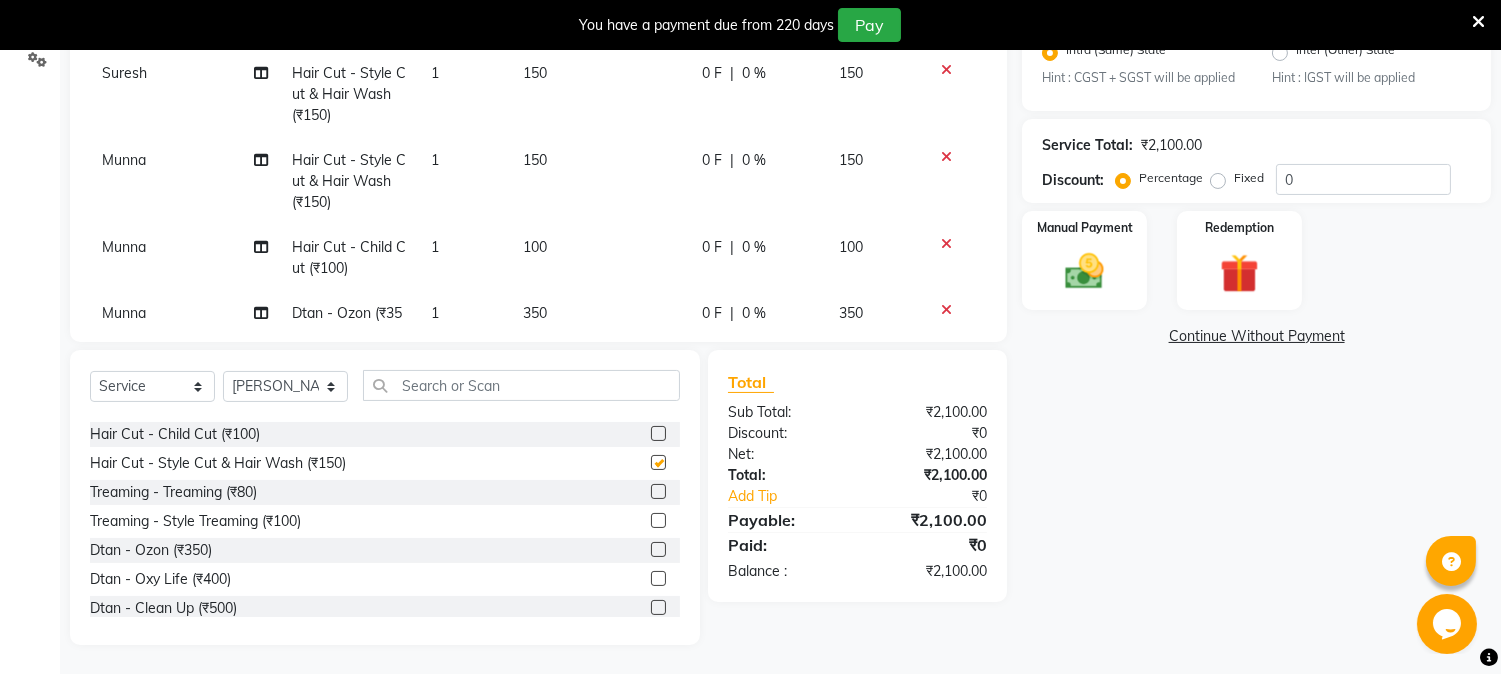 checkbox on "false" 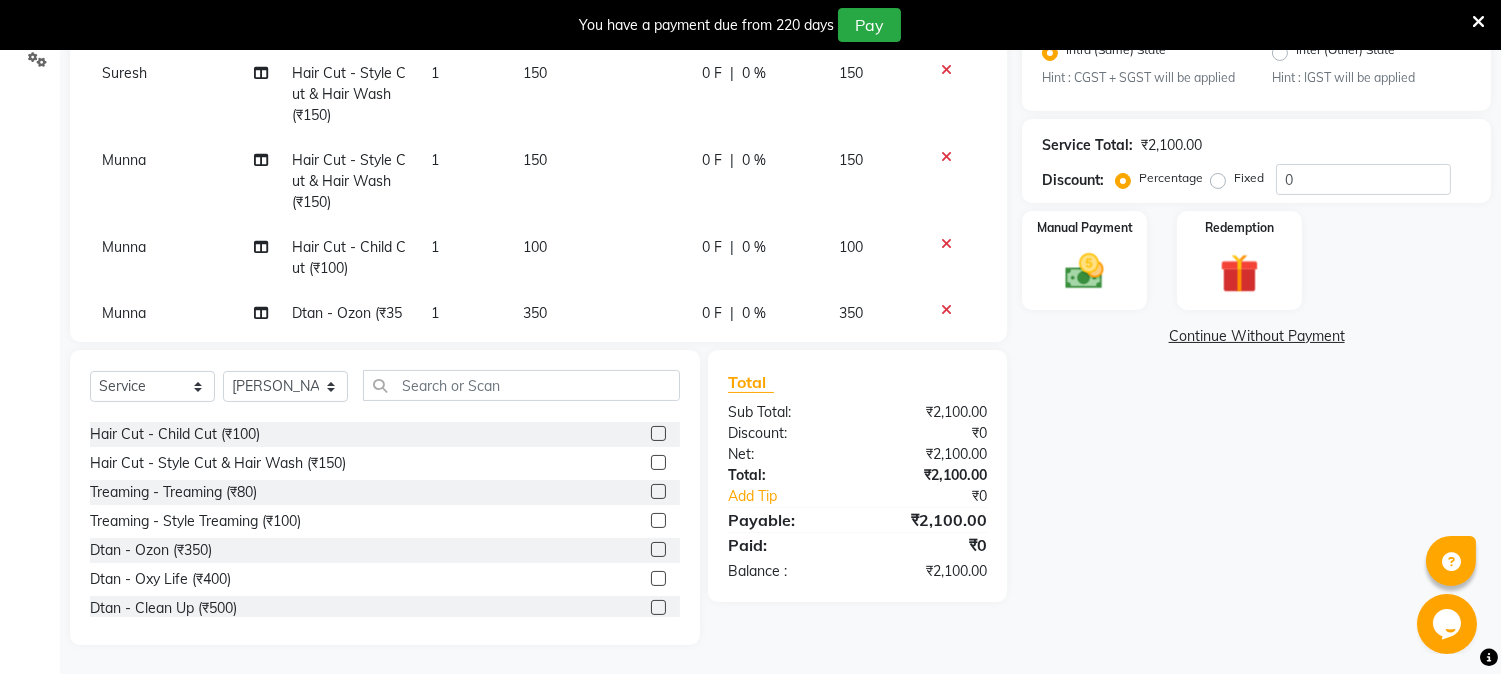 click 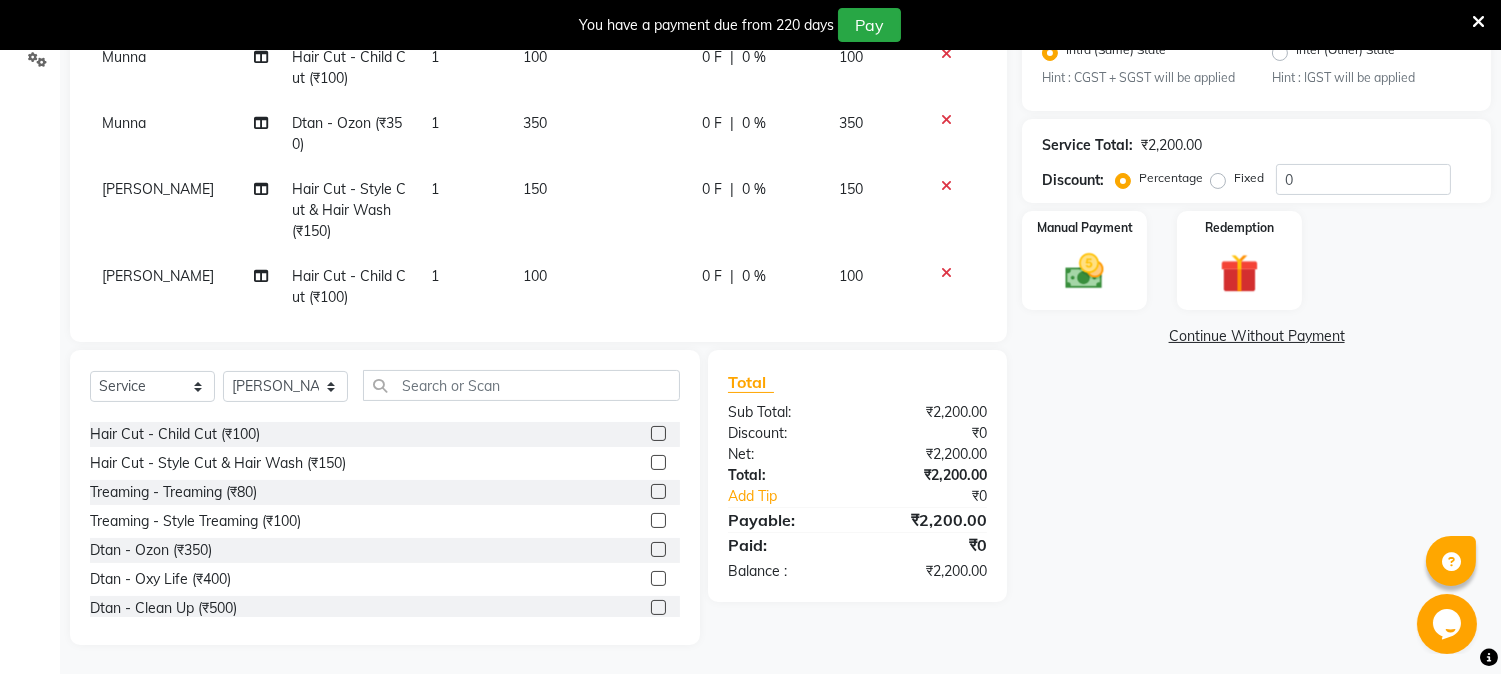 scroll, scrollTop: 816, scrollLeft: 0, axis: vertical 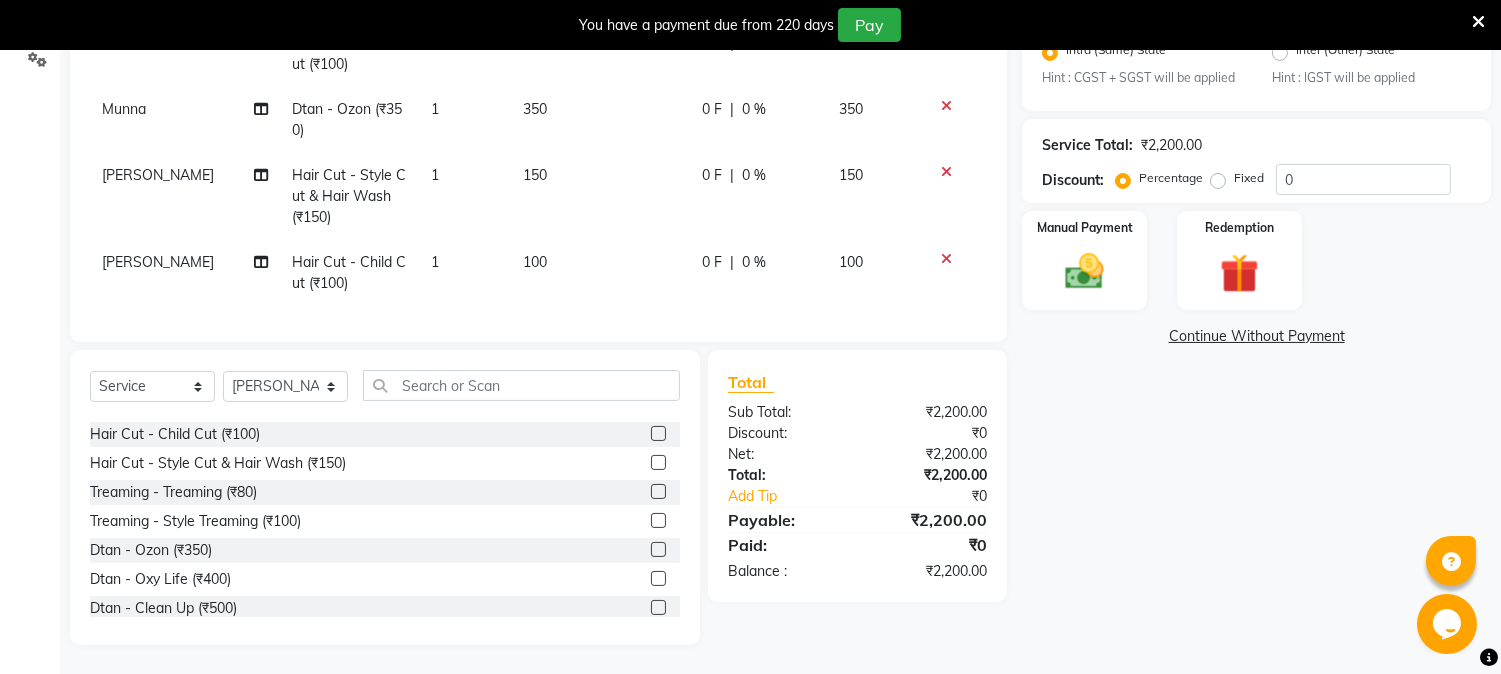 click 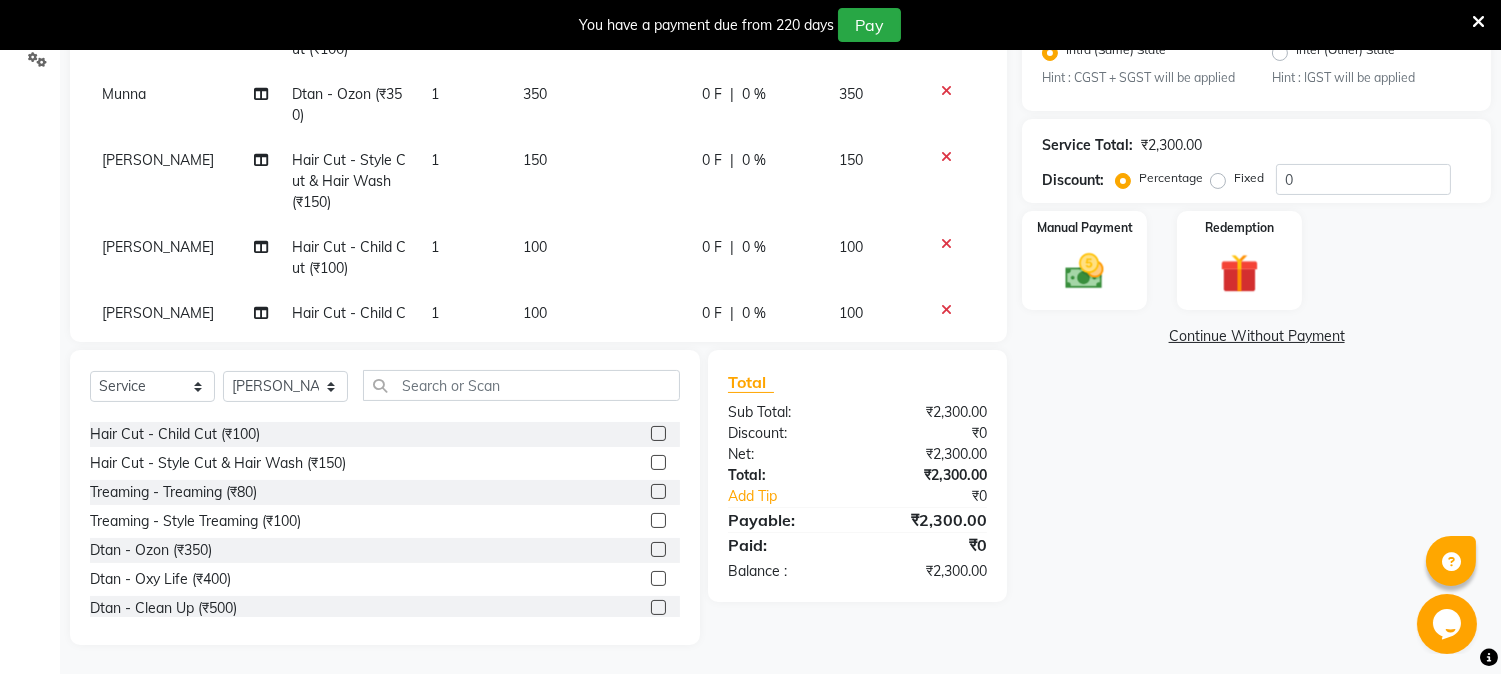 click 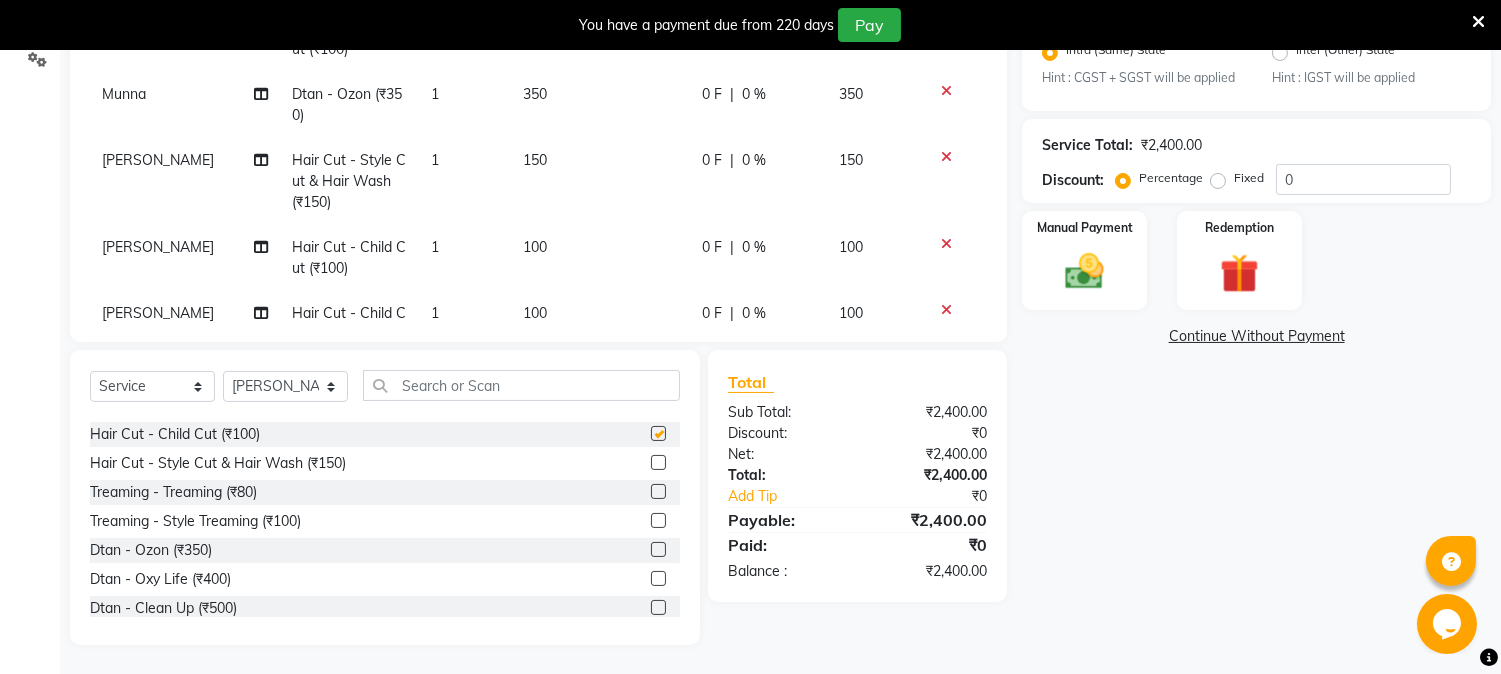 checkbox on "false" 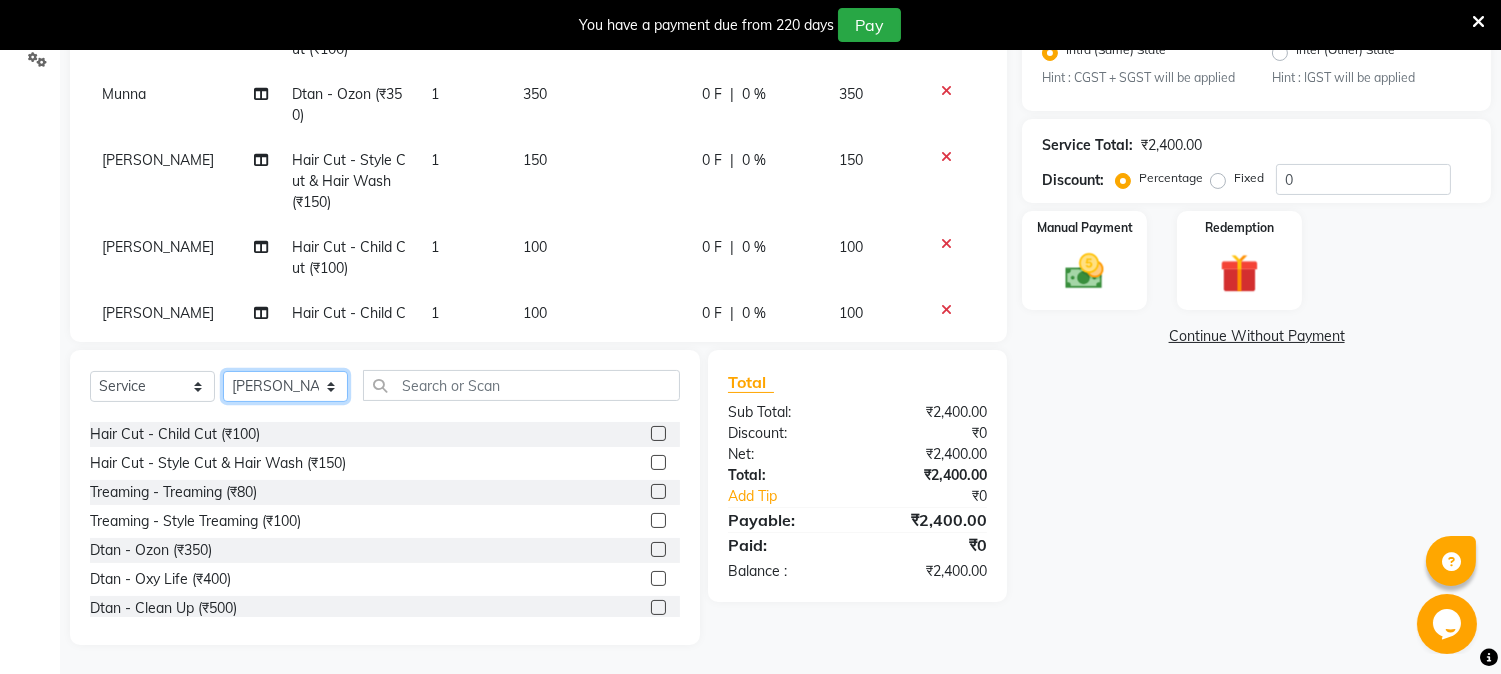 click on "Select Stylist [PERSON_NAME] [PERSON_NAME]  [PERSON_NAME]  prem RAHUL Sandip [PERSON_NAME]" 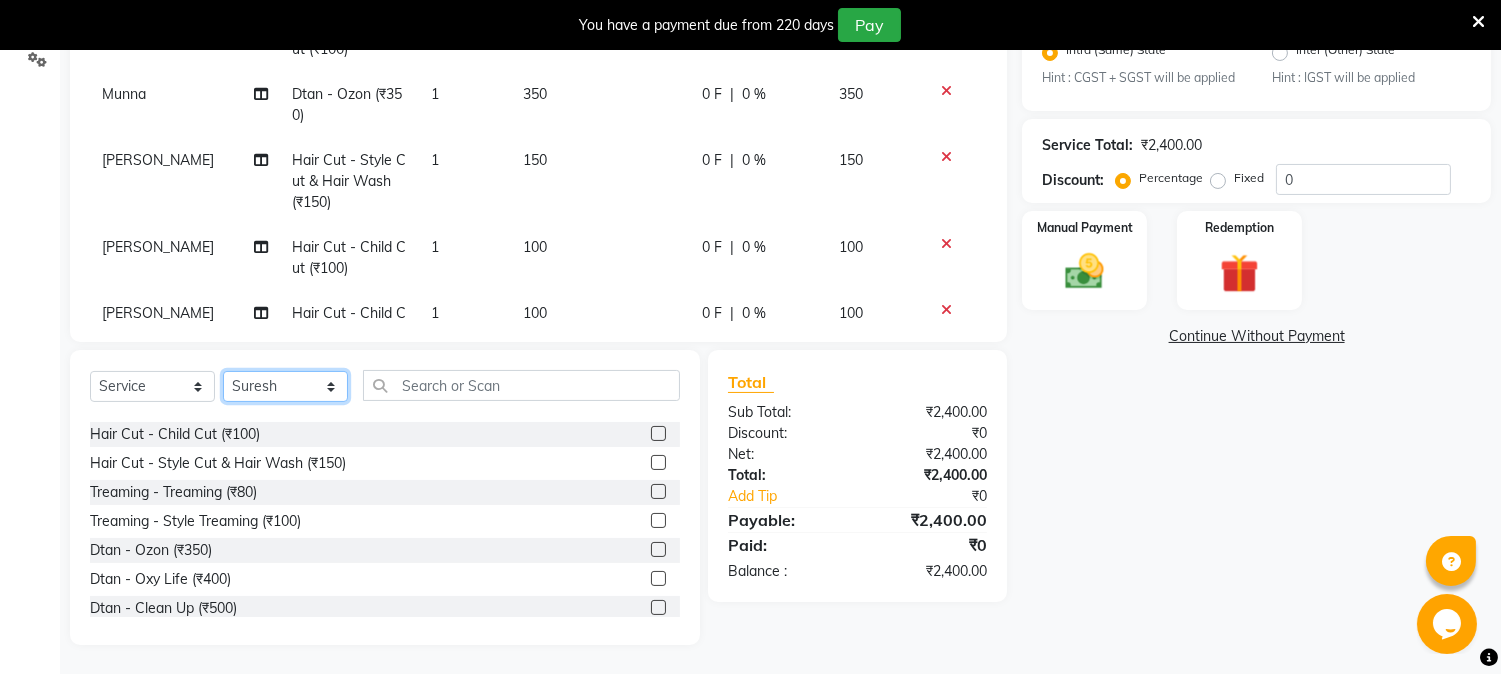 click on "Select Stylist [PERSON_NAME] [PERSON_NAME]  [PERSON_NAME]  prem RAHUL Sandip [PERSON_NAME]" 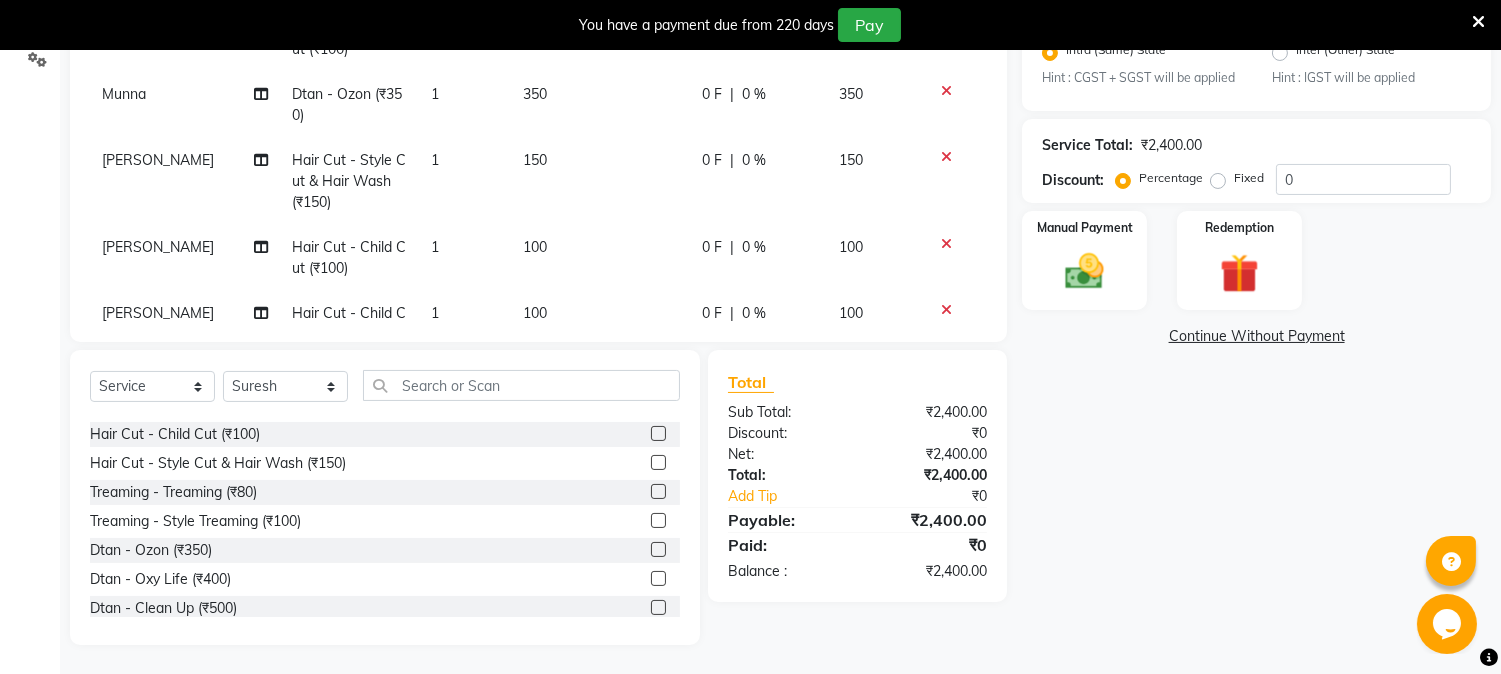 click 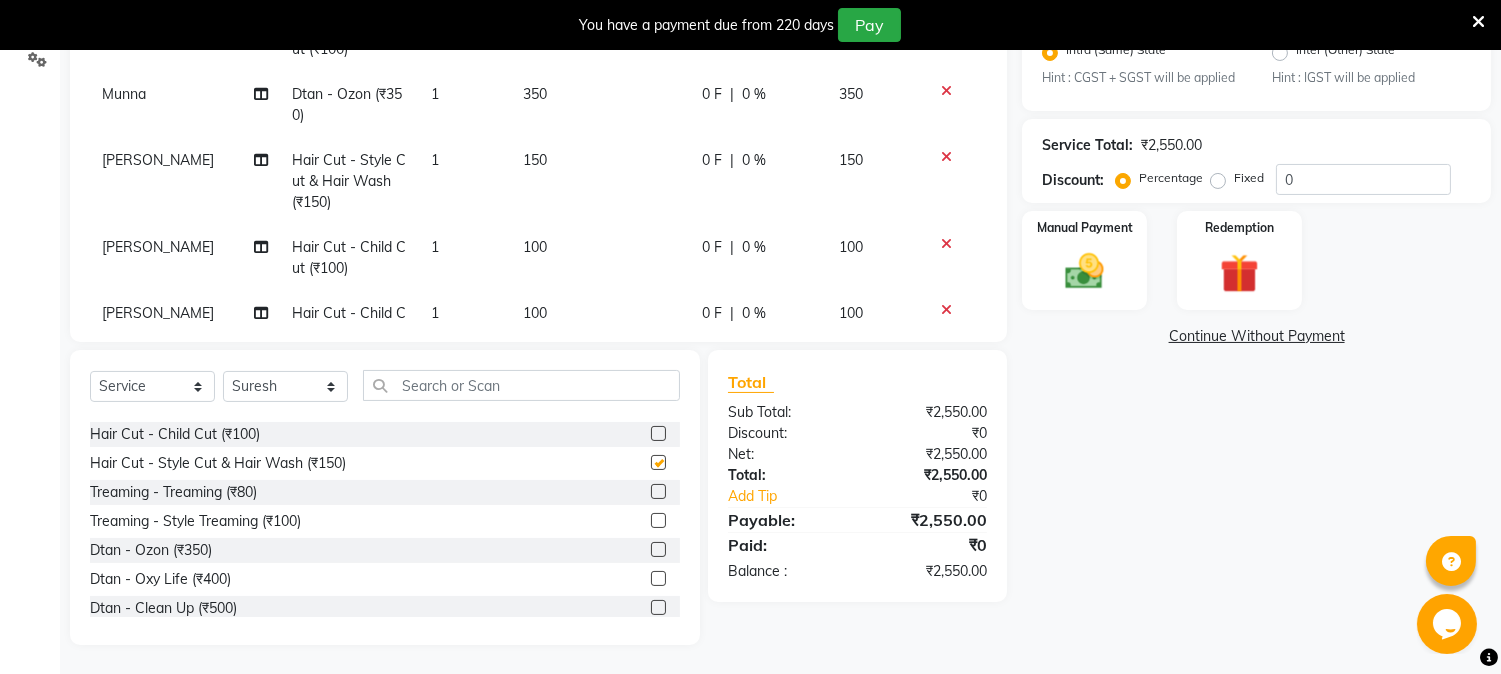 checkbox on "false" 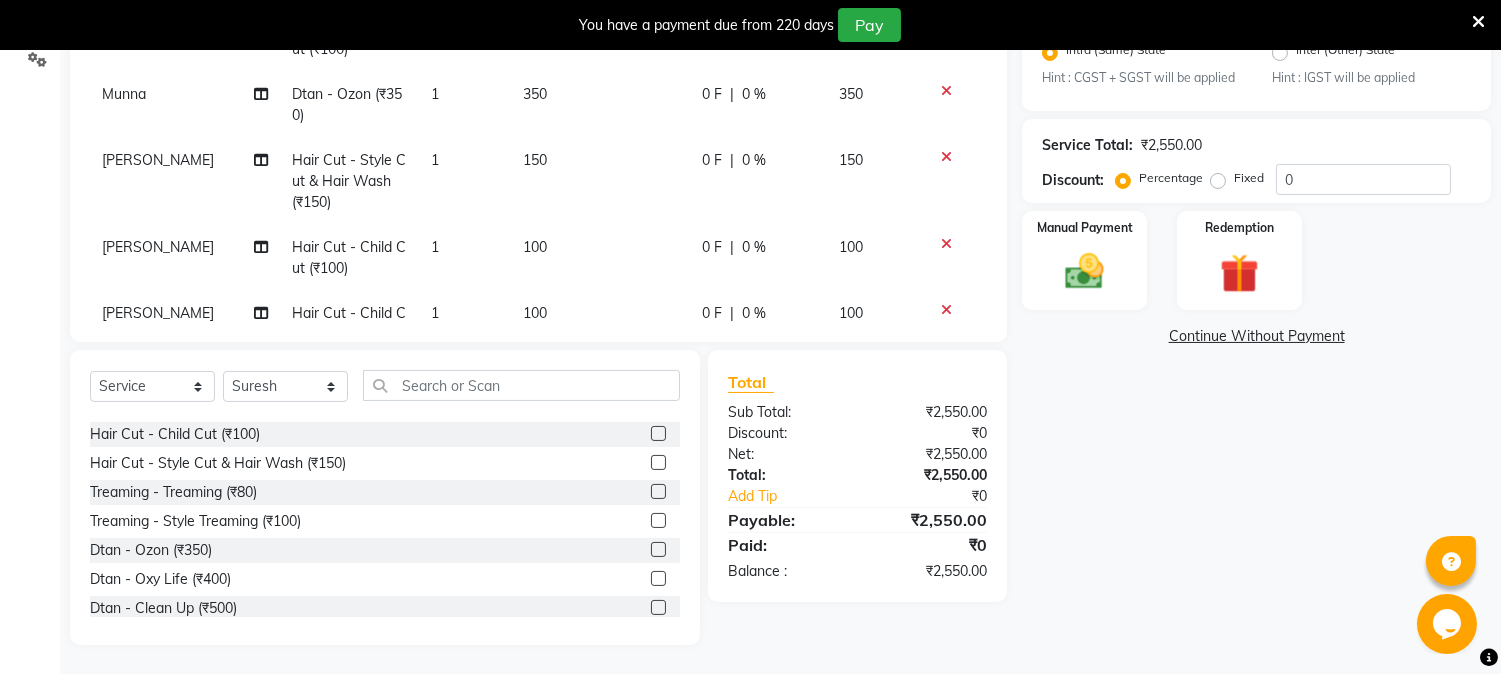 click 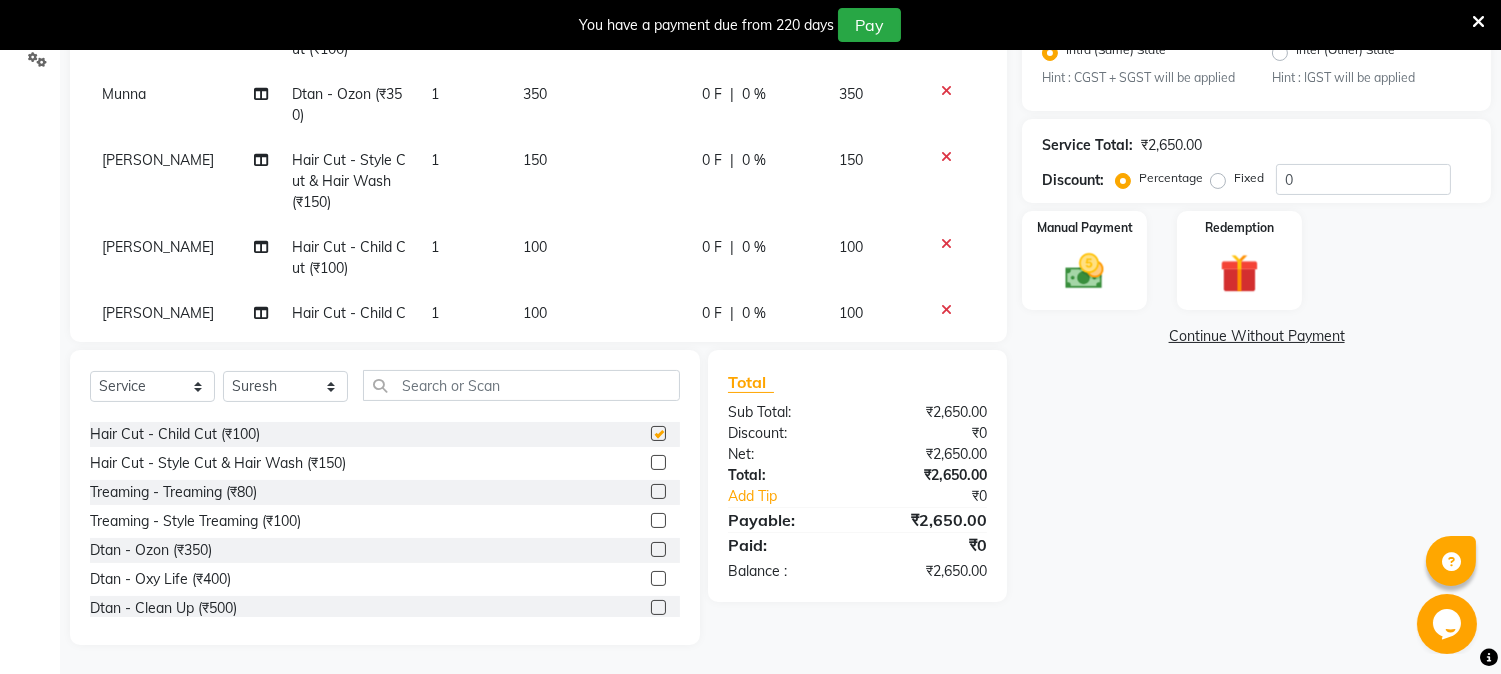 checkbox on "false" 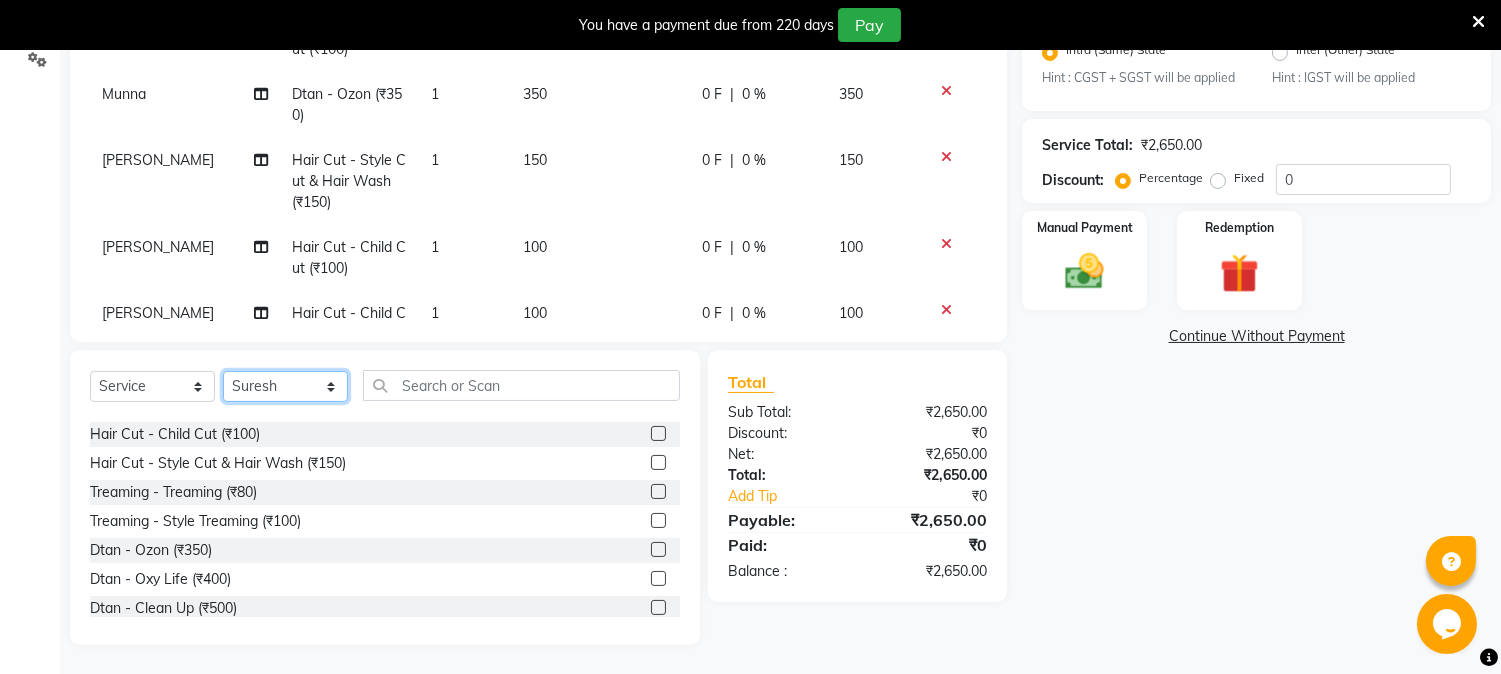 click on "Select Stylist [PERSON_NAME] [PERSON_NAME]  [PERSON_NAME]  prem RAHUL Sandip [PERSON_NAME]" 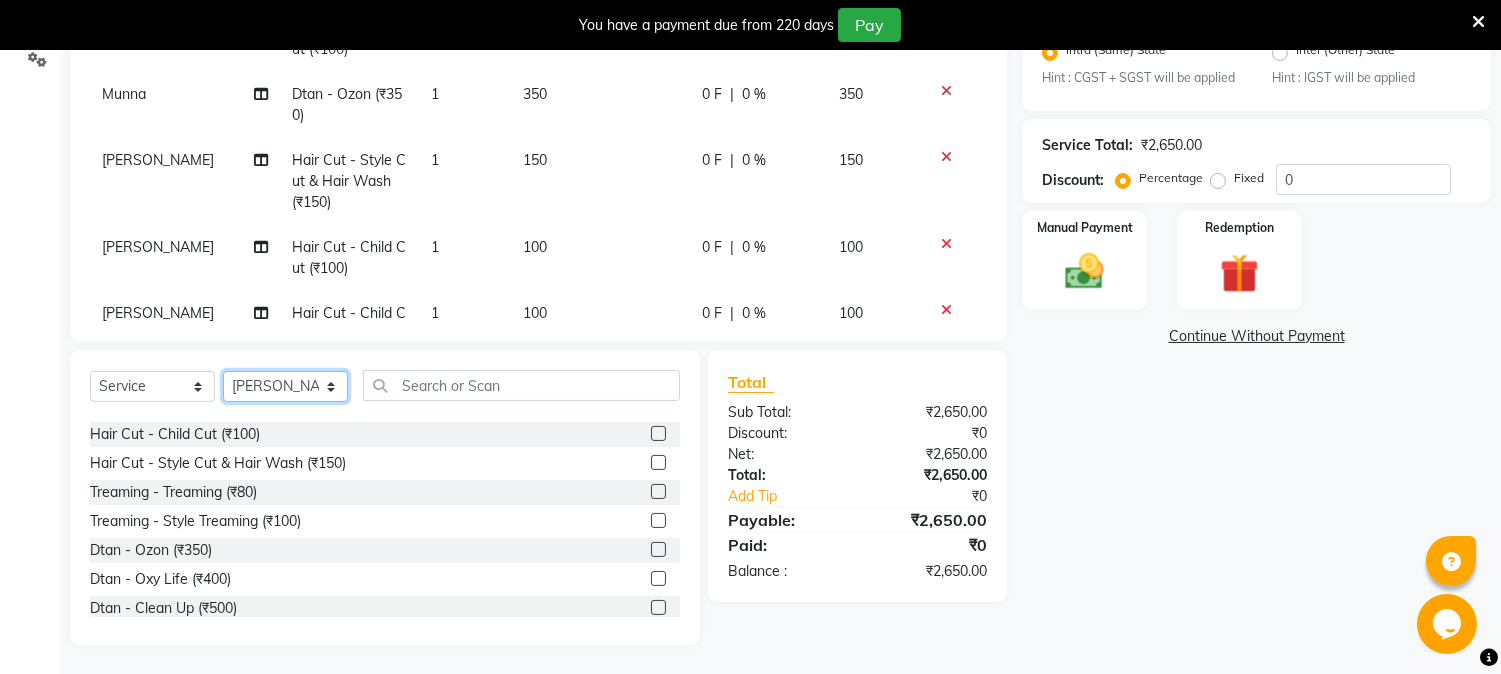 click on "Select Stylist [PERSON_NAME] [PERSON_NAME]  [PERSON_NAME]  prem RAHUL Sandip [PERSON_NAME]" 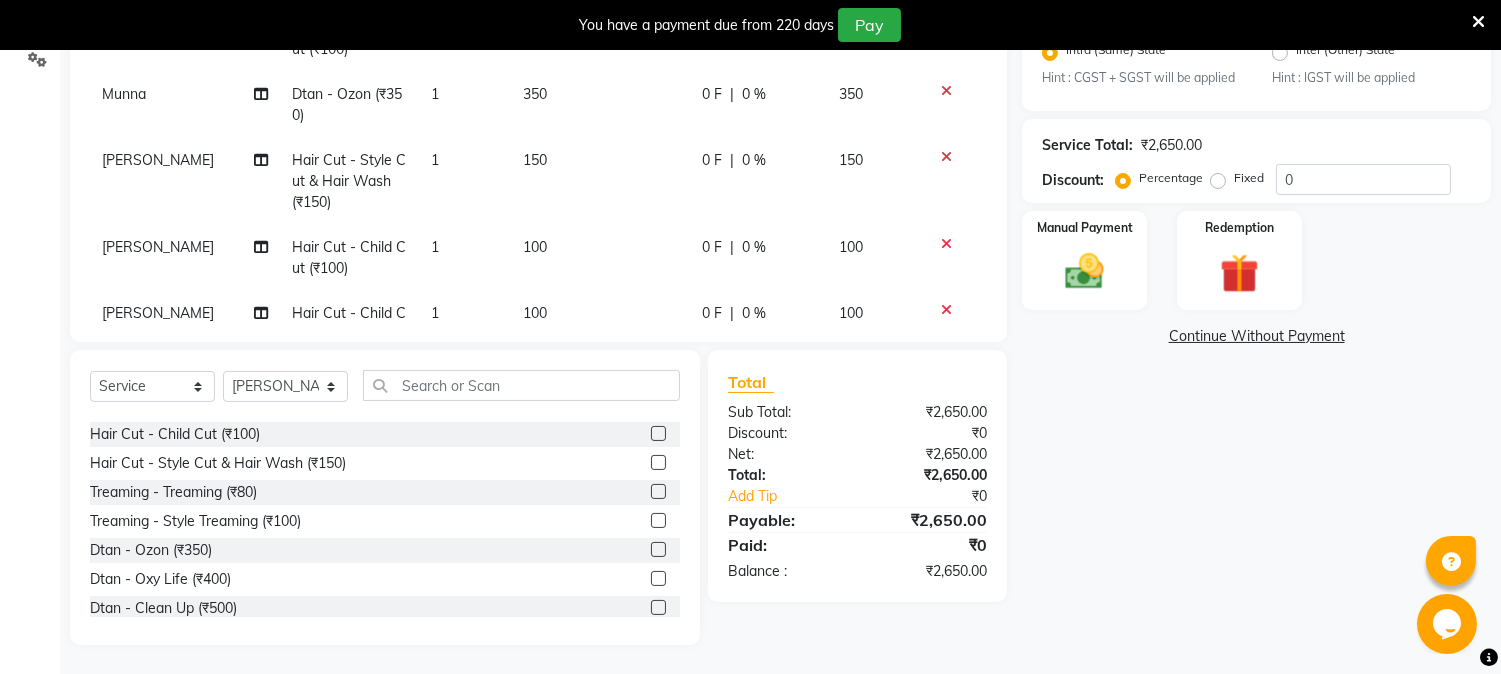 click 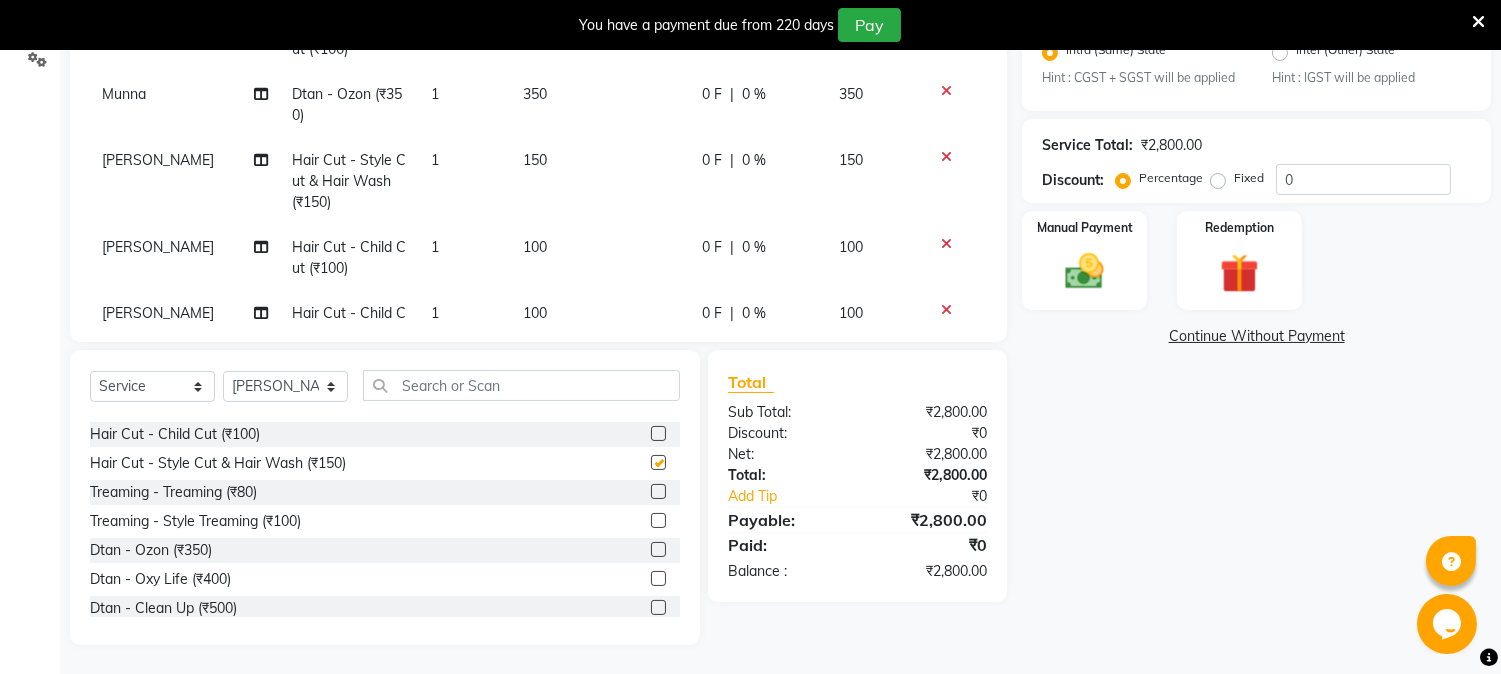 checkbox on "false" 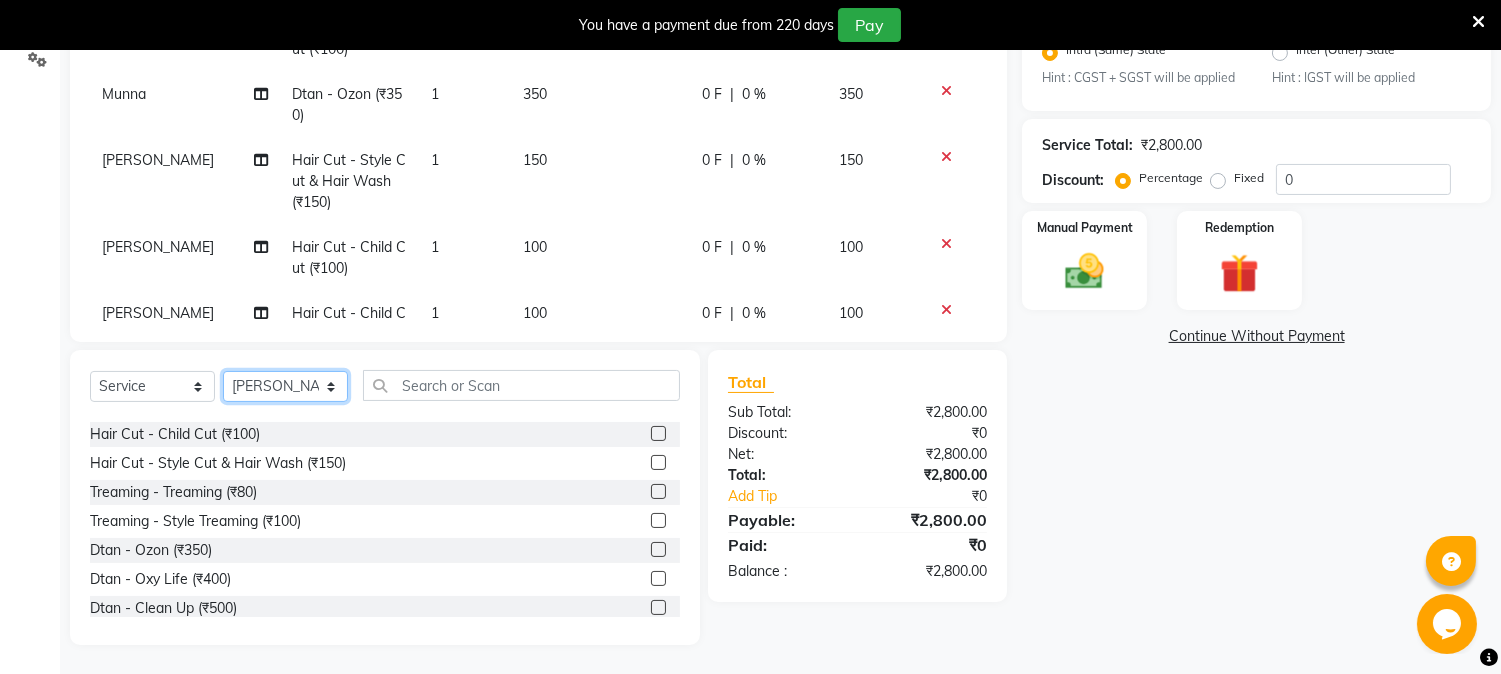 click on "Select Stylist [PERSON_NAME] [PERSON_NAME]  [PERSON_NAME]  prem RAHUL Sandip [PERSON_NAME]" 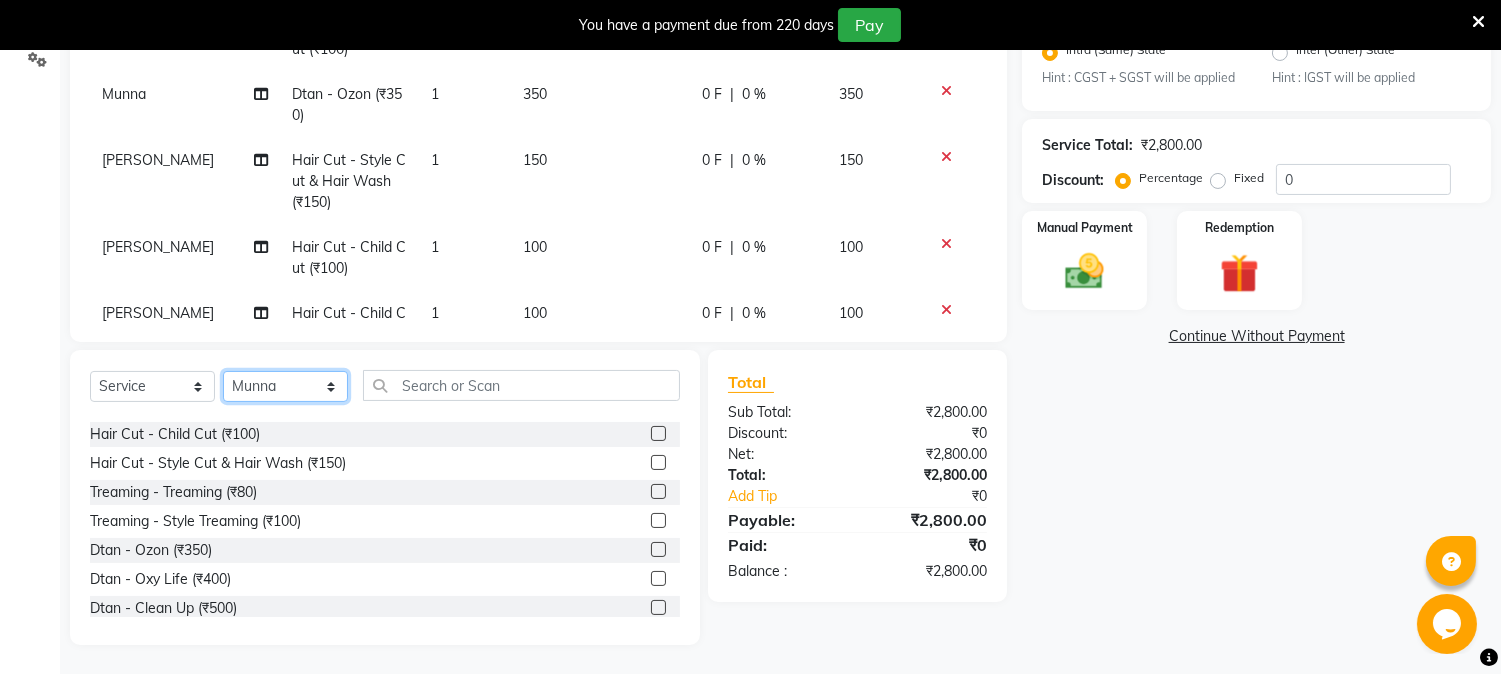 click on "Select Stylist [PERSON_NAME] [PERSON_NAME]  [PERSON_NAME]  prem RAHUL Sandip [PERSON_NAME]" 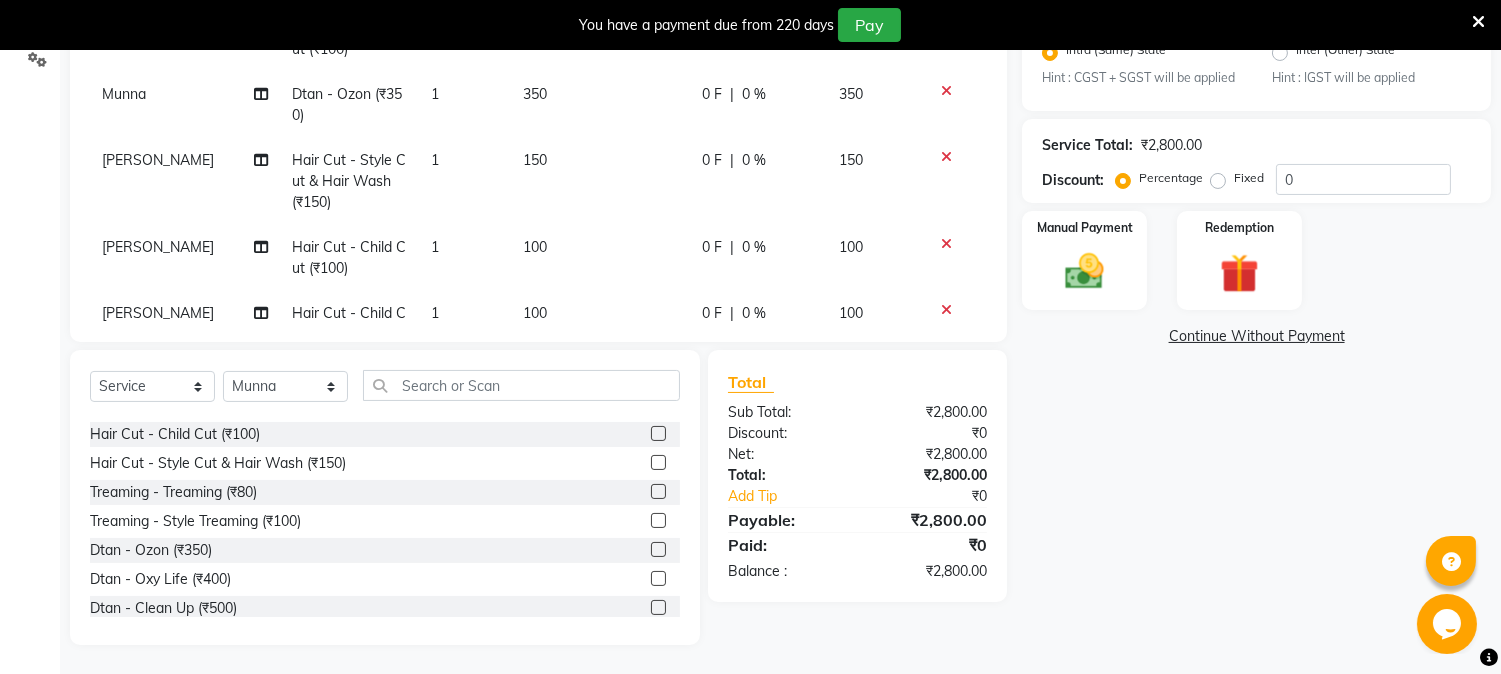 click 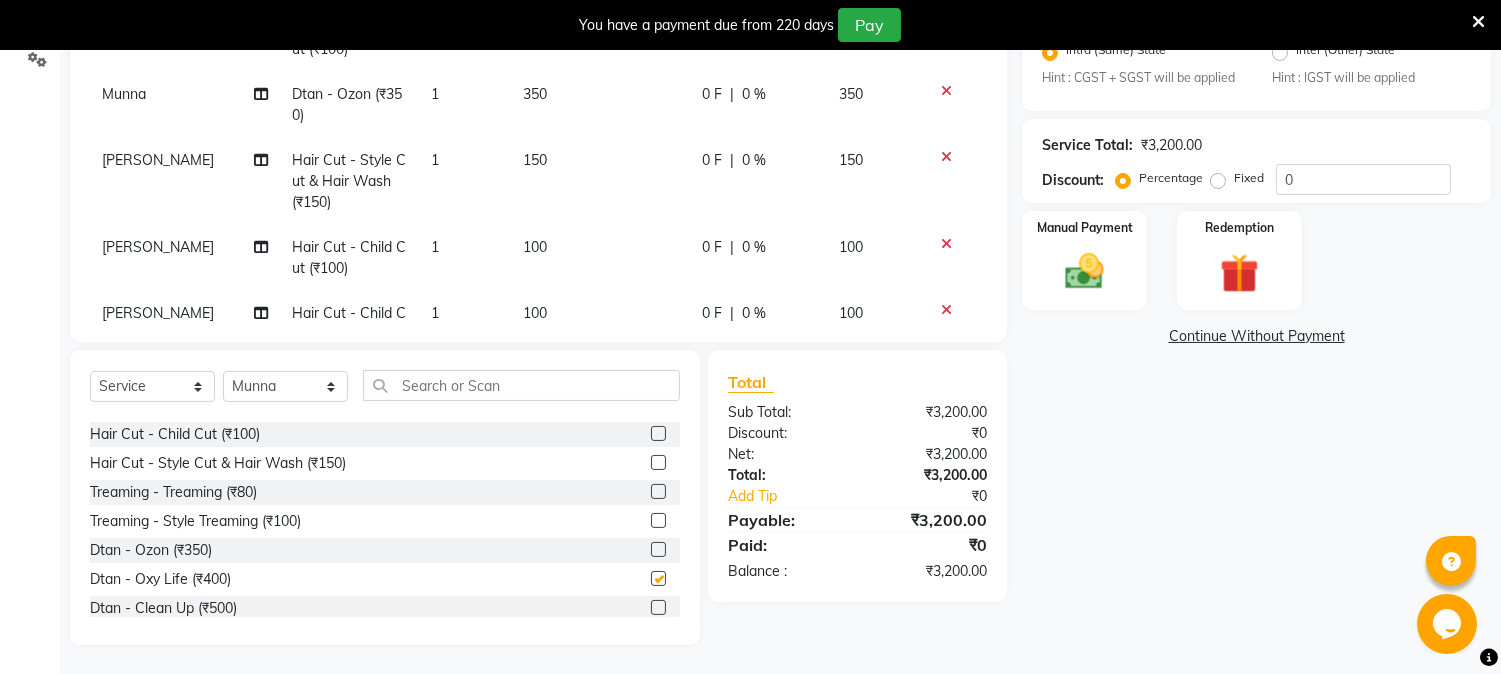 checkbox on "false" 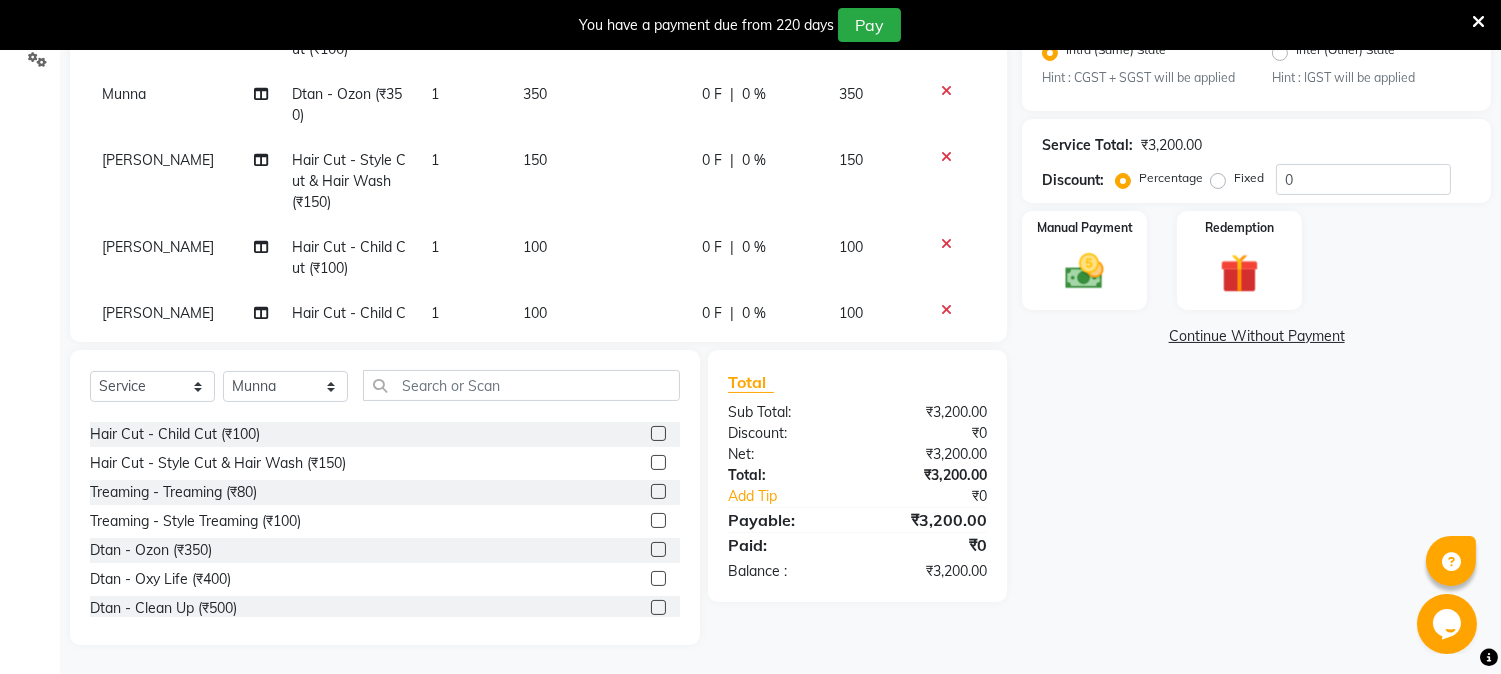 click 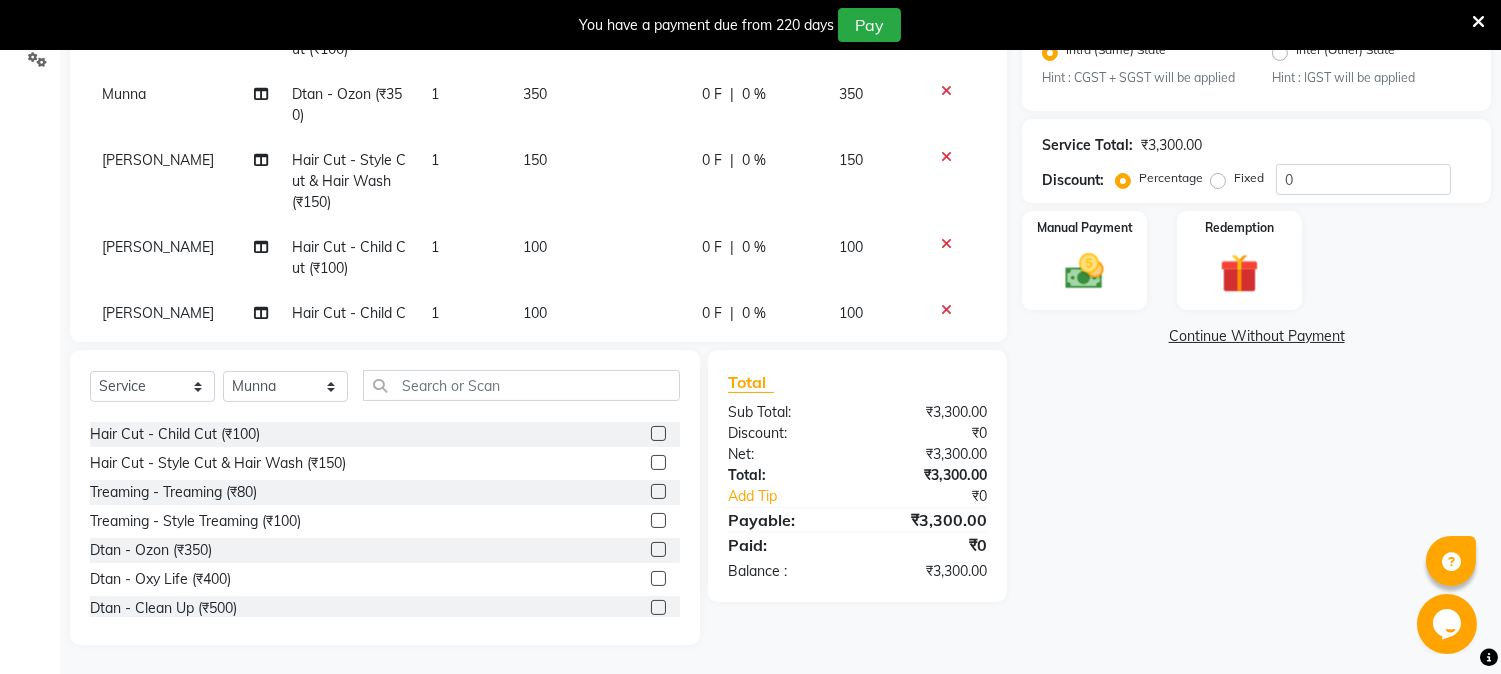 click 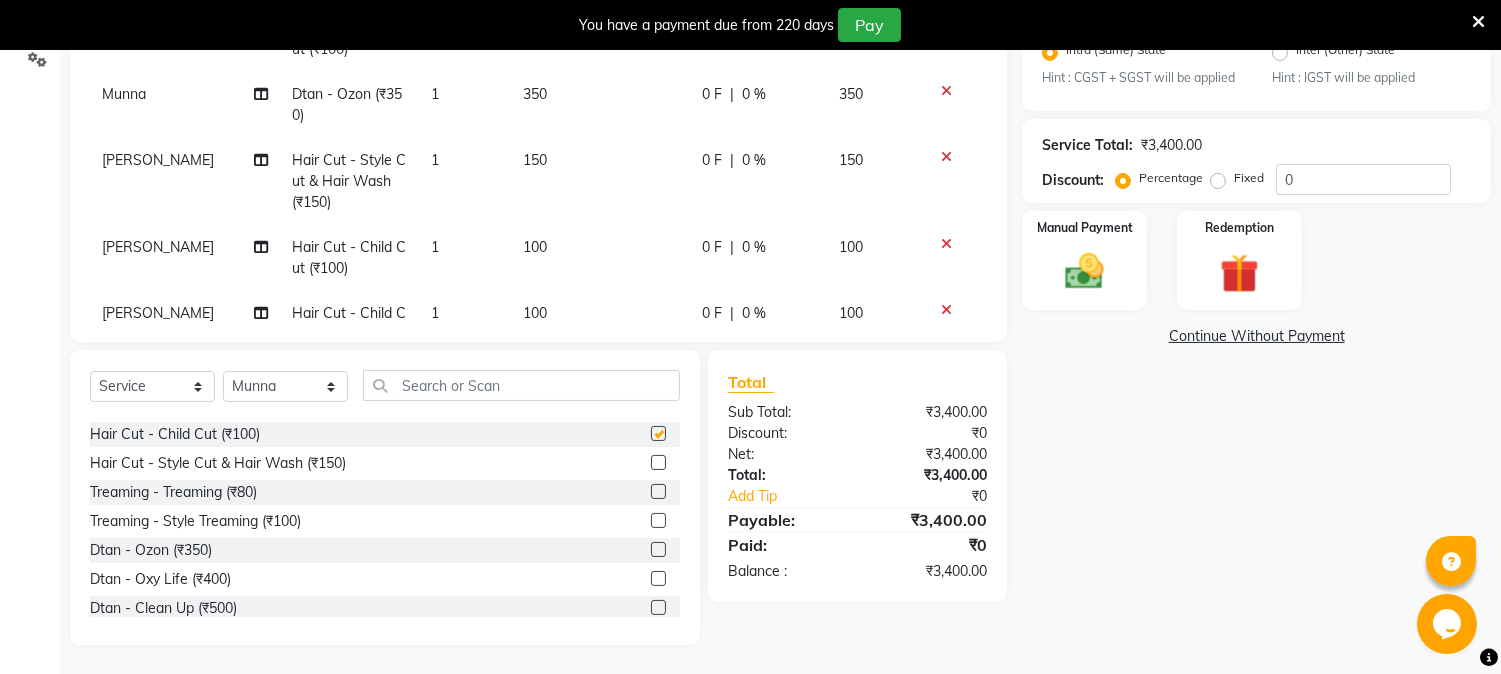 checkbox on "false" 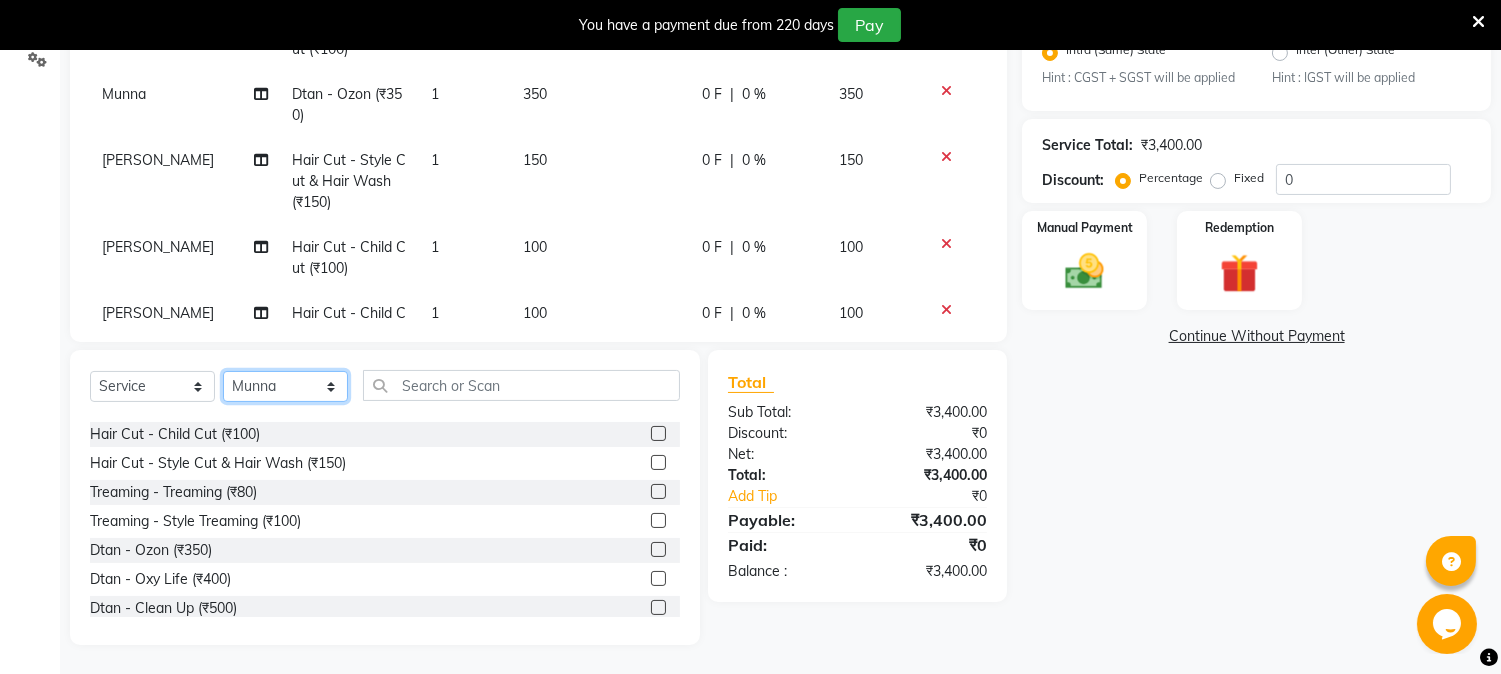 click on "Select Stylist [PERSON_NAME] [PERSON_NAME]  [PERSON_NAME]  prem RAHUL Sandip [PERSON_NAME]" 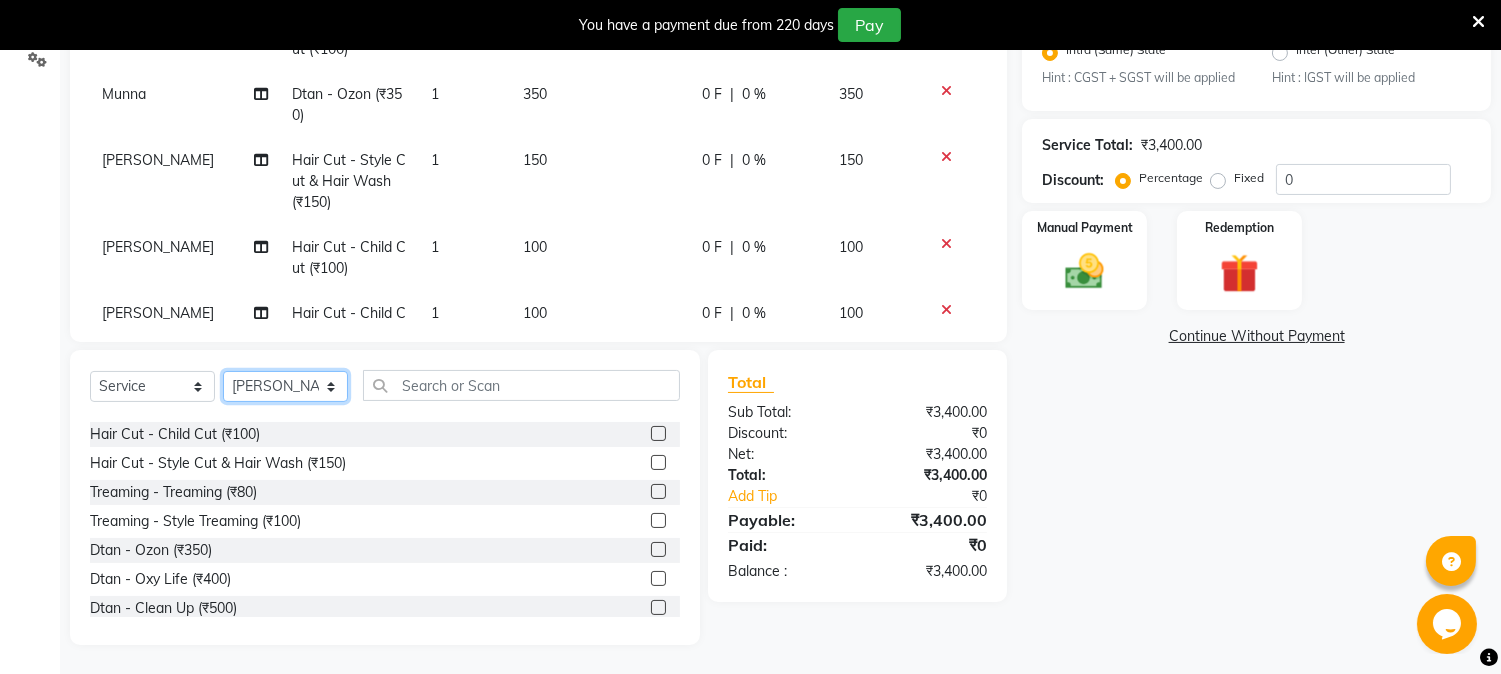 click on "Select Stylist [PERSON_NAME] [PERSON_NAME]  [PERSON_NAME]  prem RAHUL Sandip [PERSON_NAME]" 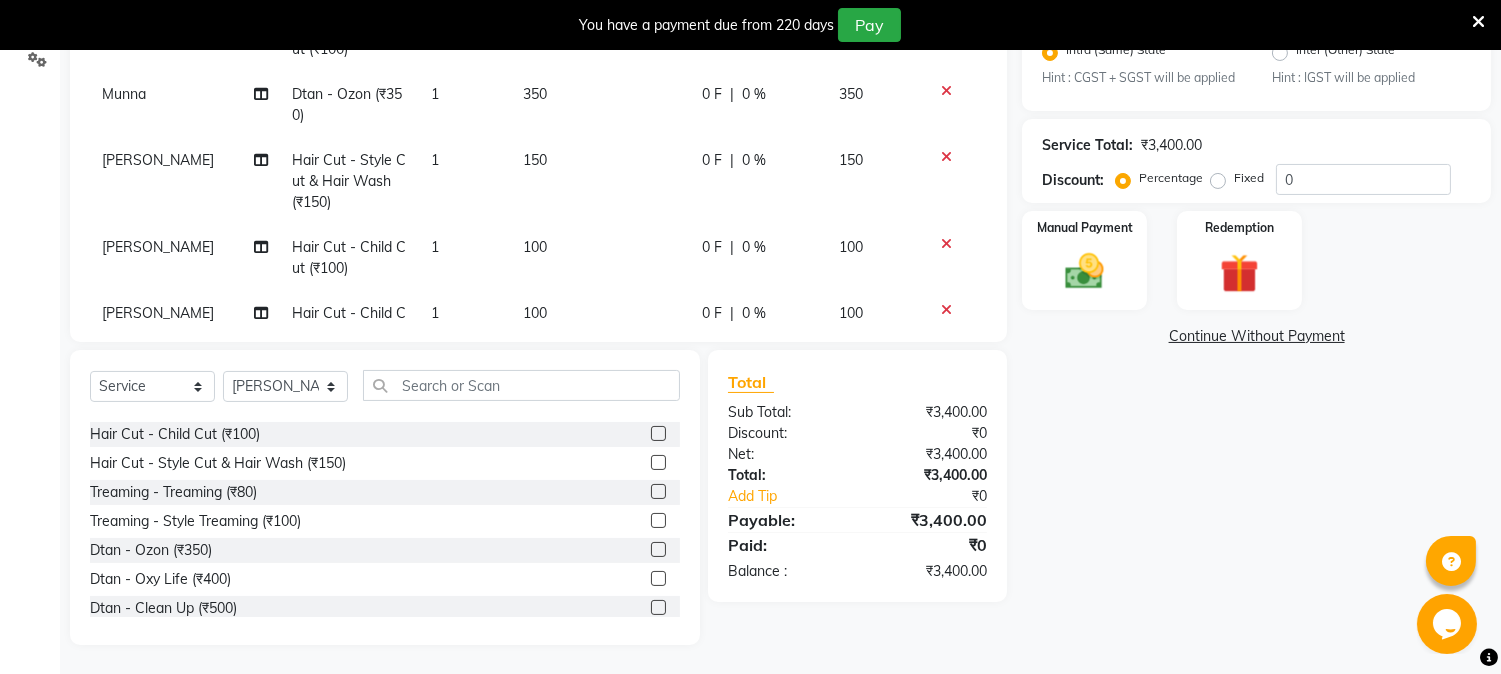 click 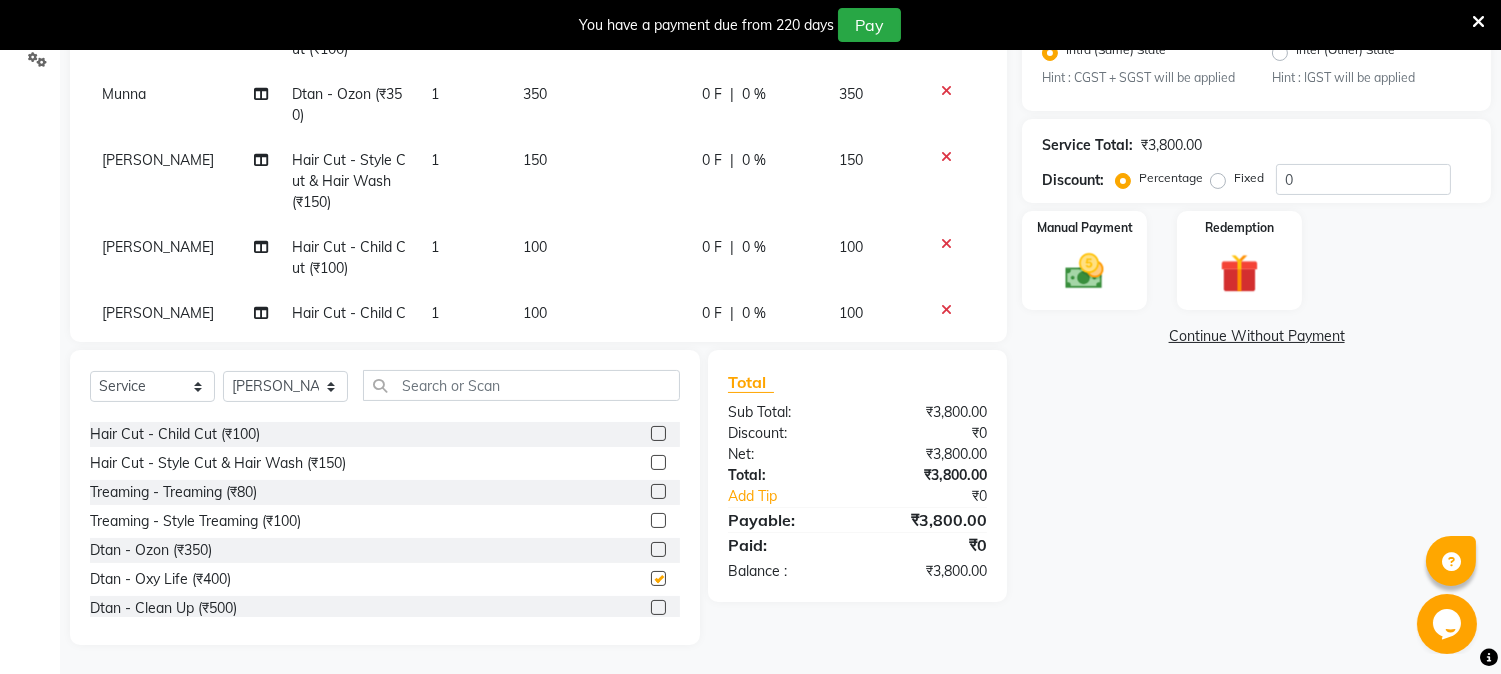 checkbox on "false" 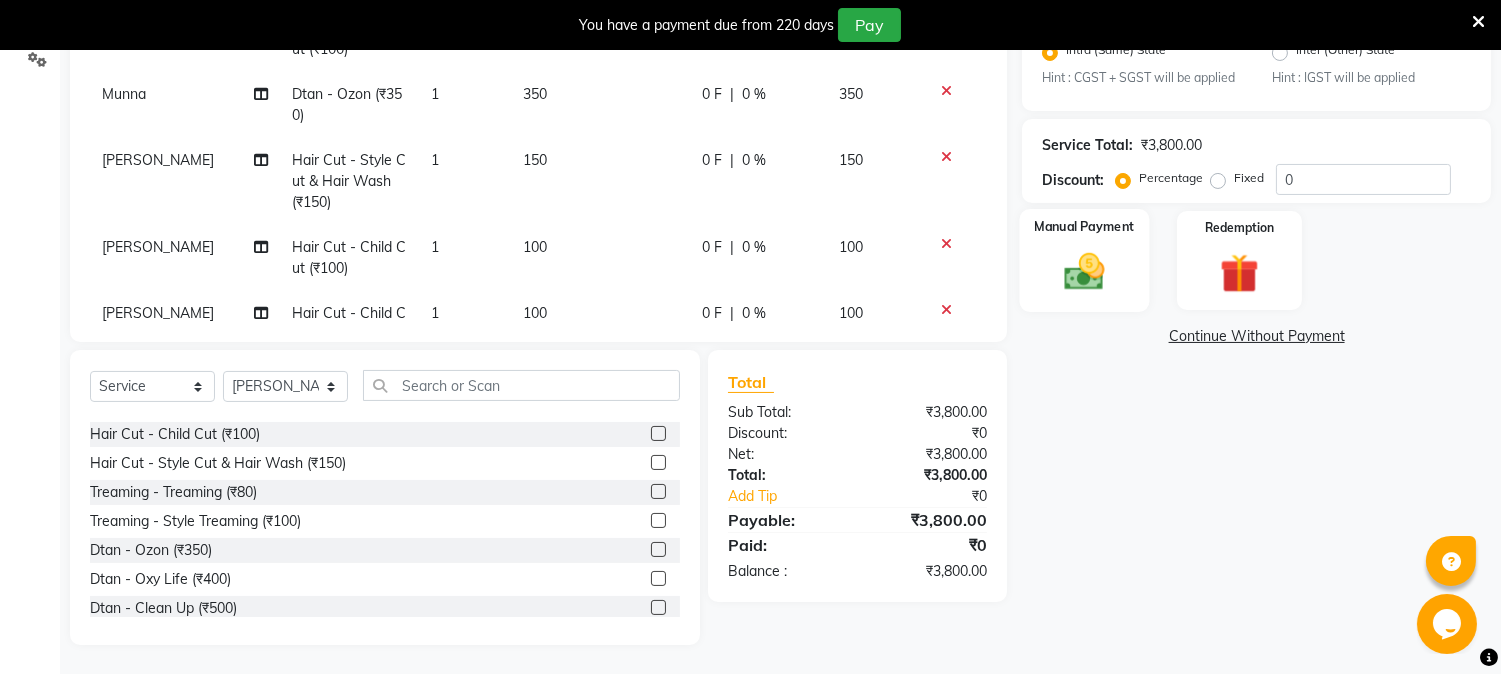 click 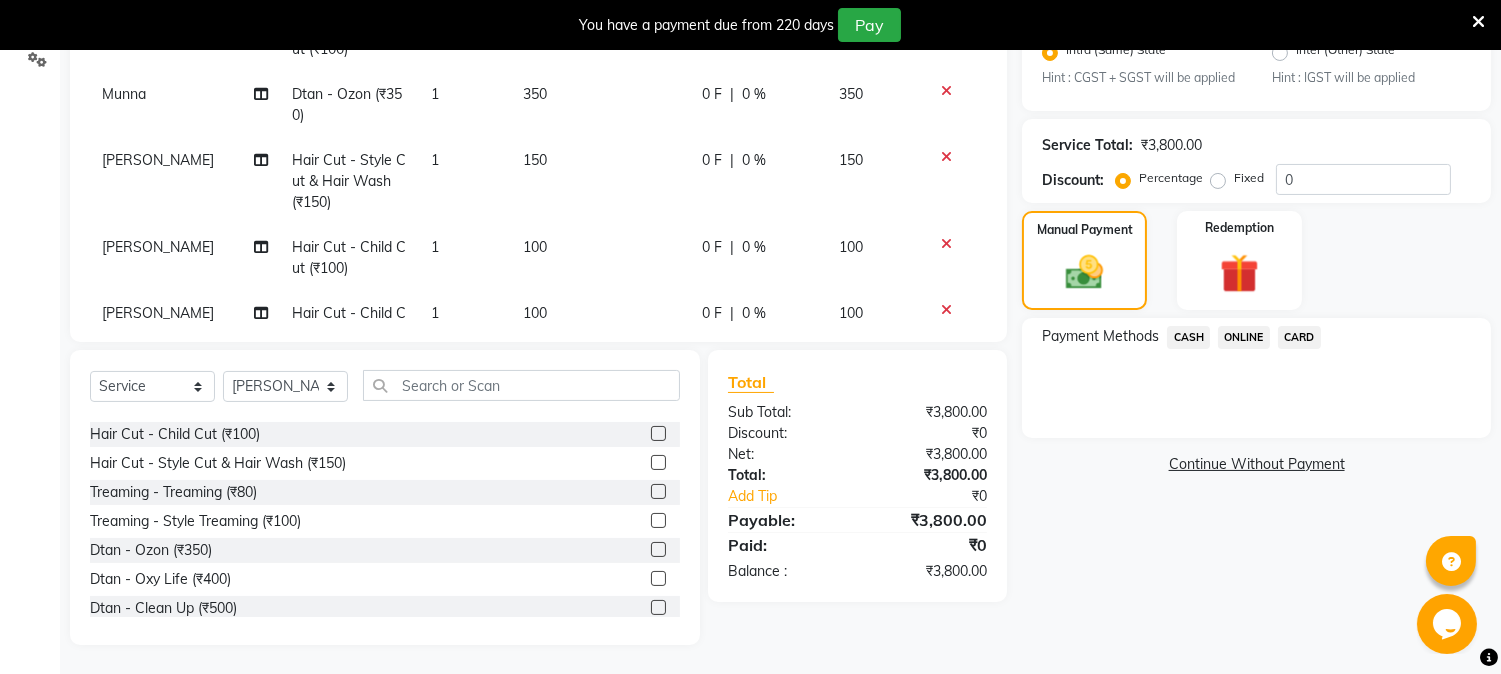 click on "CASH" 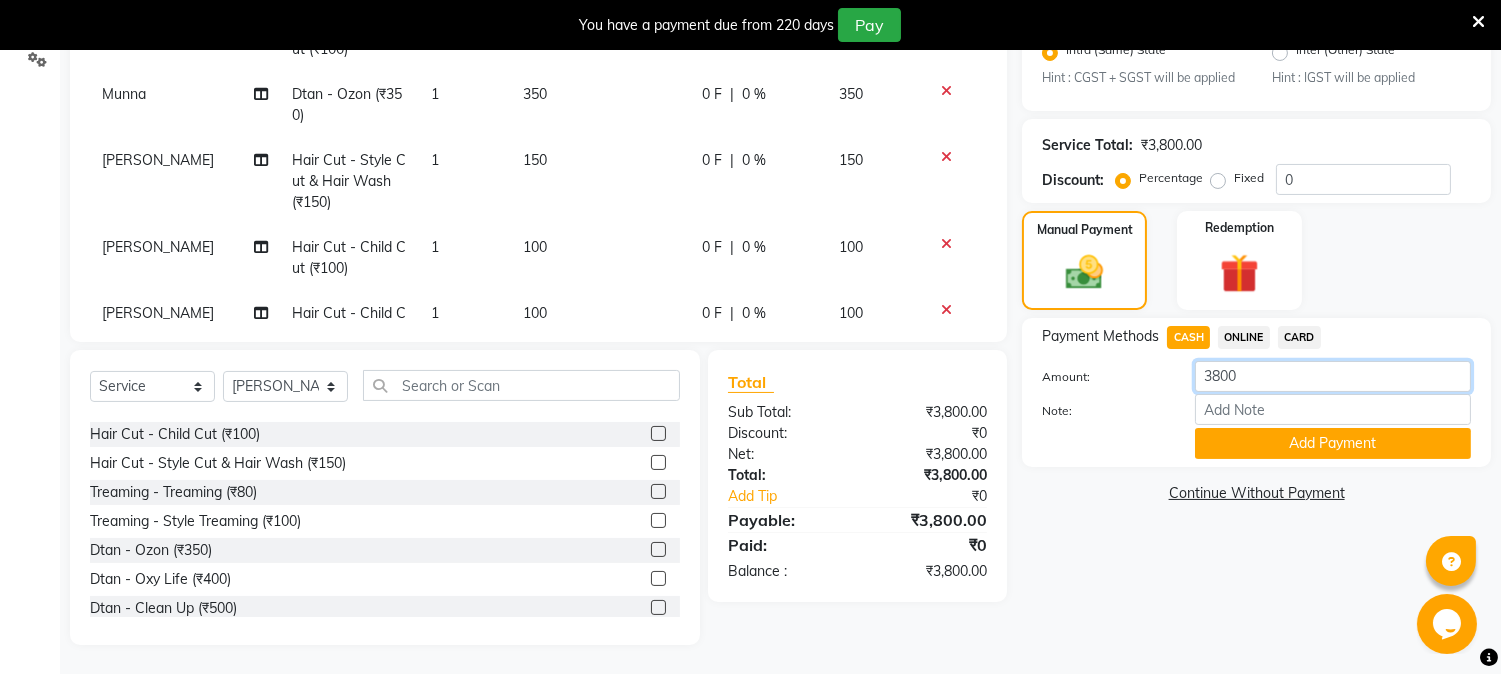 click on "3800" 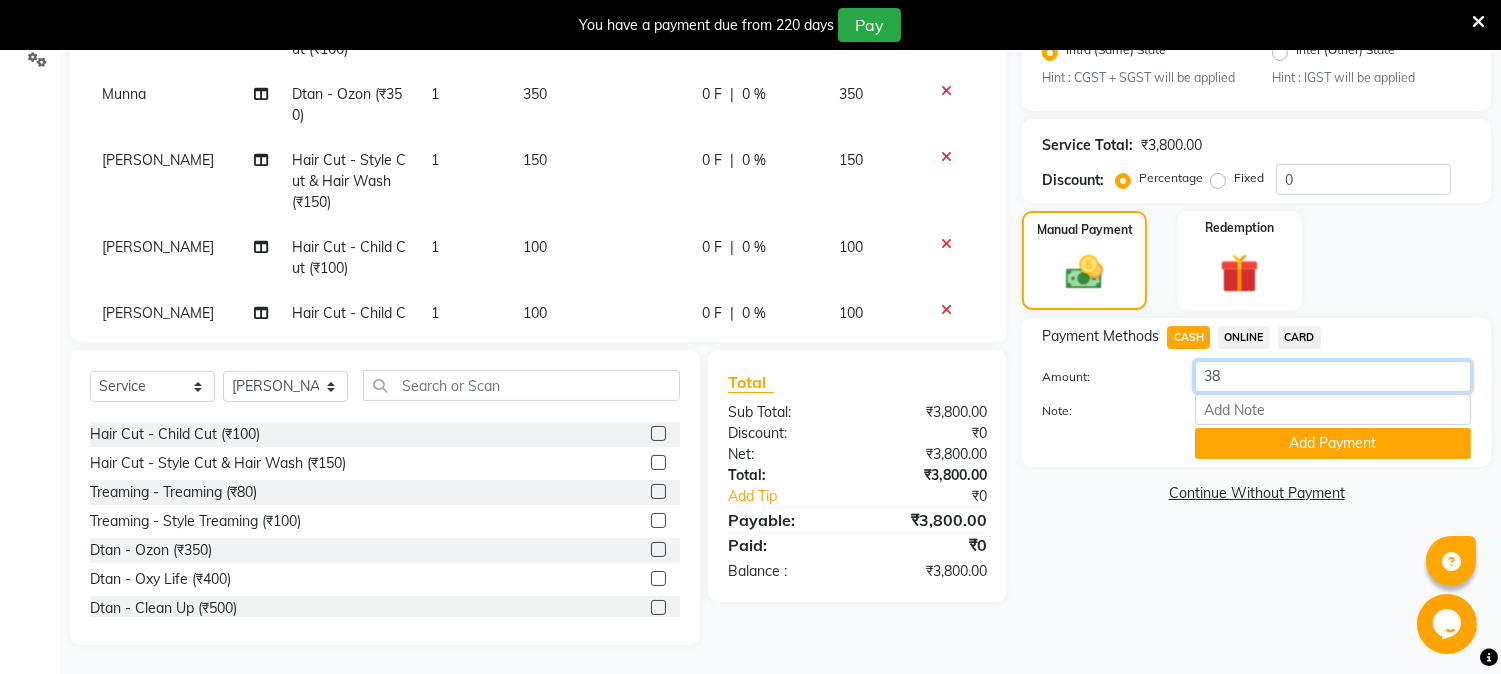 type on "3" 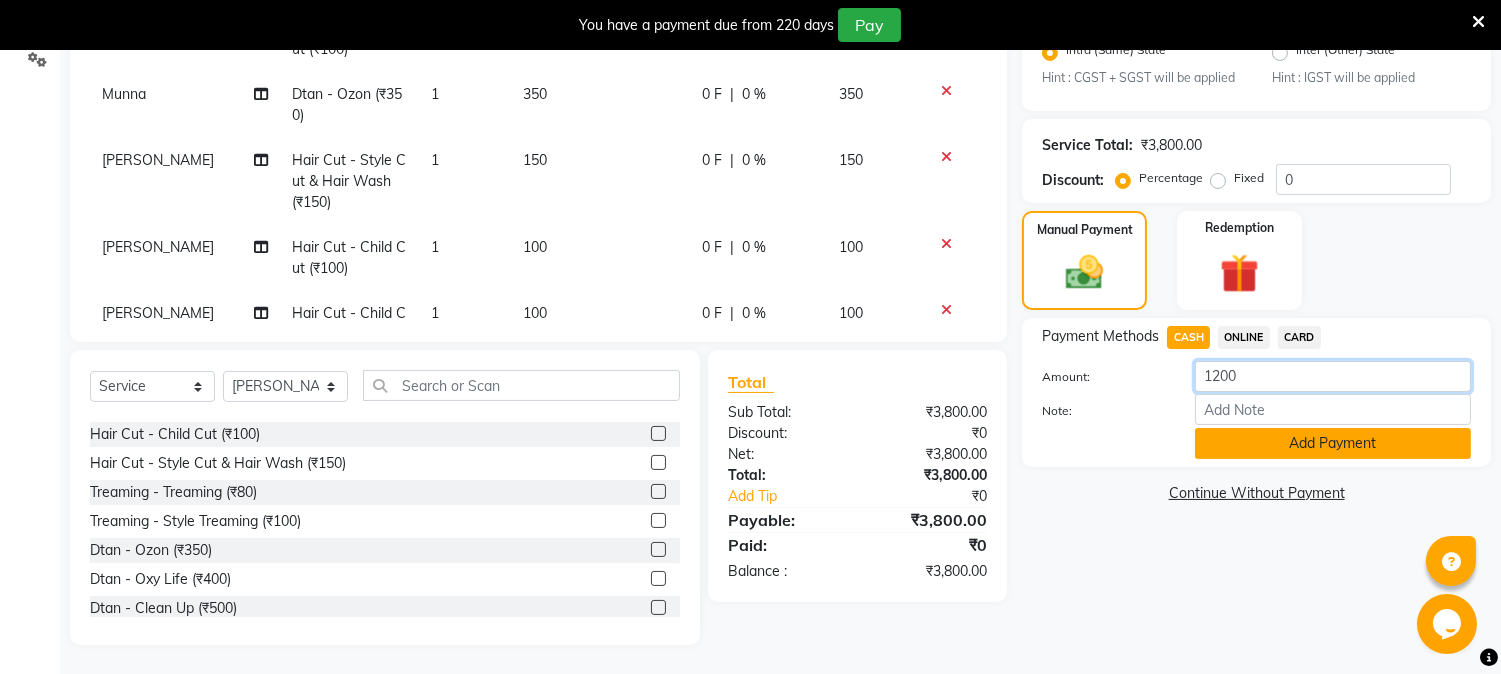 type on "1200" 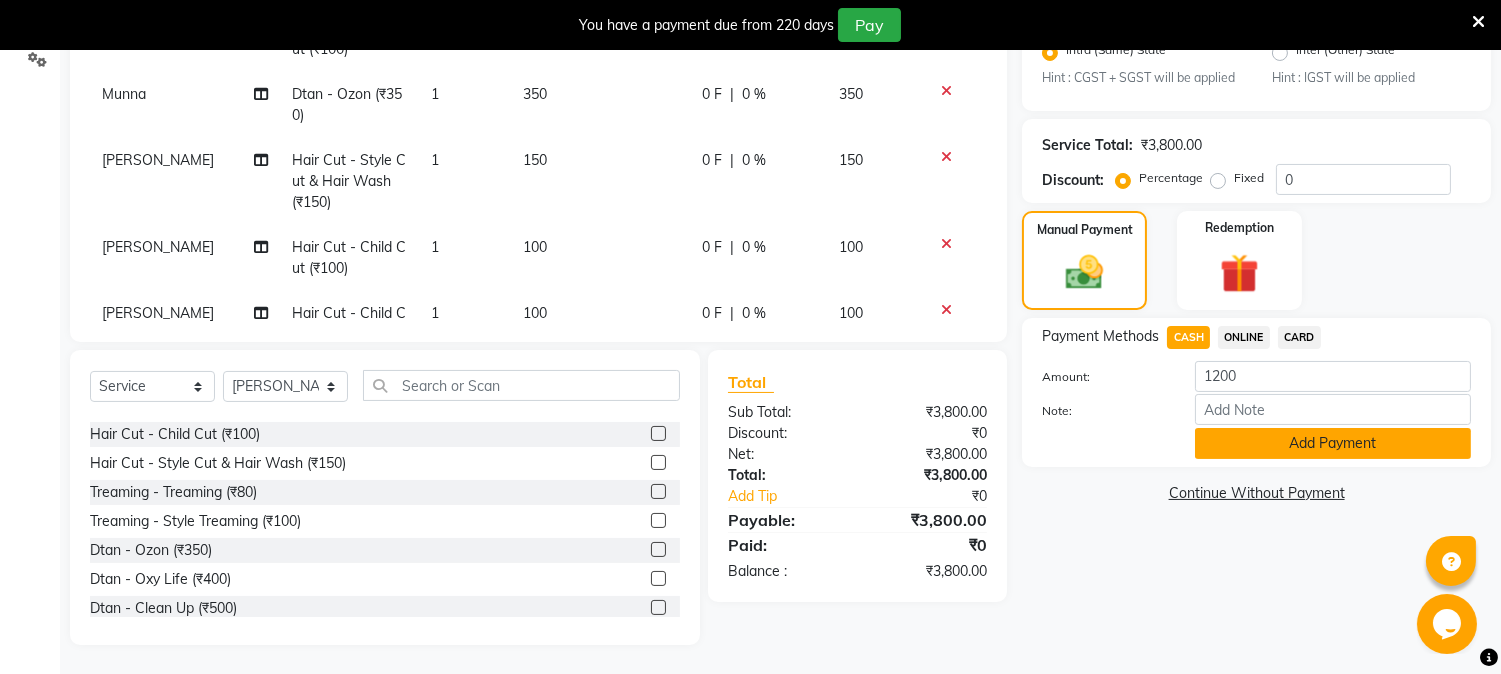 click on "Add Payment" 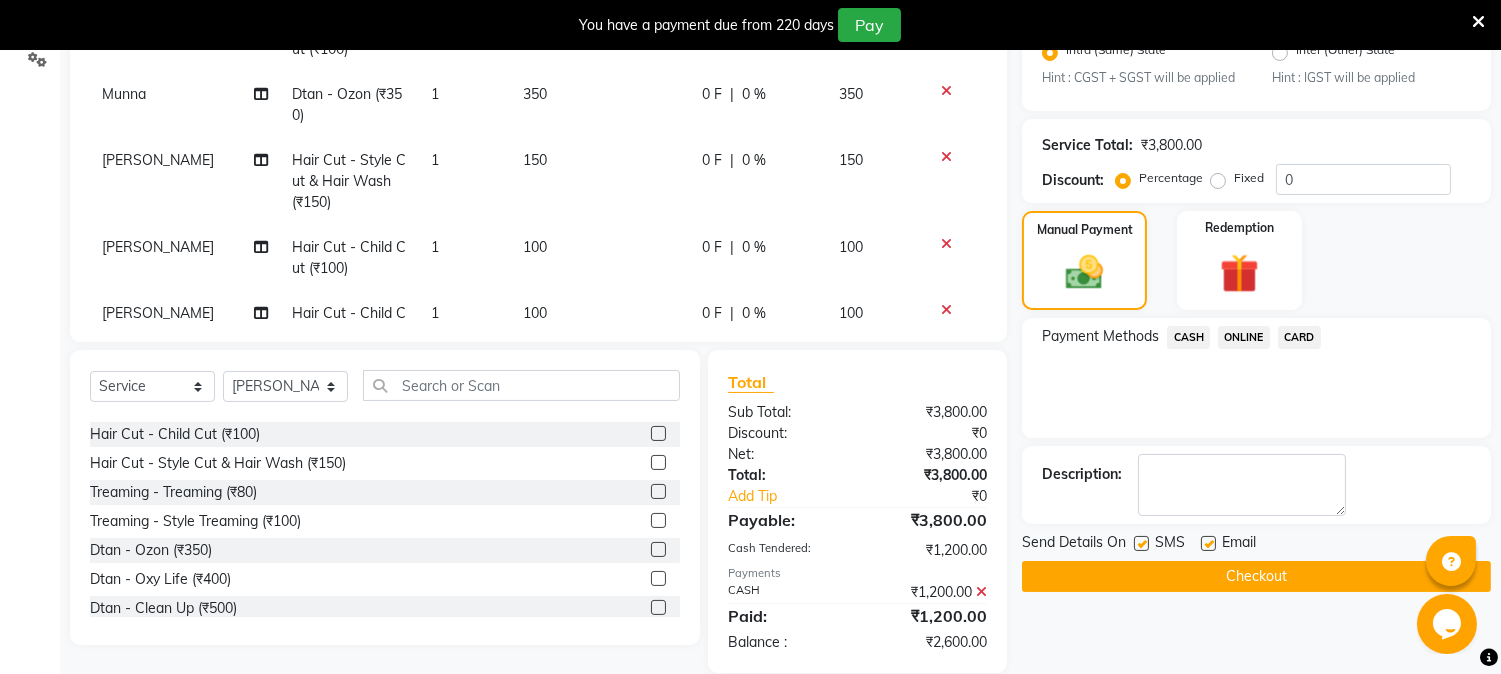 click on "ONLINE" 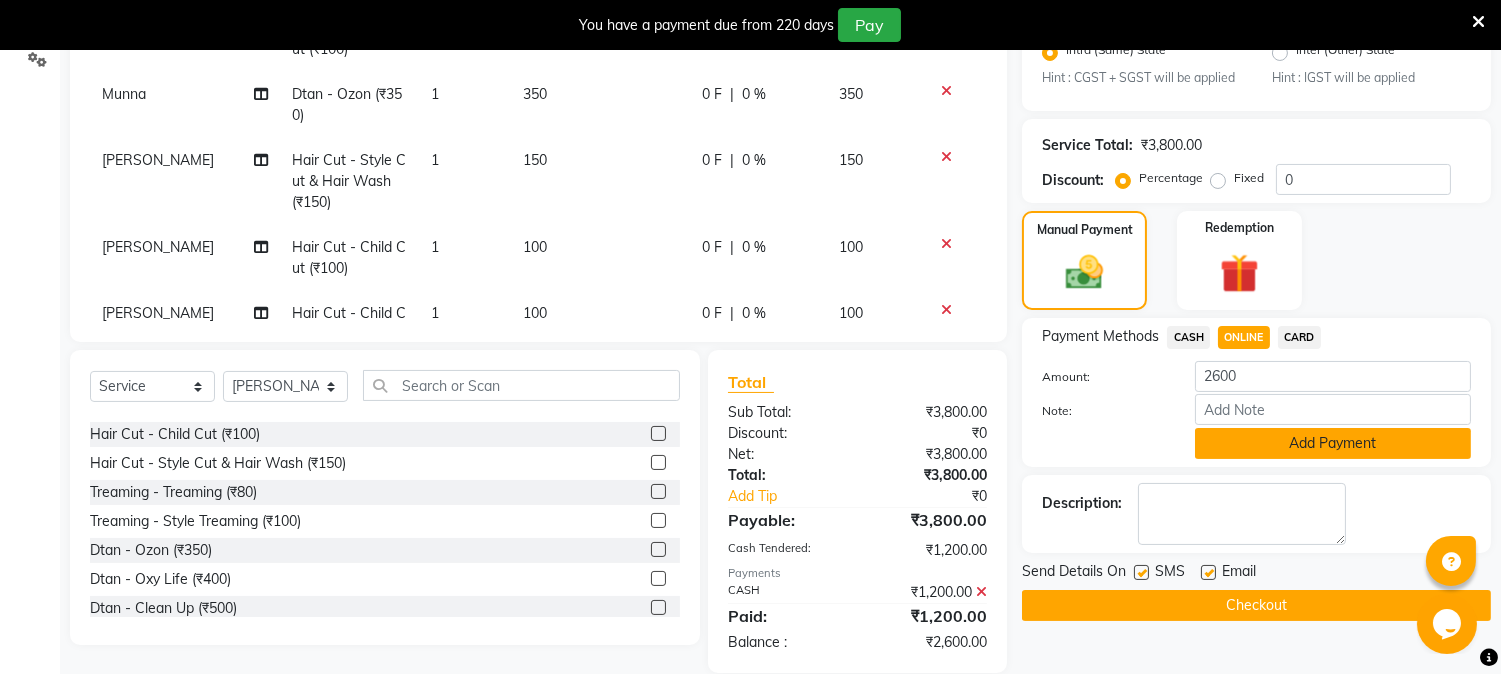 click on "Amount: 2600 Note: Add Payment" 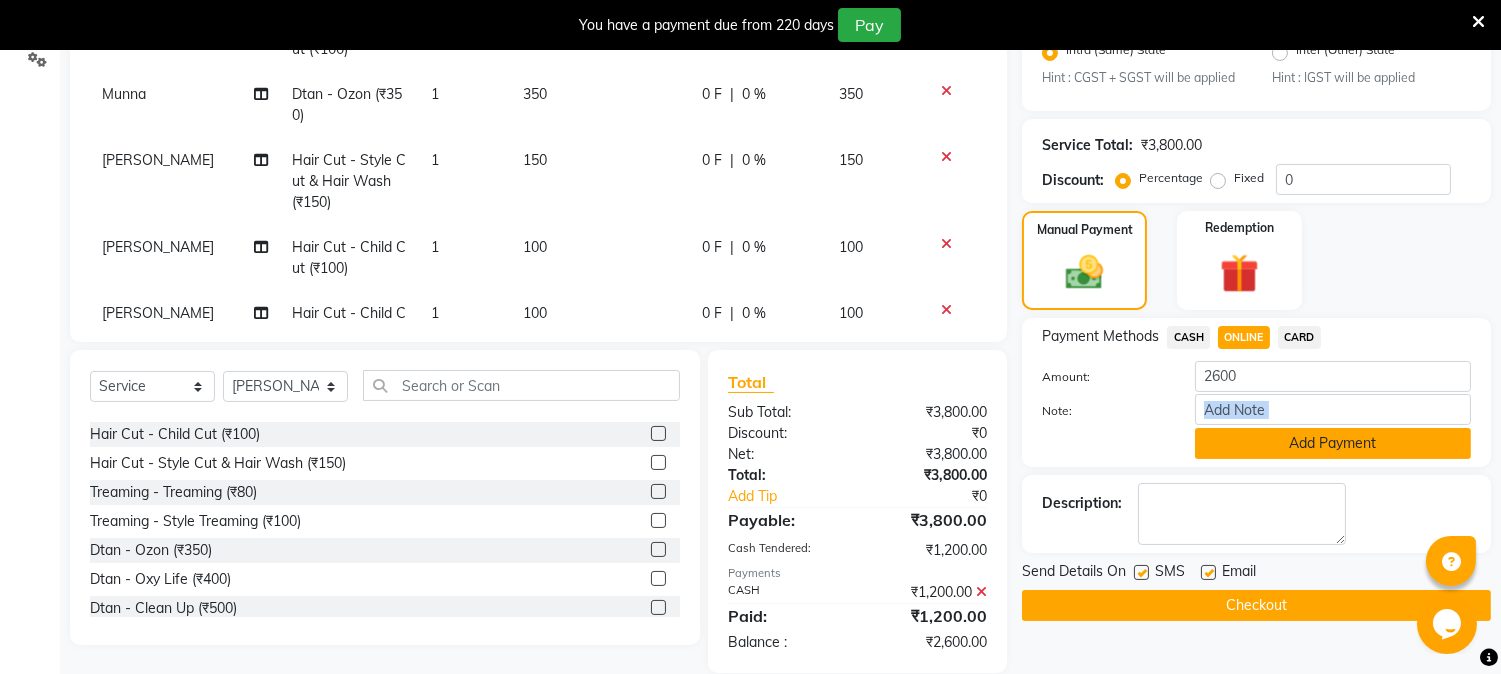 click on "Add Payment" 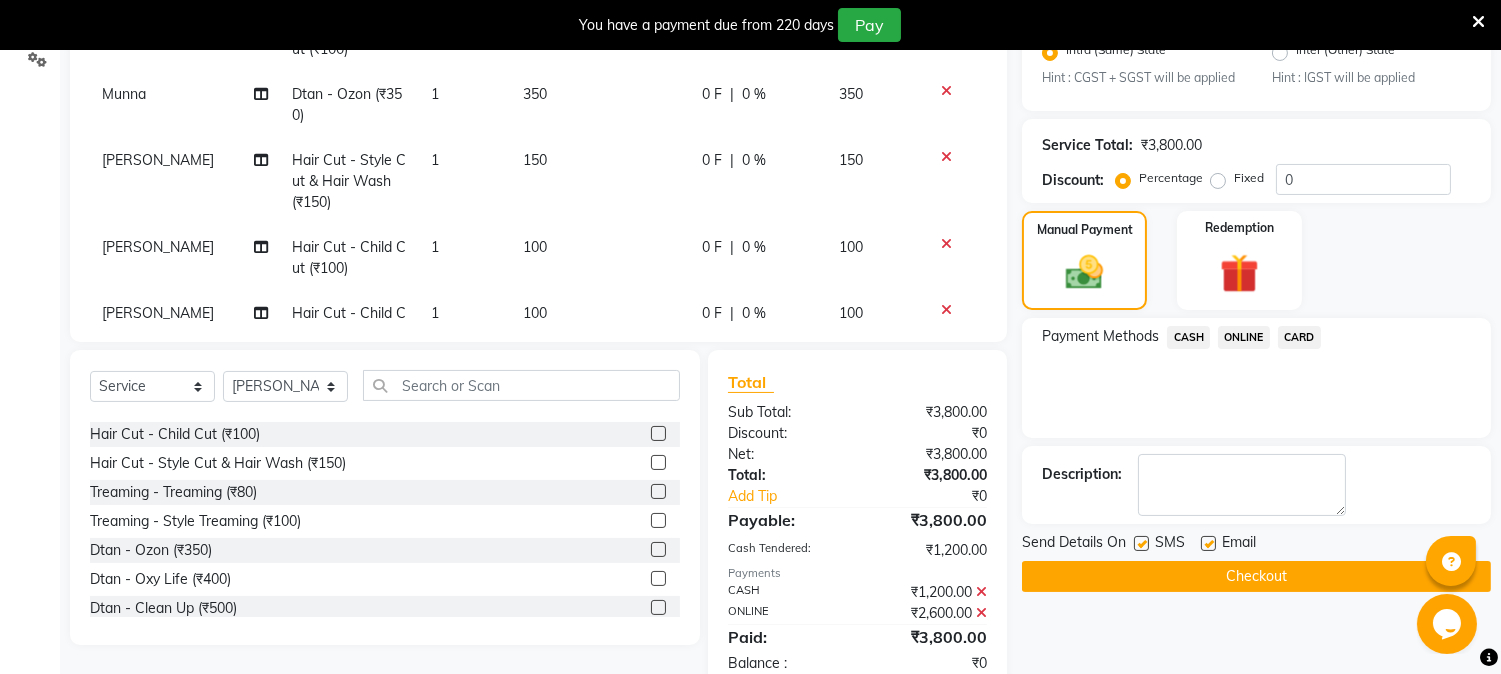 click on "Checkout" 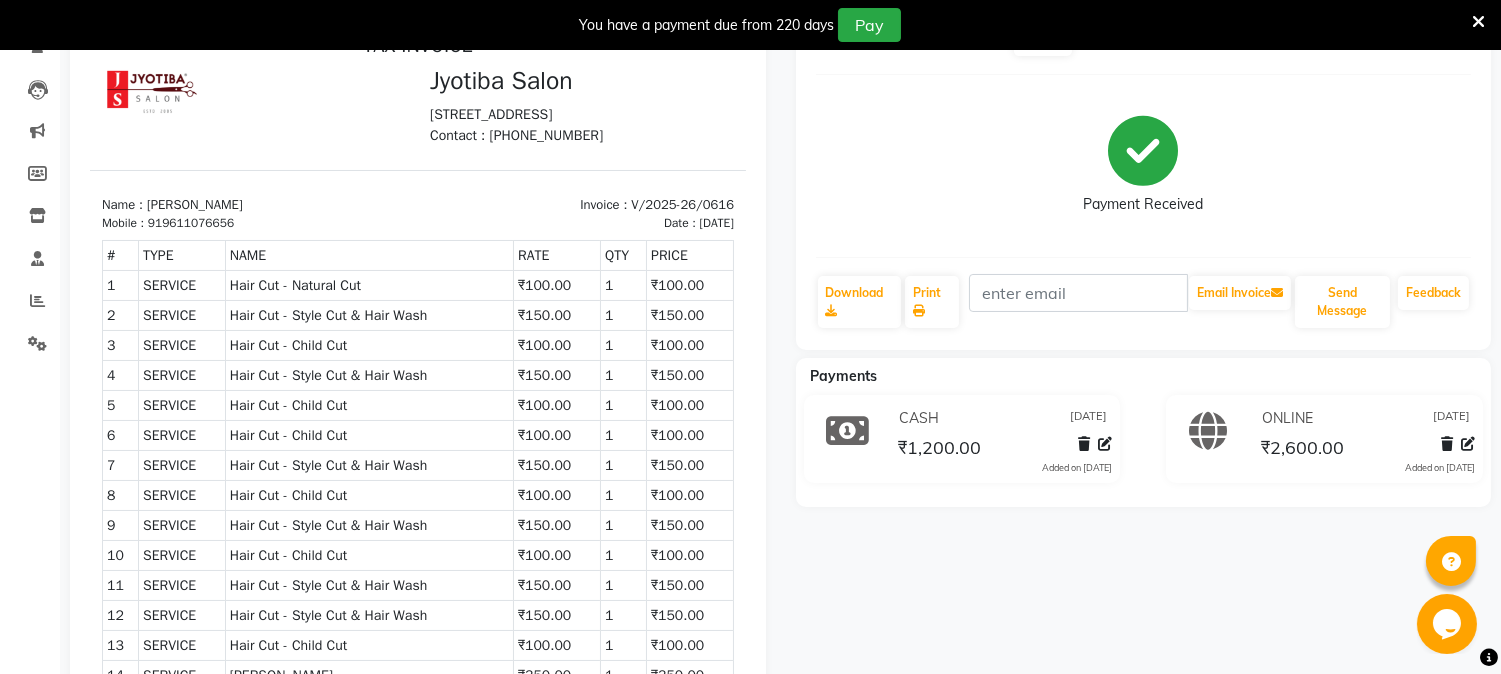 scroll, scrollTop: 0, scrollLeft: 0, axis: both 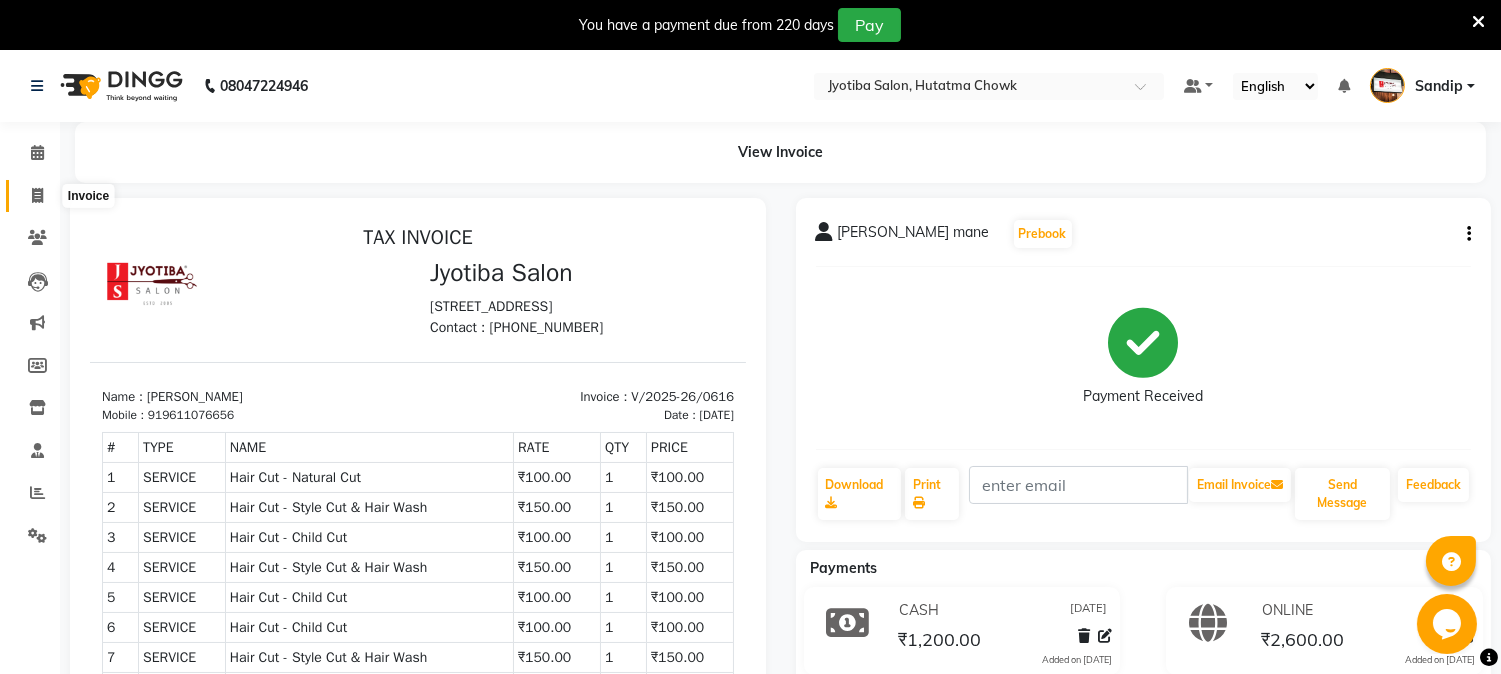 click 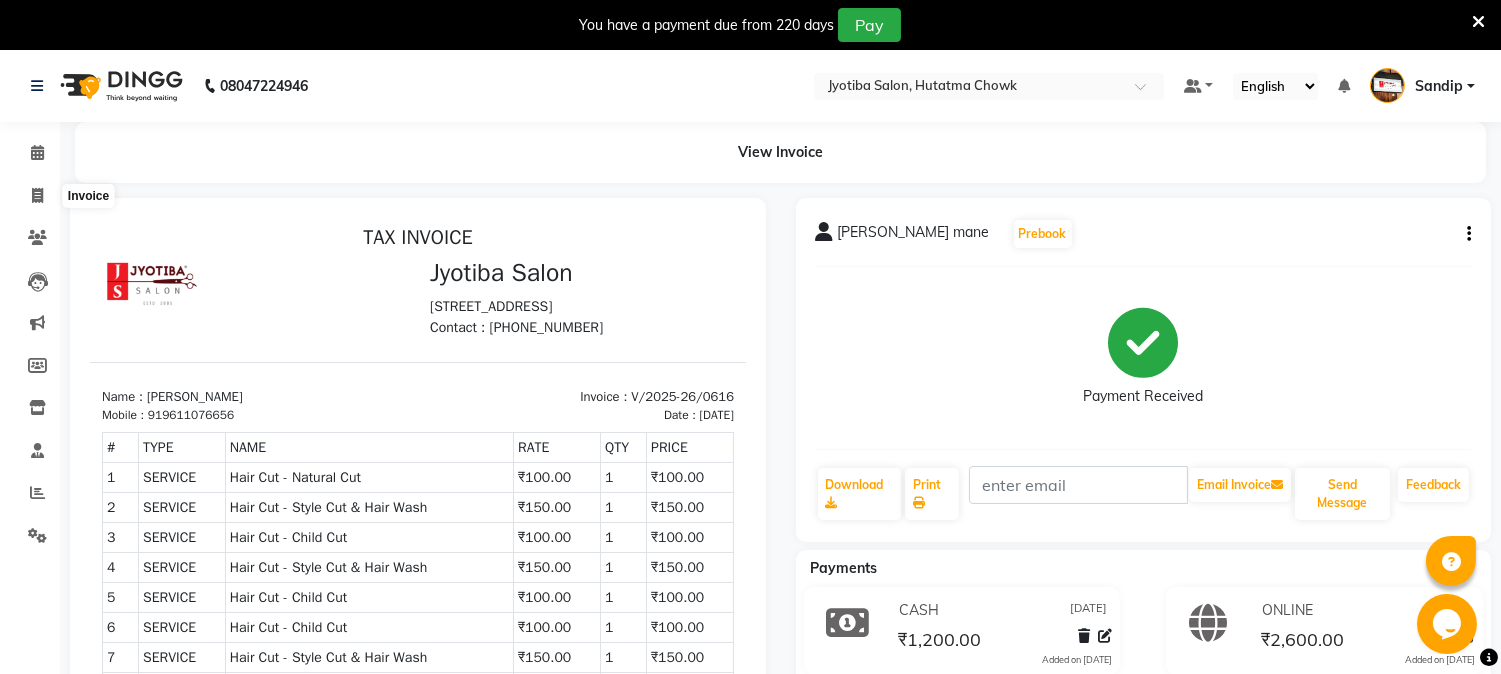 select on "service" 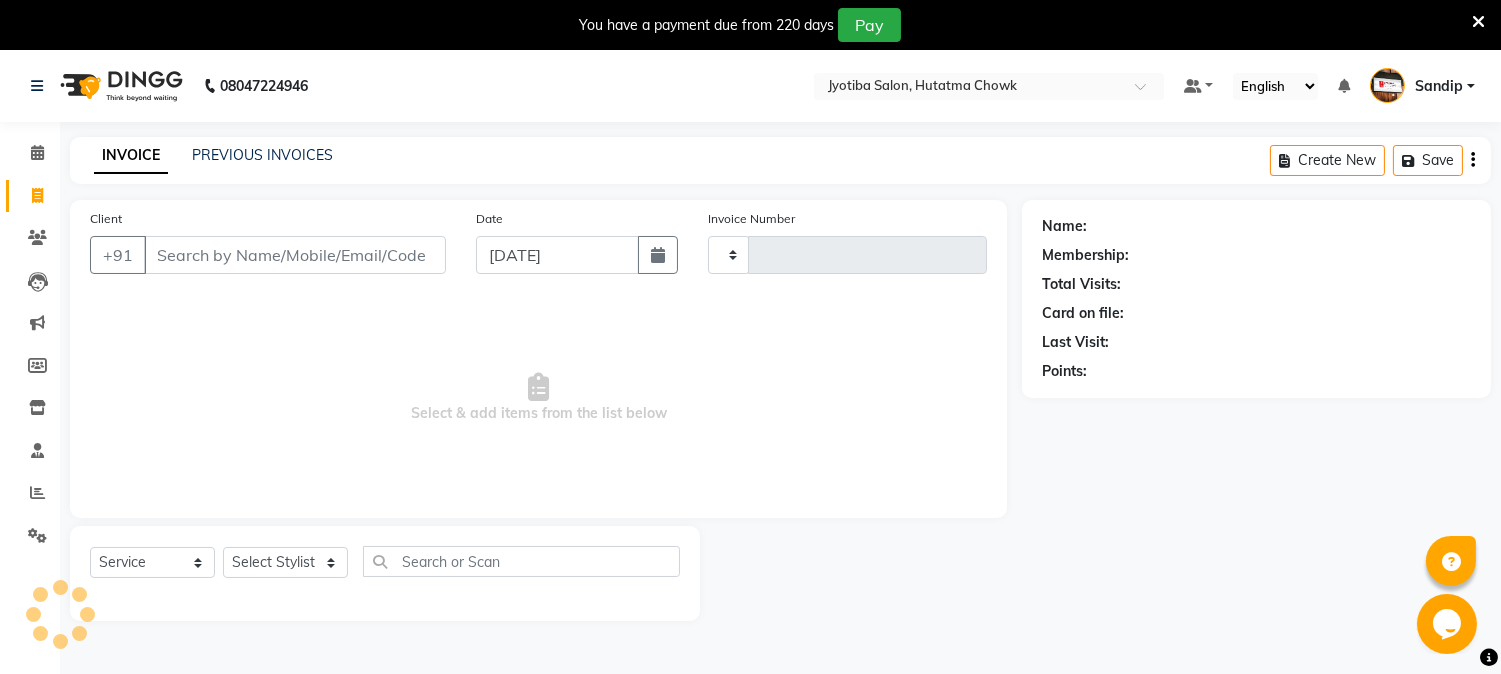 scroll, scrollTop: 50, scrollLeft: 0, axis: vertical 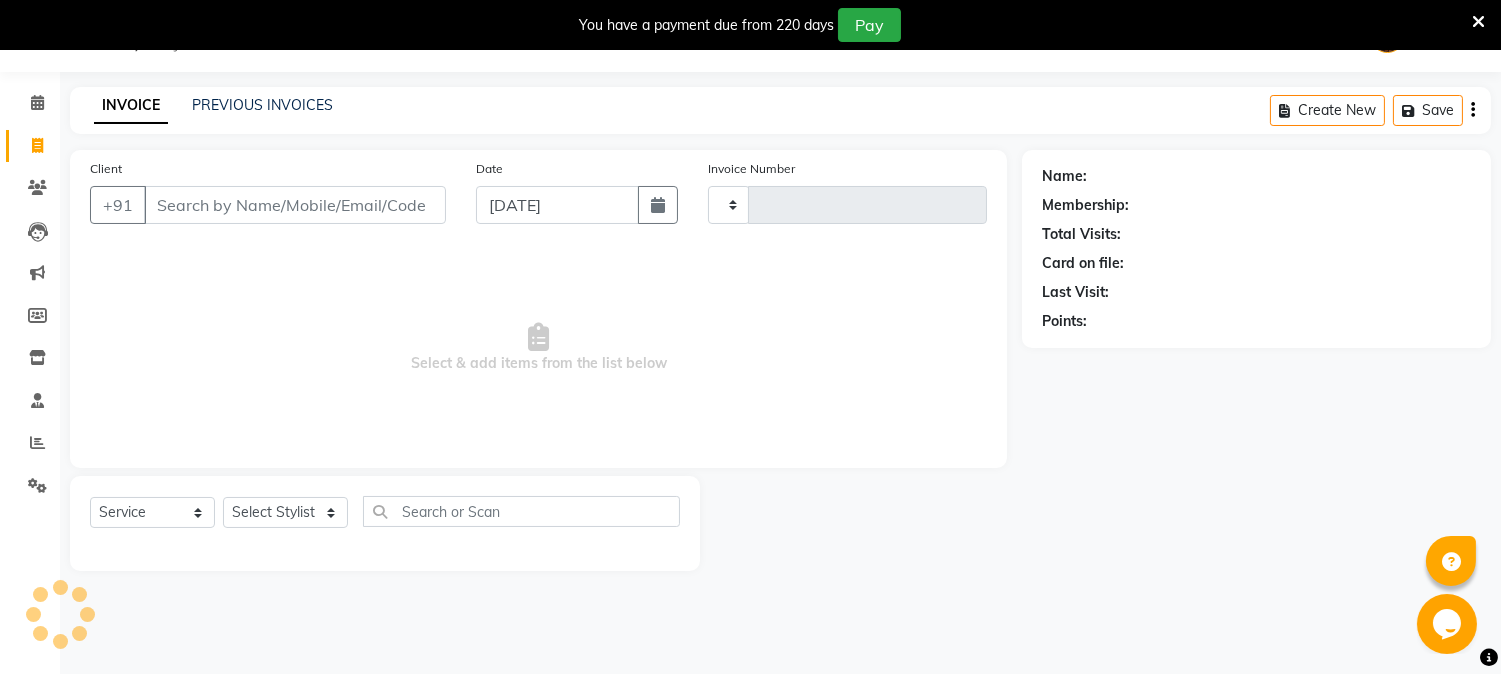 type on "0617" 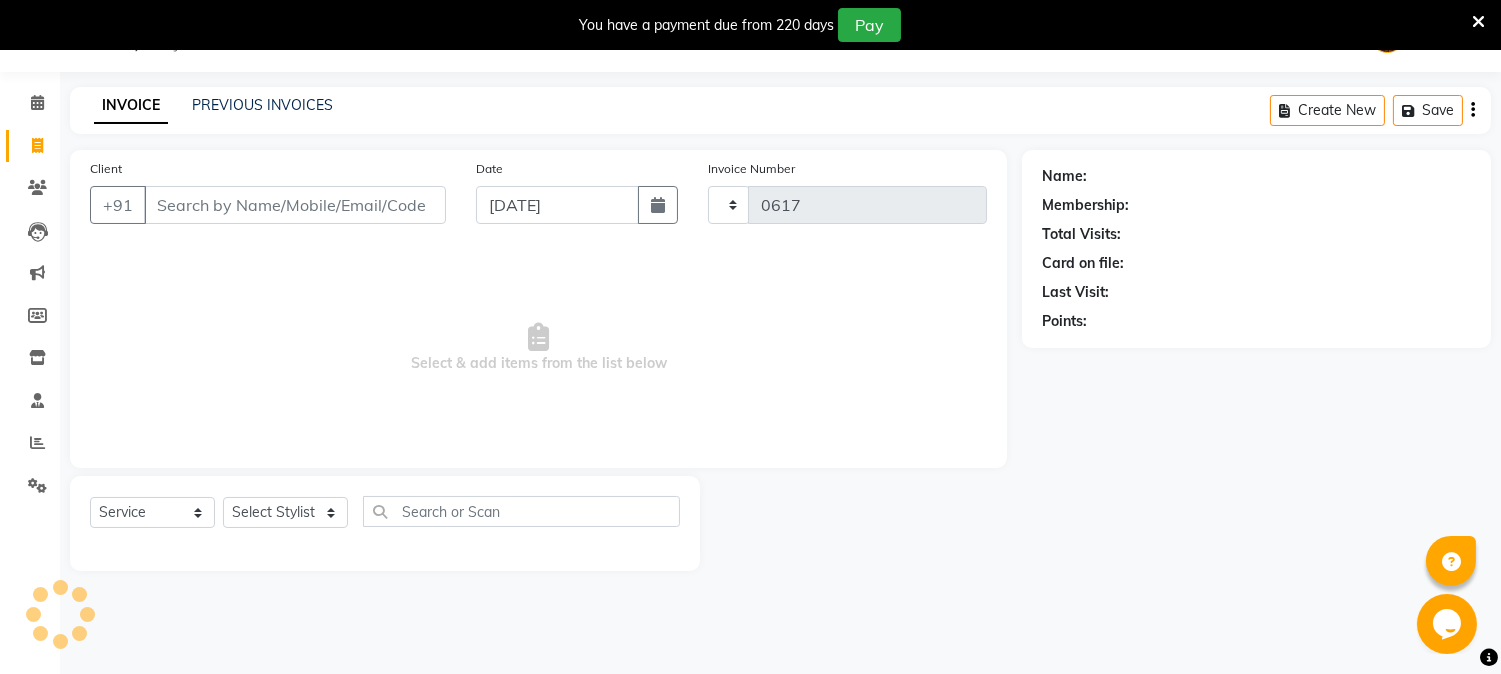 select on "556" 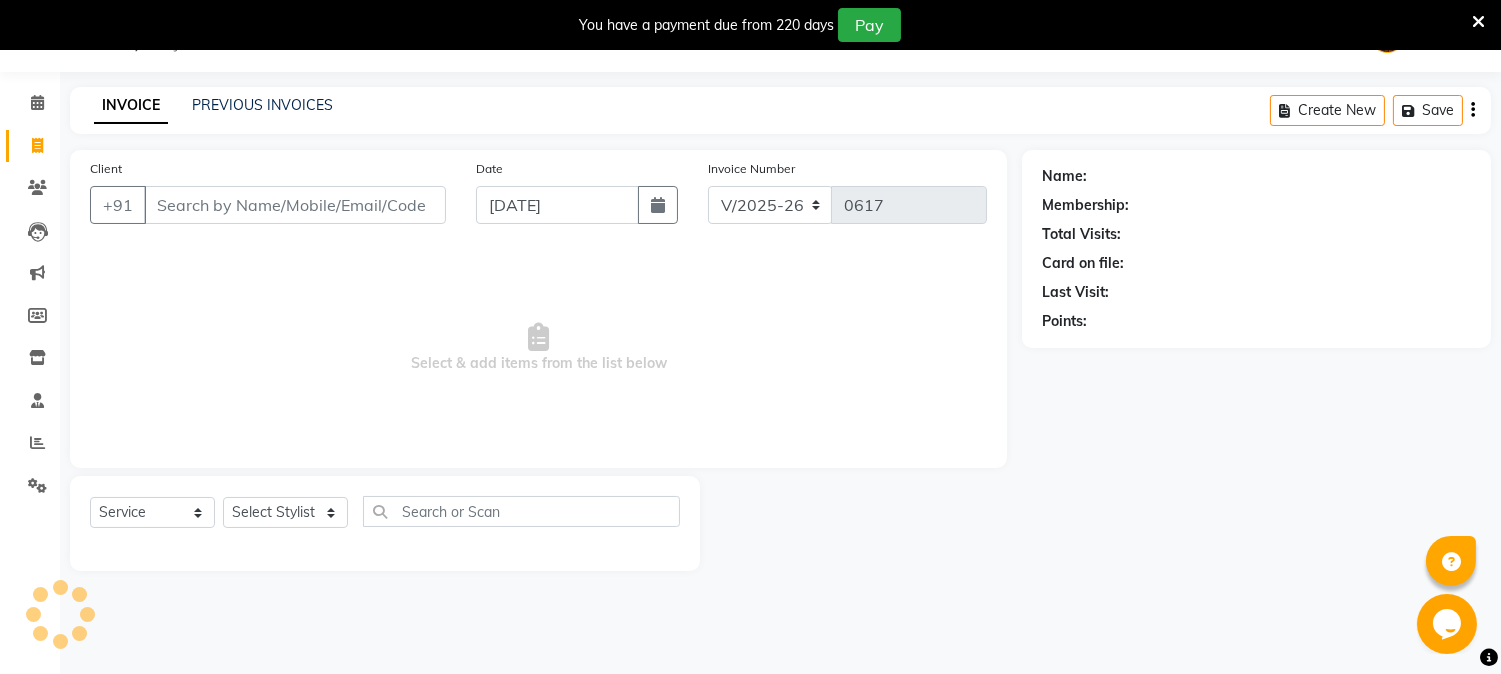 click on "Client" at bounding box center (295, 205) 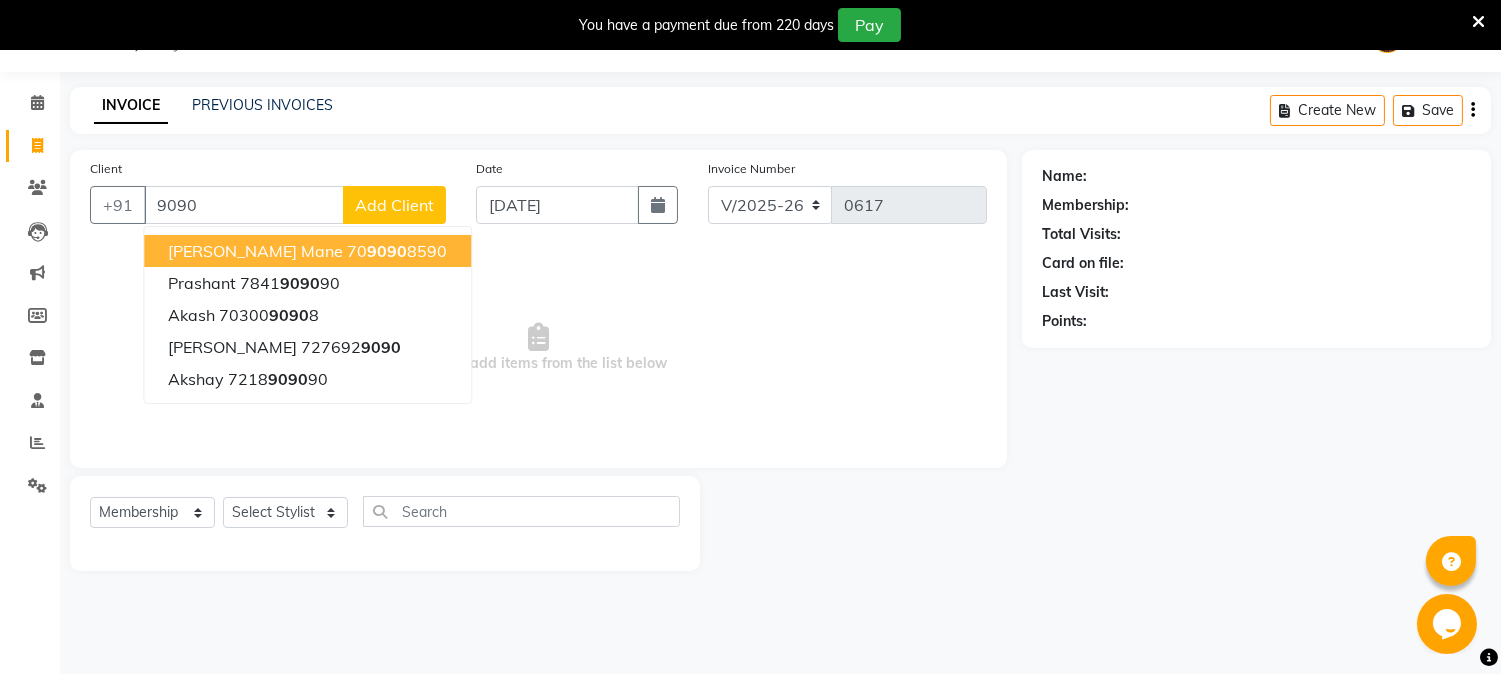 click on "[PERSON_NAME] mane" at bounding box center (255, 251) 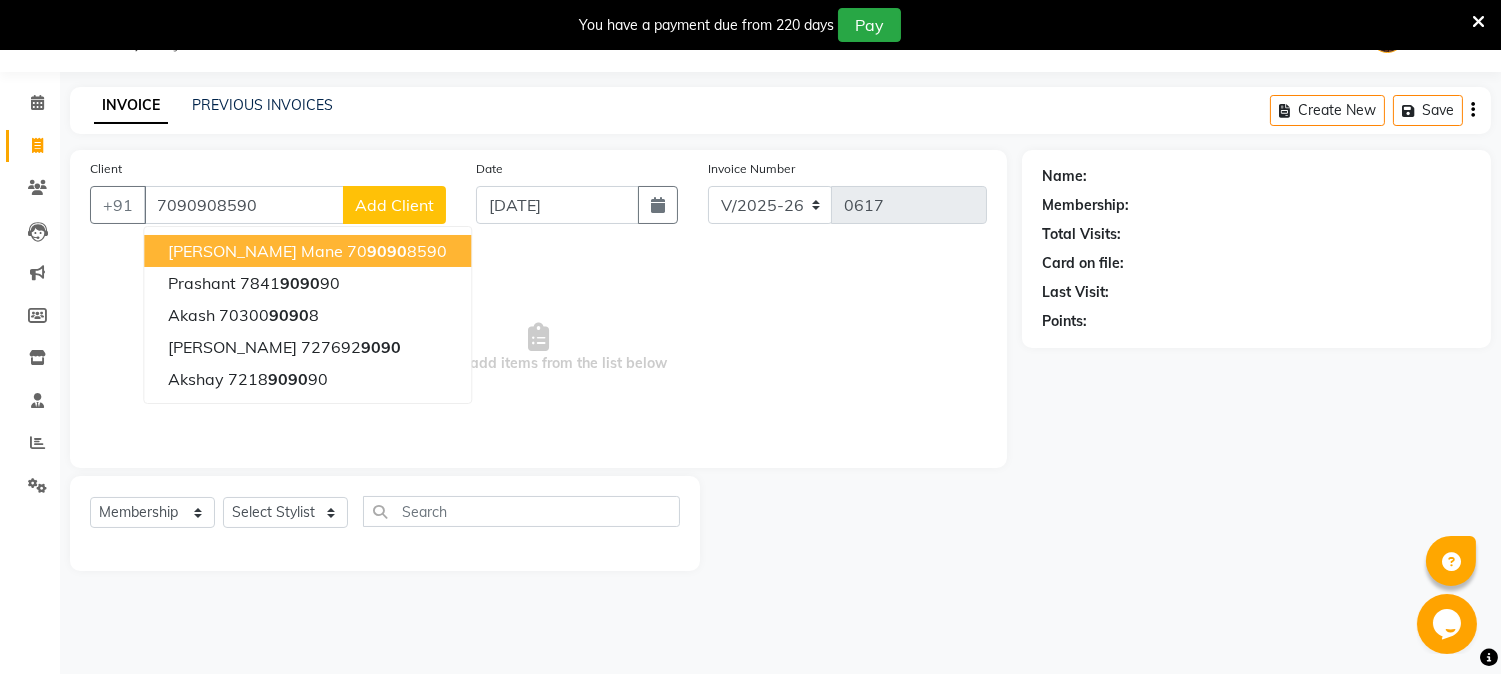 type on "7090908590" 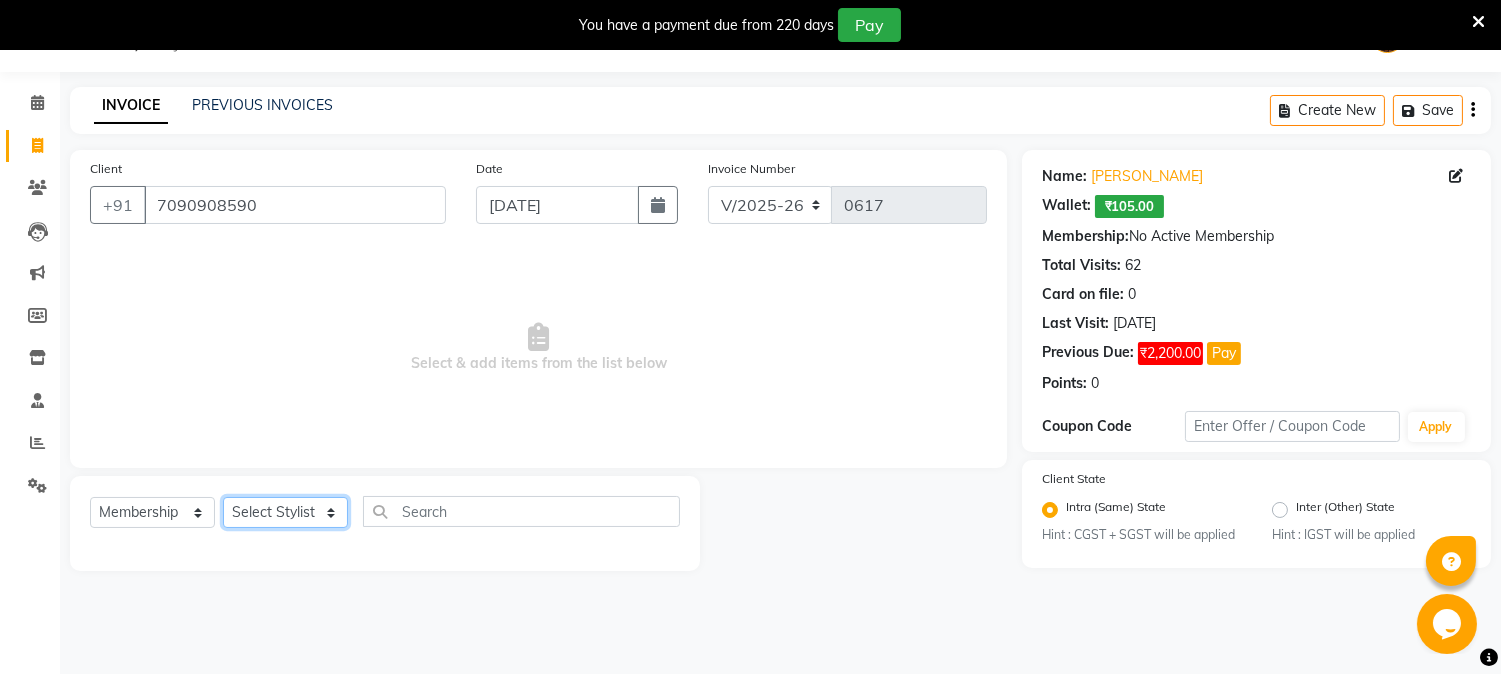 click on "Select Stylist [PERSON_NAME] [PERSON_NAME]  [PERSON_NAME]  prem RAHUL Sandip [PERSON_NAME]" 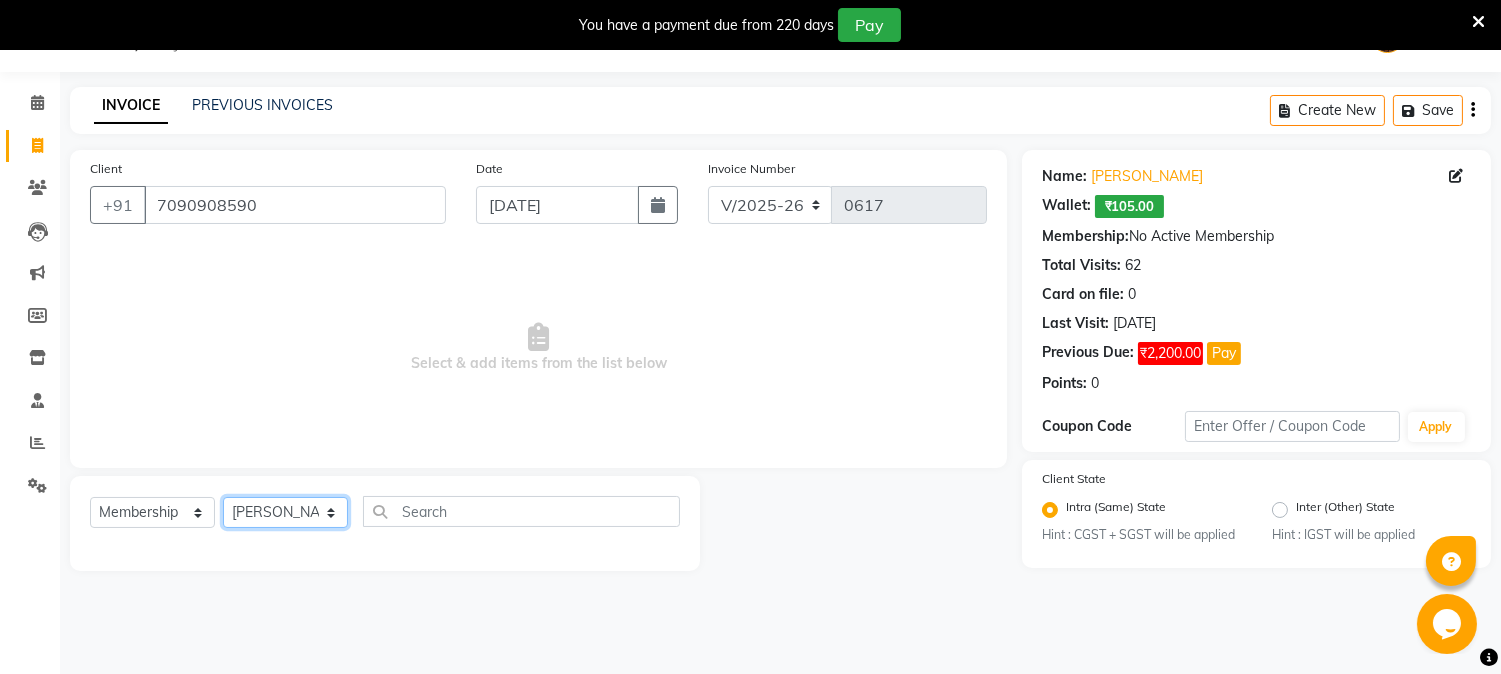 click on "Select Stylist [PERSON_NAME] [PERSON_NAME]  [PERSON_NAME]  prem RAHUL Sandip [PERSON_NAME]" 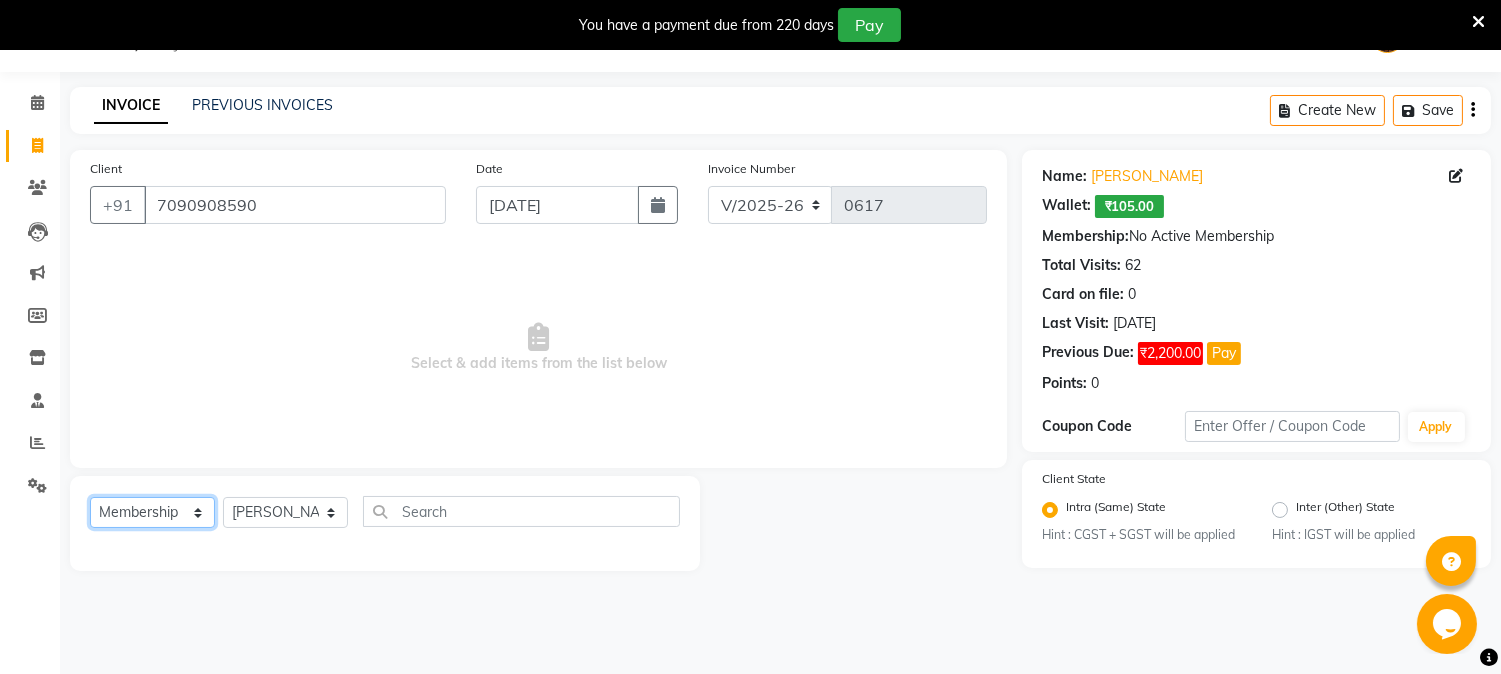 drag, startPoint x: 136, startPoint y: 513, endPoint x: 136, endPoint y: 497, distance: 16 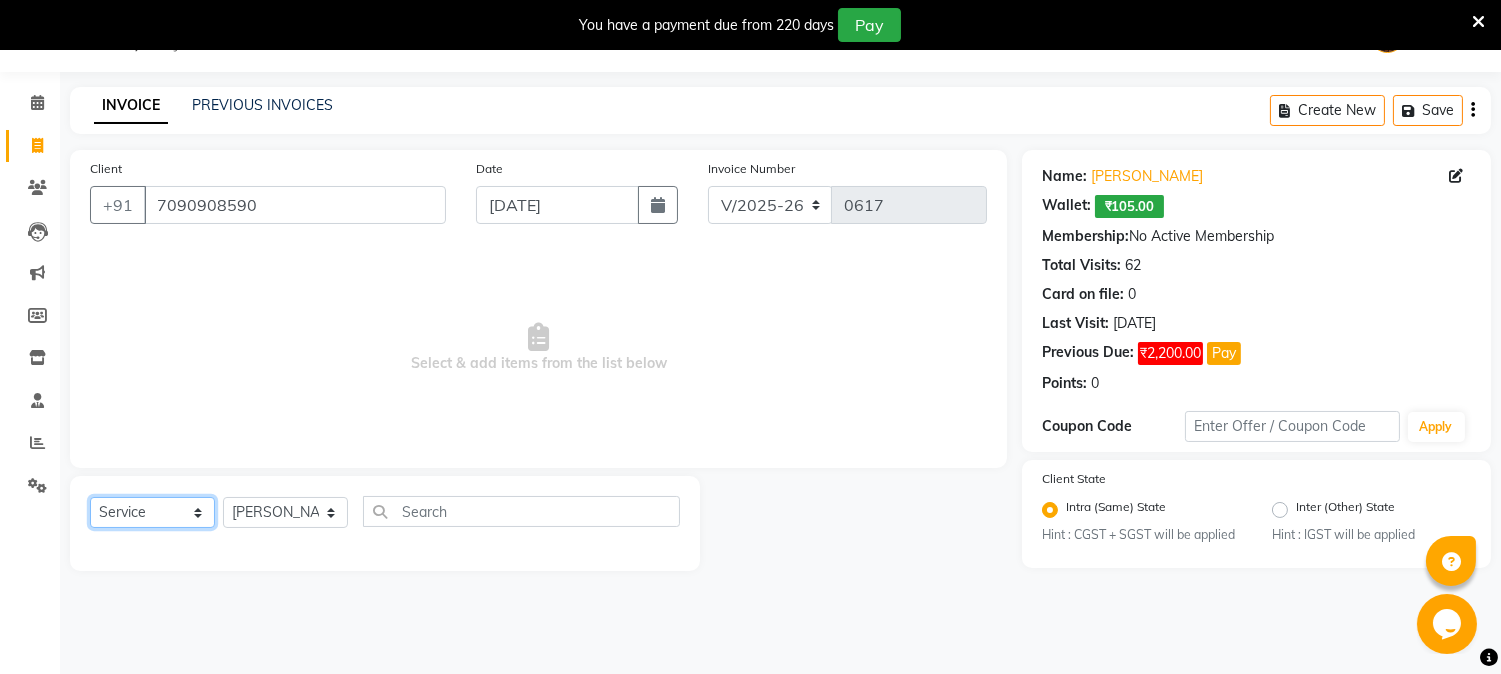 click on "Select  Service  Product  Membership  Package Voucher Prepaid Gift Card" 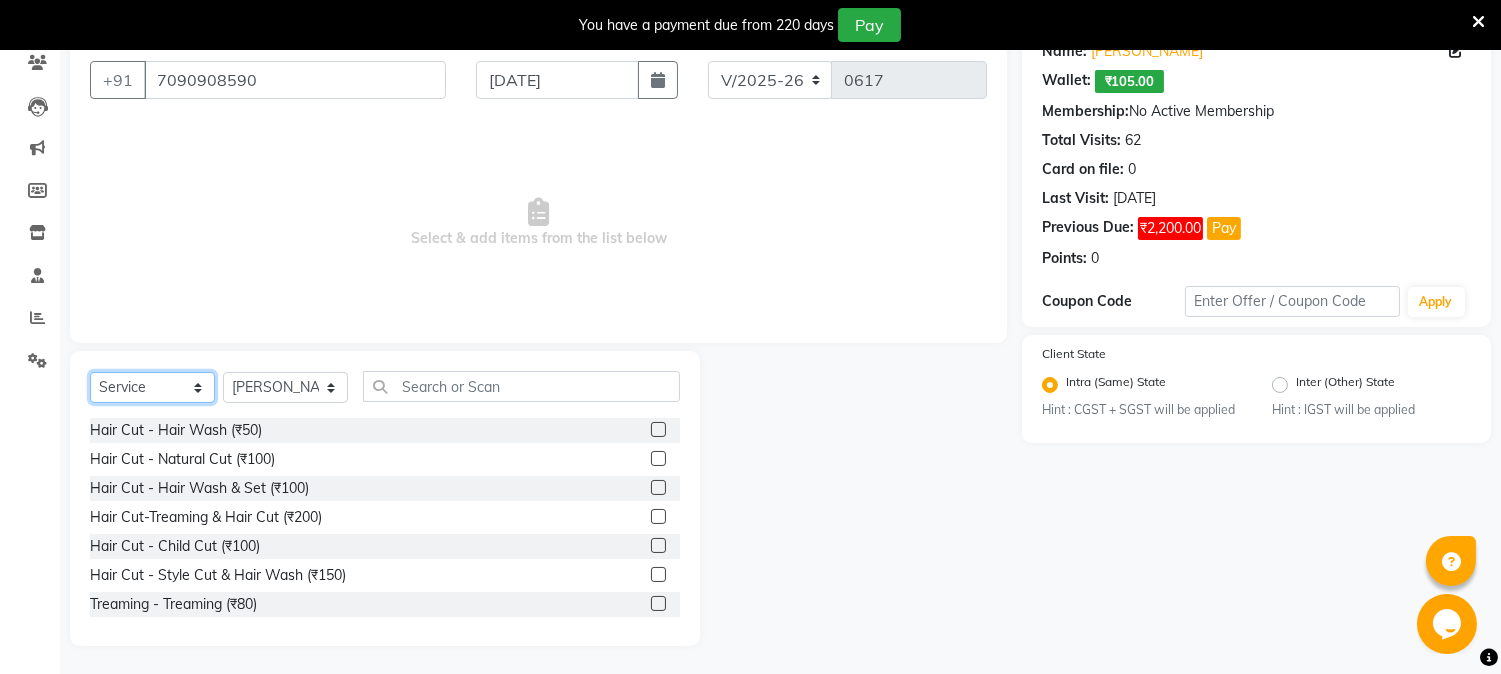 scroll, scrollTop: 176, scrollLeft: 0, axis: vertical 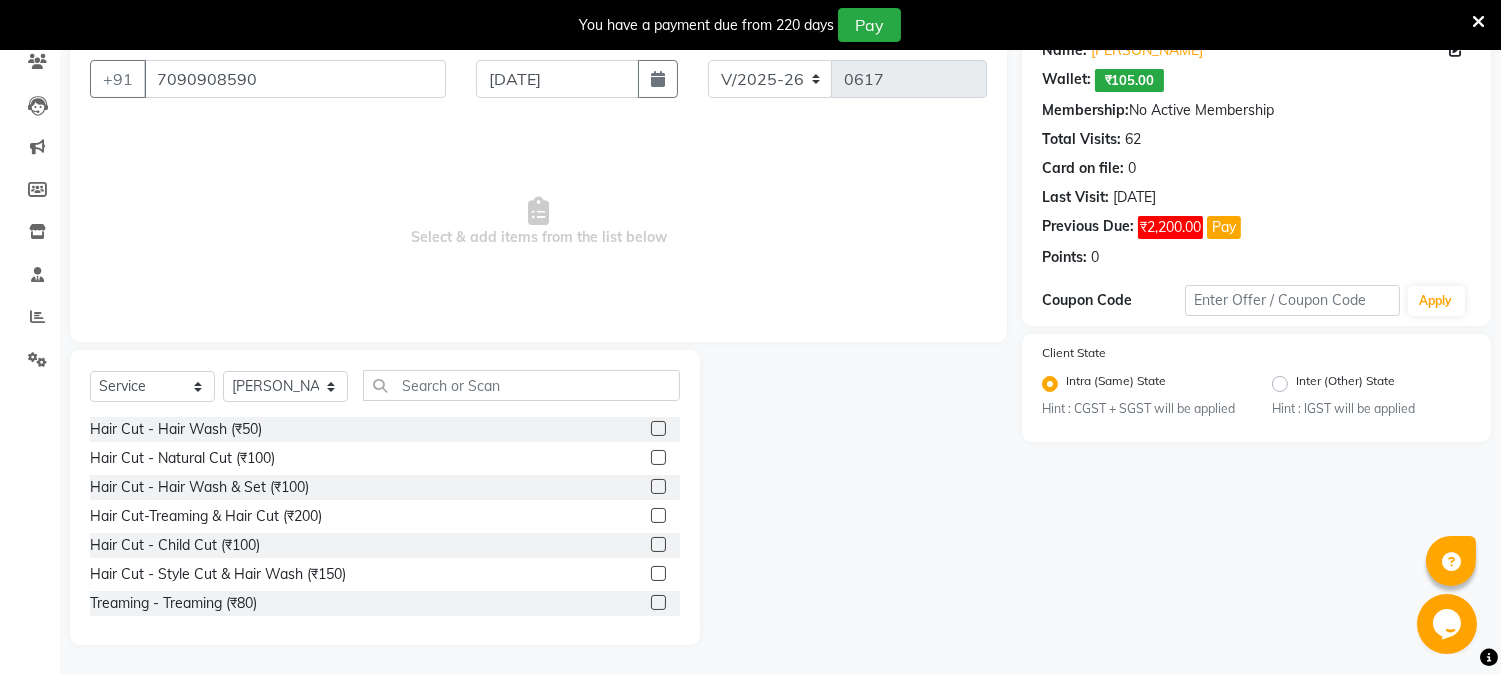 click 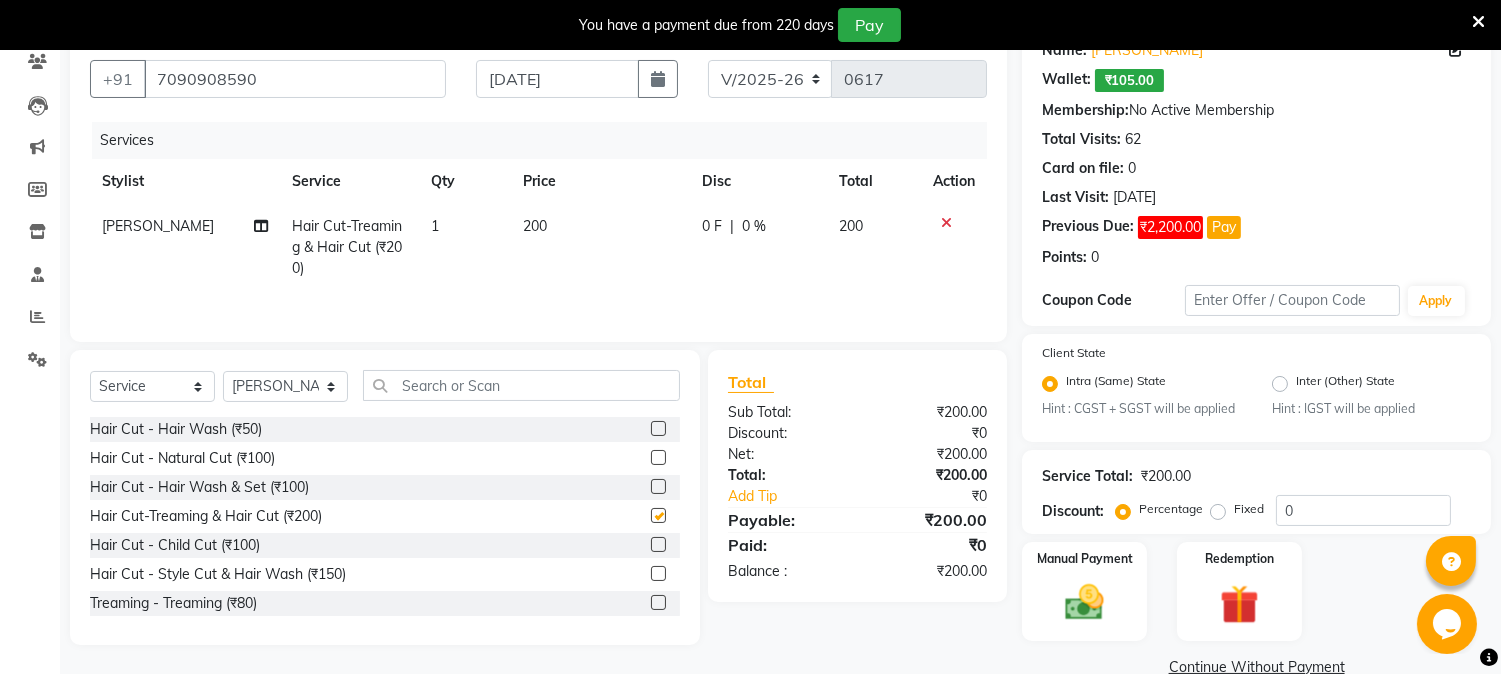 checkbox on "false" 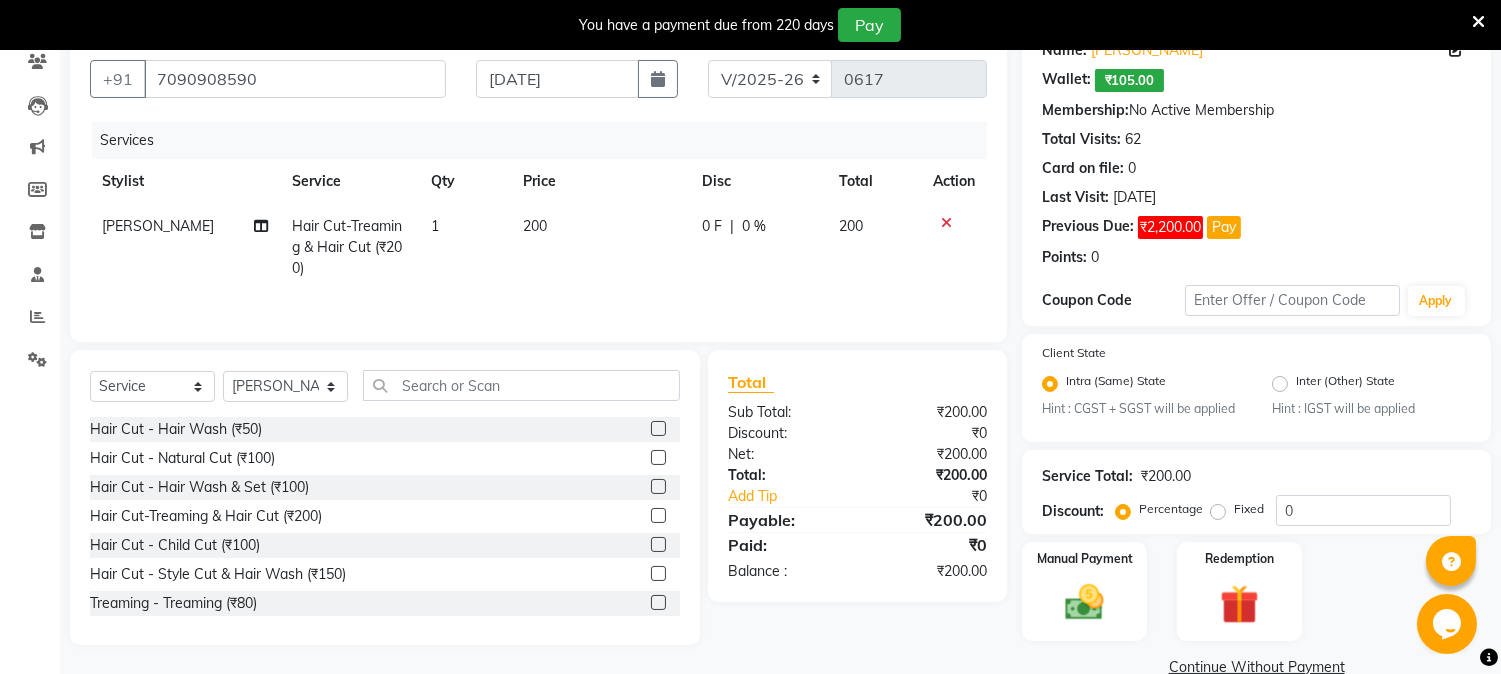 click 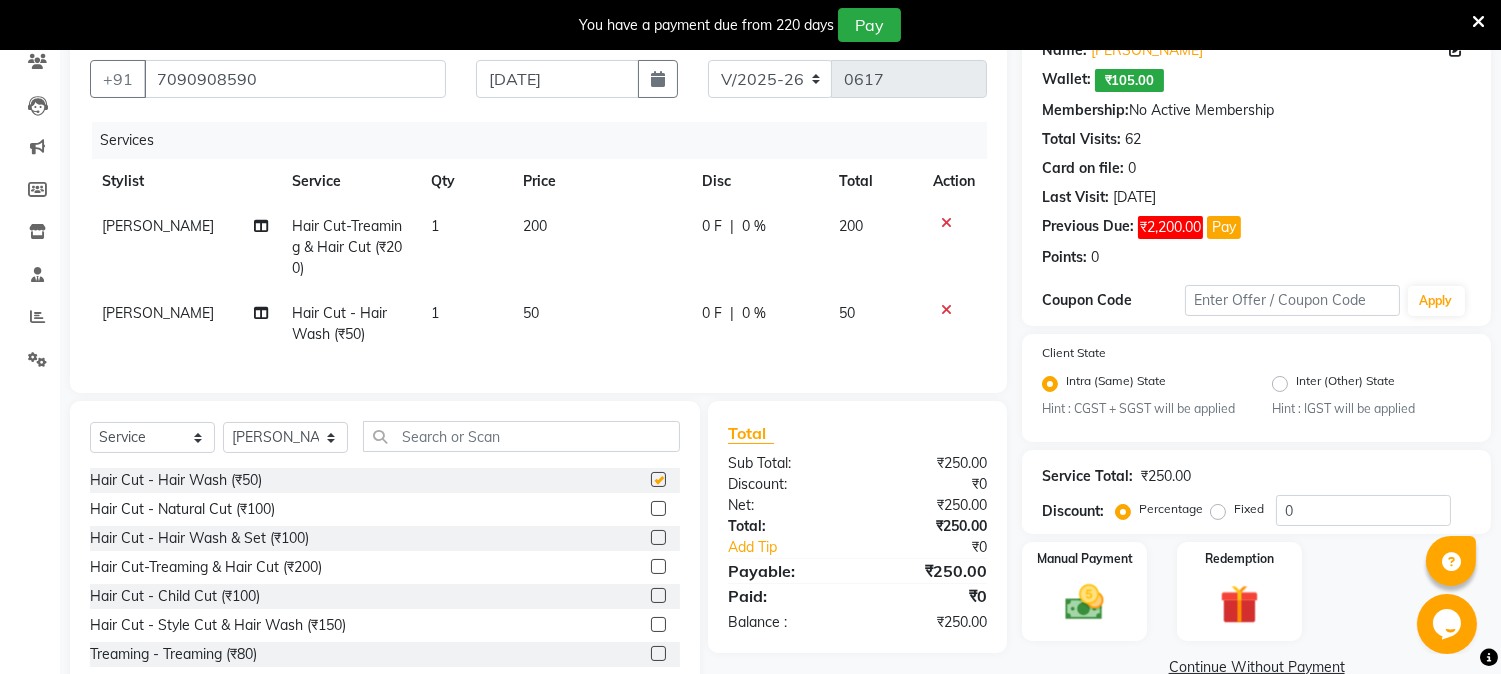 checkbox on "false" 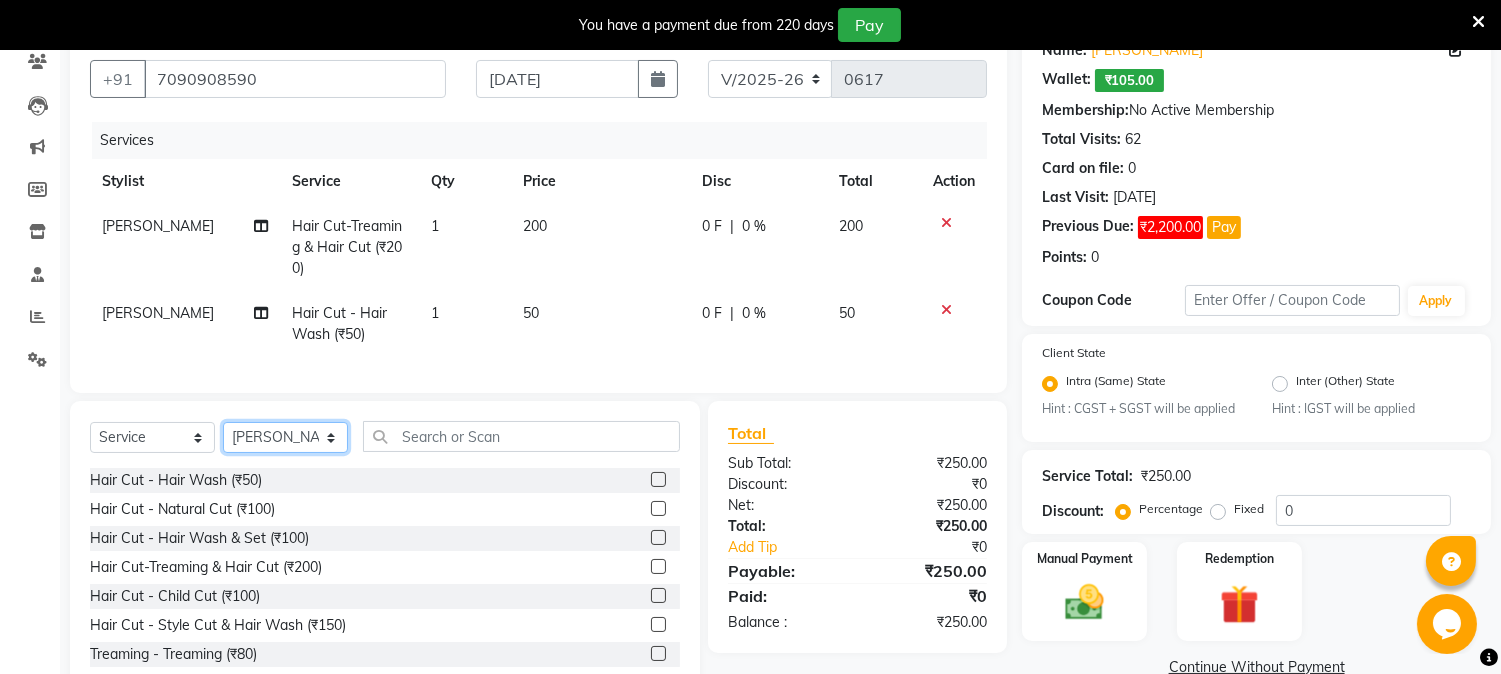 click on "Select Stylist [PERSON_NAME] [PERSON_NAME]  [PERSON_NAME]  prem RAHUL Sandip [PERSON_NAME]" 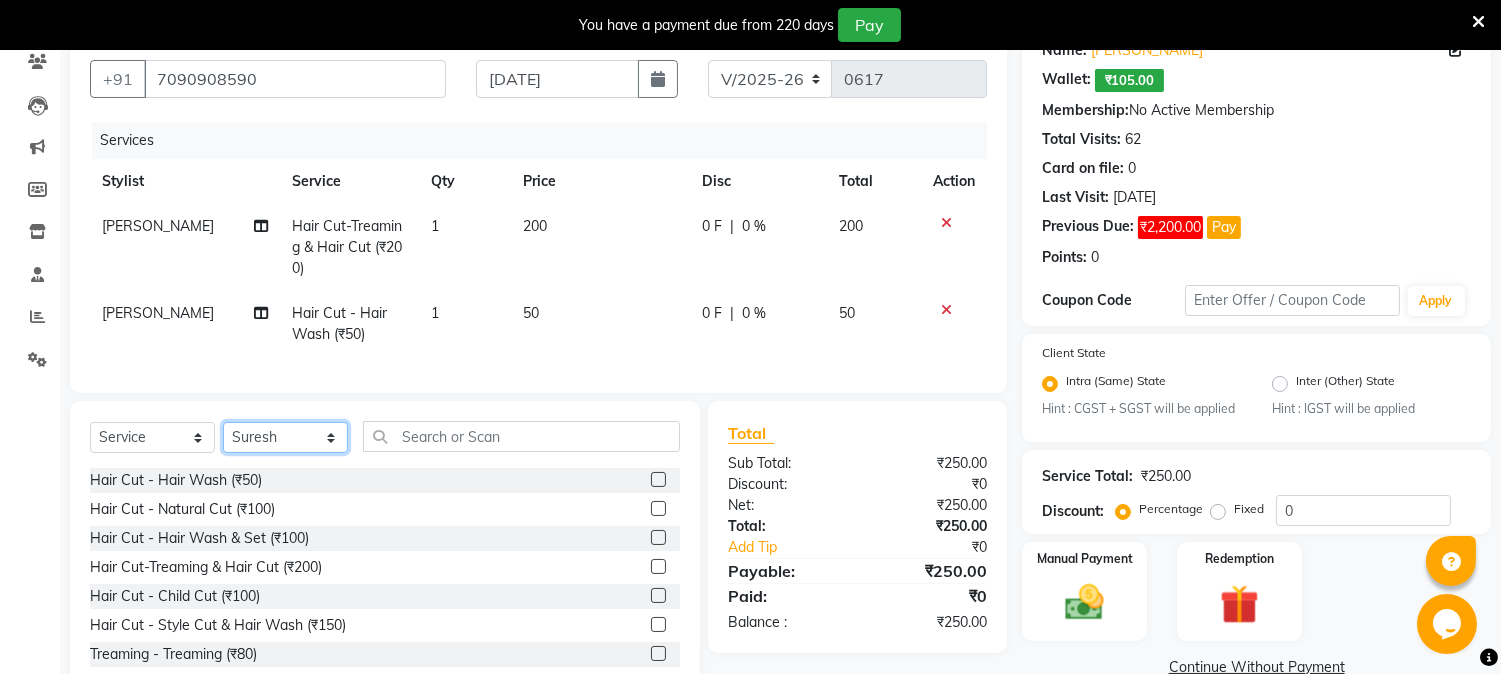 click on "Select Stylist [PERSON_NAME] [PERSON_NAME]  [PERSON_NAME]  prem RAHUL Sandip [PERSON_NAME]" 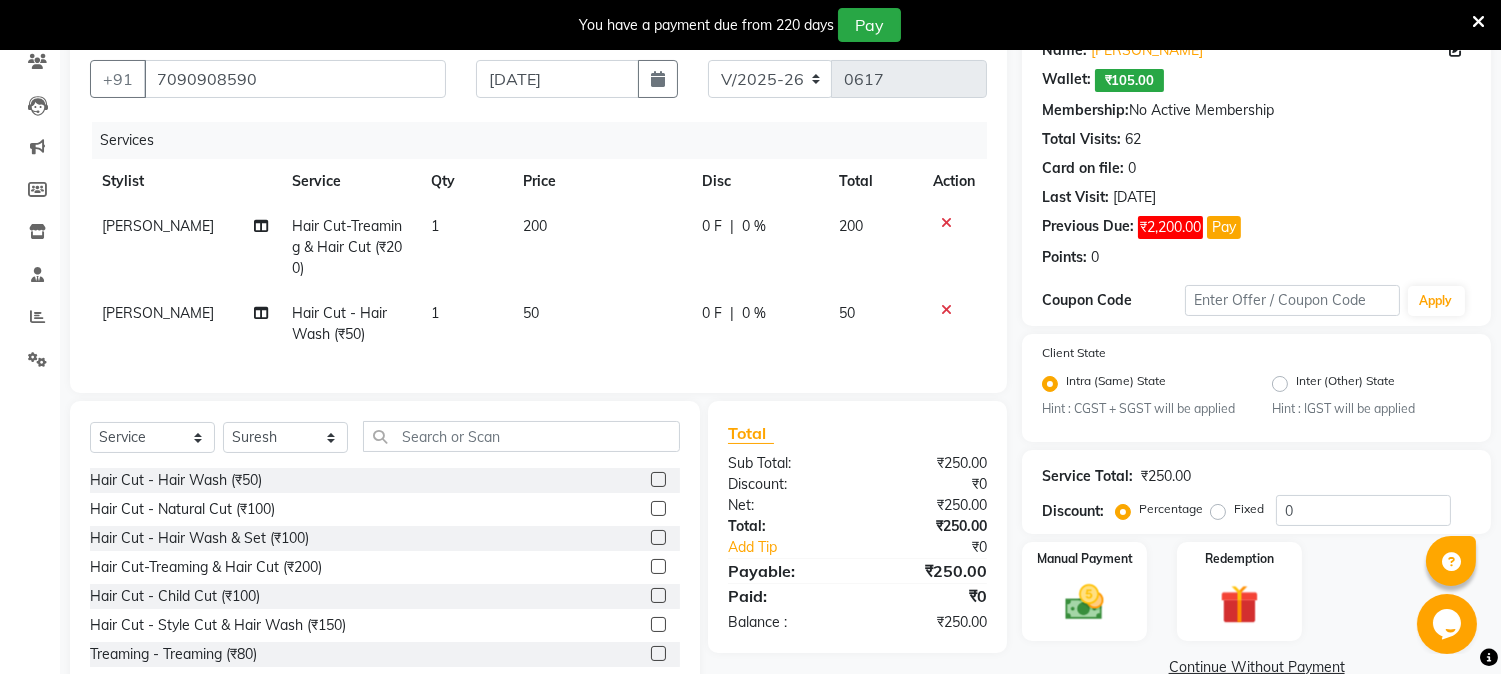 click 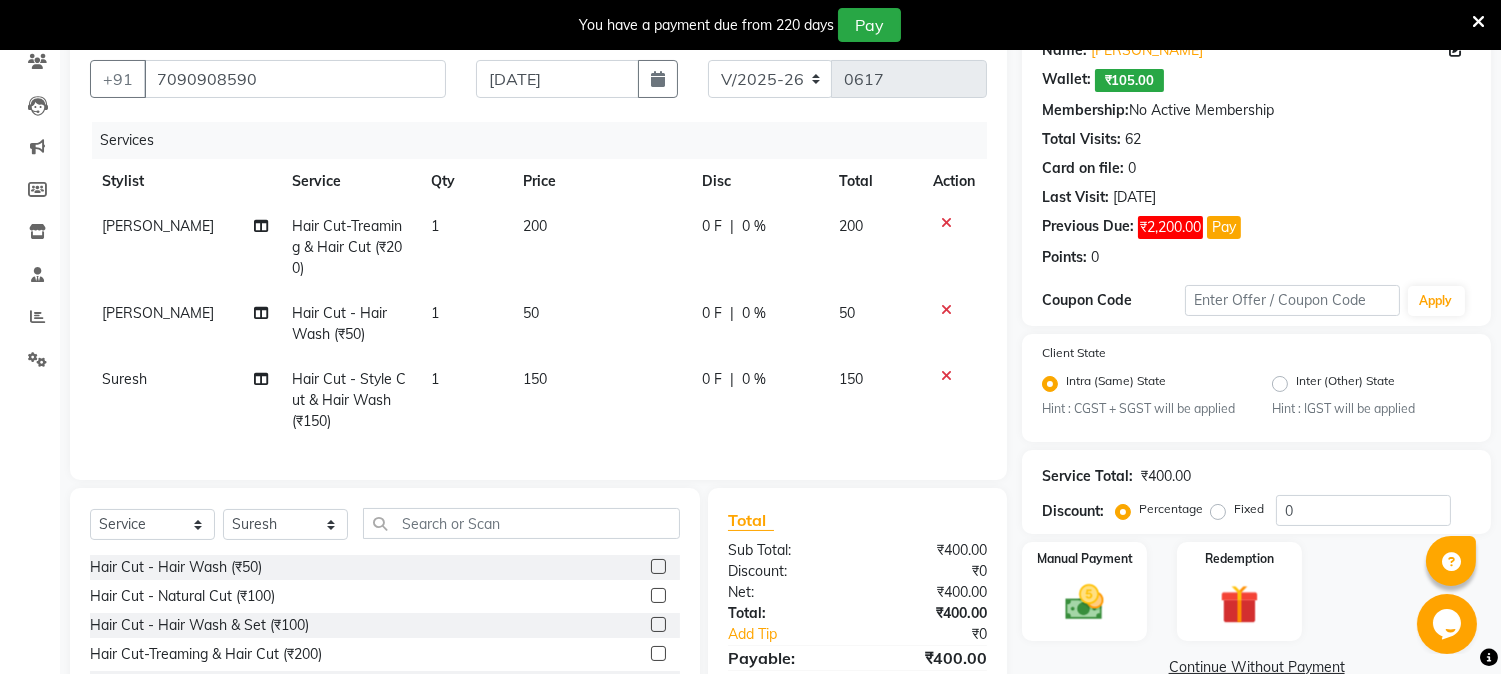 checkbox on "false" 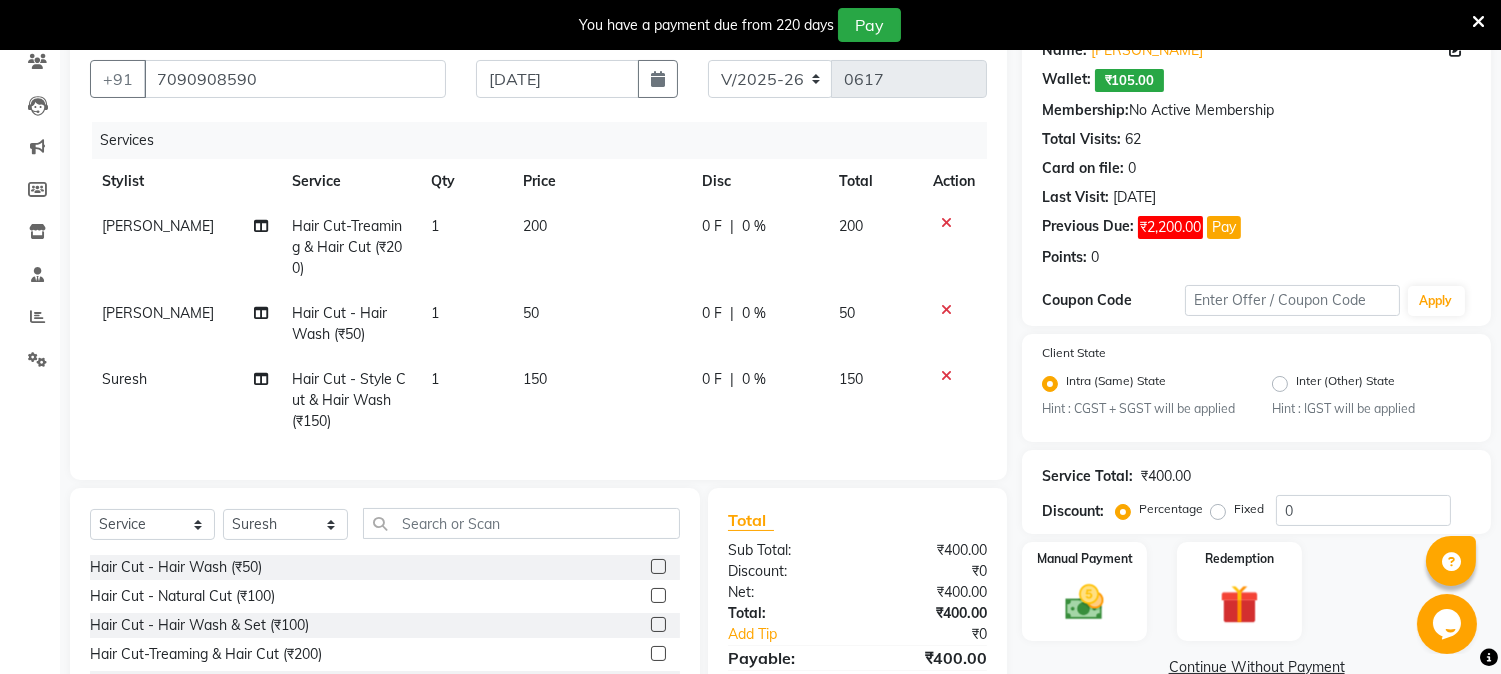 click 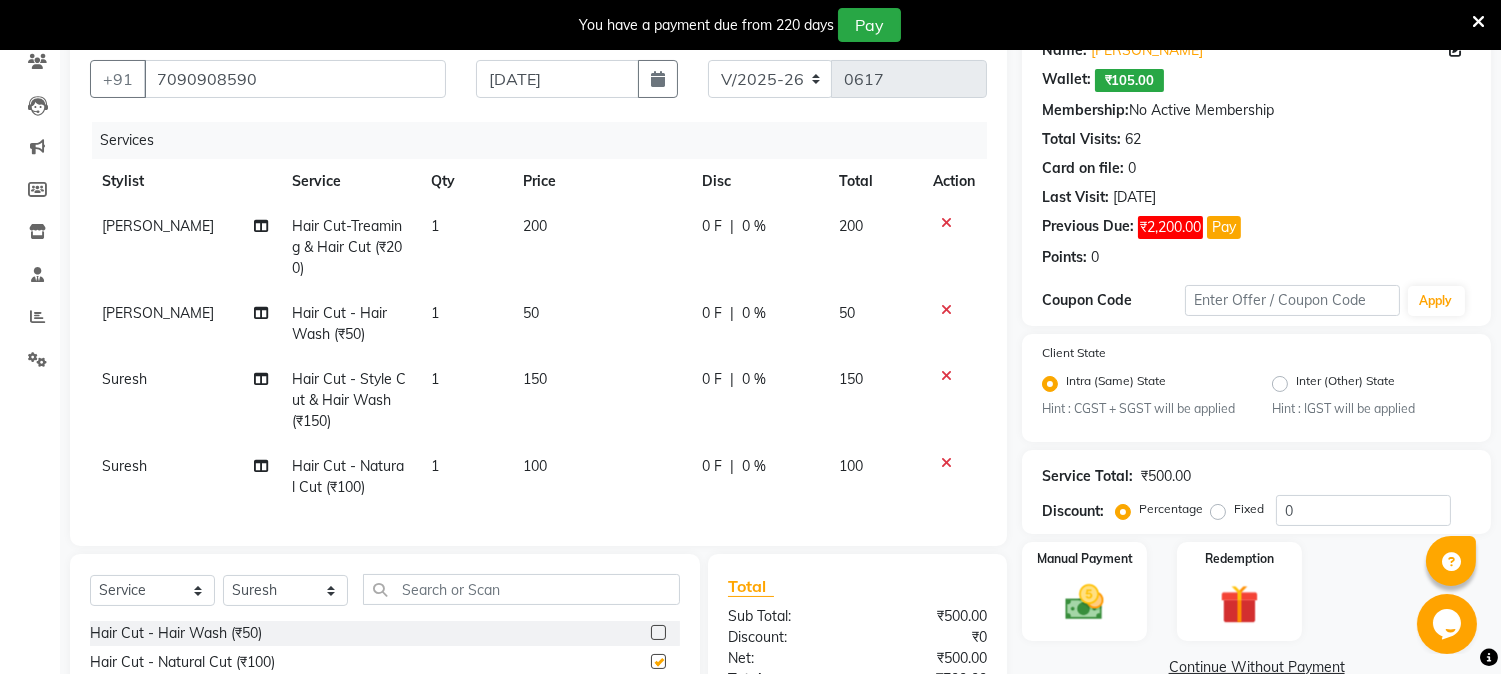 checkbox on "false" 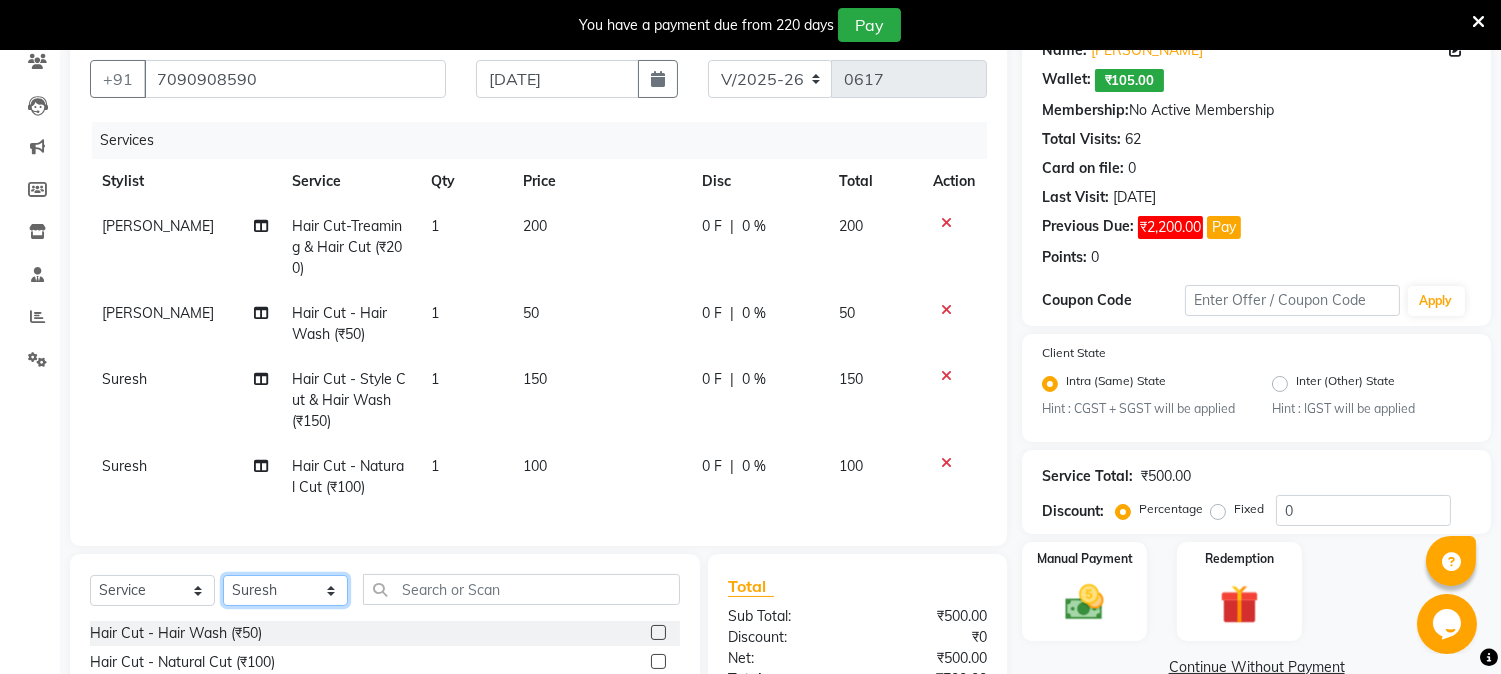 click on "Select Stylist [PERSON_NAME] [PERSON_NAME]  [PERSON_NAME]  prem RAHUL Sandip [PERSON_NAME]" 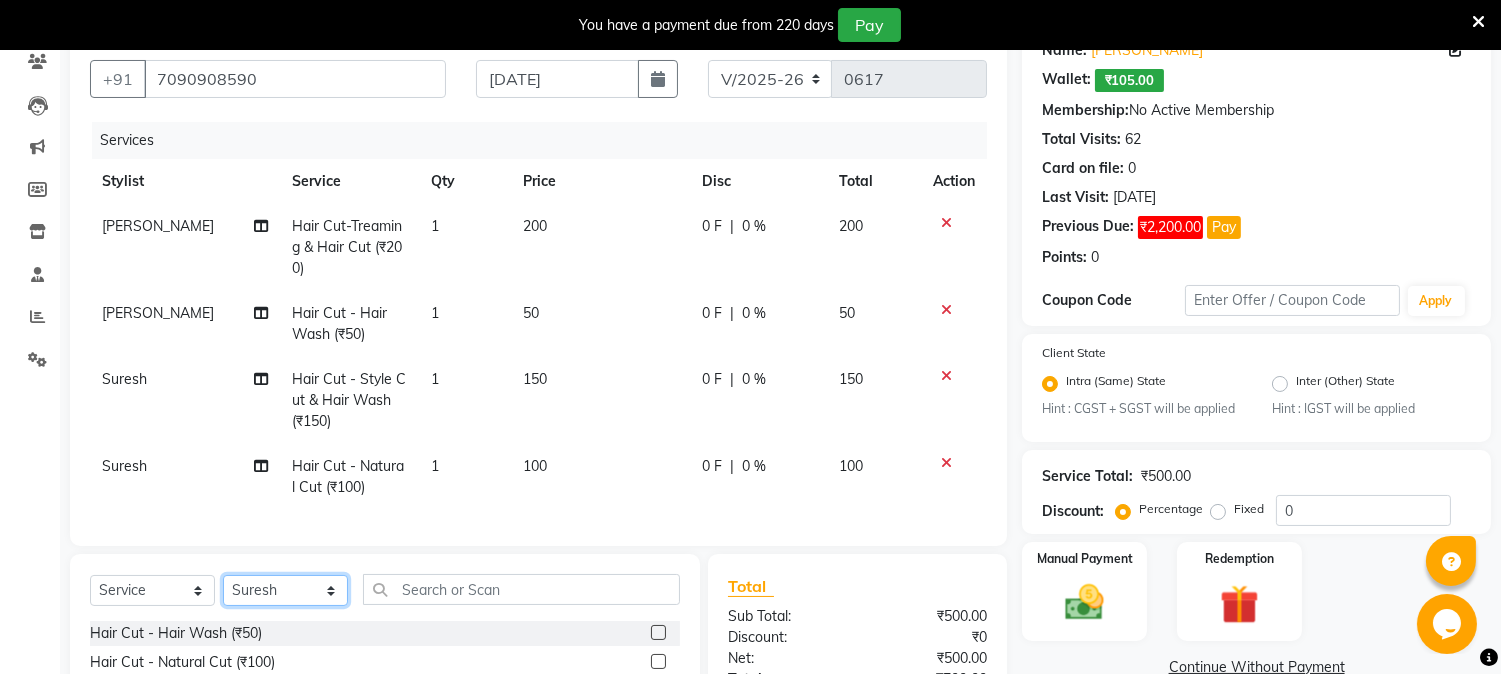 select on "36046" 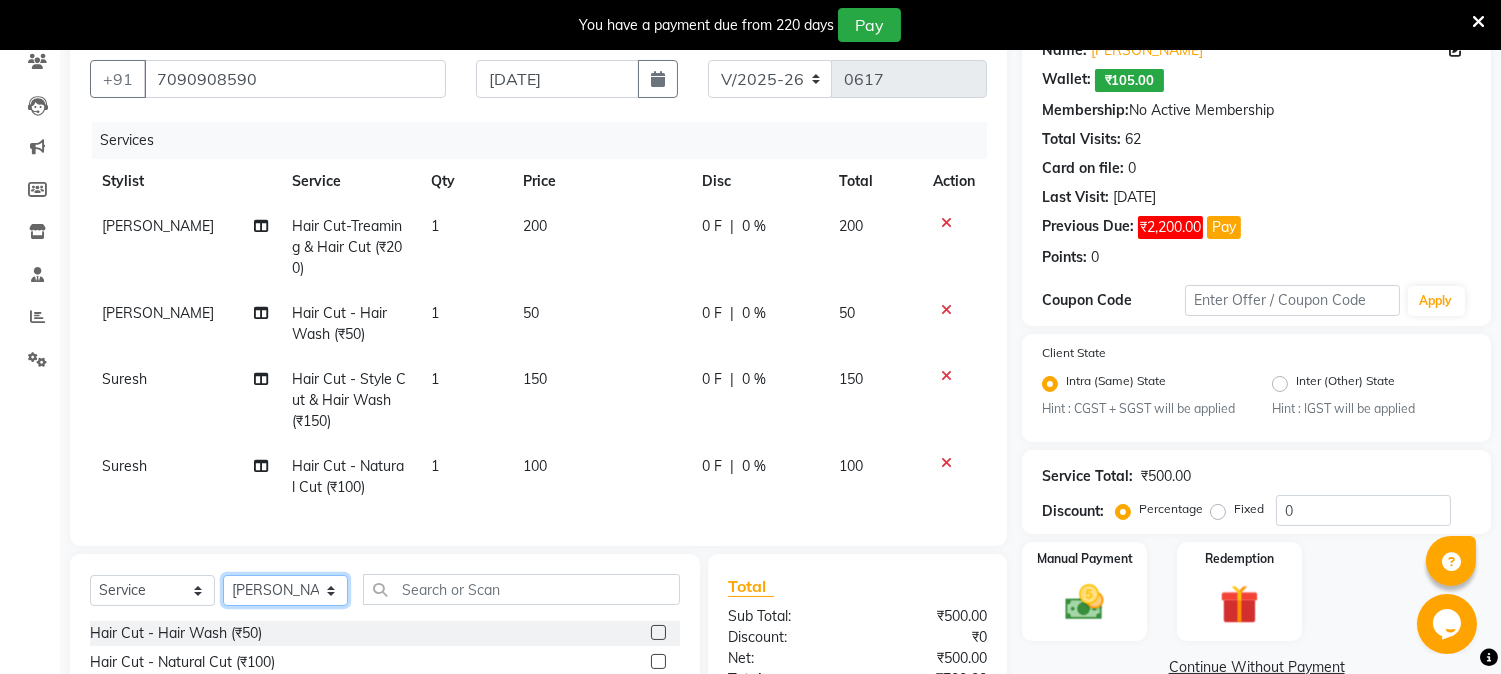 click on "Select Stylist [PERSON_NAME] [PERSON_NAME]  [PERSON_NAME]  prem RAHUL Sandip [PERSON_NAME]" 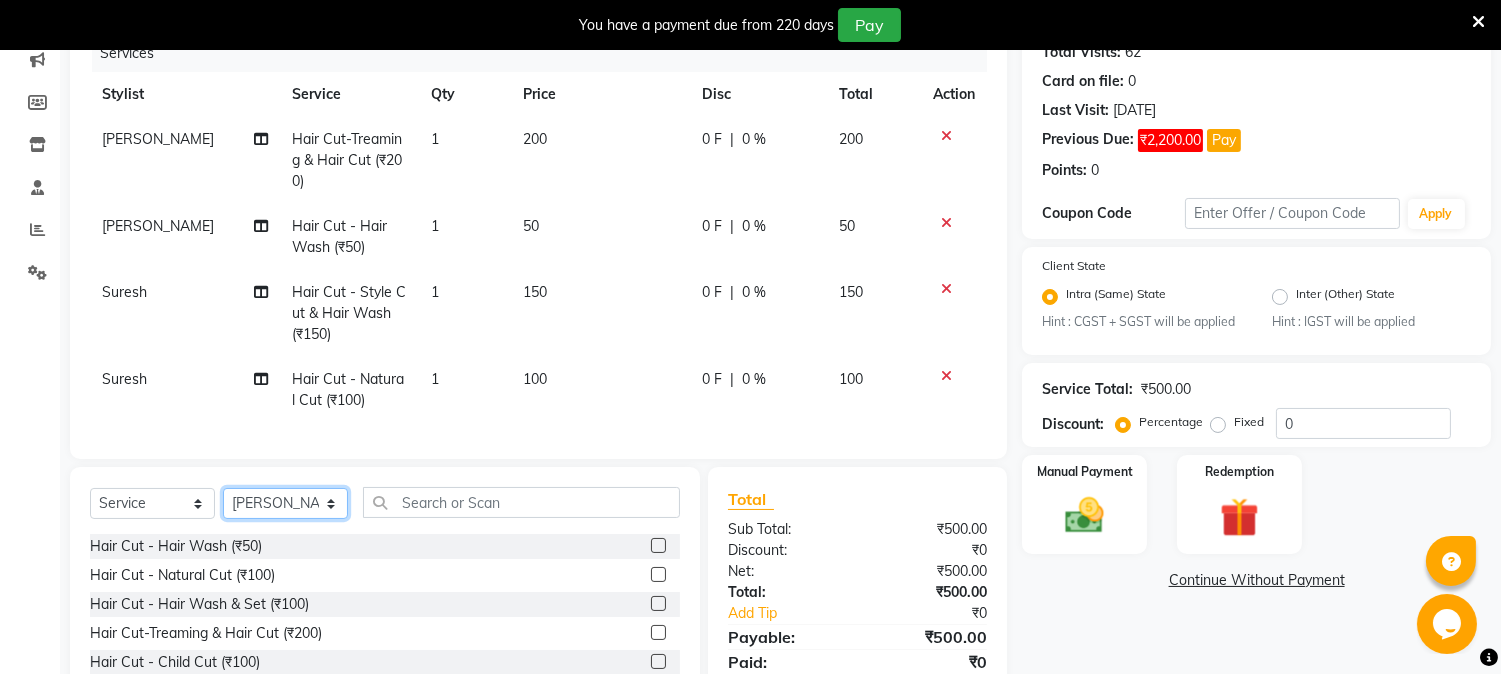 scroll, scrollTop: 397, scrollLeft: 0, axis: vertical 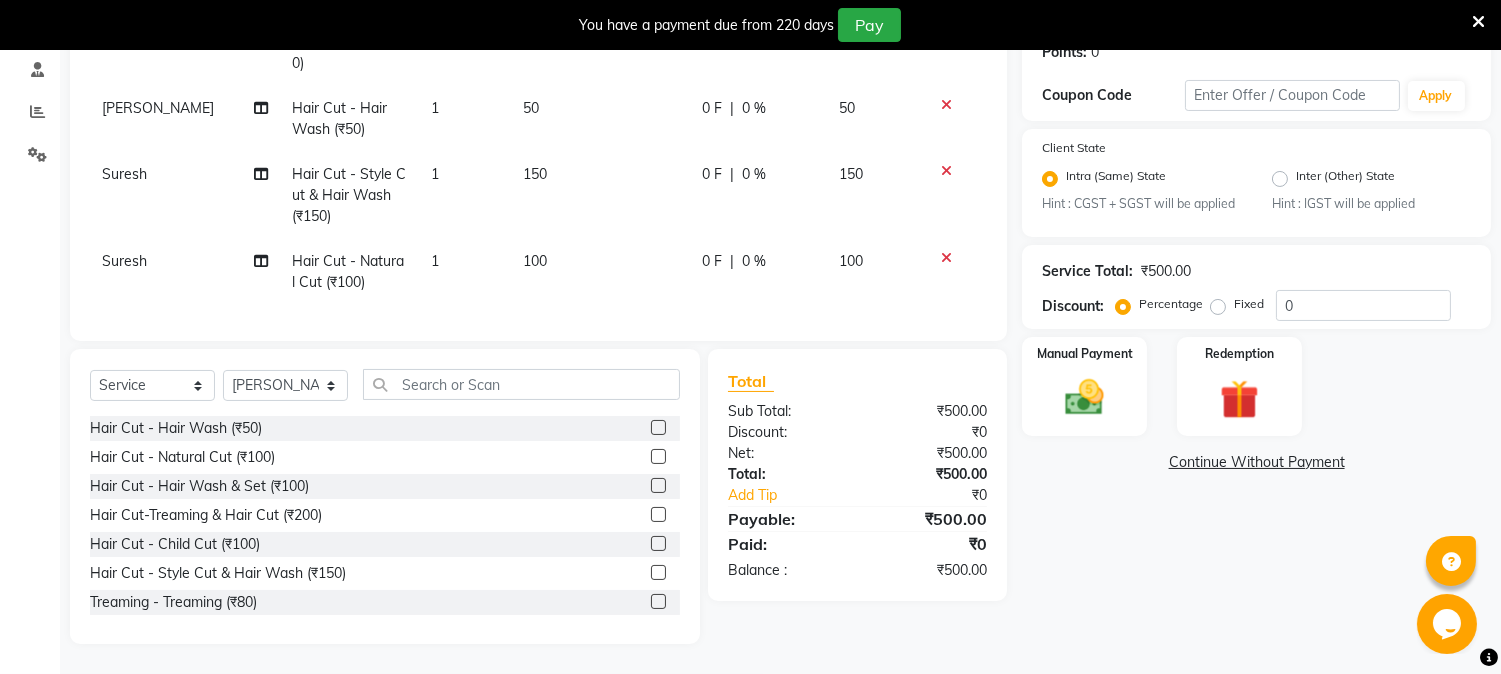 click 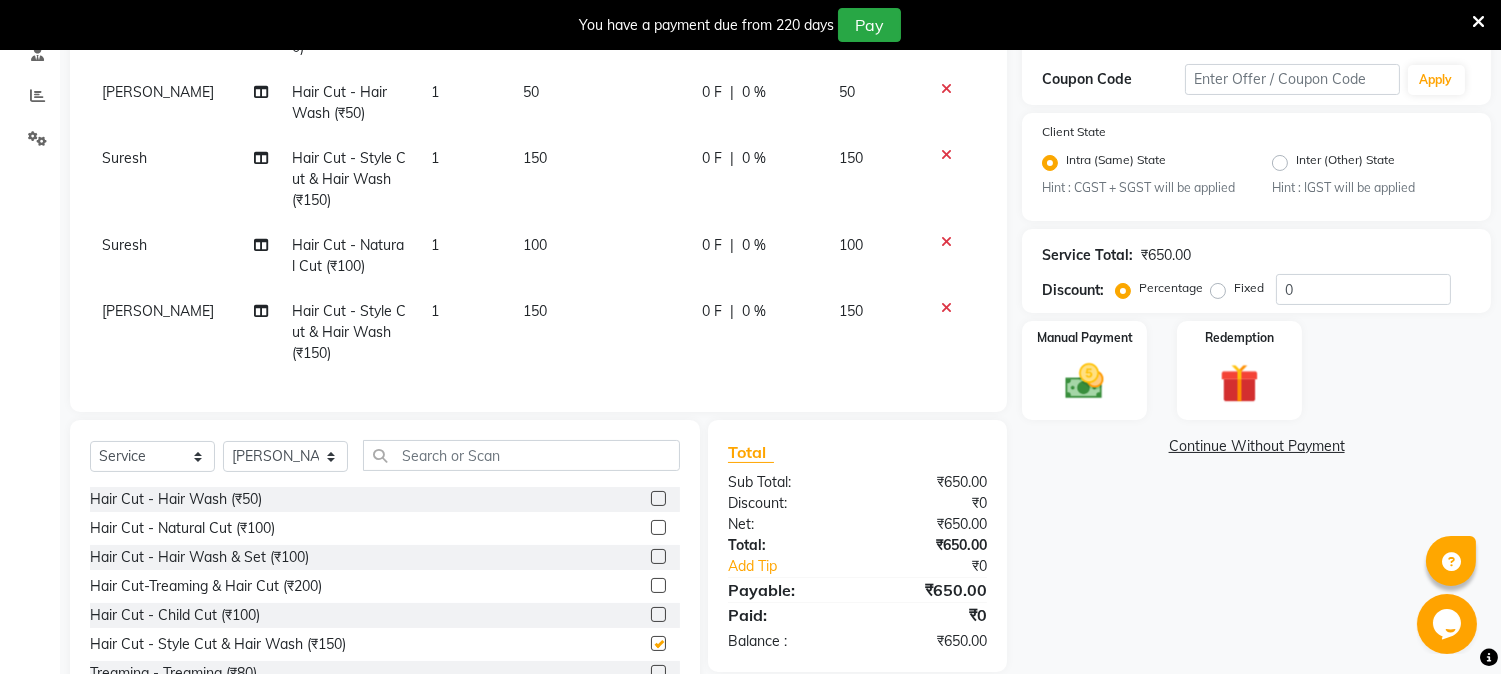 checkbox on "false" 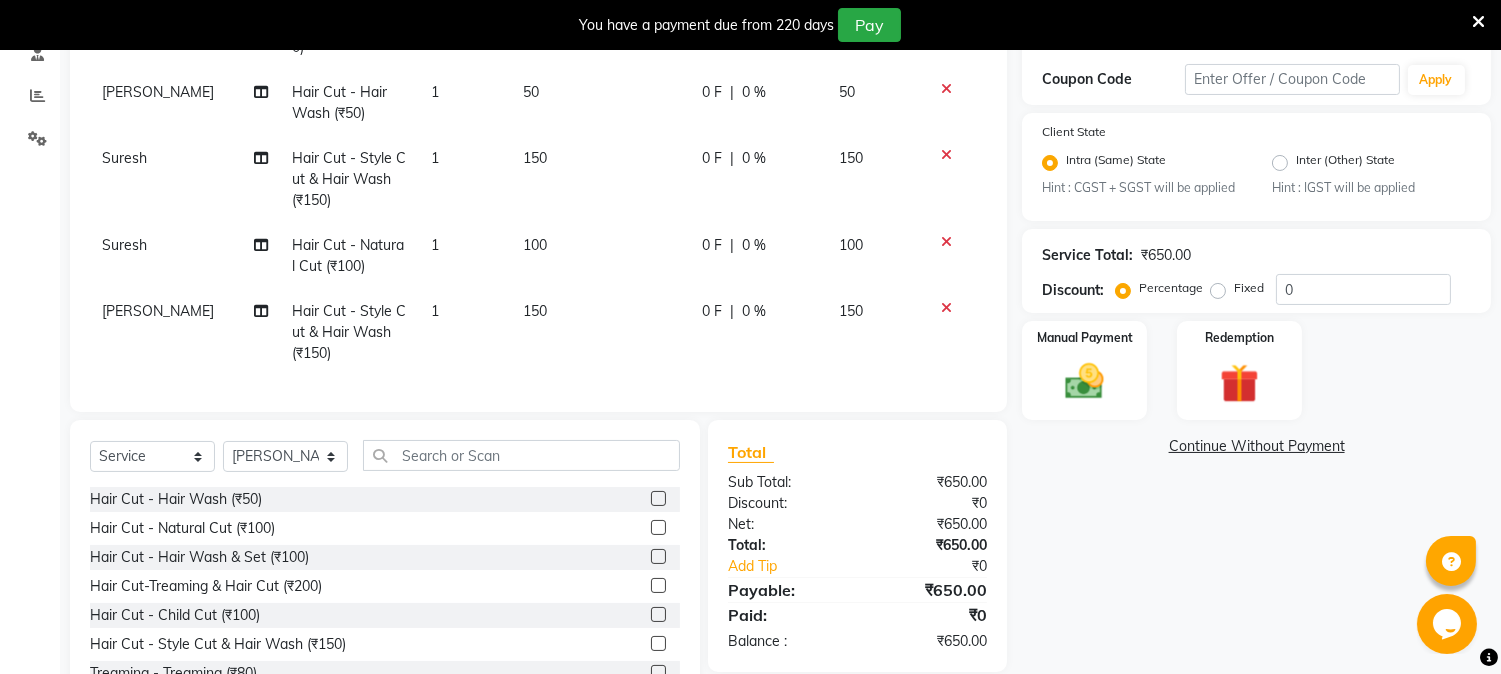 click 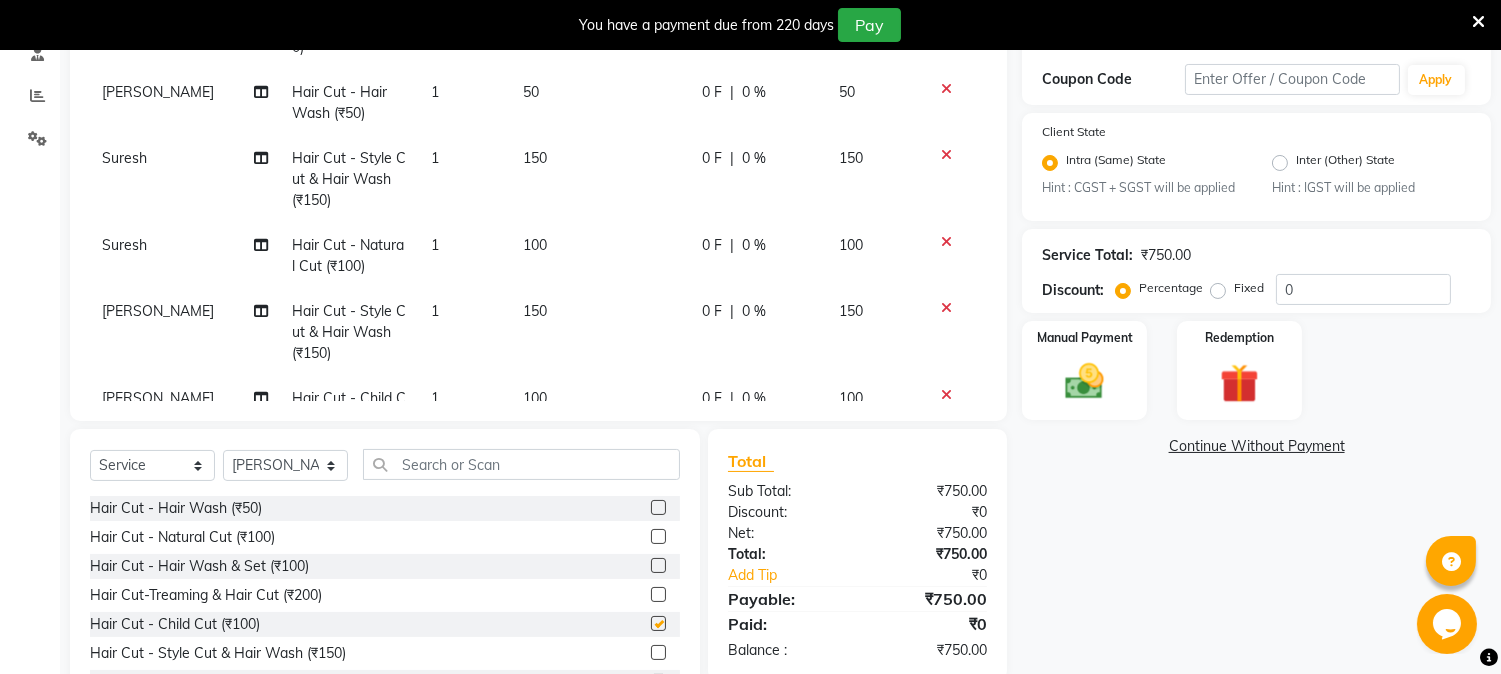checkbox on "false" 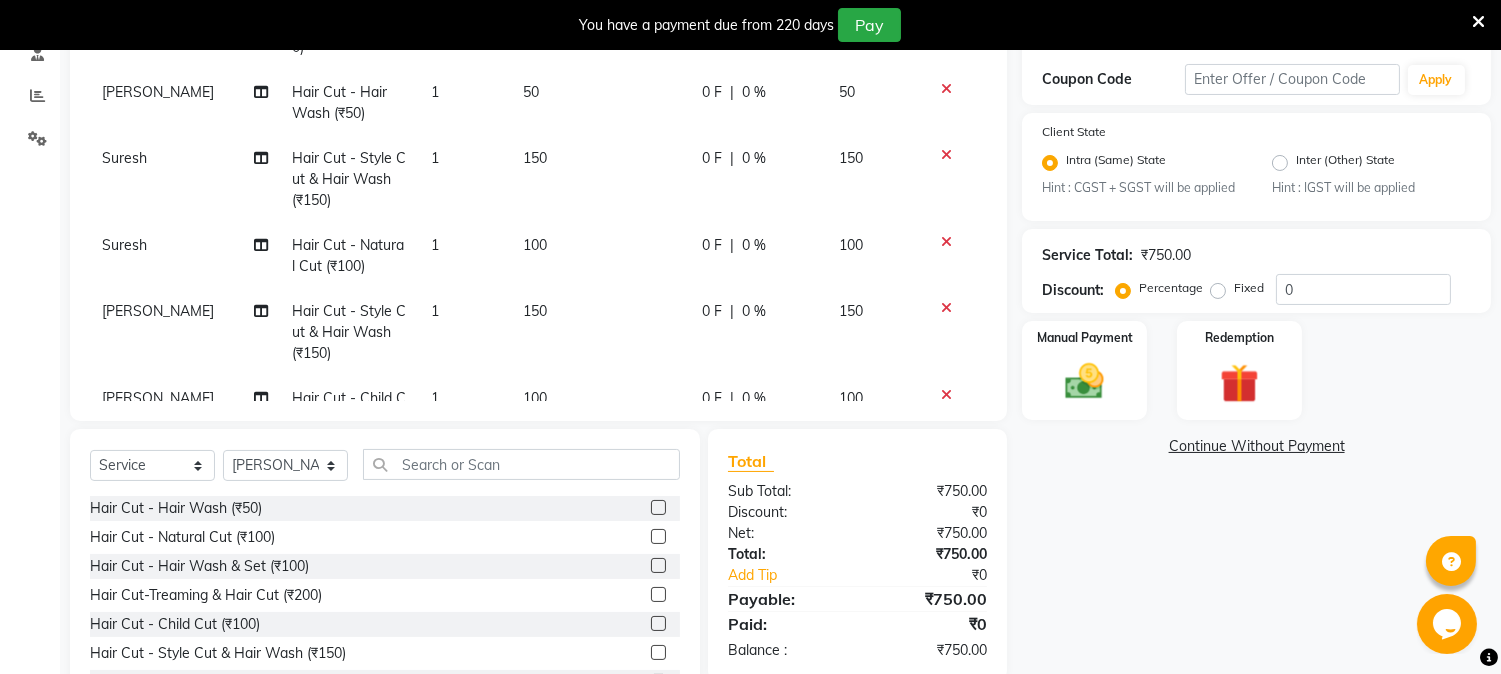 click 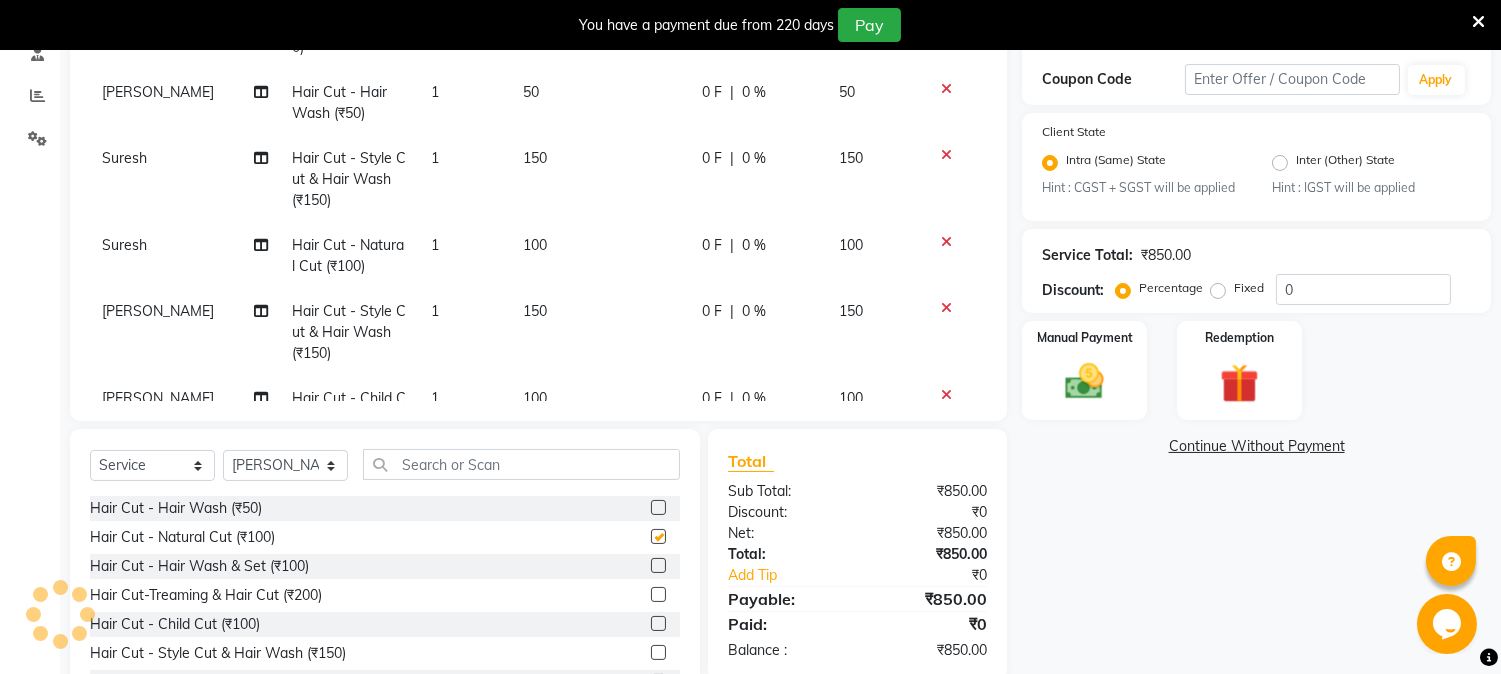 checkbox on "false" 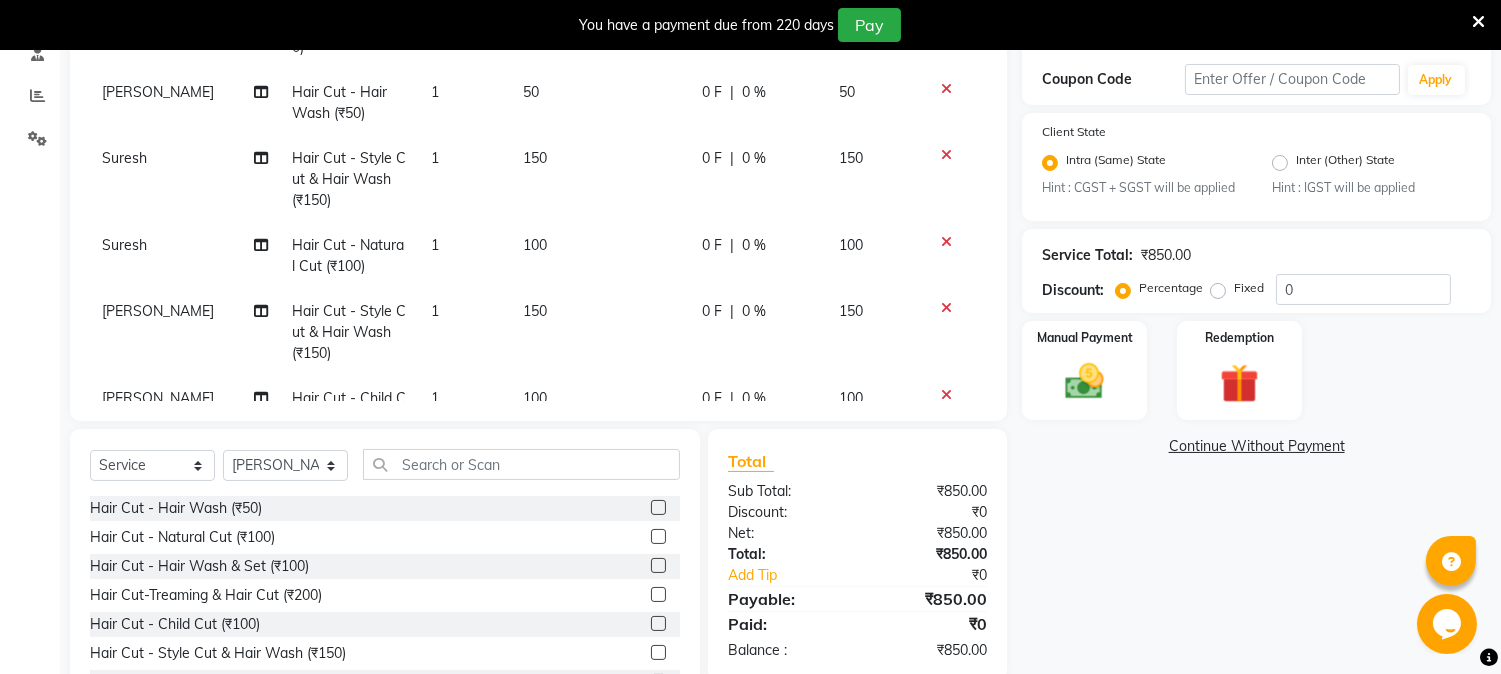 click 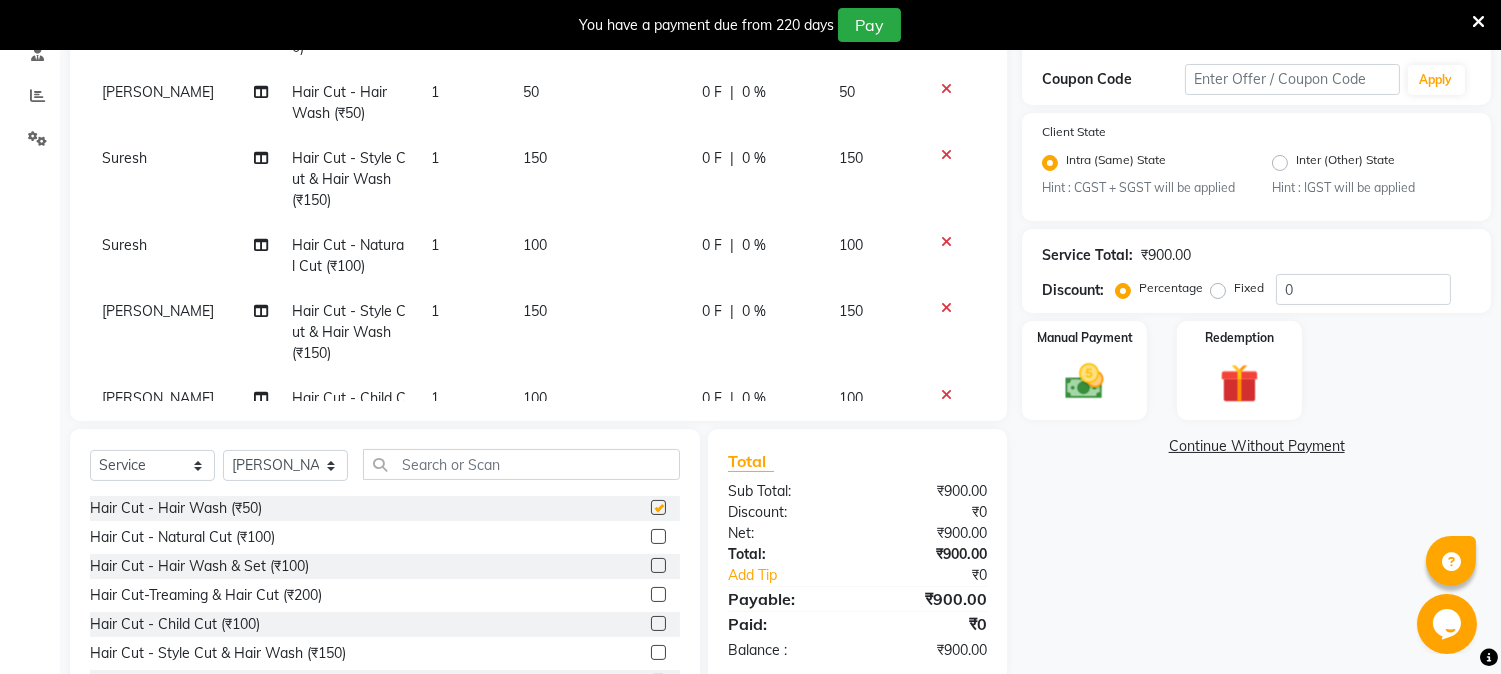 checkbox on "false" 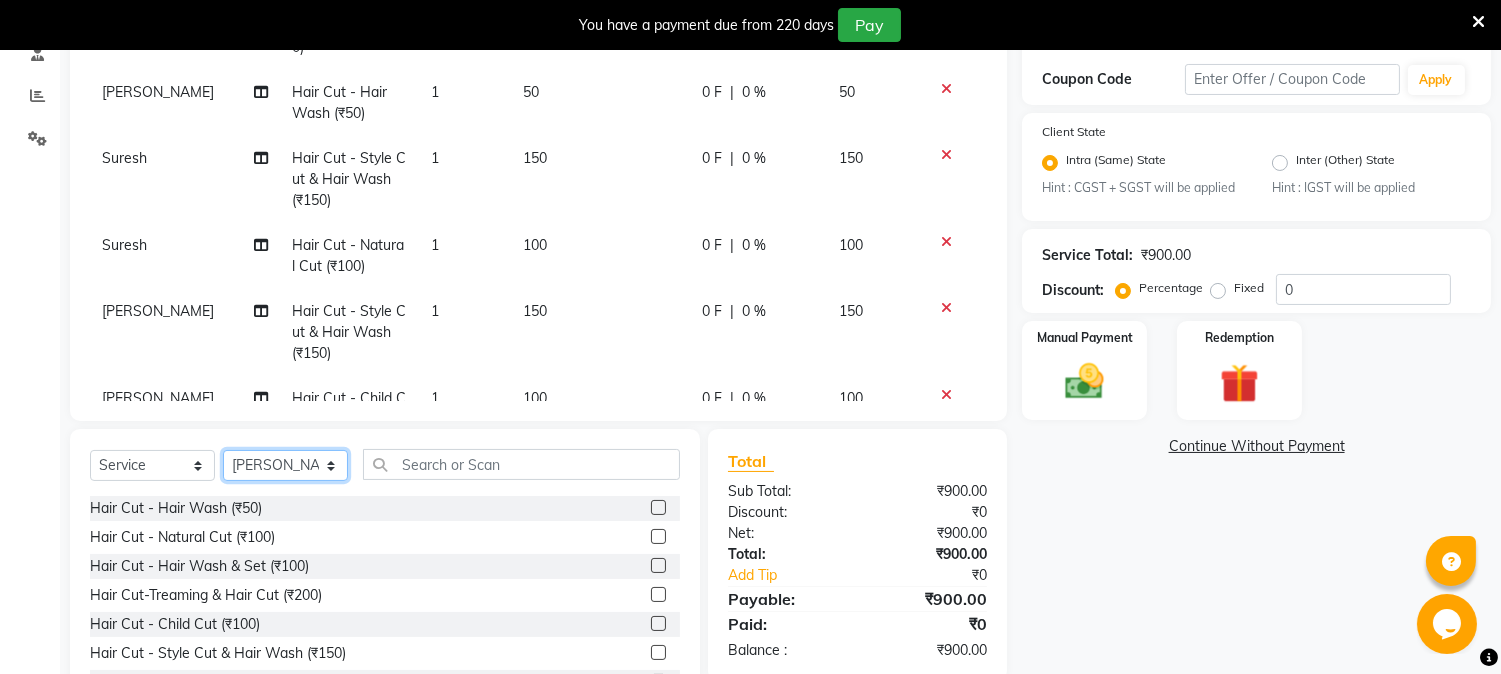 click on "Select Stylist [PERSON_NAME] [PERSON_NAME]  [PERSON_NAME]  prem RAHUL Sandip [PERSON_NAME]" 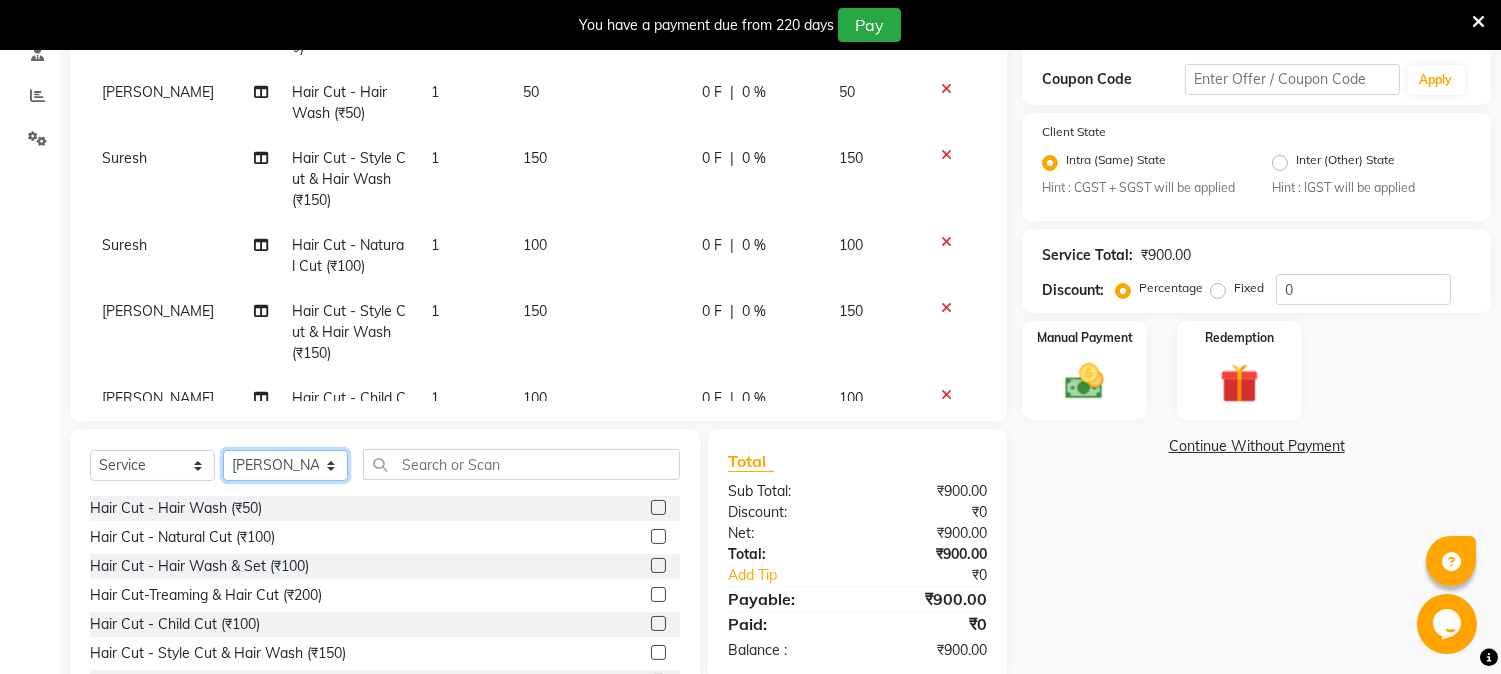 select on "81229" 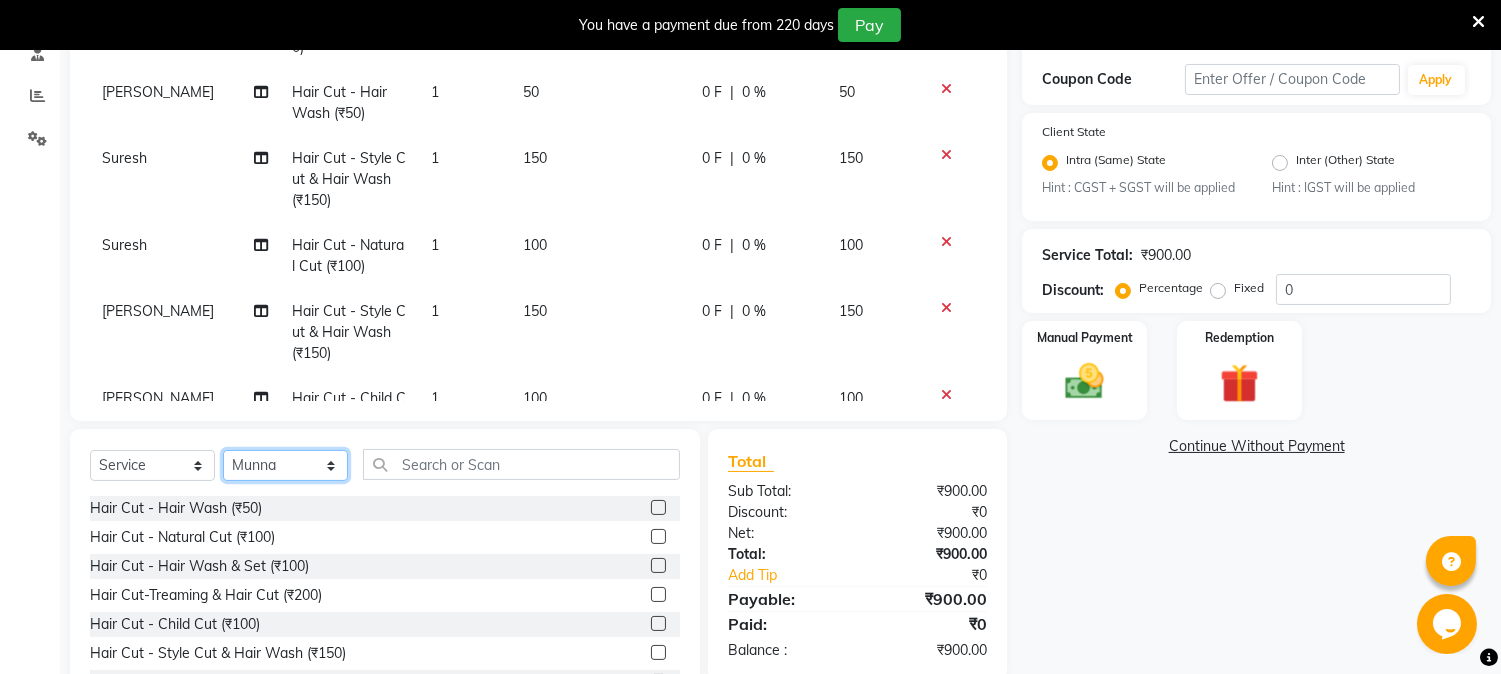 click on "Select Stylist [PERSON_NAME] [PERSON_NAME]  [PERSON_NAME]  prem RAHUL Sandip [PERSON_NAME]" 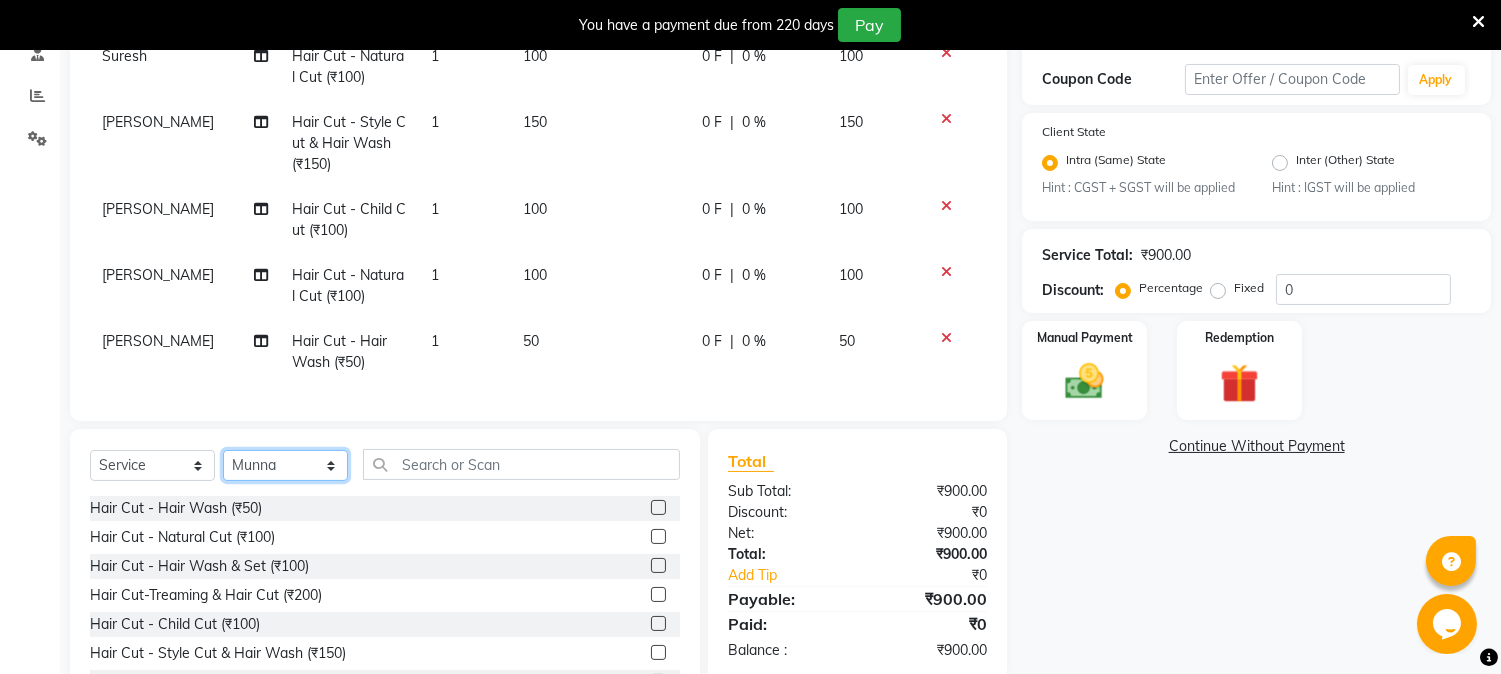 scroll, scrollTop: 205, scrollLeft: 0, axis: vertical 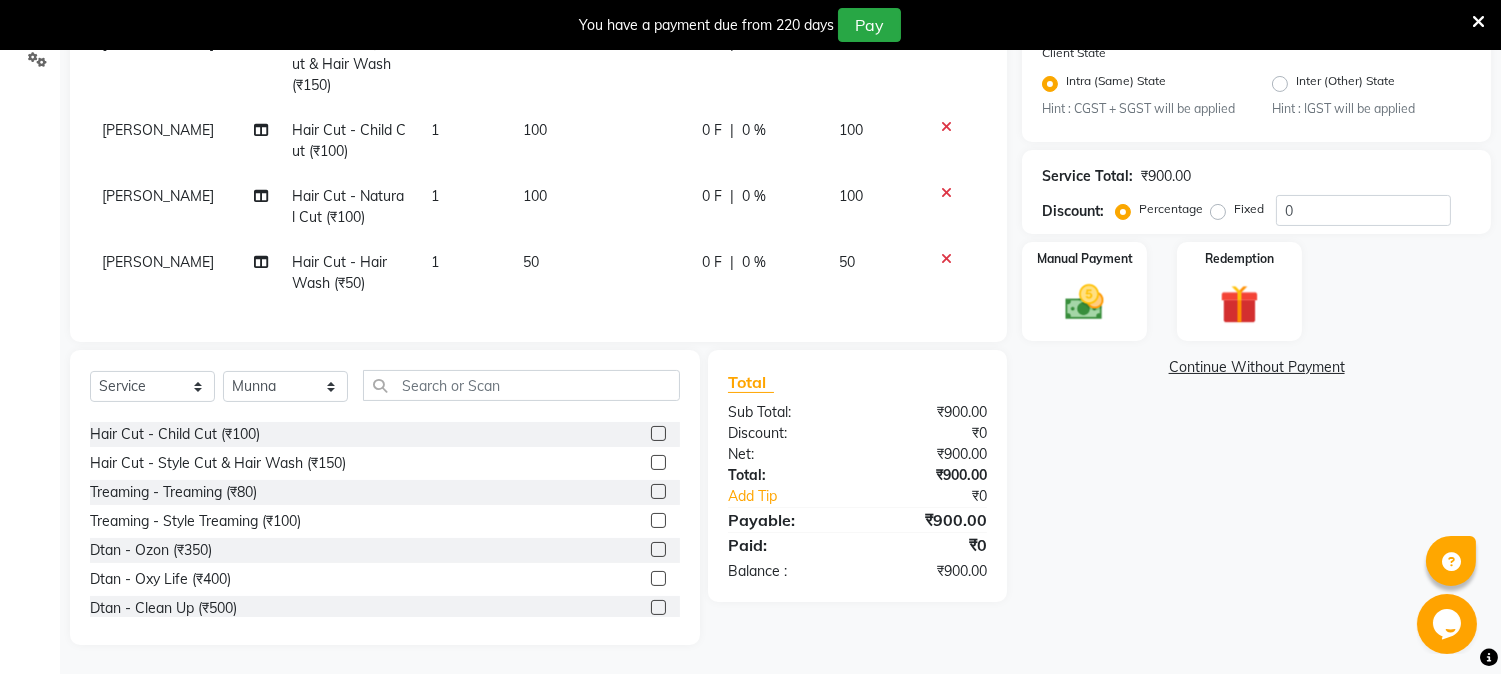 click 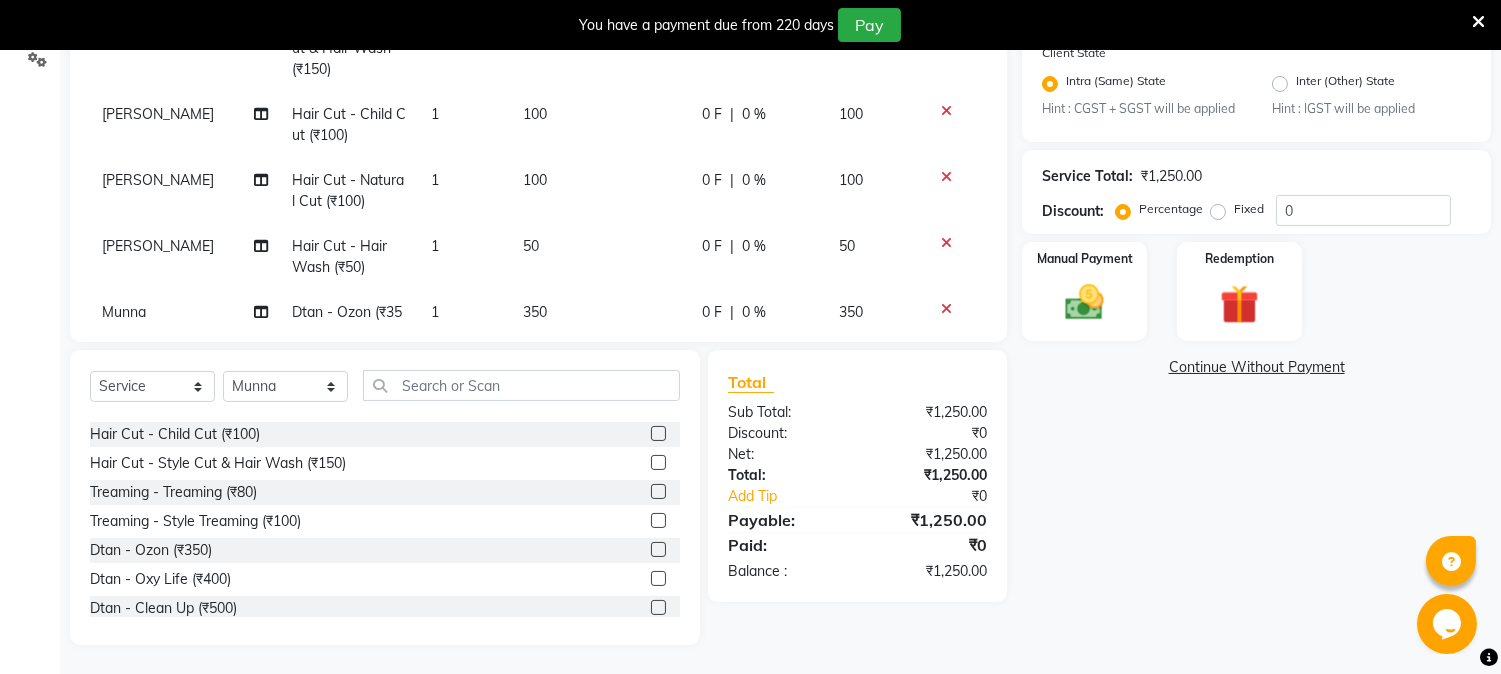 click 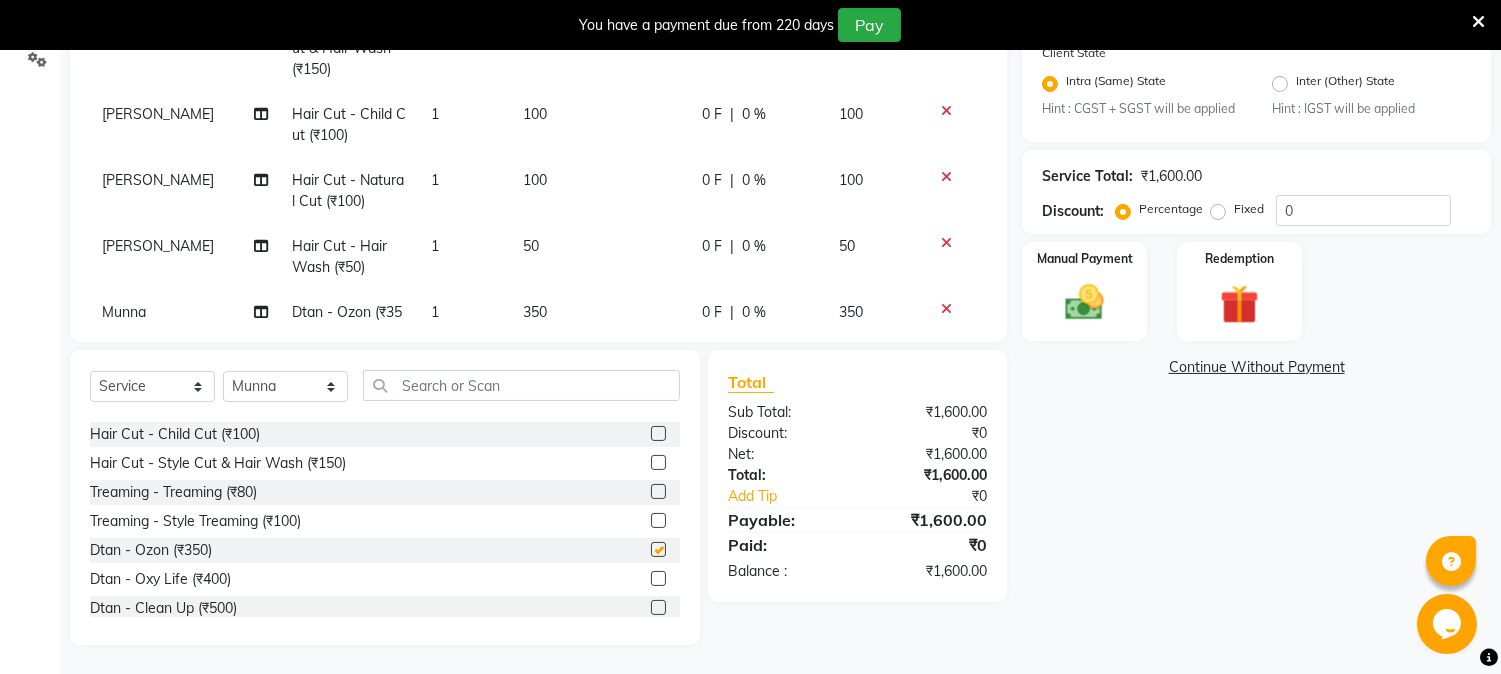 checkbox on "false" 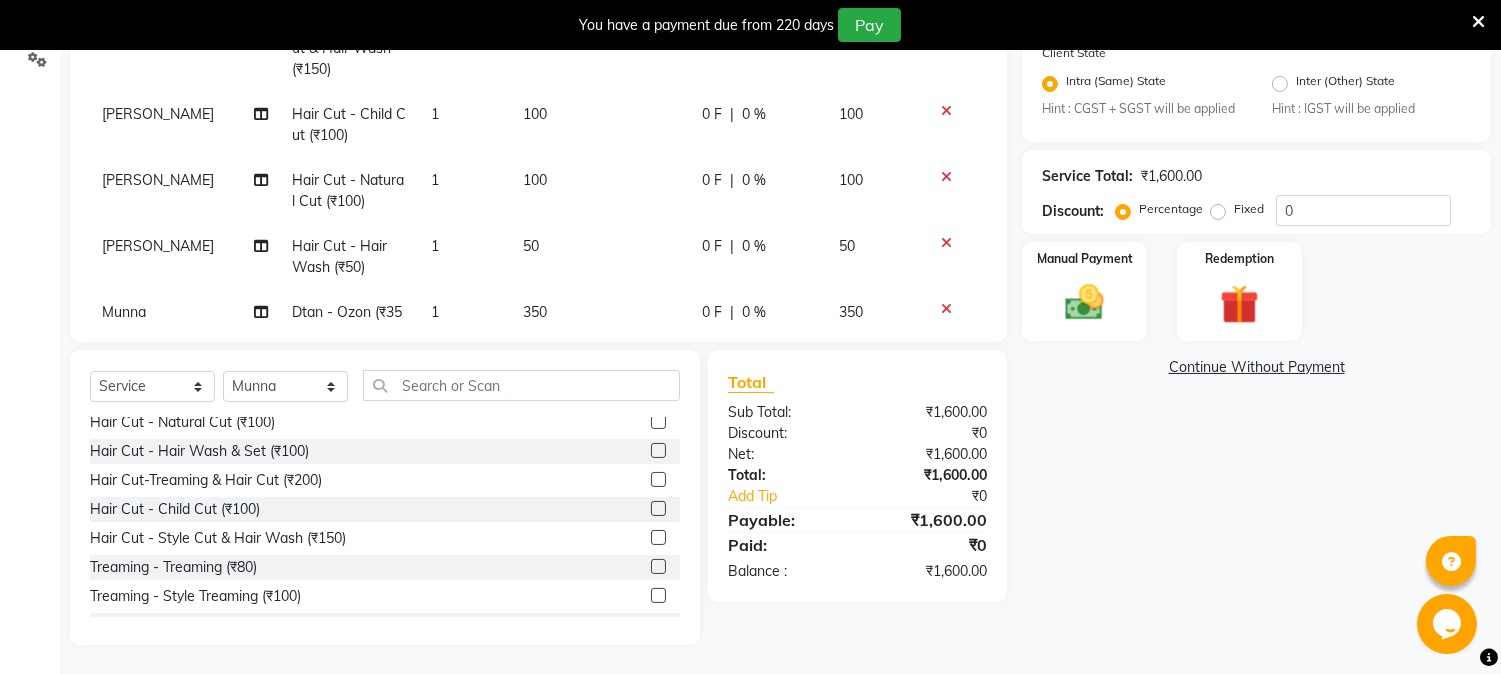 scroll, scrollTop: 0, scrollLeft: 0, axis: both 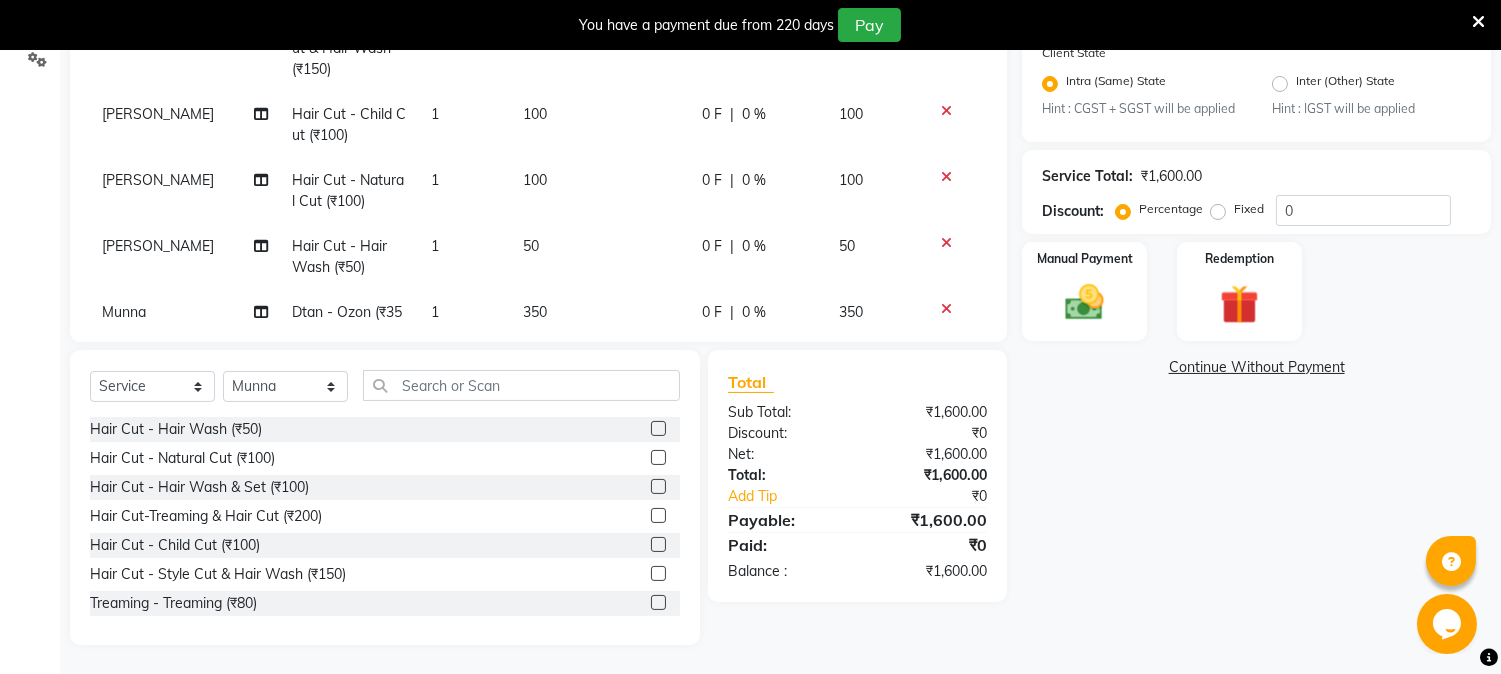 click 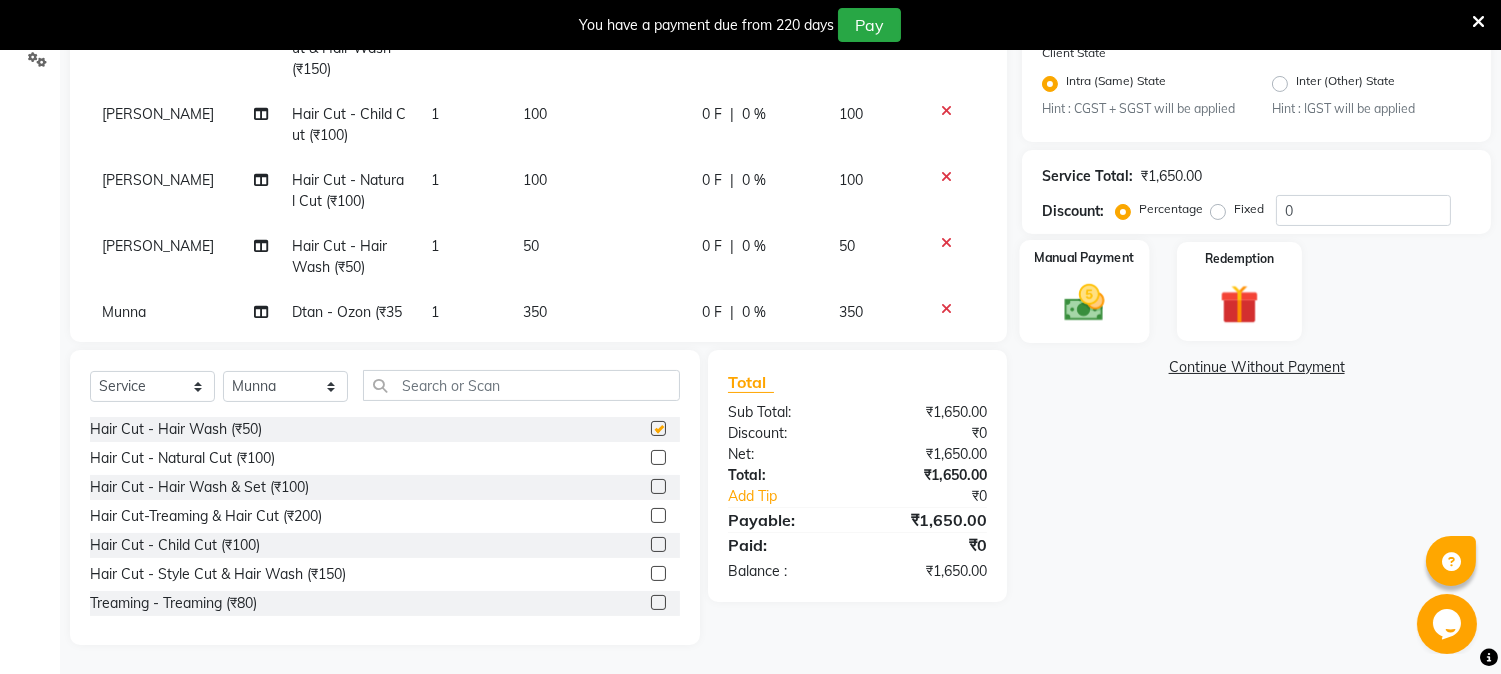 checkbox on "false" 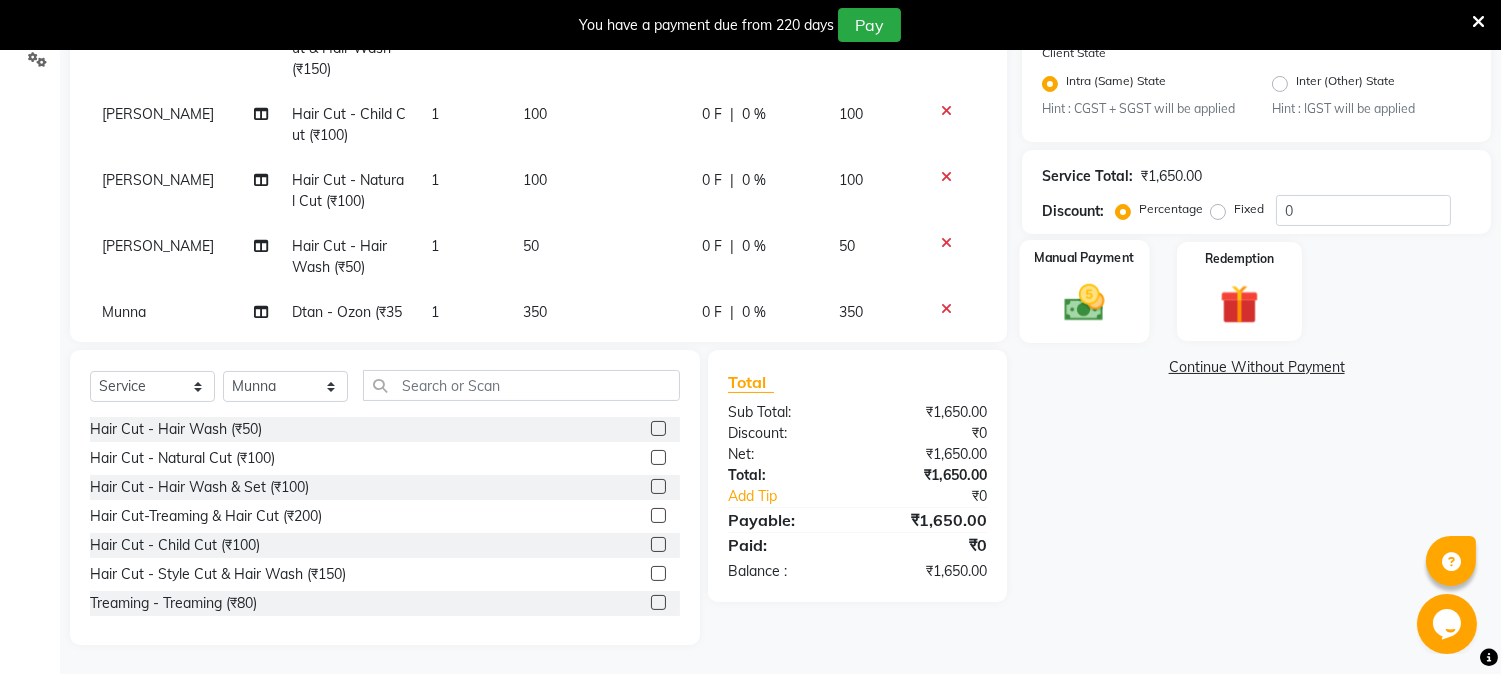 click 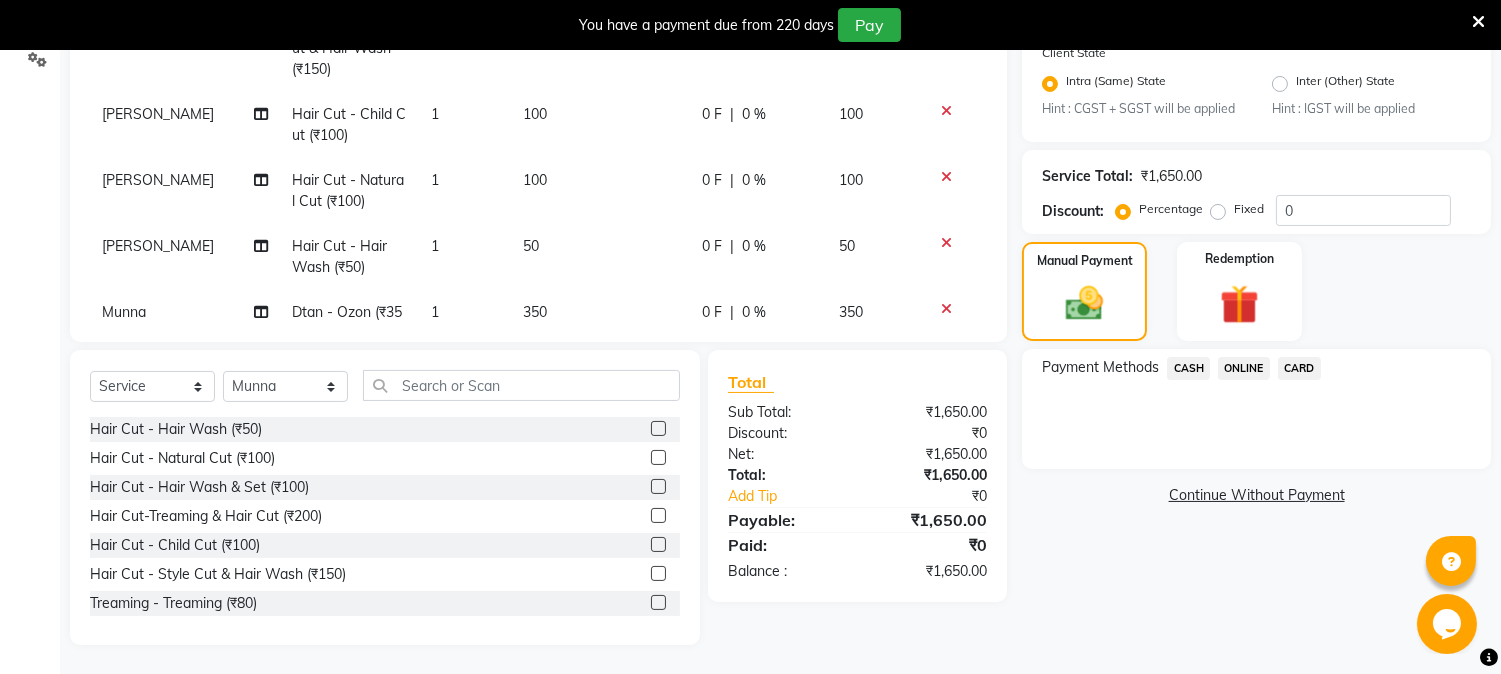 click on "CASH" 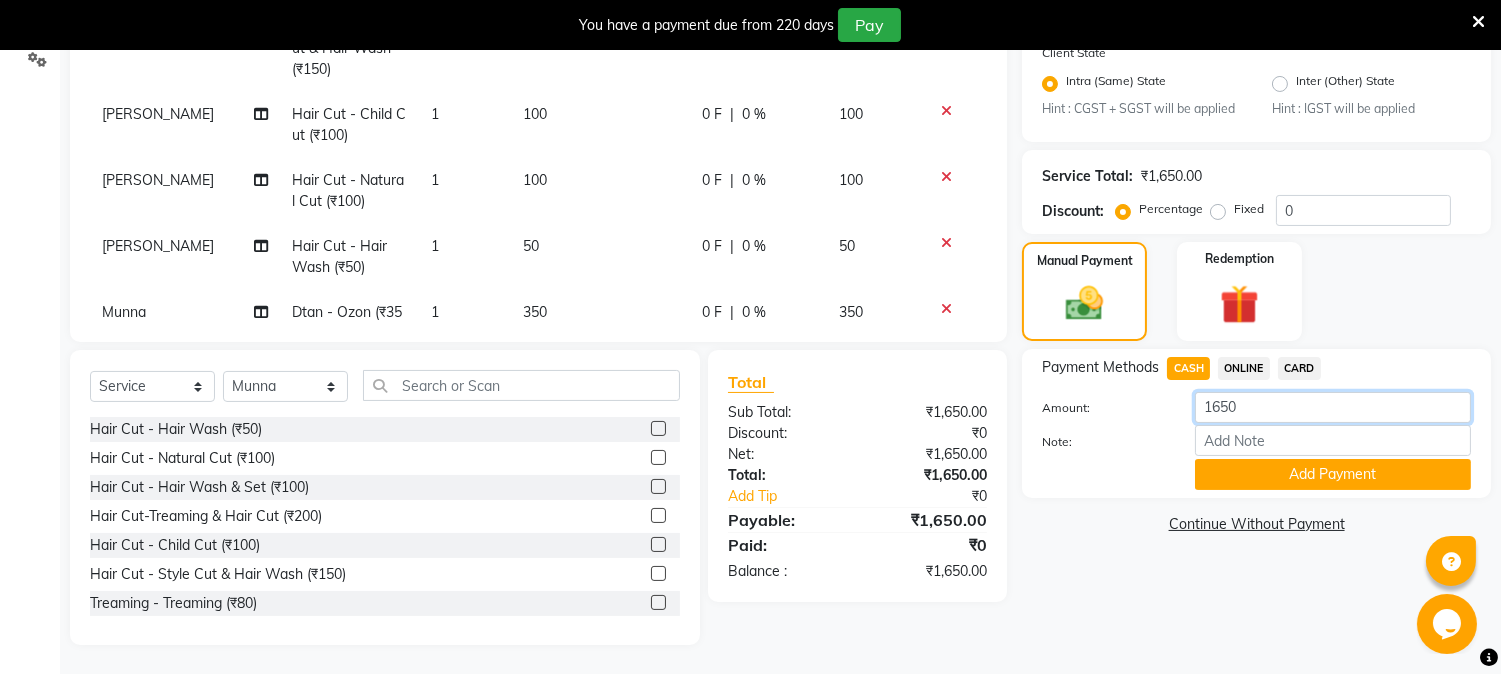 click on "1650" 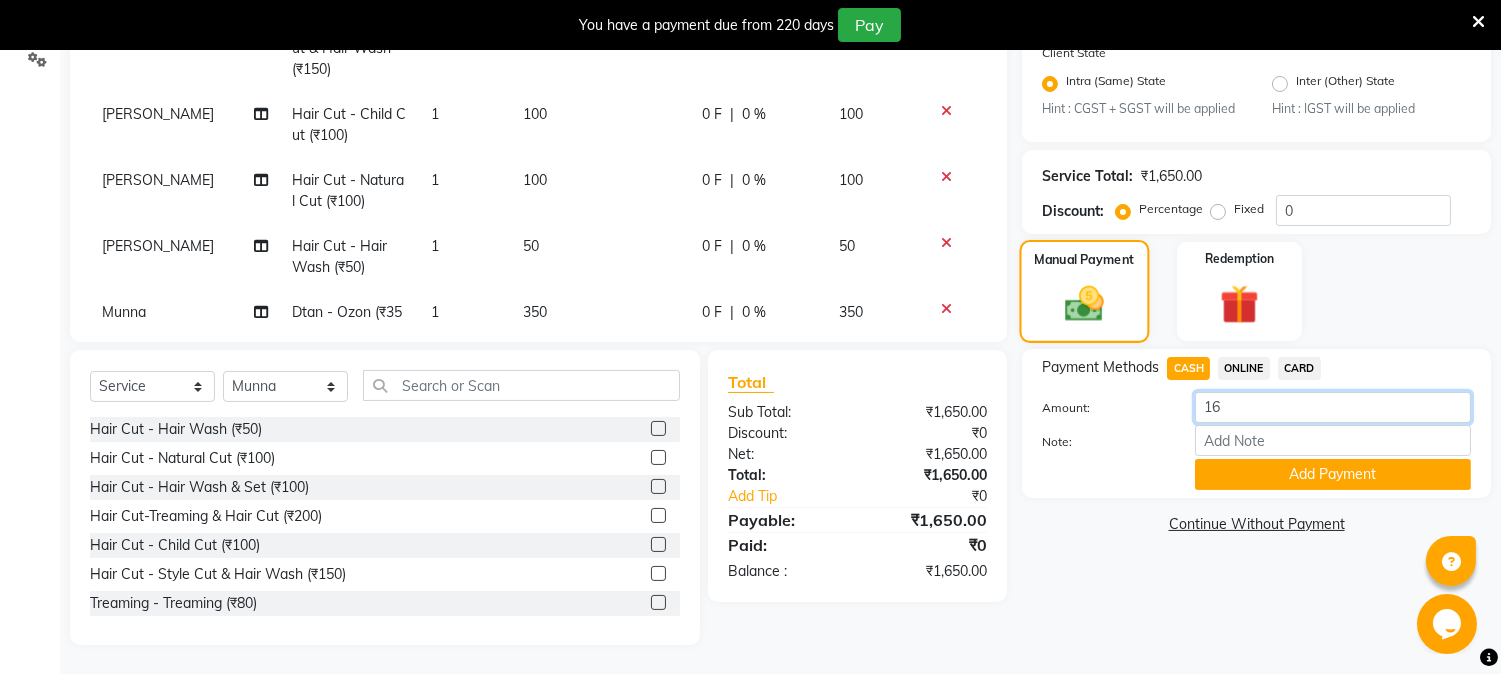 type on "1" 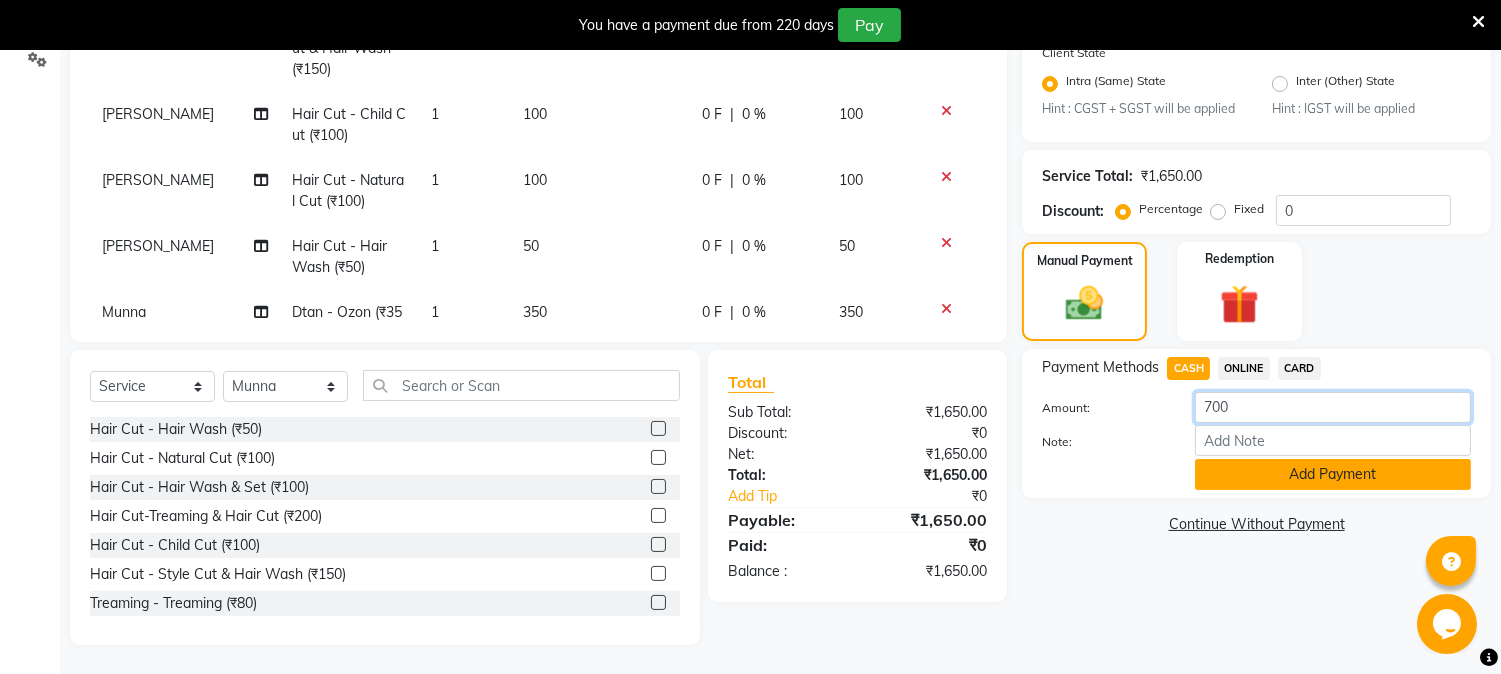 type on "700" 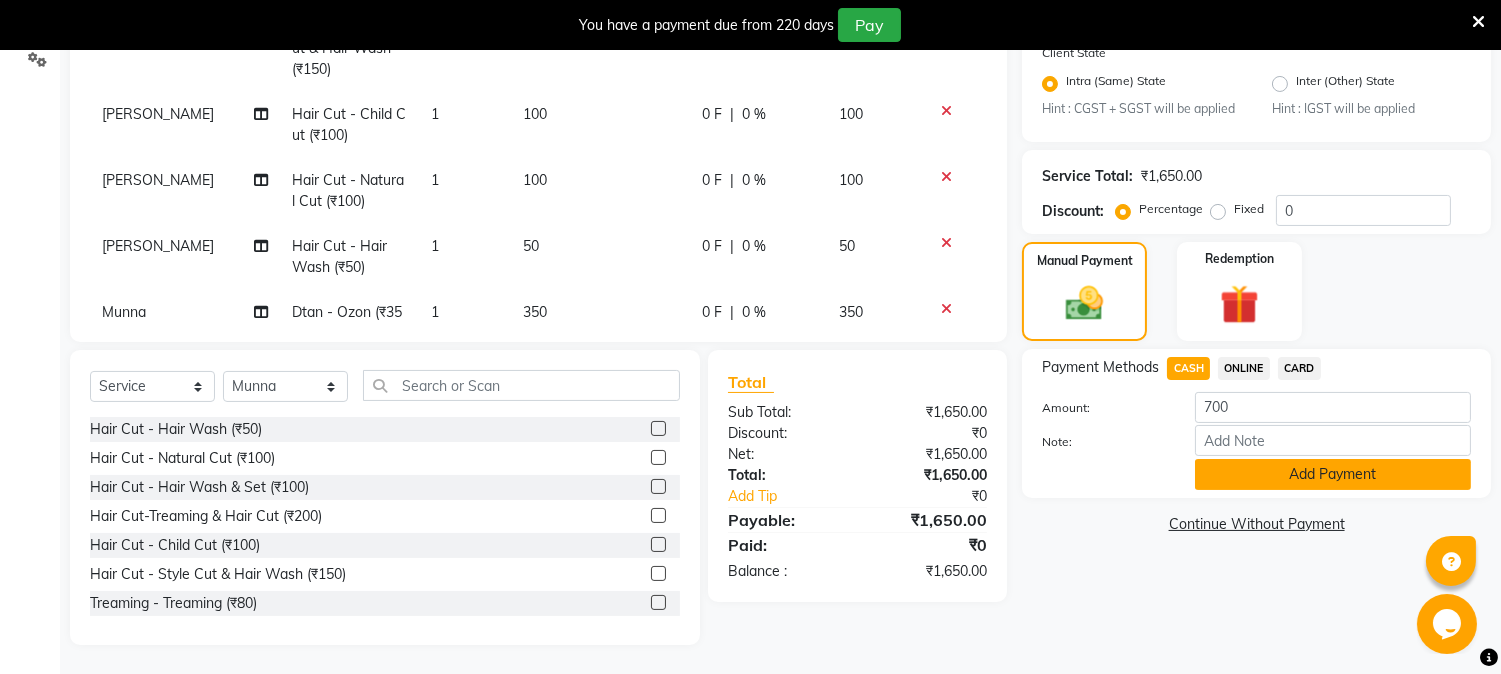 click on "Add Payment" 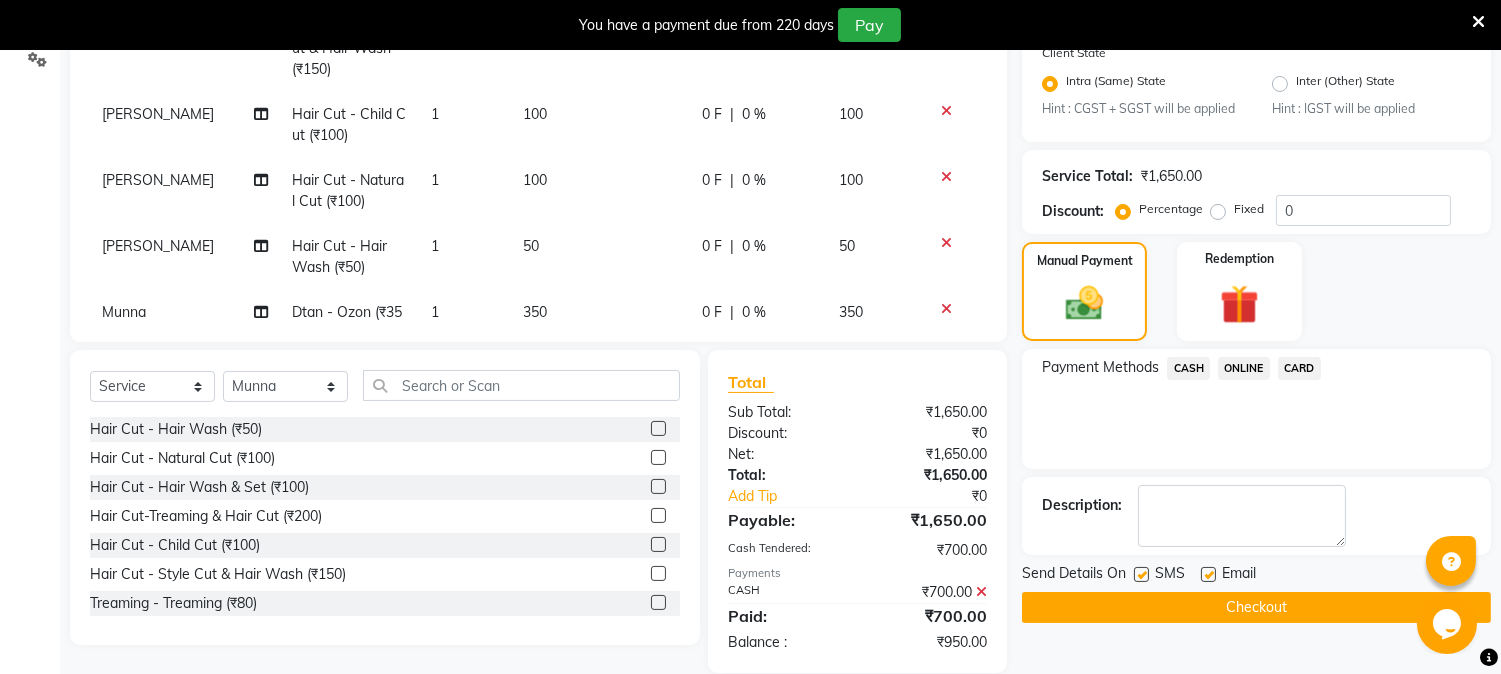 click on "ONLINE" 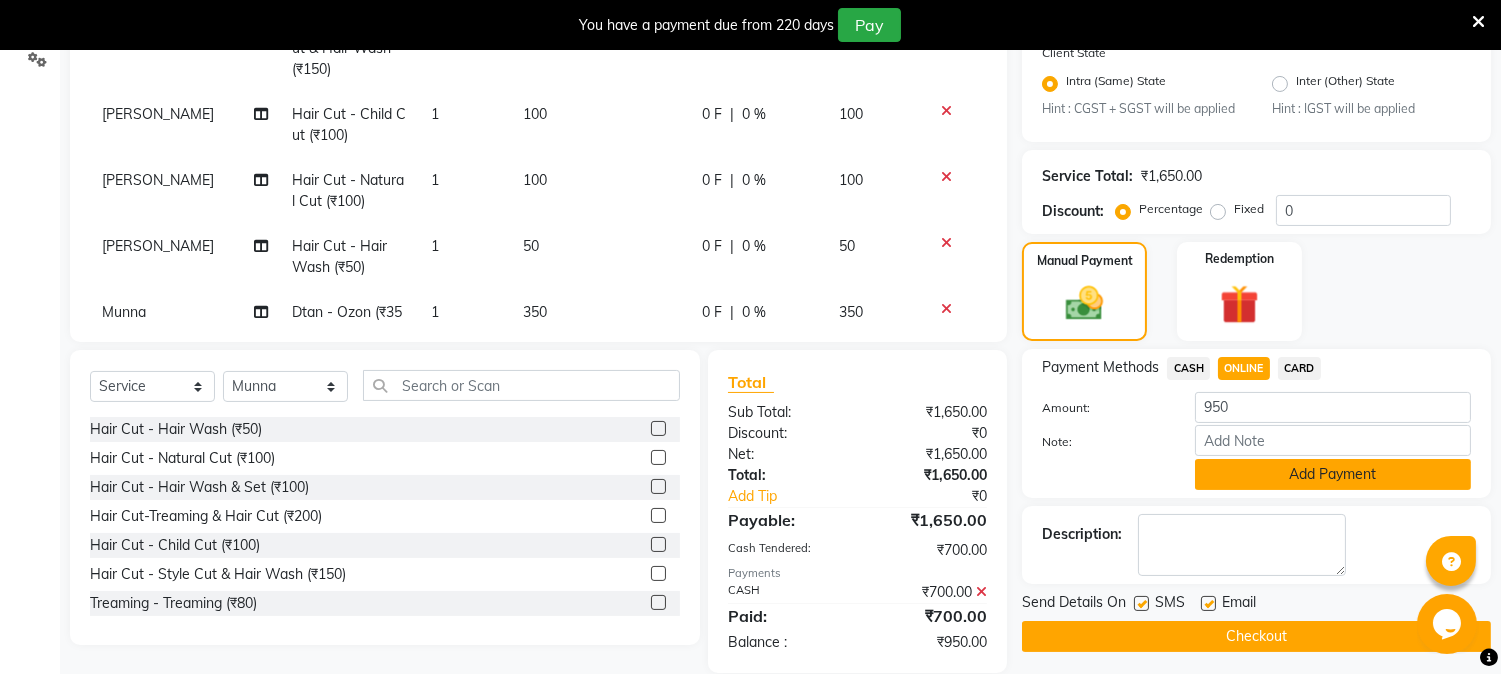 click on "Add Payment" 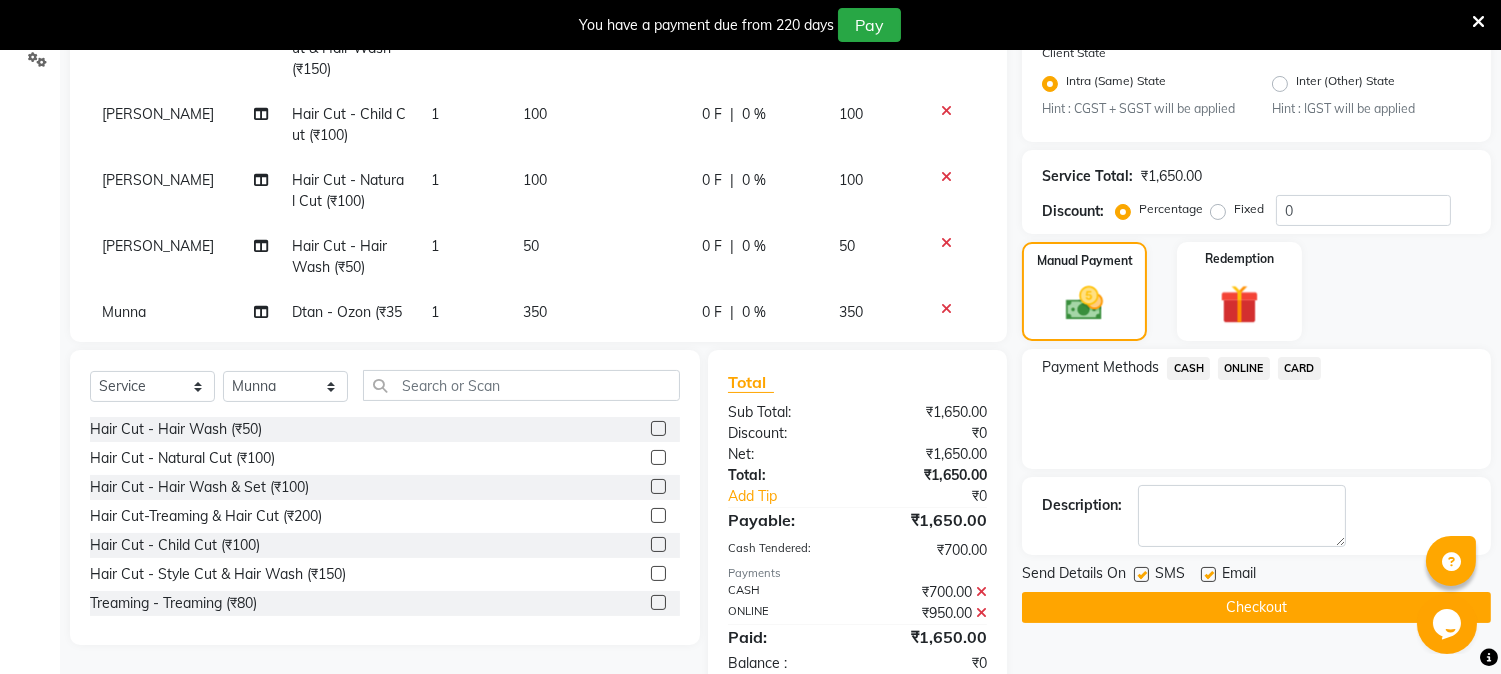 click on "Checkout" 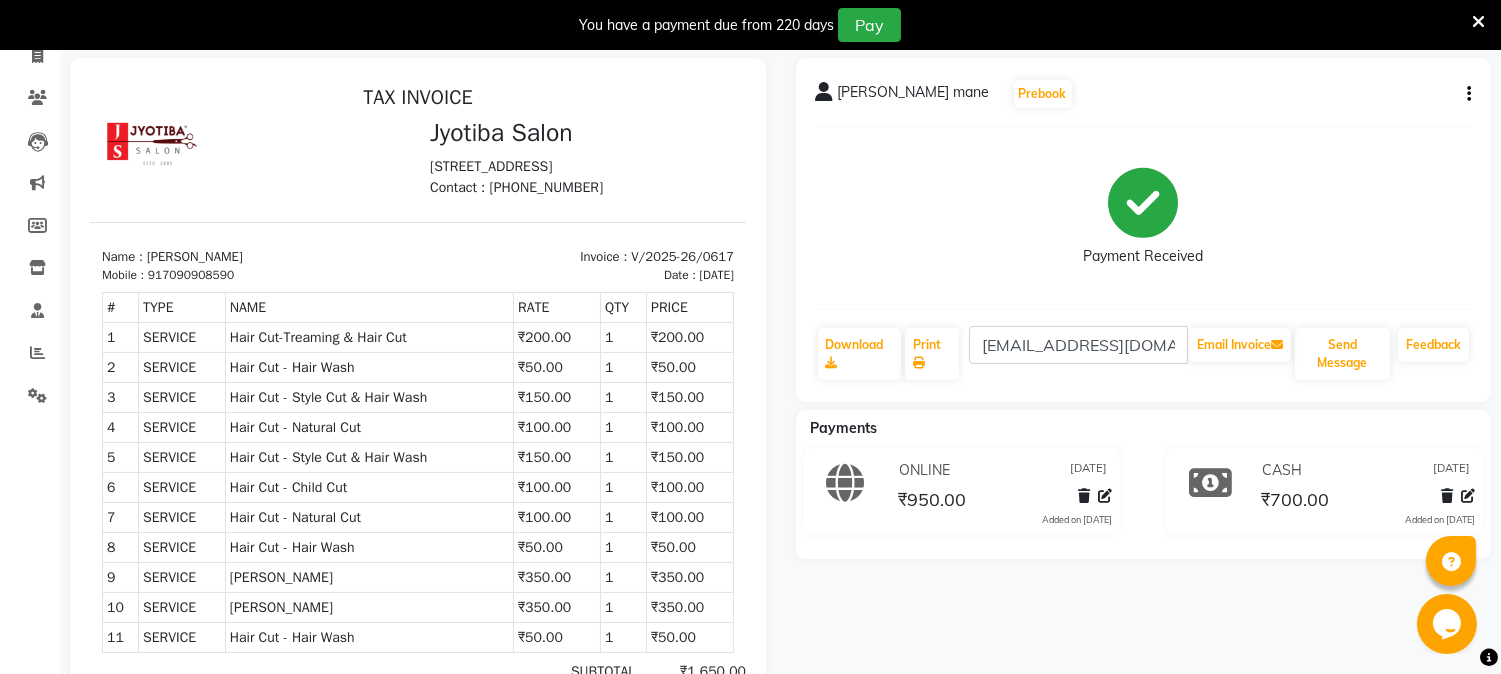 scroll, scrollTop: 0, scrollLeft: 0, axis: both 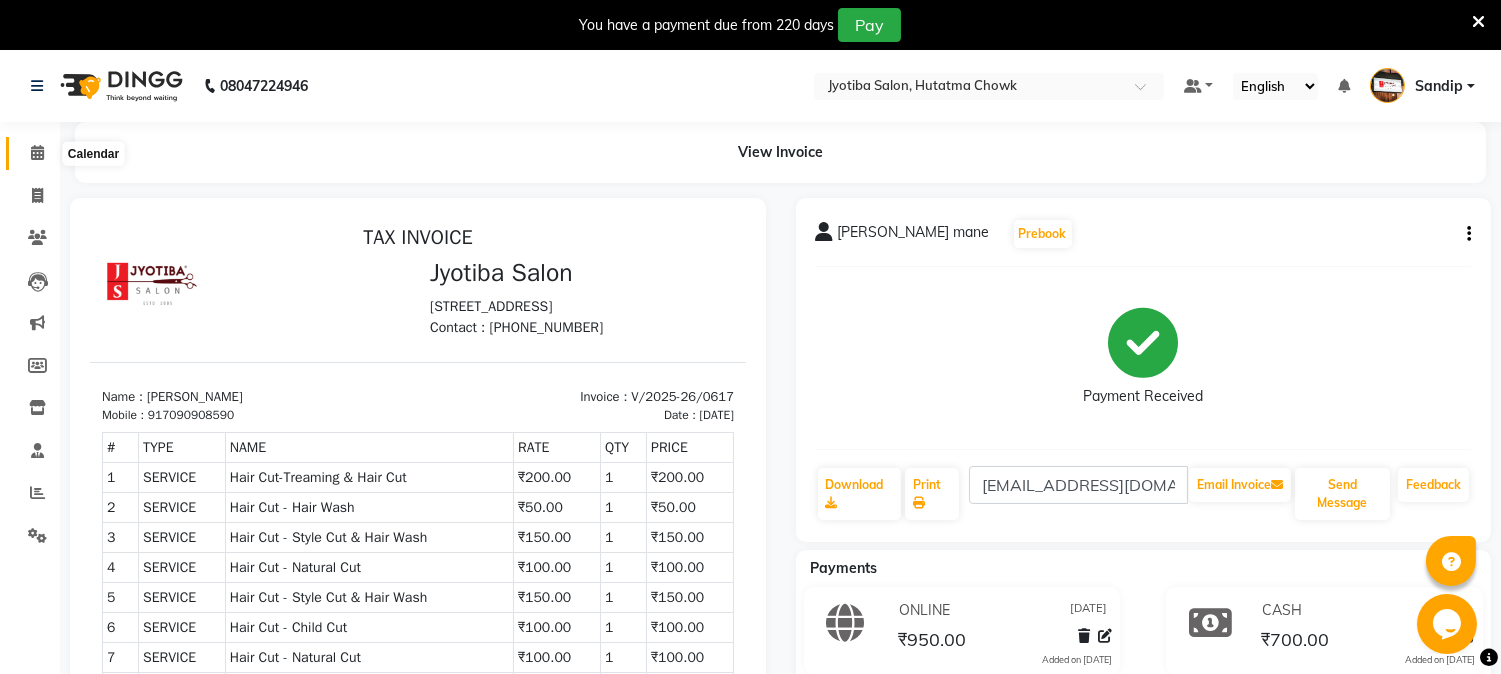 click 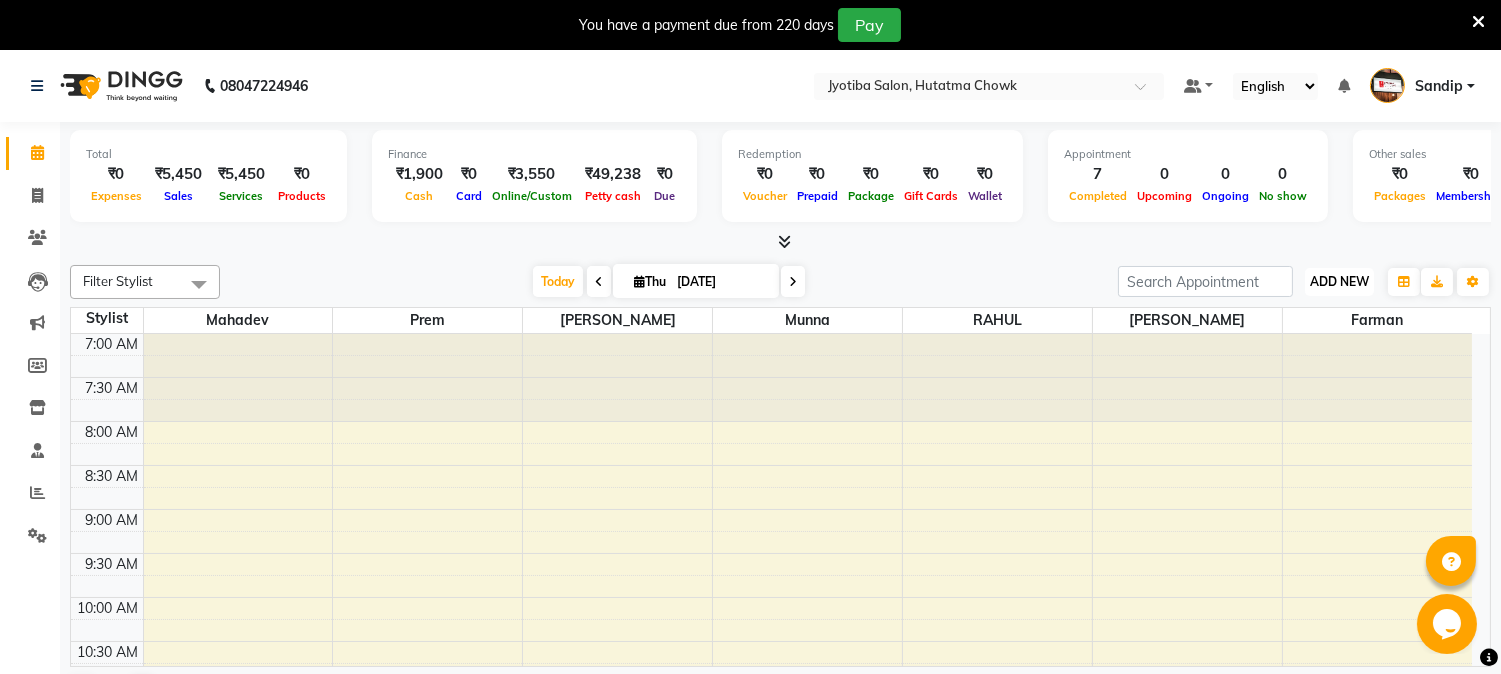 click on "ADD NEW" at bounding box center (1339, 281) 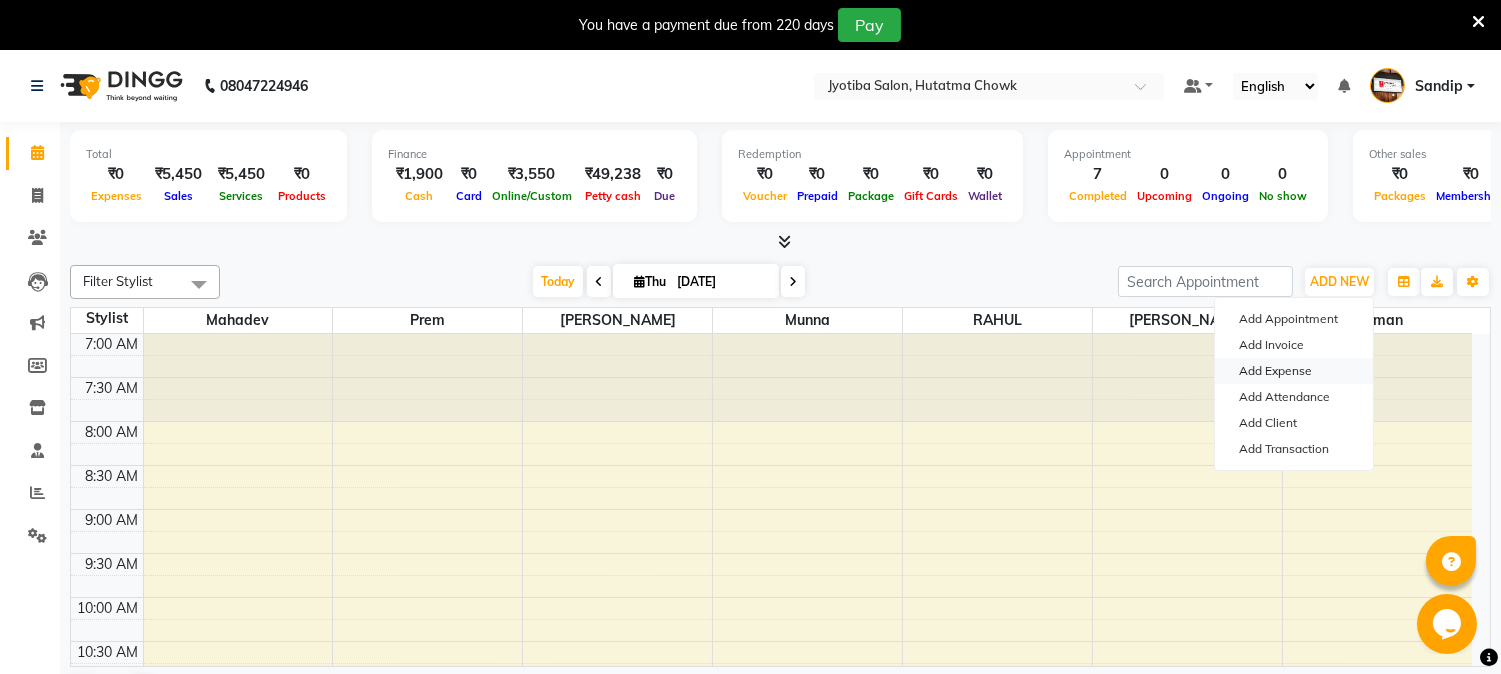click on "Add Expense" at bounding box center (1294, 371) 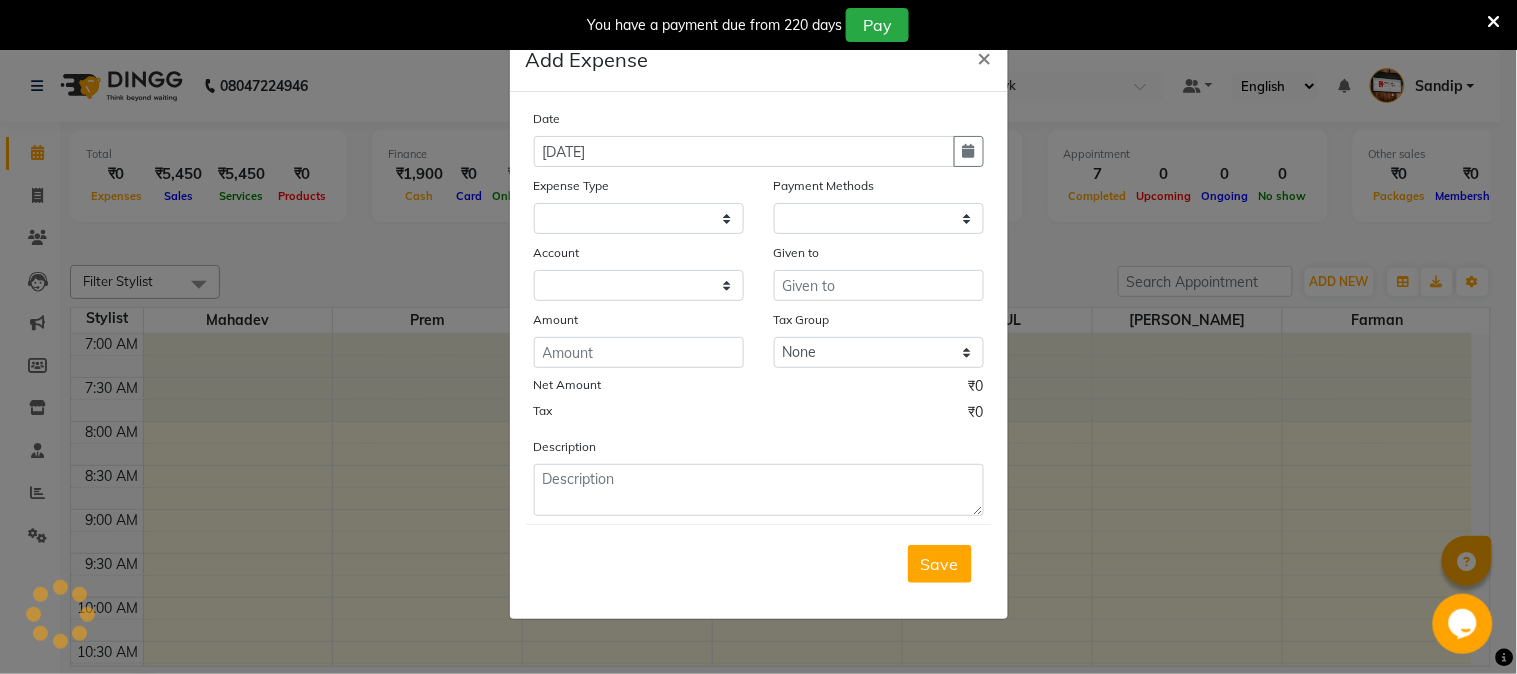select on "1" 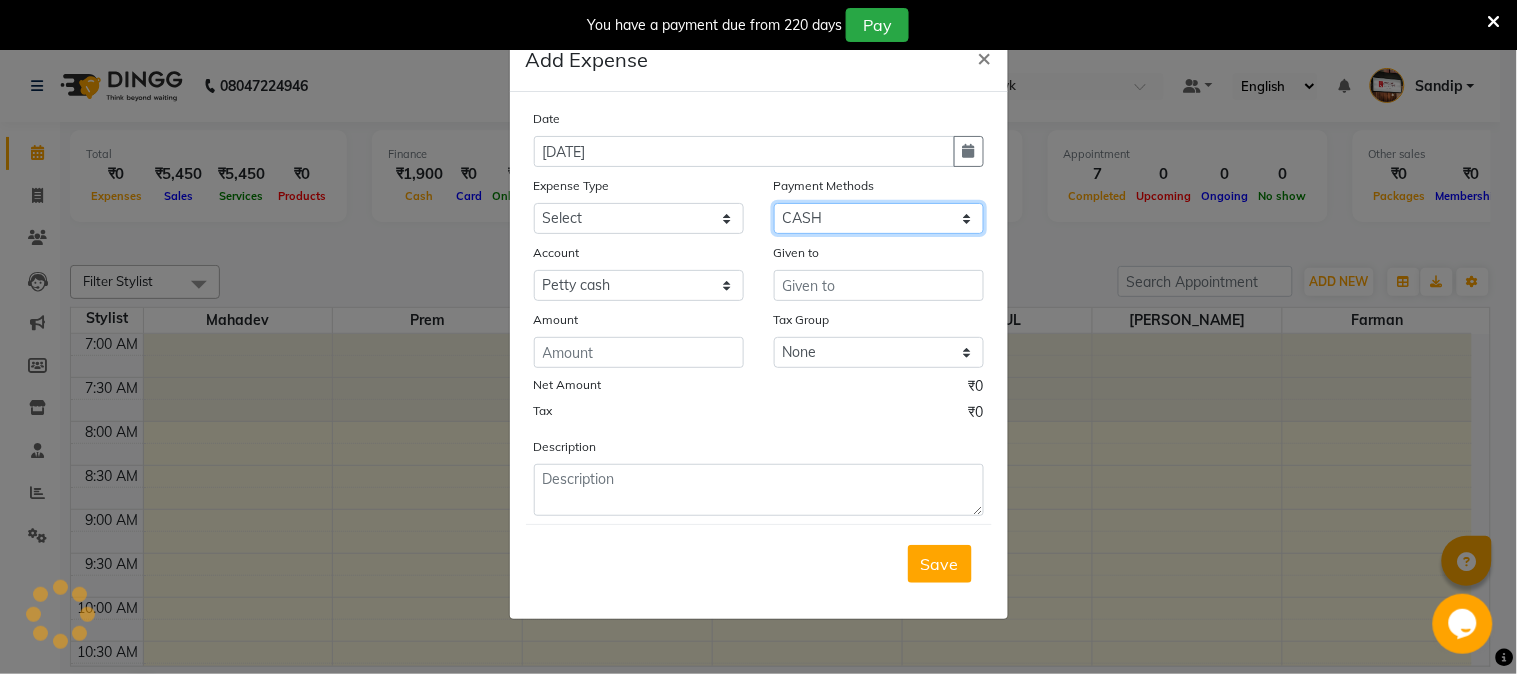 drag, startPoint x: 792, startPoint y: 208, endPoint x: 800, endPoint y: 222, distance: 16.124516 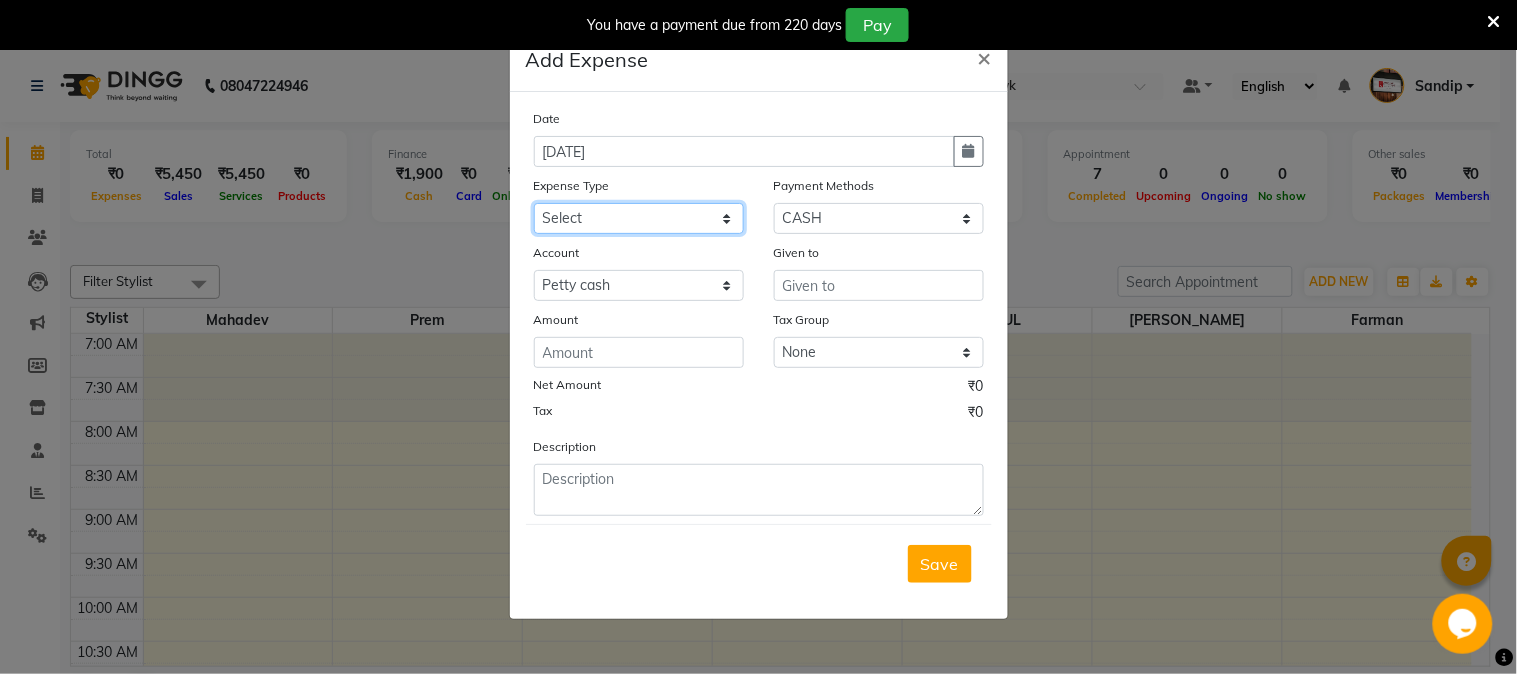 click on "Select Advance salary Advance salary ajaj Bank charges Car maintenance  Cash transfer to bank Cash transfer to hub Client Snacks Clinical charges Equipment Fuel Govt fee home Incentive Insurance International purchase Loan Repayment Maintenance Marketing Miscellaneous MRA Other Over times Pantry Product Rent Salary shop shop Staff Snacks Tax Tea & Refreshment TIP Utilities Wifi recharge" 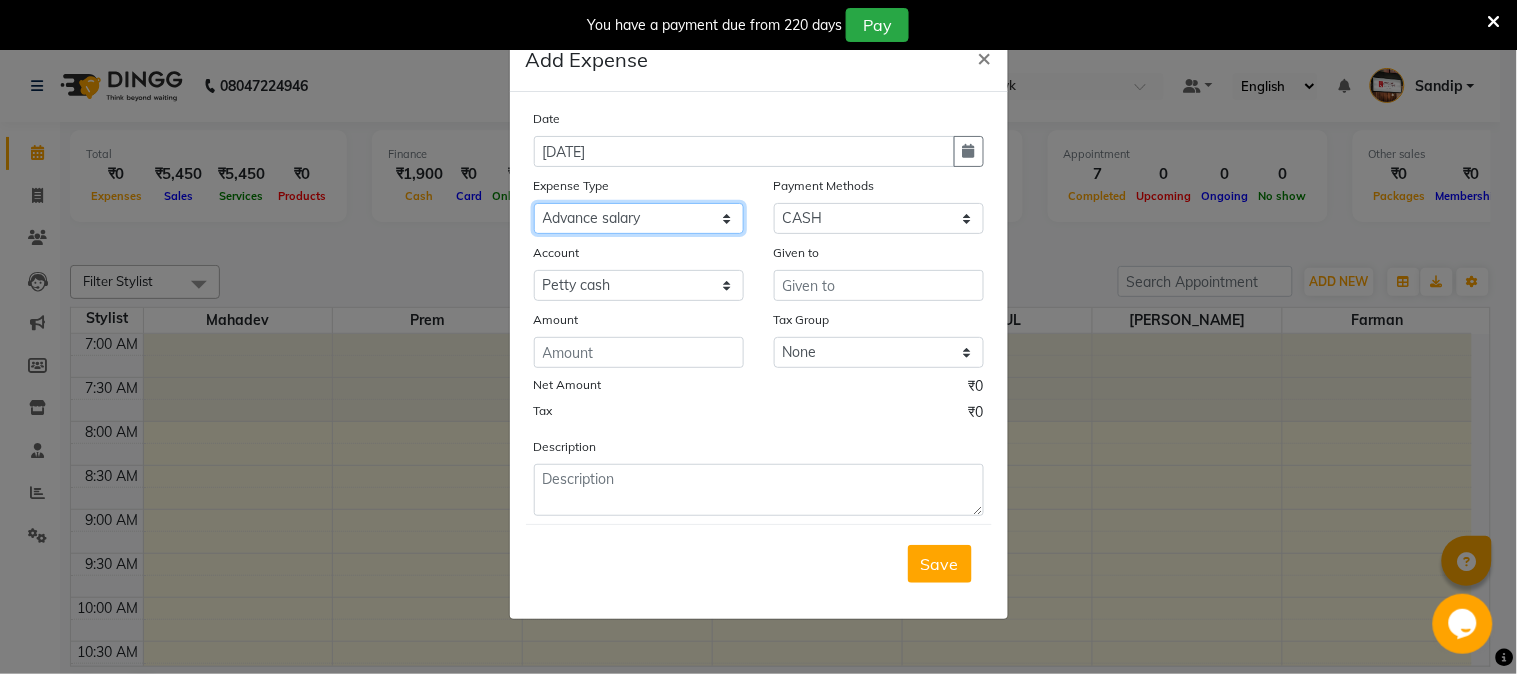 click on "Select Advance salary Advance salary ajaj Bank charges Car maintenance  Cash transfer to bank Cash transfer to hub Client Snacks Clinical charges Equipment Fuel Govt fee home Incentive Insurance International purchase Loan Repayment Maintenance Marketing Miscellaneous MRA Other Over times Pantry Product Rent Salary shop shop Staff Snacks Tax Tea & Refreshment TIP Utilities Wifi recharge" 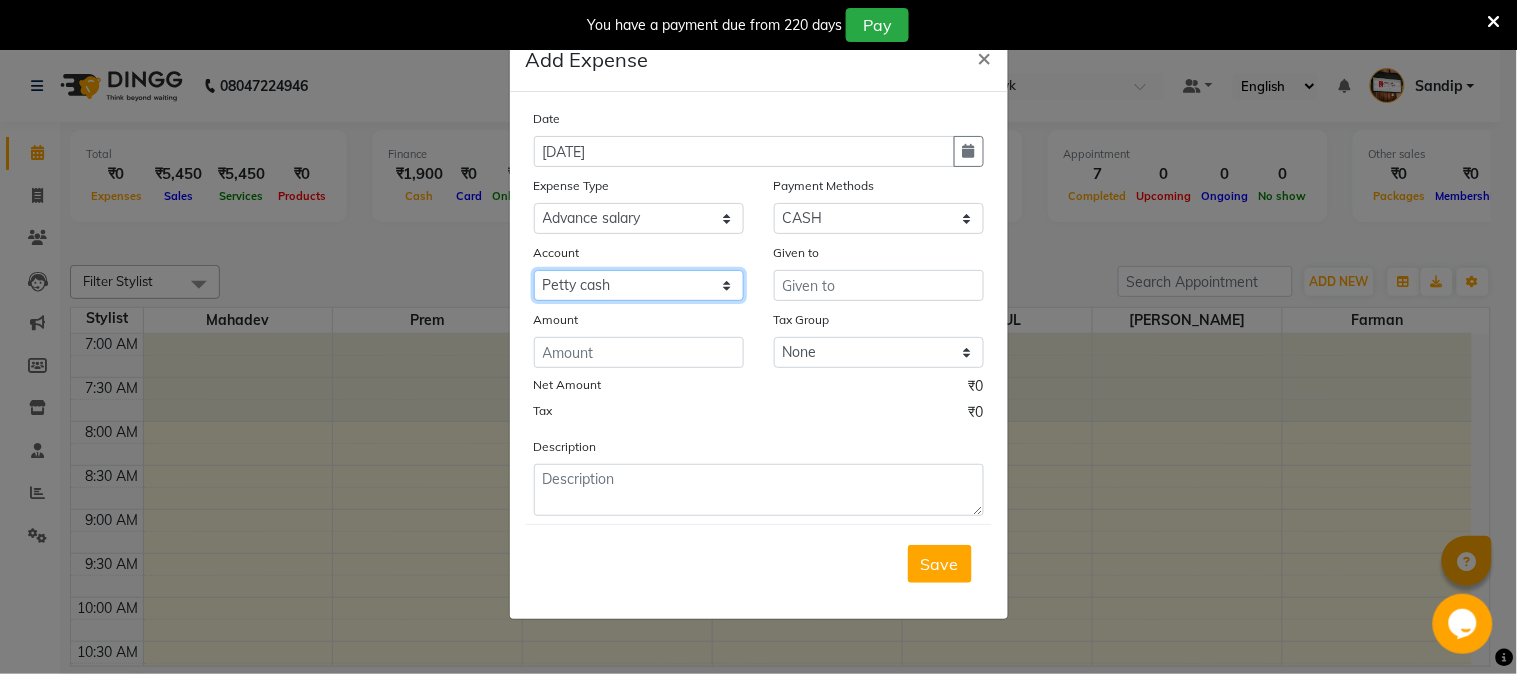 click on "Select Default account [PERSON_NAME] cash" 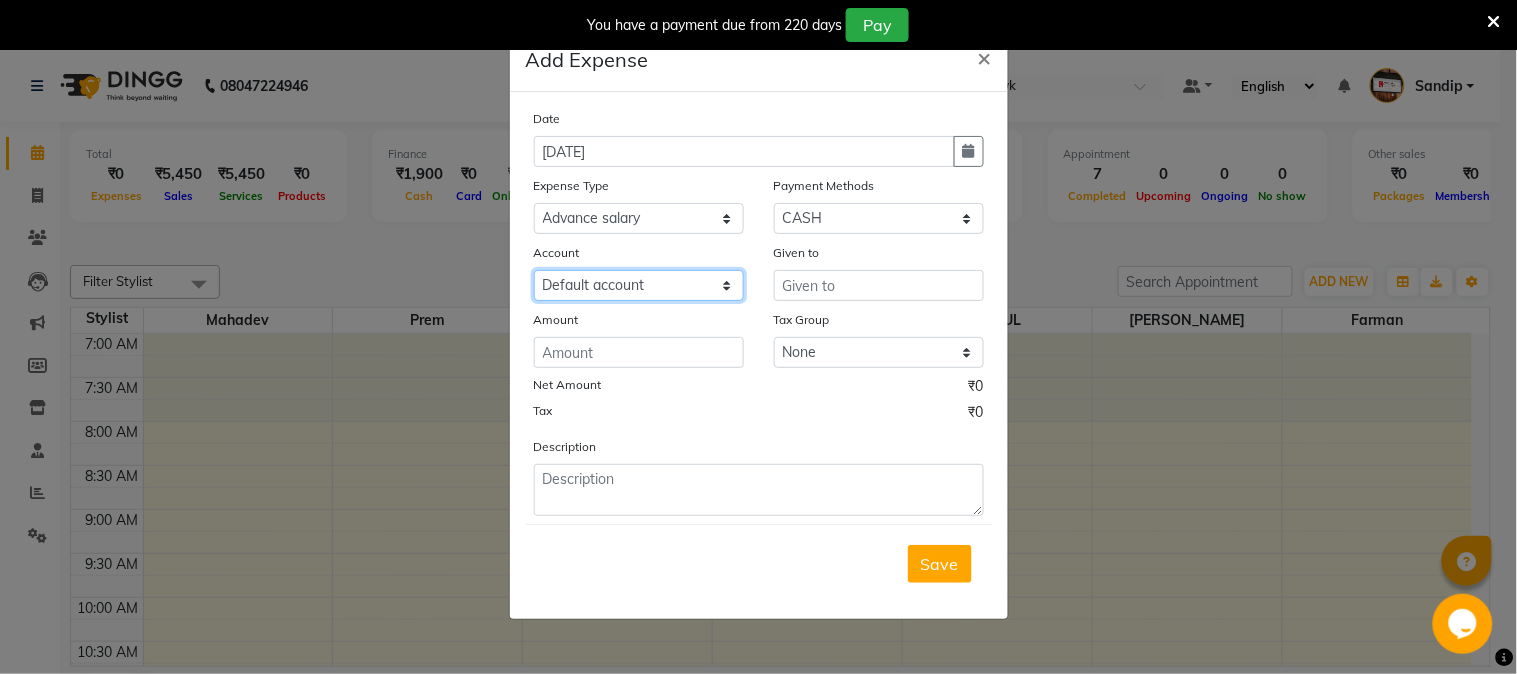 click on "Select Default account [PERSON_NAME] cash" 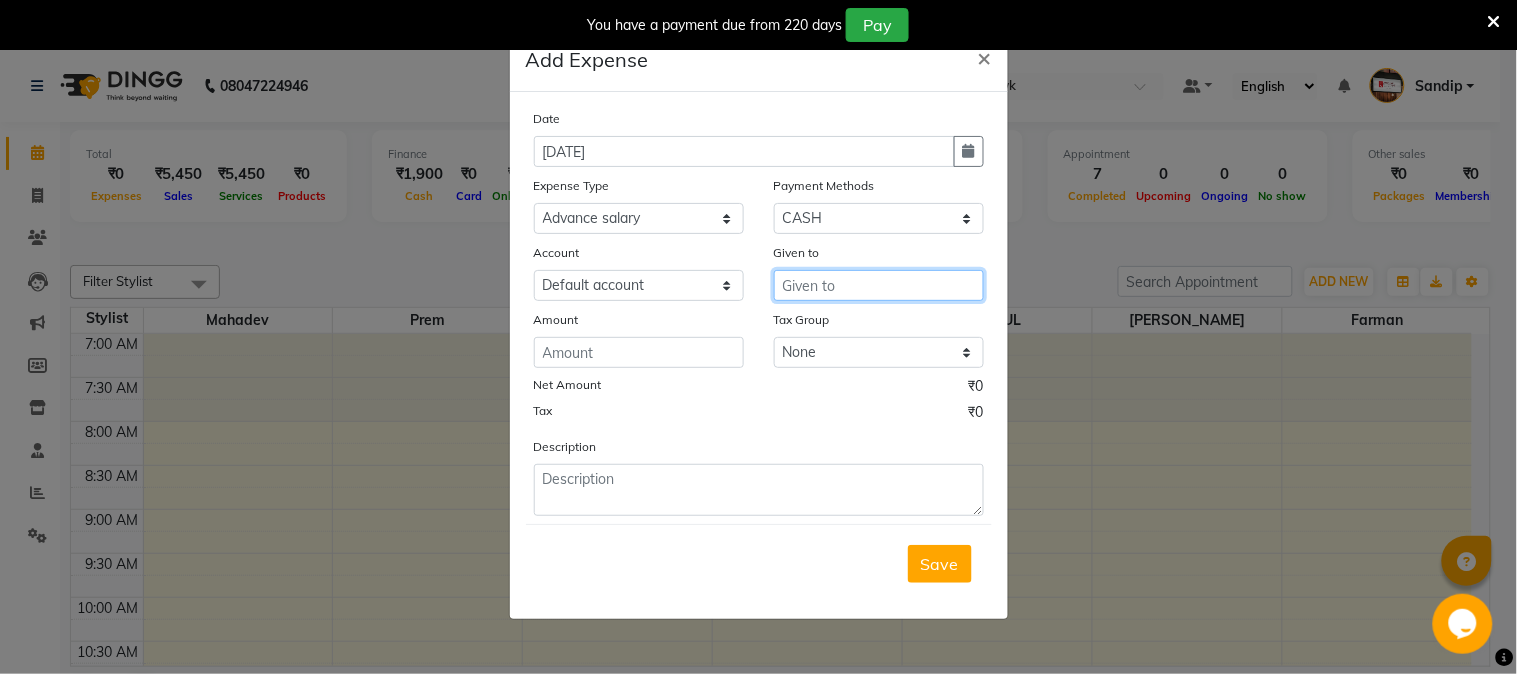 click at bounding box center [879, 285] 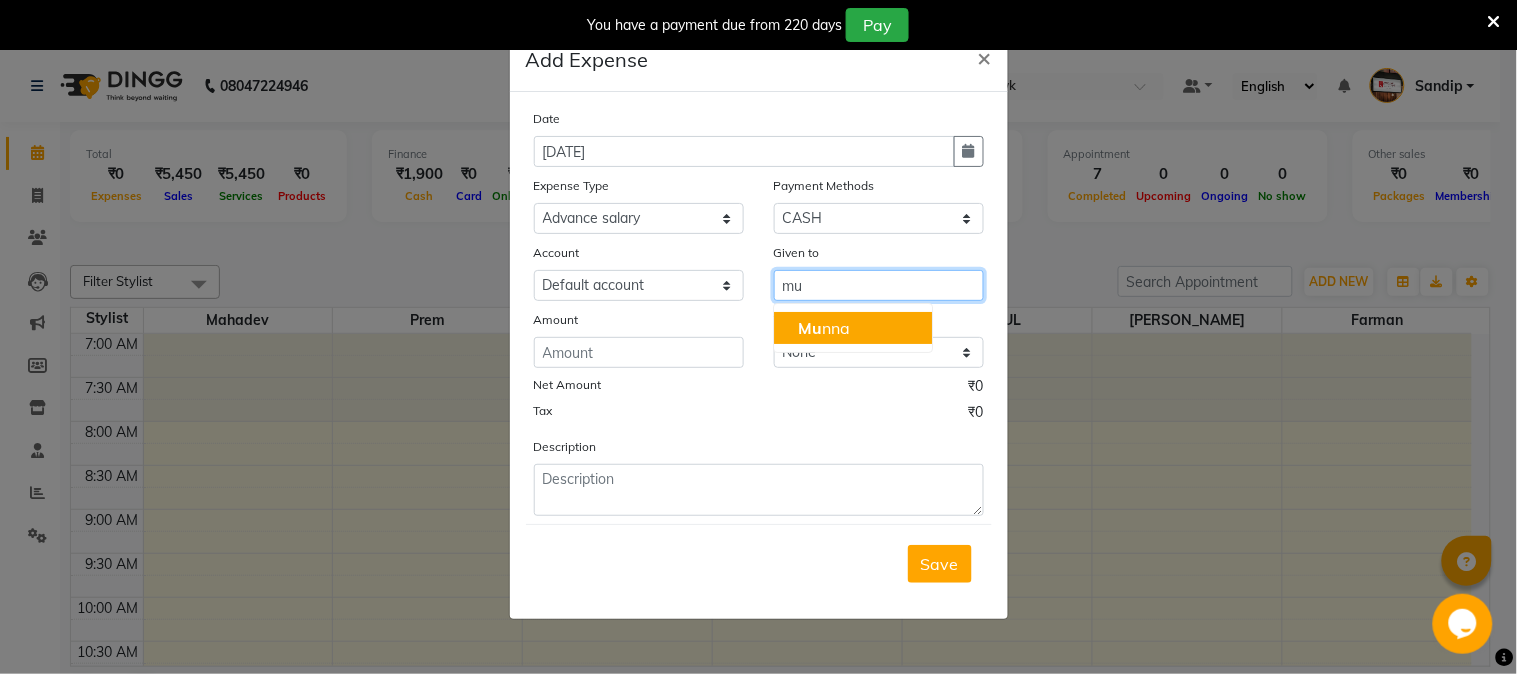 click on "Mu" 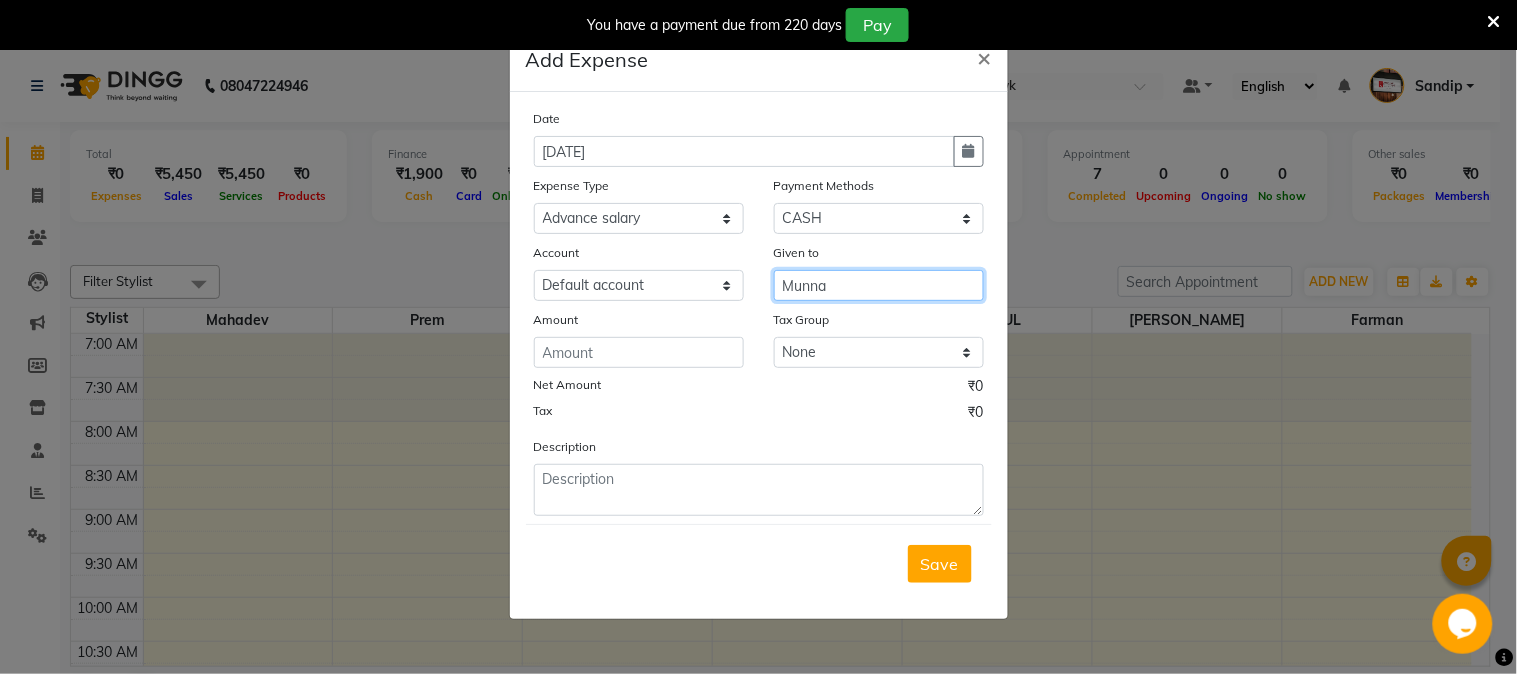 type on "Munna" 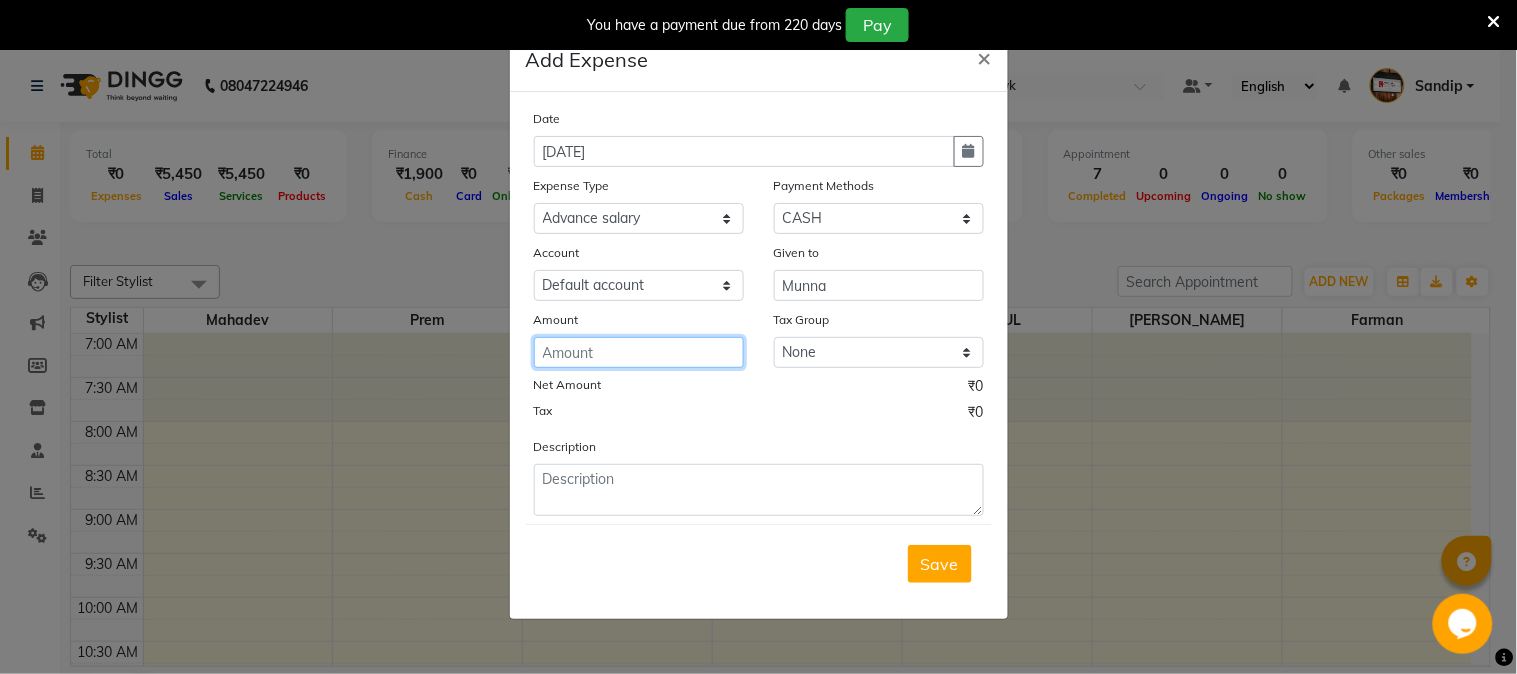 click 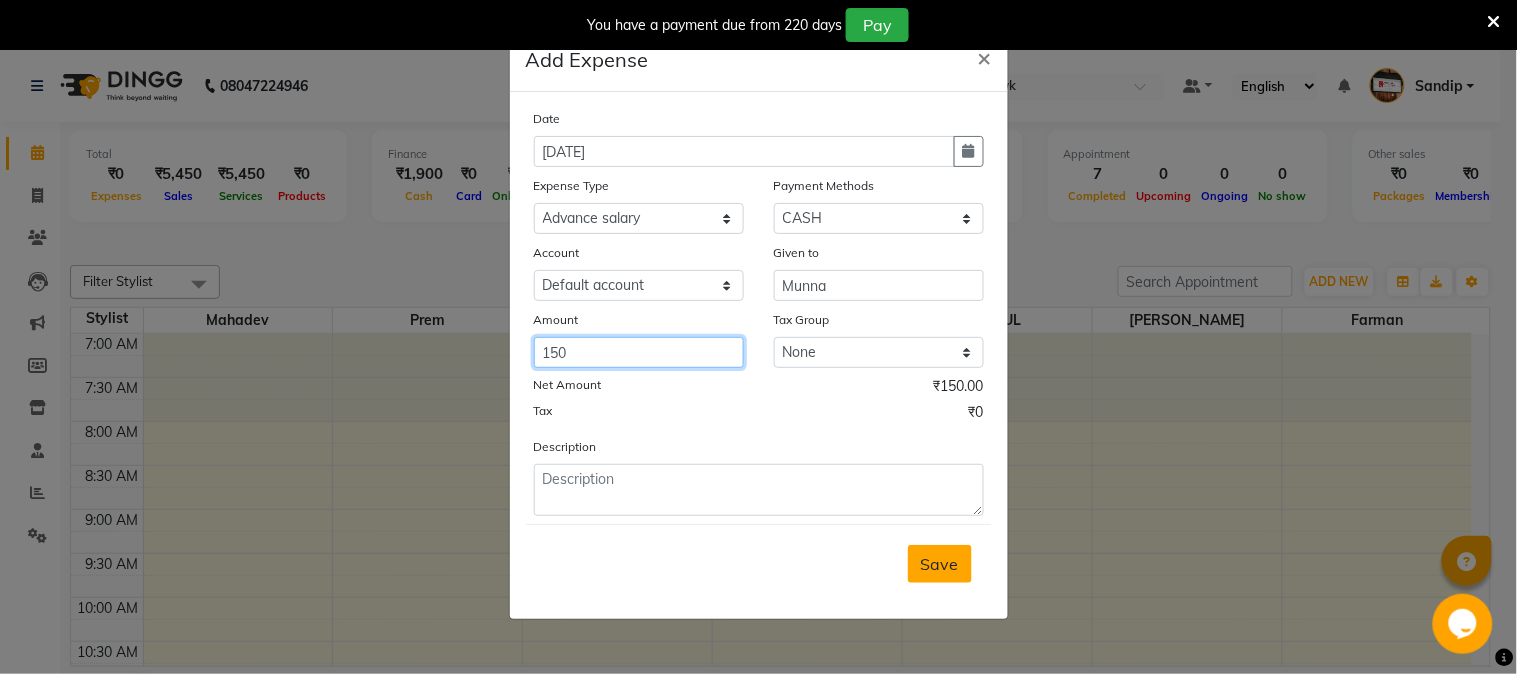type on "150" 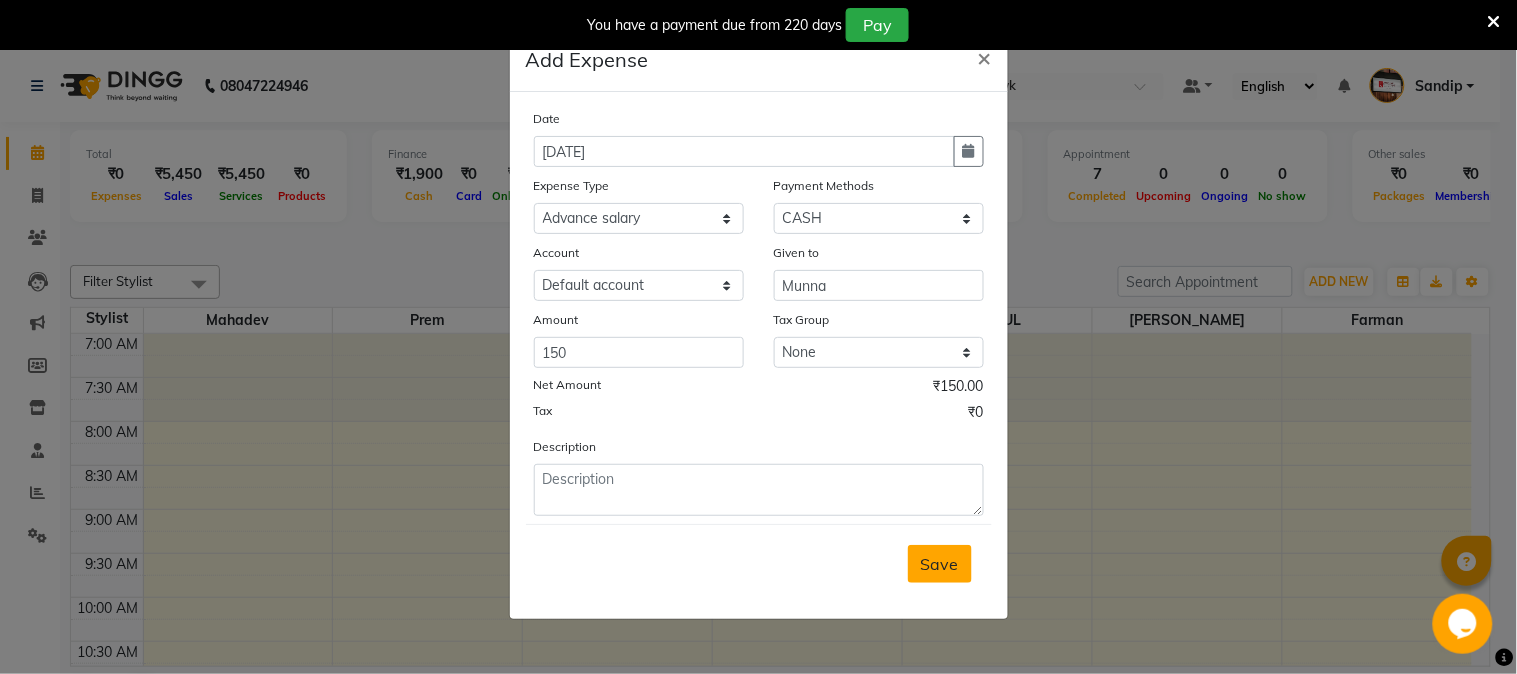 click on "Save" at bounding box center (940, 564) 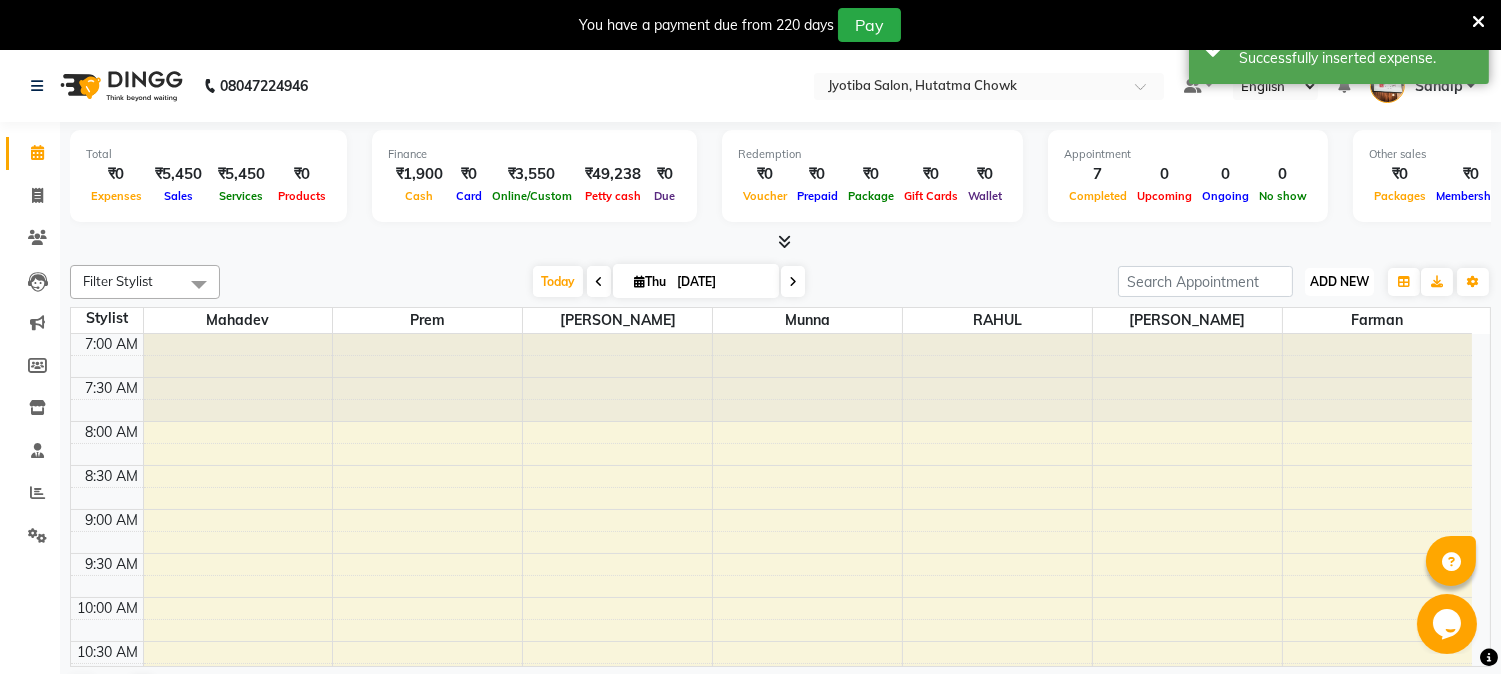 click on "ADD NEW" at bounding box center [1339, 281] 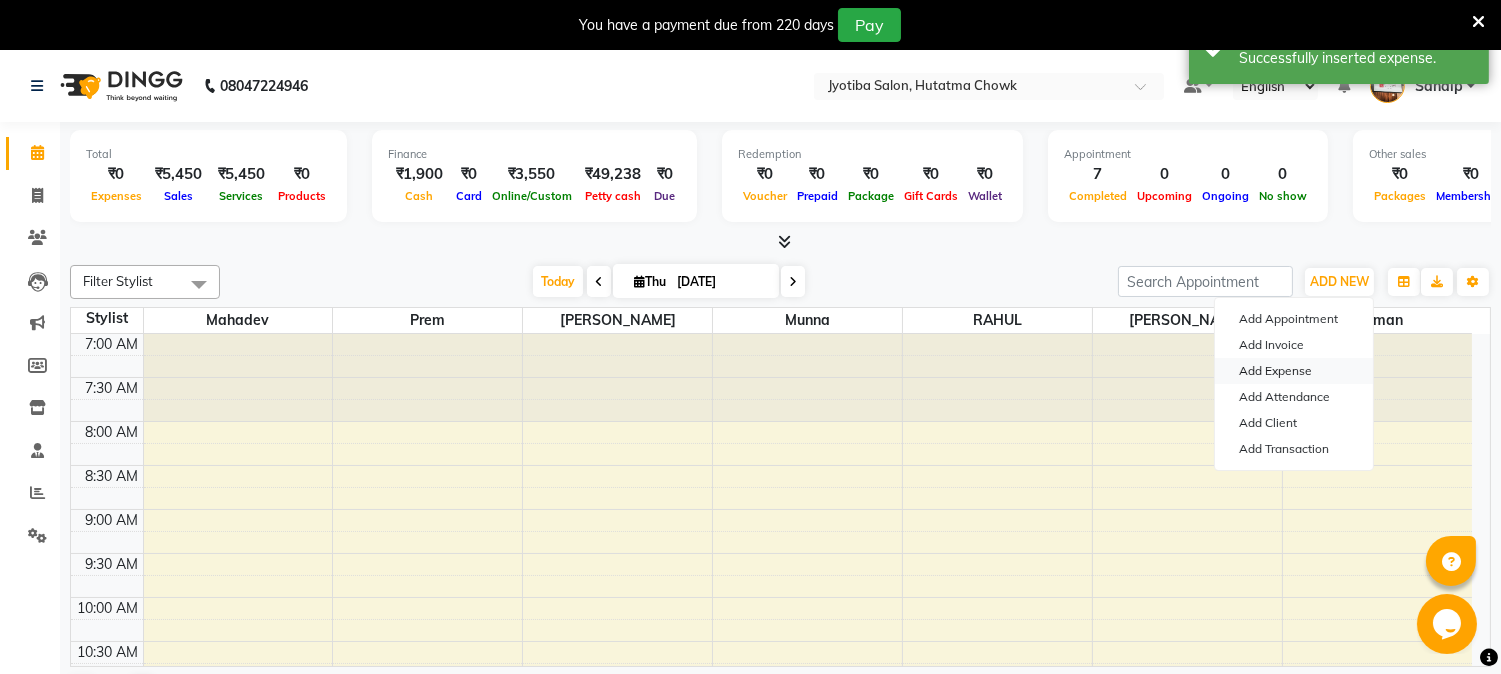 click on "Add Expense" at bounding box center [1294, 371] 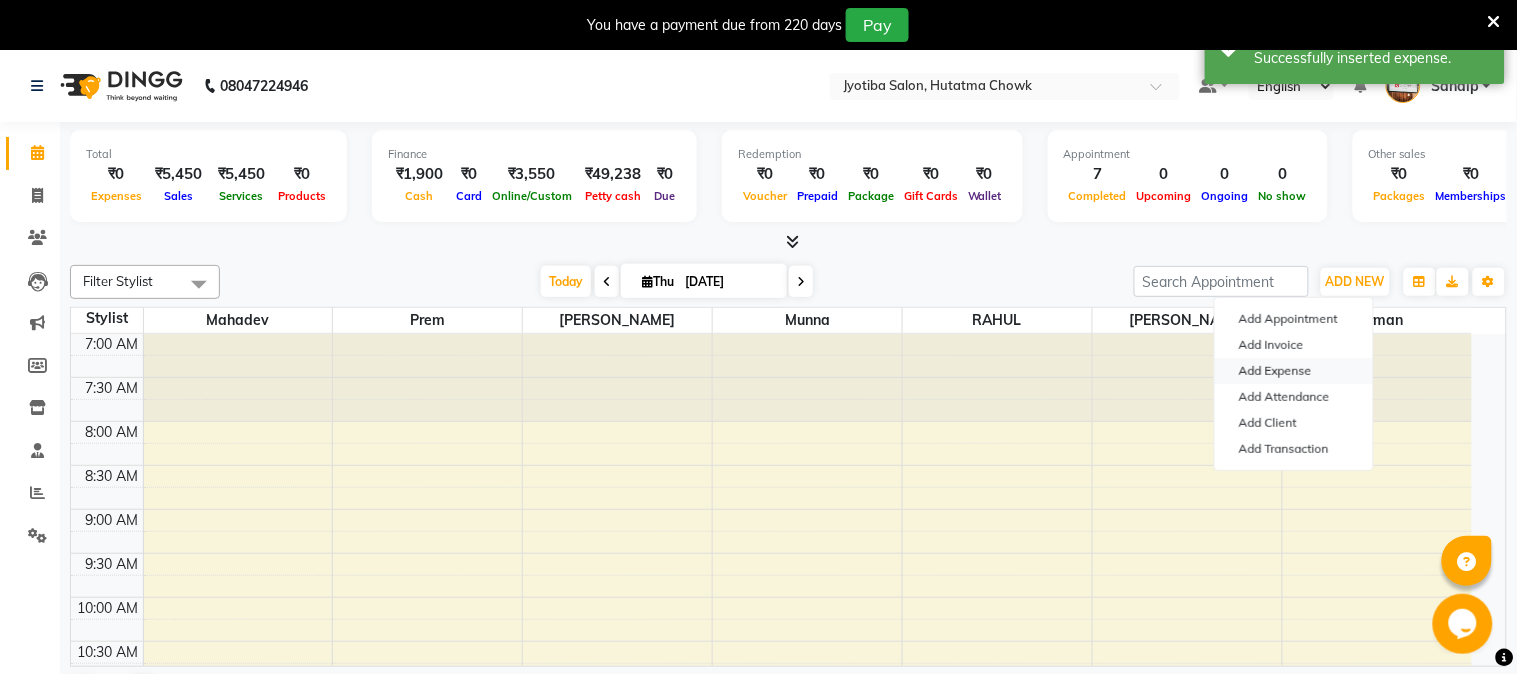 select on "1" 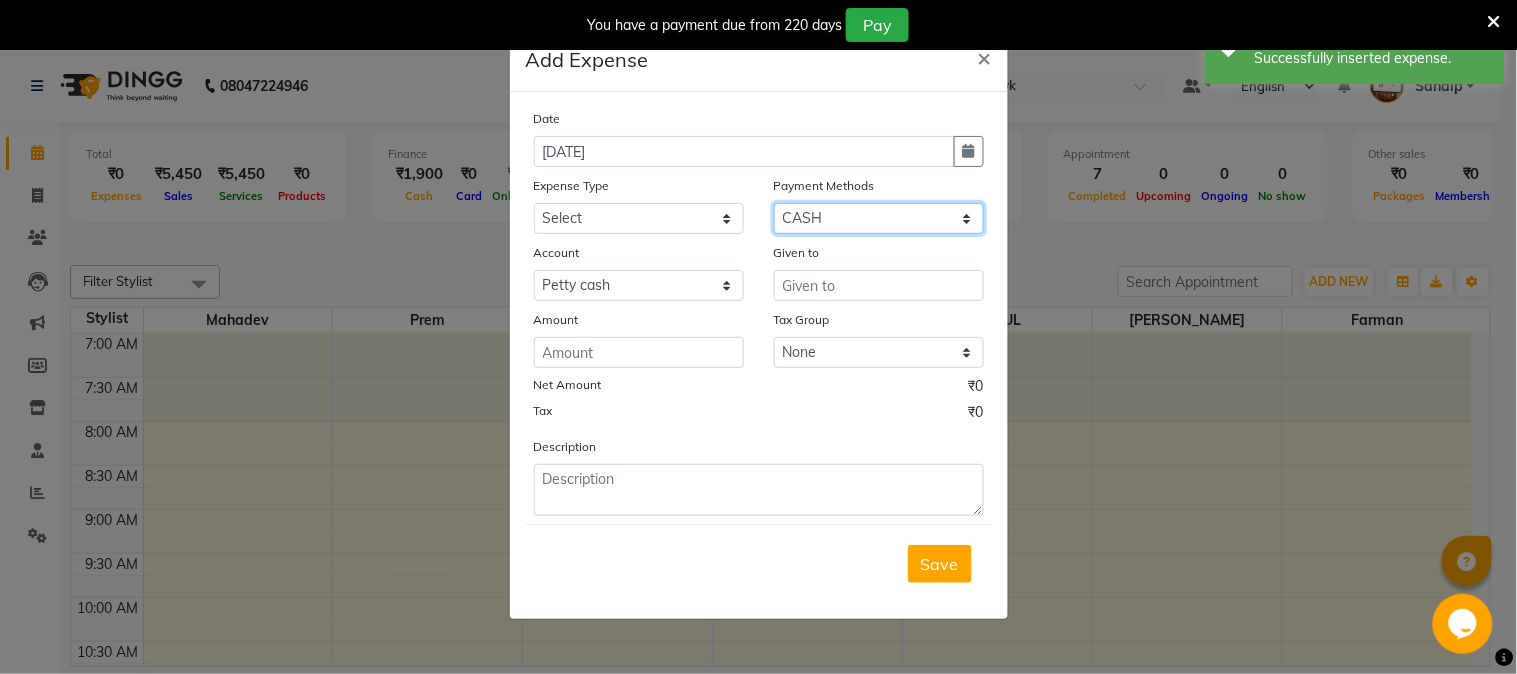 click on "Select CASH ONLINE CARD" 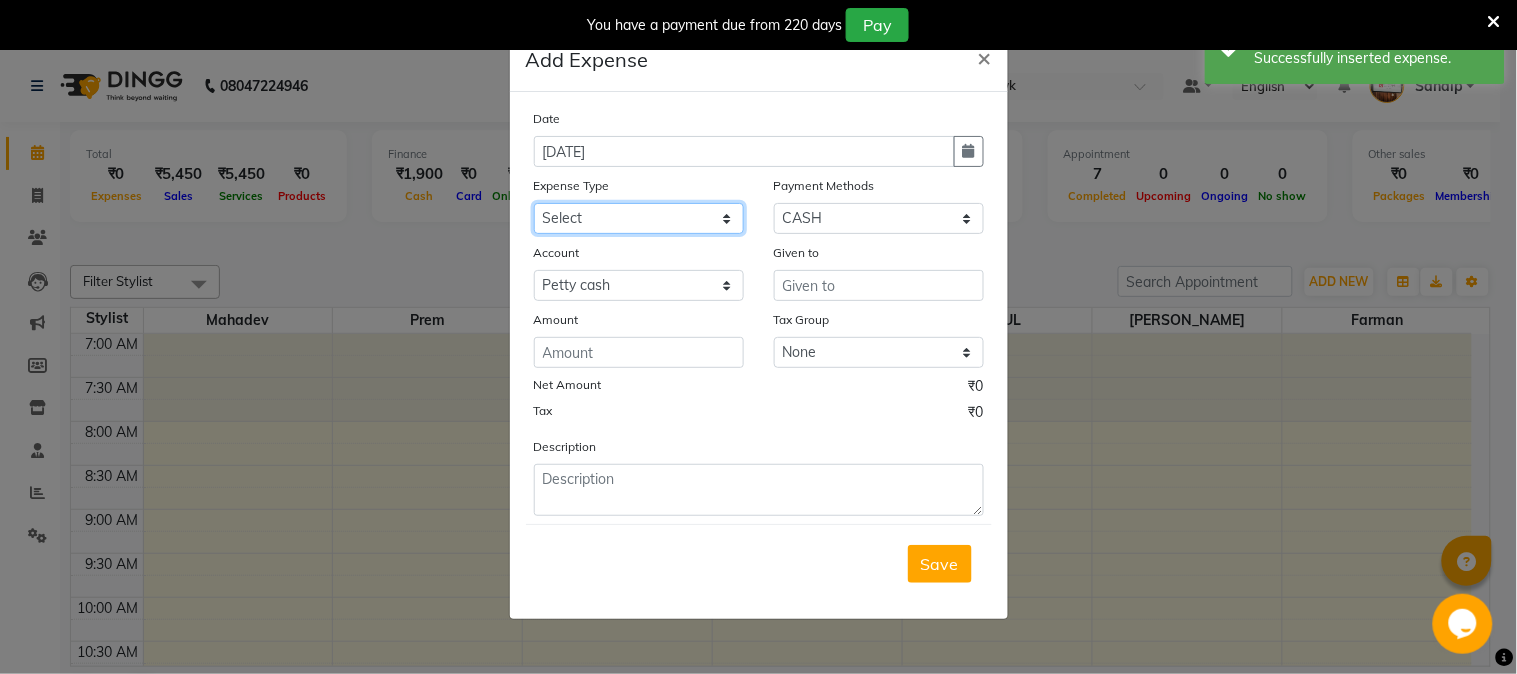 click on "Select Advance salary Advance salary ajaj Bank charges Car maintenance  Cash transfer to bank Cash transfer to hub Client Snacks Clinical charges Equipment Fuel Govt fee home Incentive Insurance International purchase Loan Repayment Maintenance Marketing Miscellaneous MRA Other Over times Pantry Product Rent Salary shop shop Staff Snacks Tax Tea & Refreshment TIP Utilities Wifi recharge" 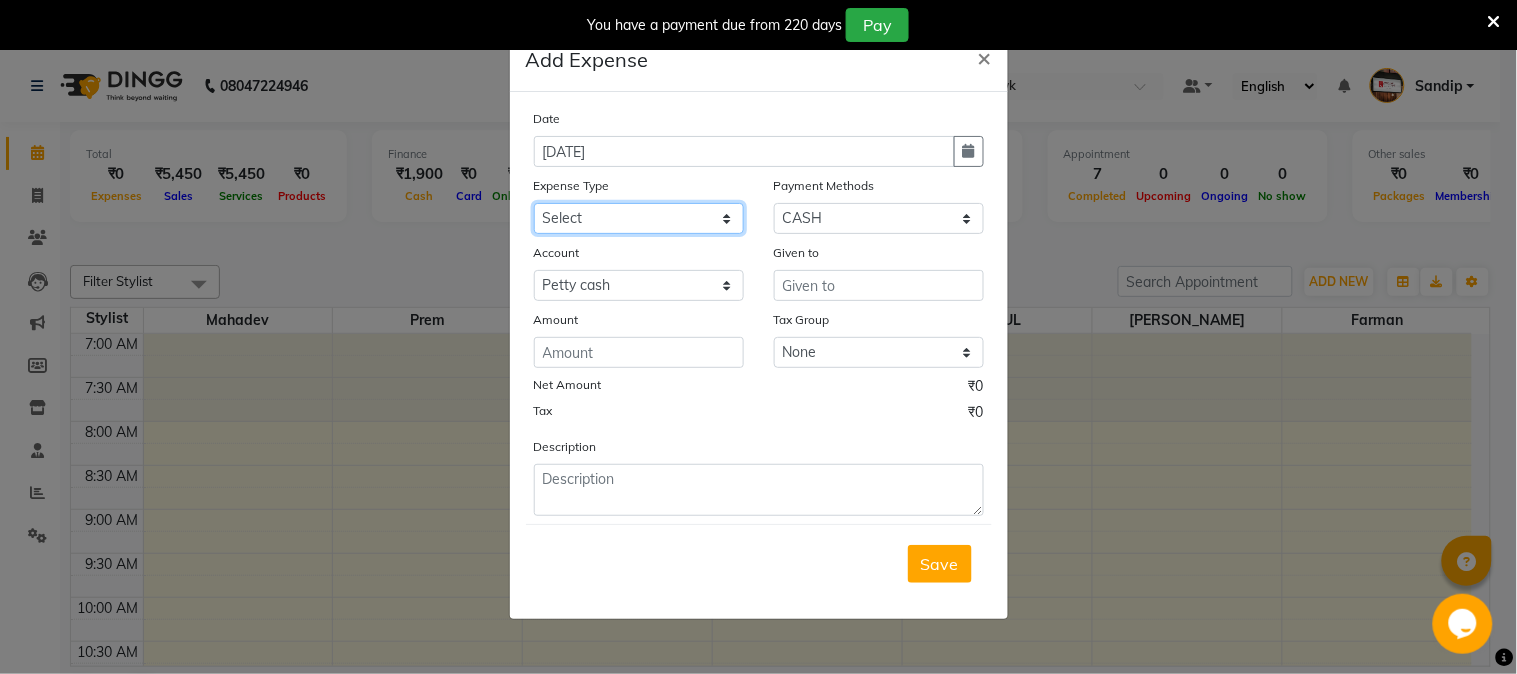 select on "18043" 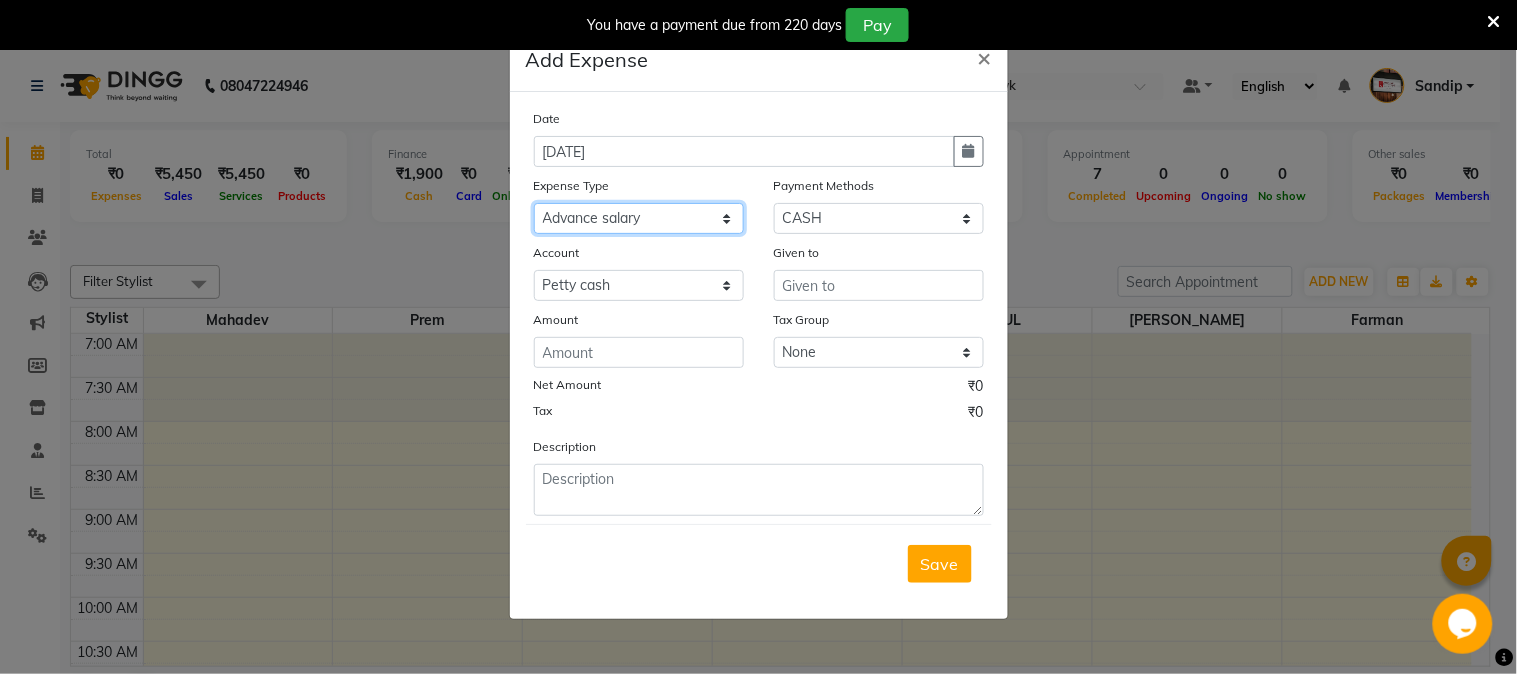 click on "Select Advance salary Advance salary ajaj Bank charges Car maintenance  Cash transfer to bank Cash transfer to hub Client Snacks Clinical charges Equipment Fuel Govt fee home Incentive Insurance International purchase Loan Repayment Maintenance Marketing Miscellaneous MRA Other Over times Pantry Product Rent Salary shop shop Staff Snacks Tax Tea & Refreshment TIP Utilities Wifi recharge" 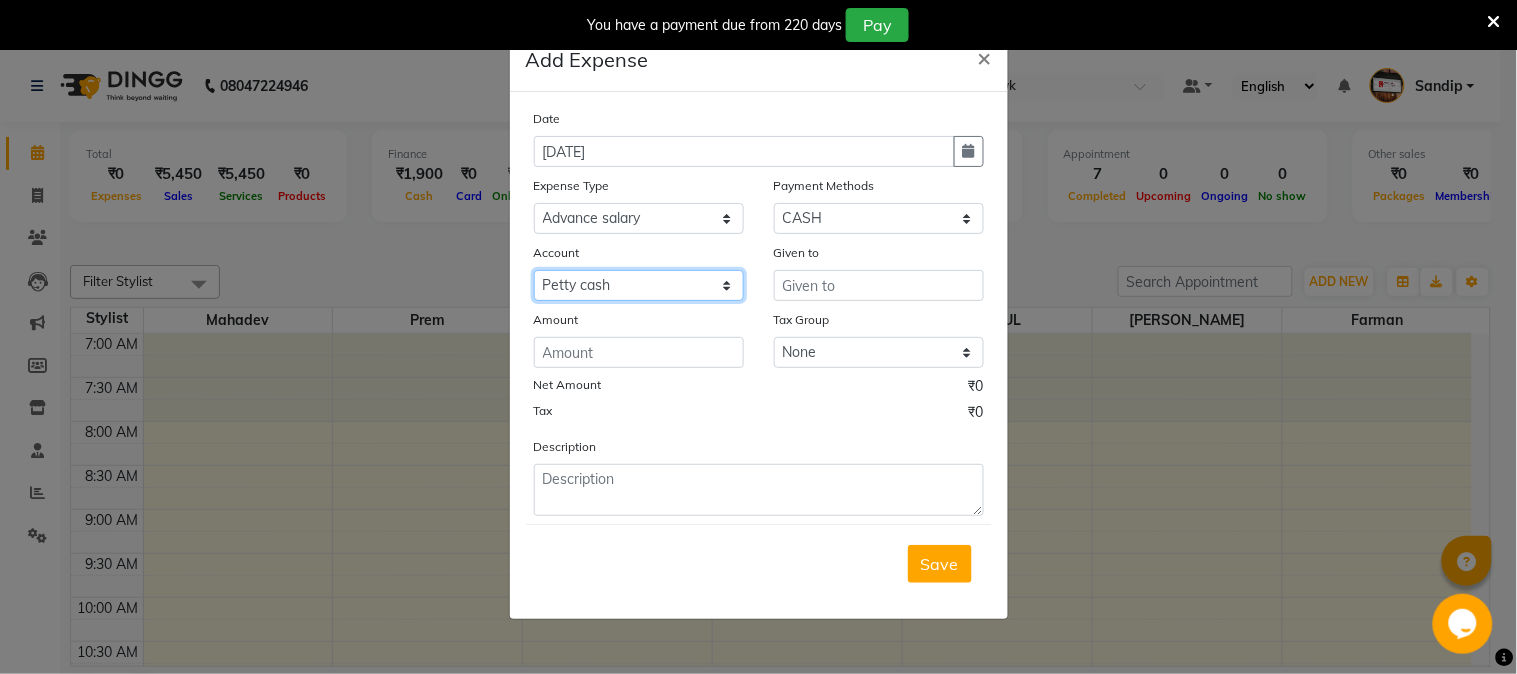 click on "Select Default account [PERSON_NAME] cash" 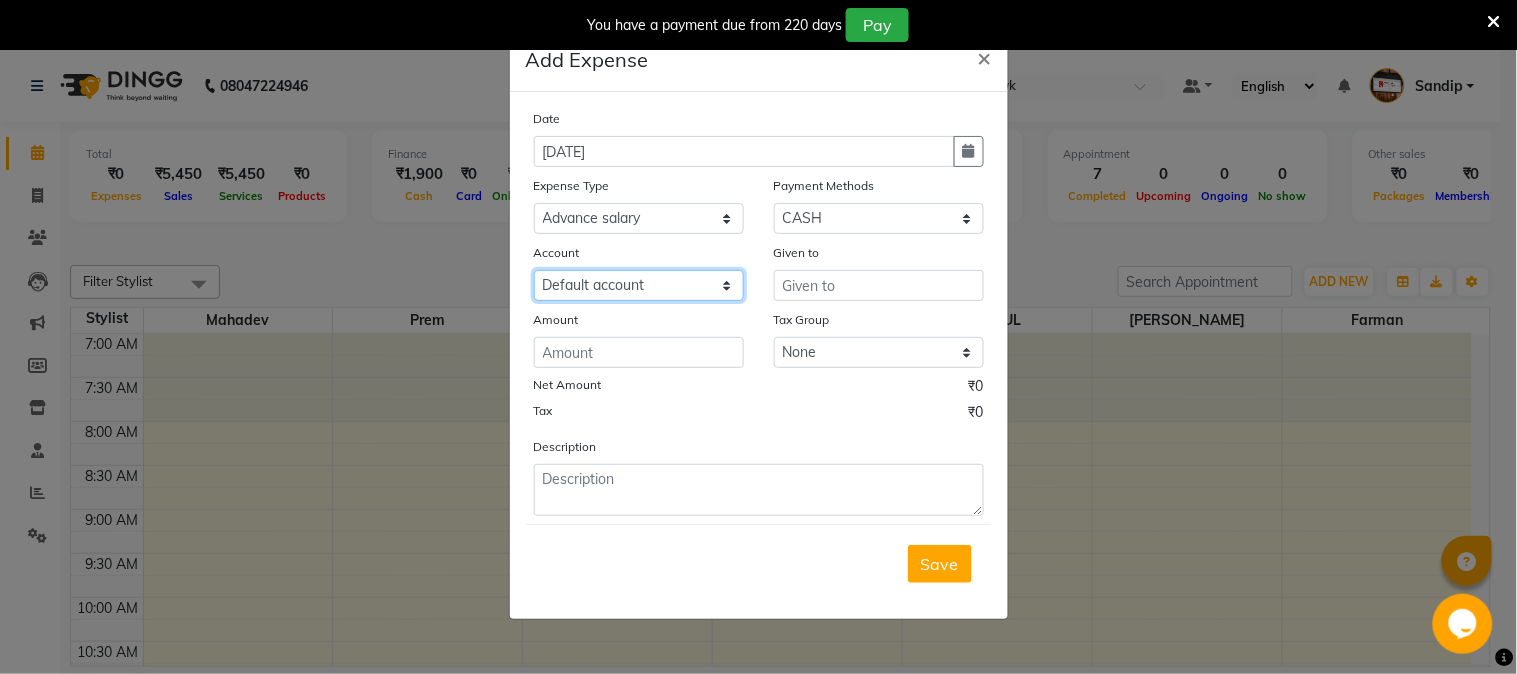 click on "Select Default account [PERSON_NAME] cash" 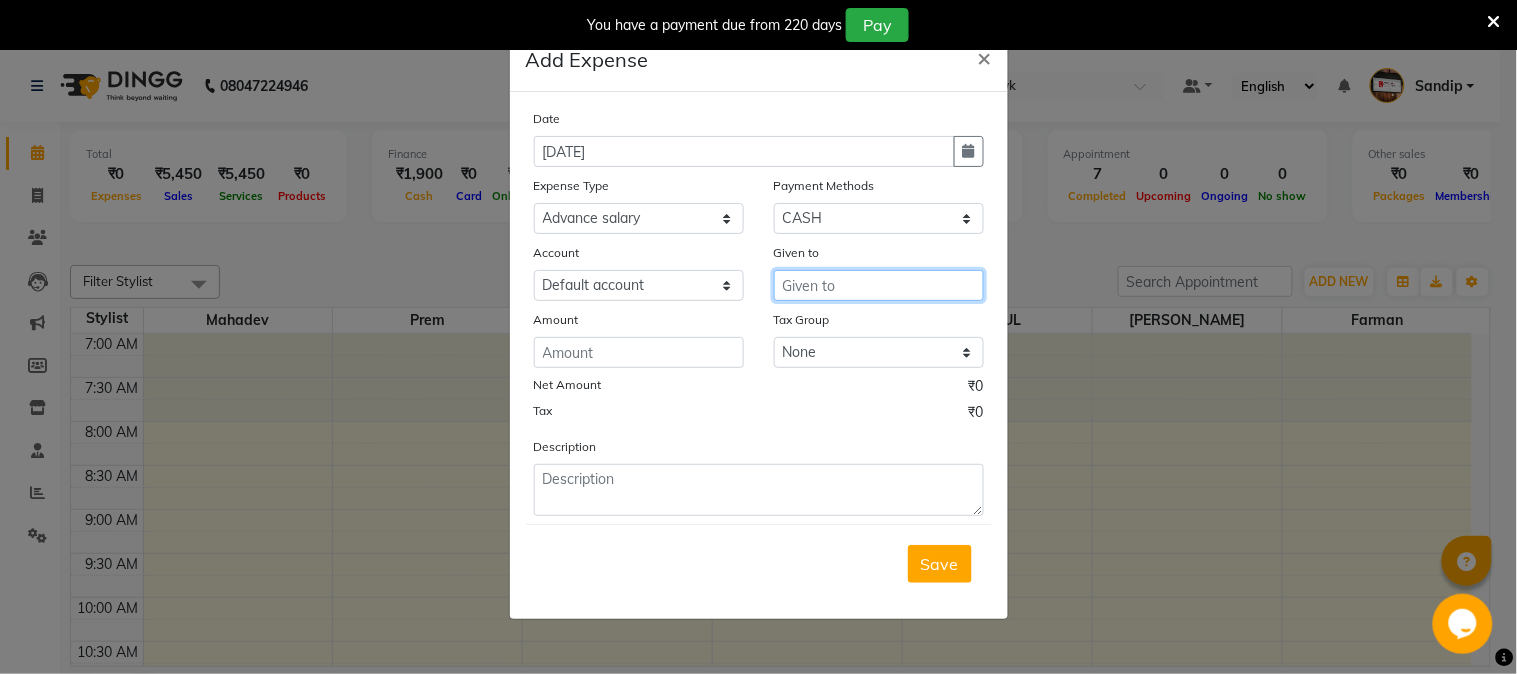 click at bounding box center (879, 285) 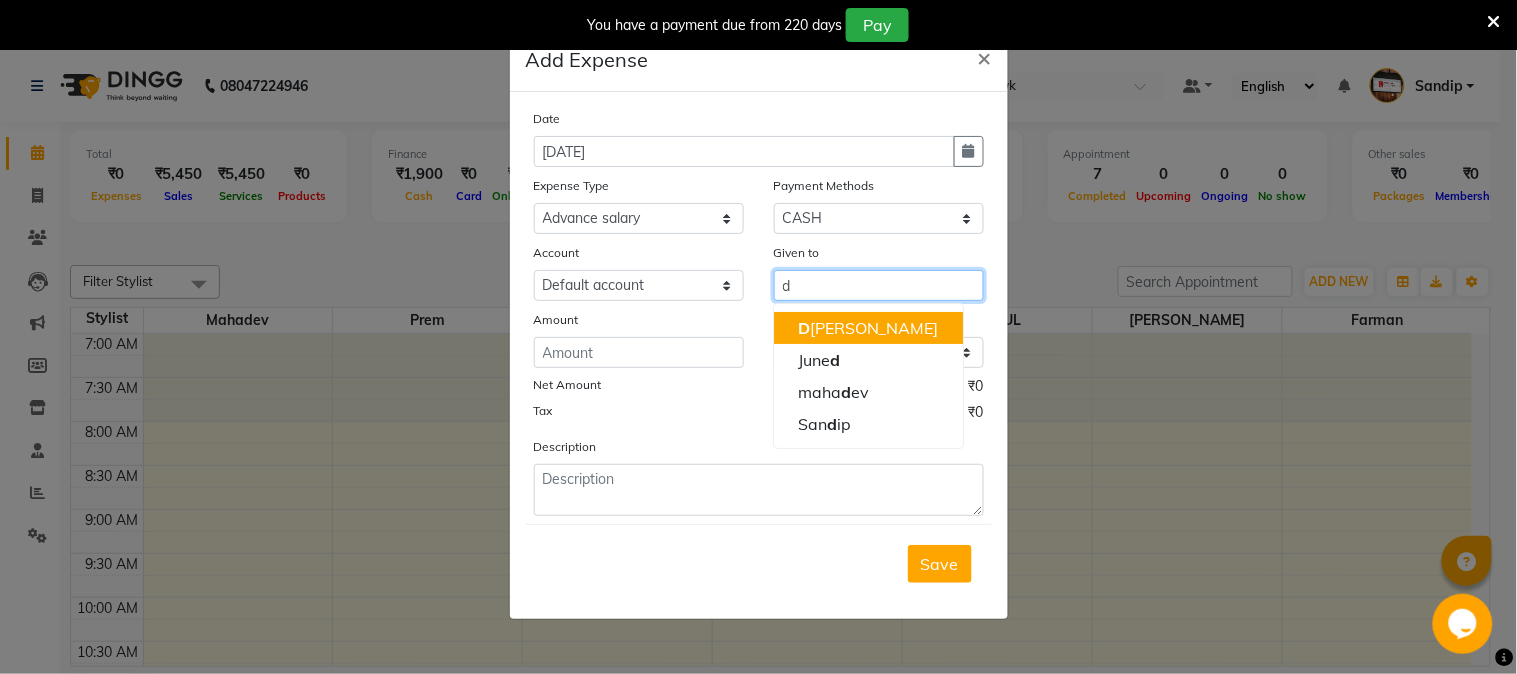 drag, startPoint x: 827, startPoint y: 326, endPoint x: 807, endPoint y: 328, distance: 20.09975 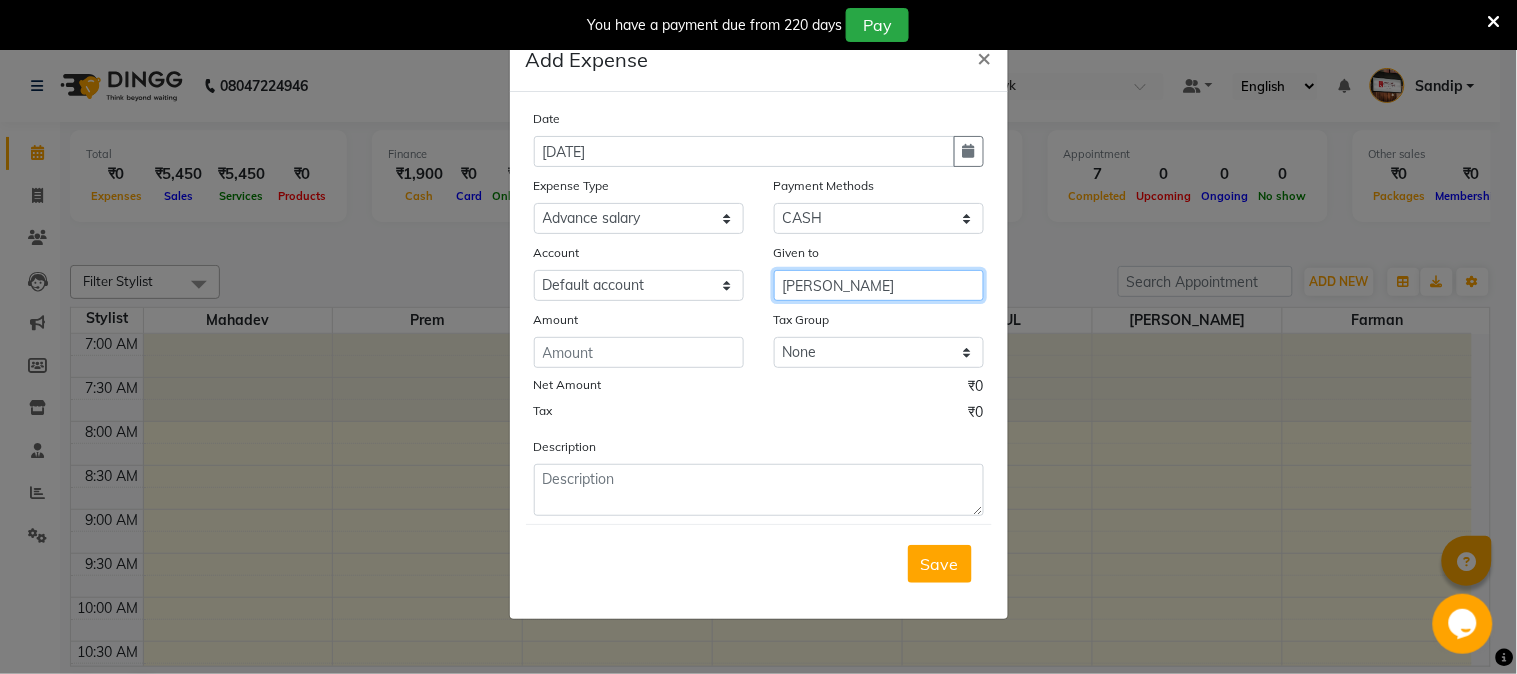 type on "[PERSON_NAME]" 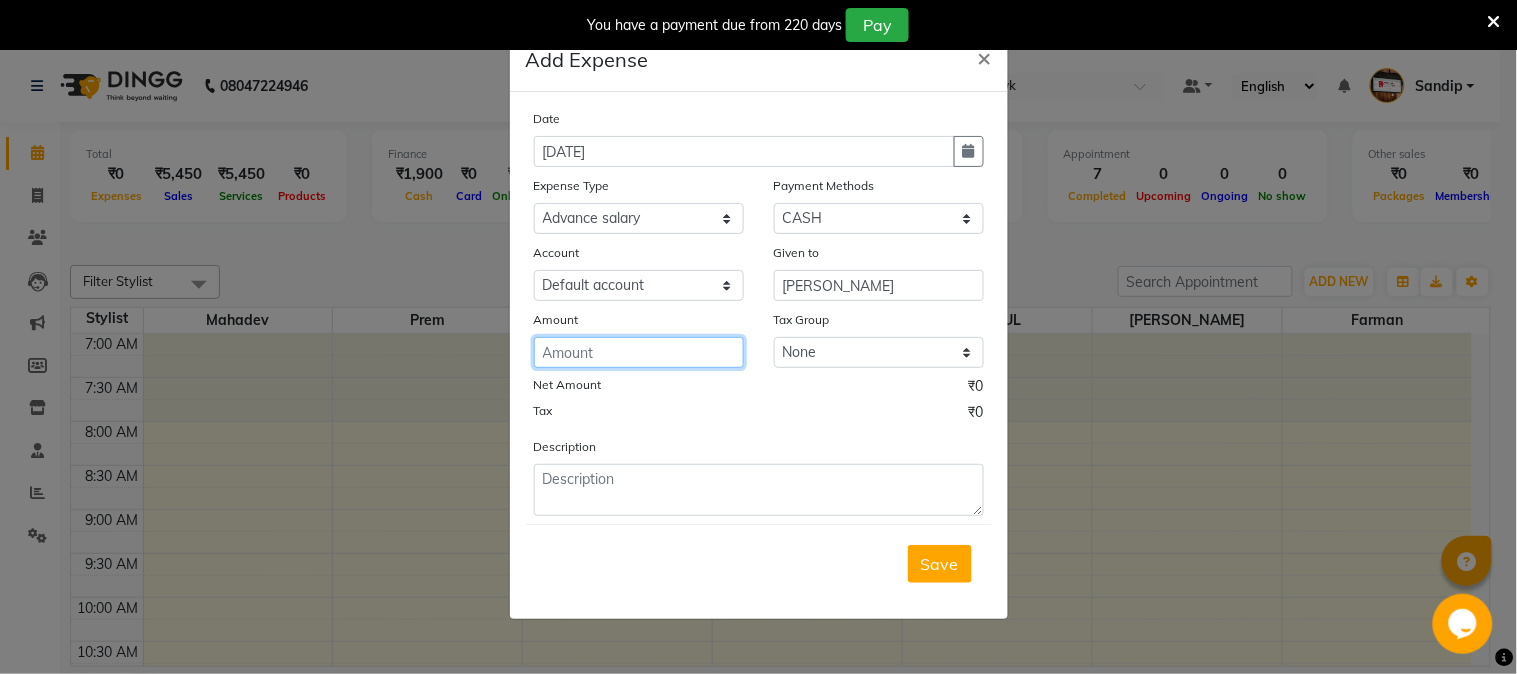click 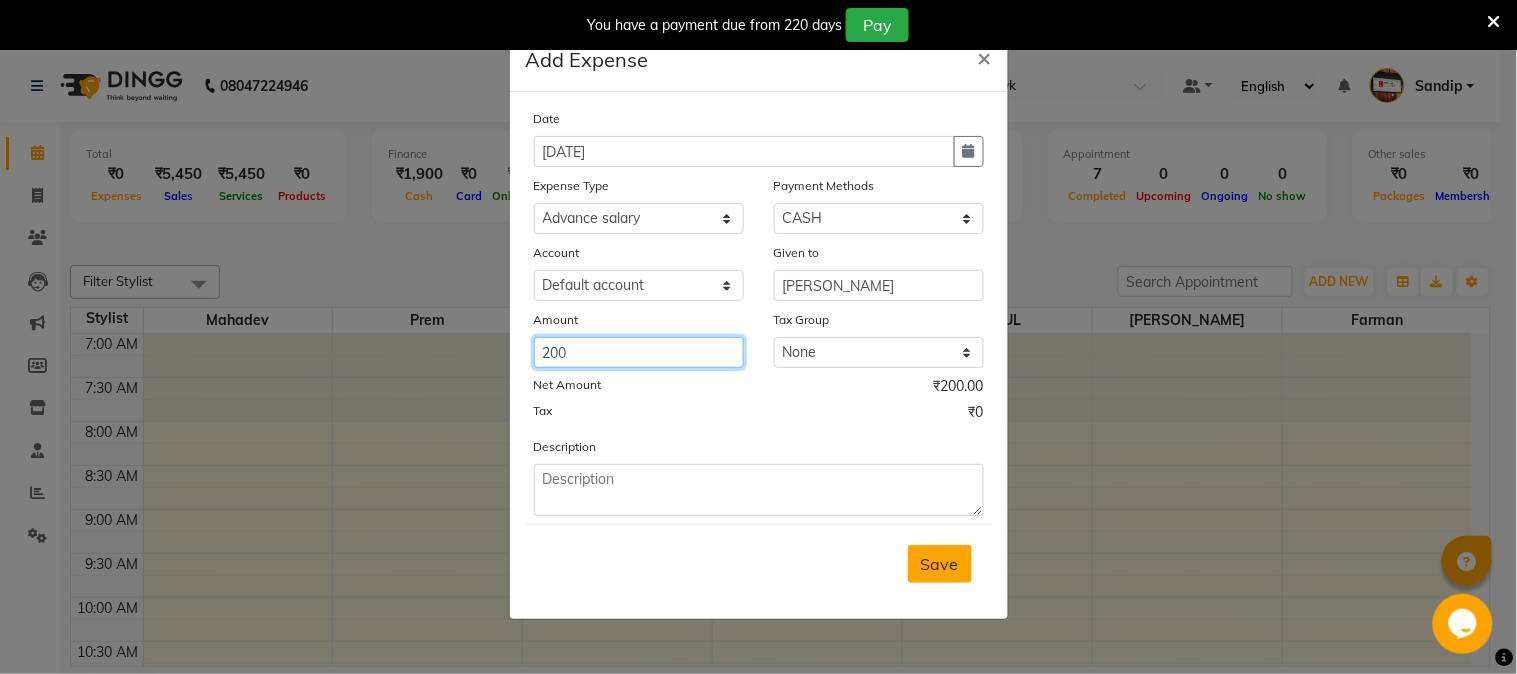 type on "200" 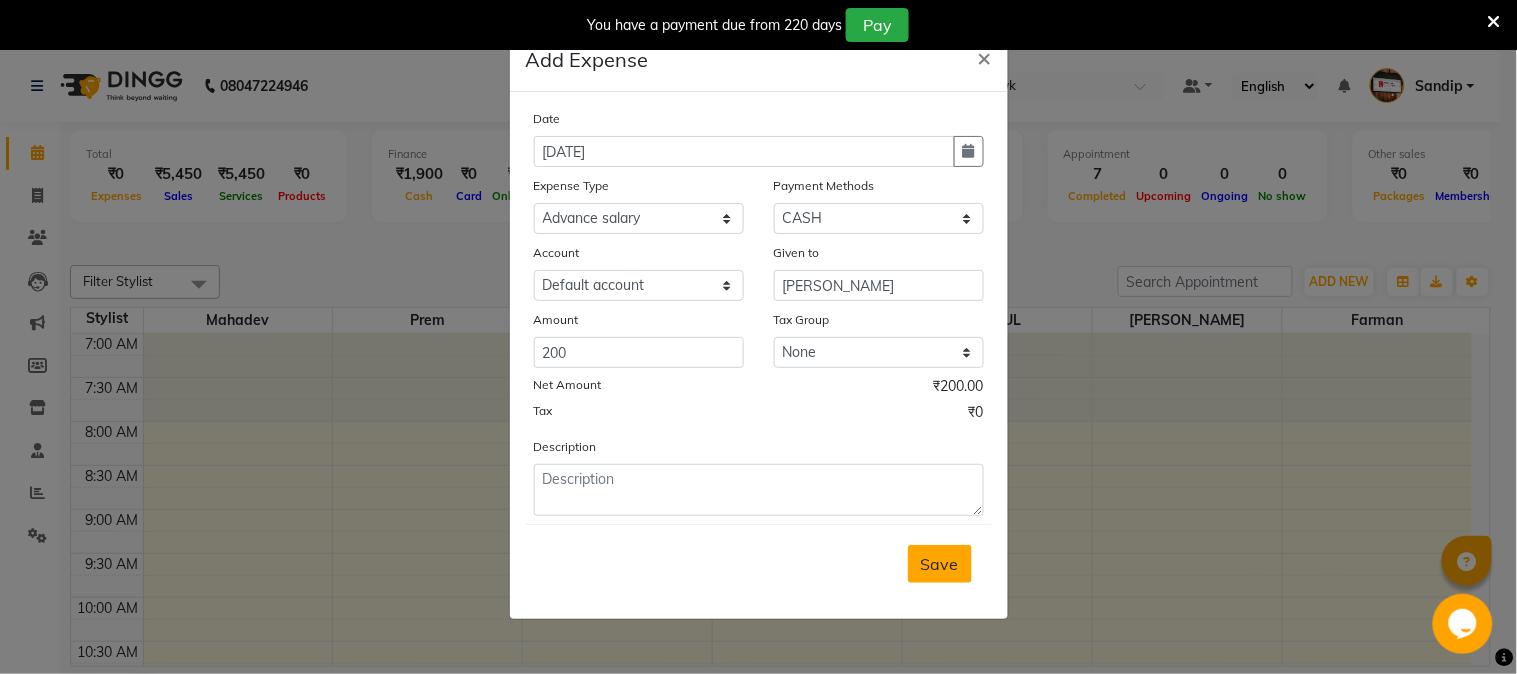 click on "Save" at bounding box center [940, 564] 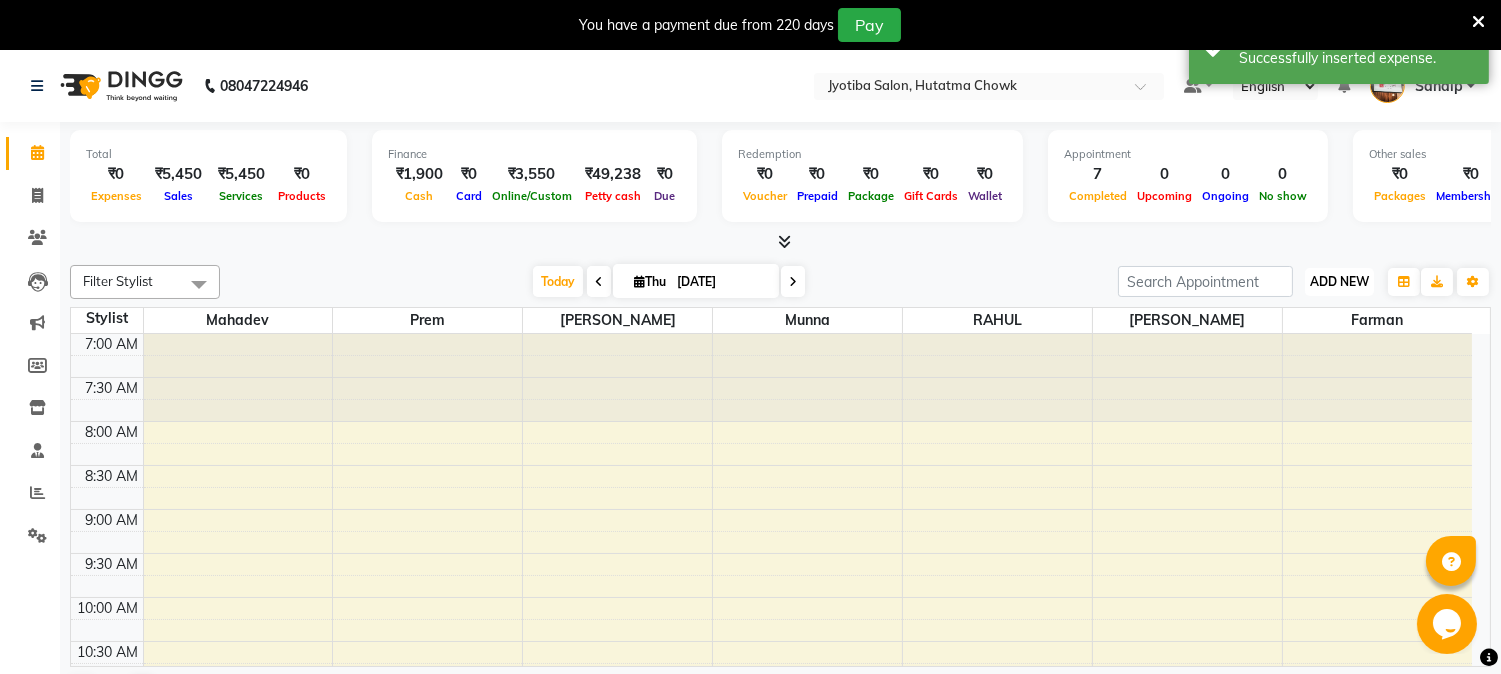 click on "ADD NEW Toggle Dropdown" at bounding box center [1339, 282] 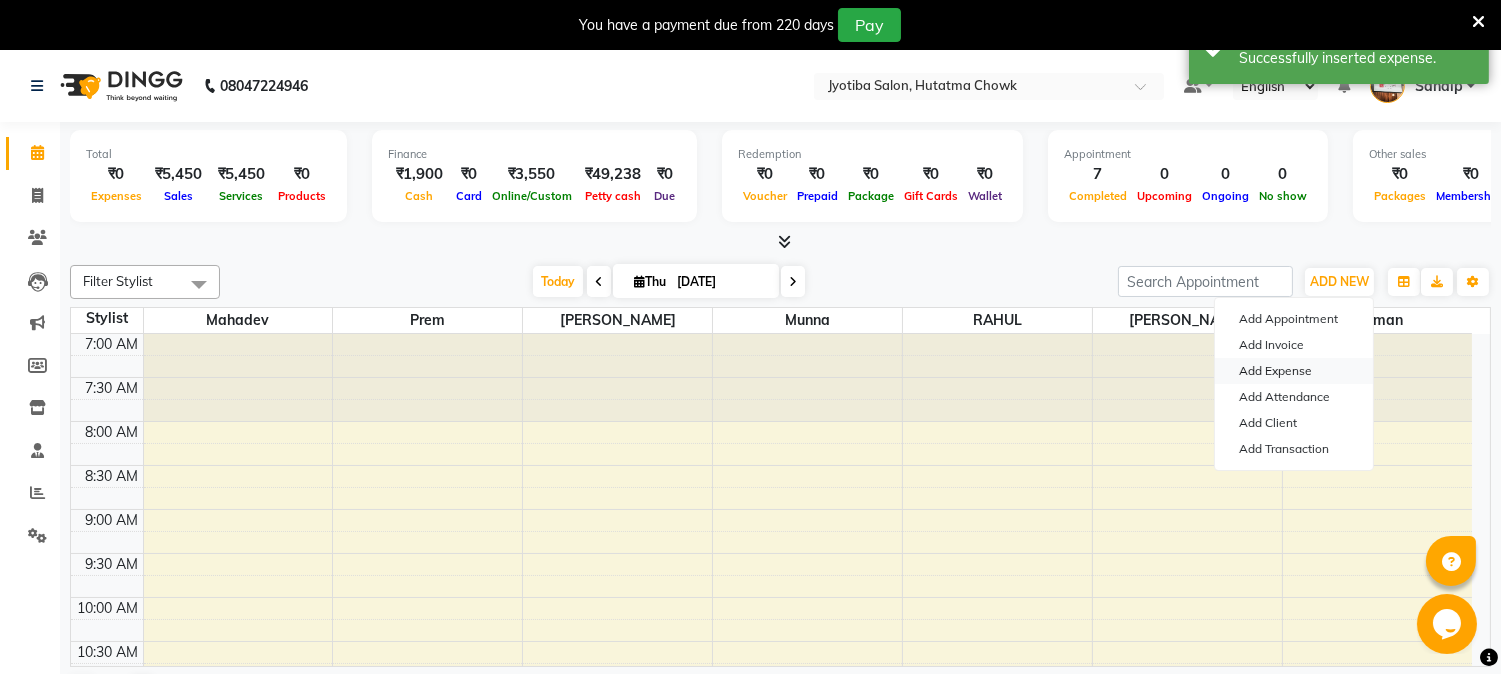 click on "Add Expense" at bounding box center [1294, 371] 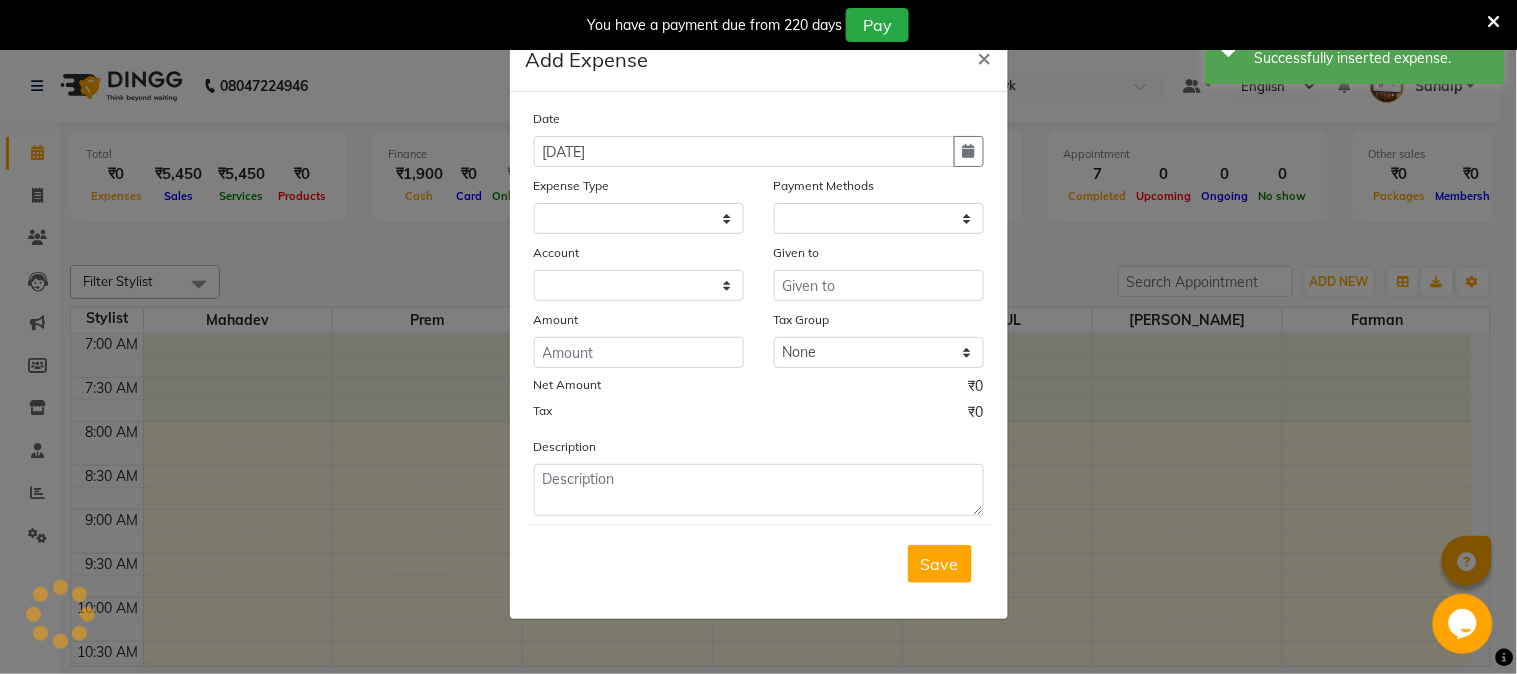 select 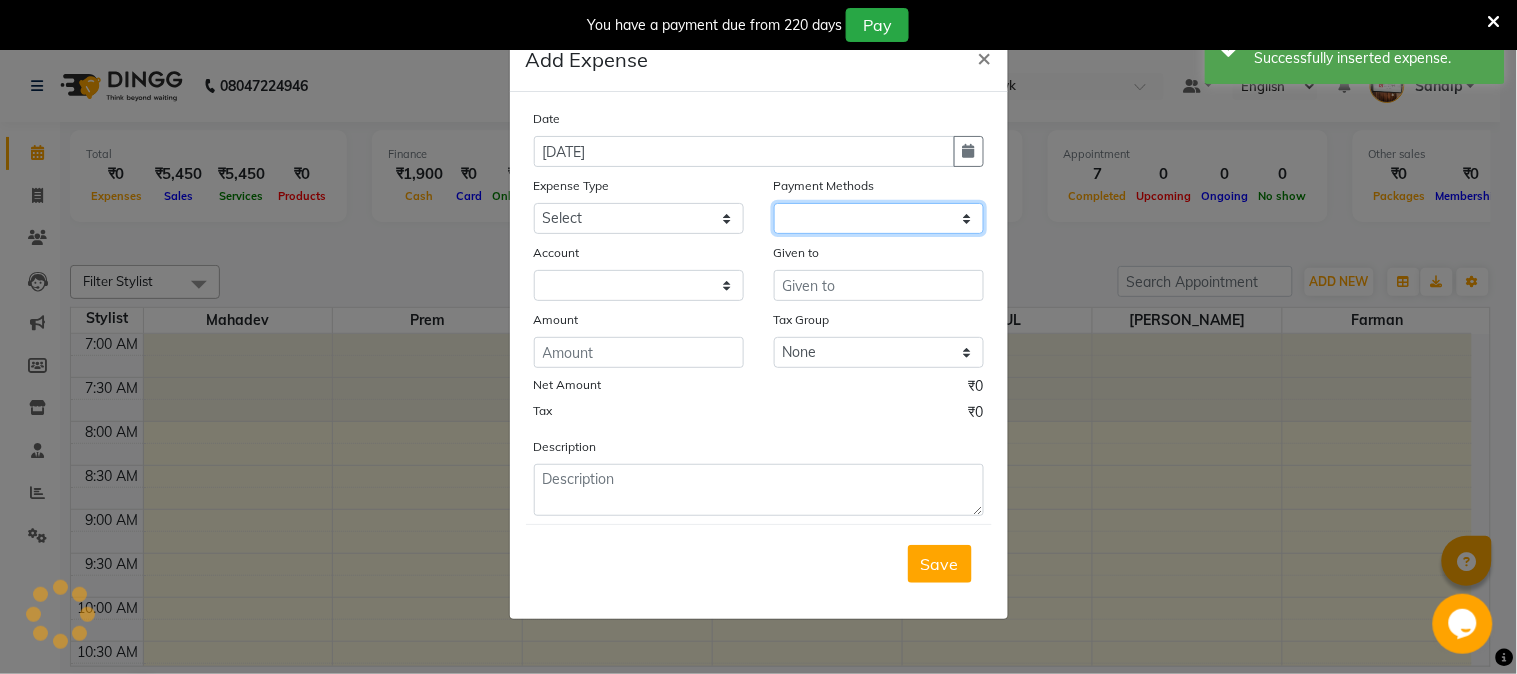 click 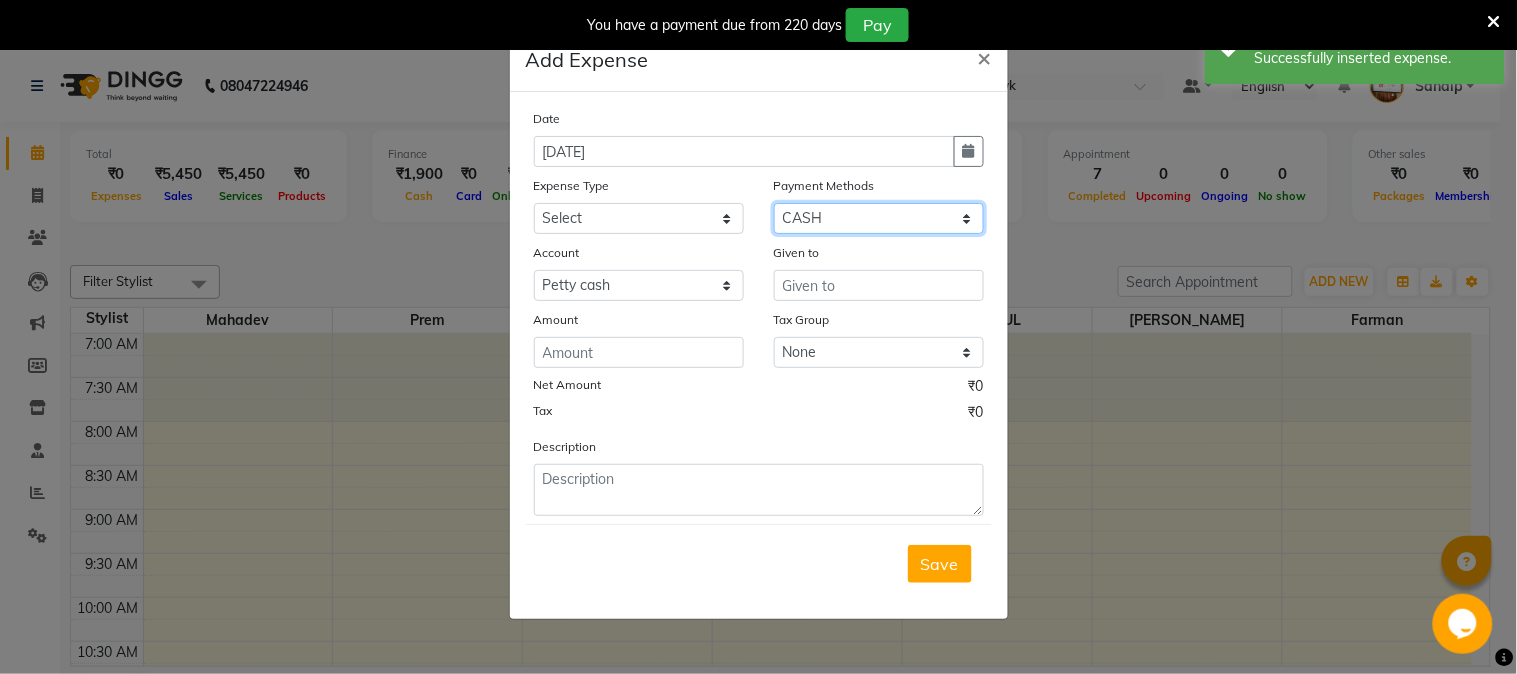 click on "Select CASH ONLINE CARD" 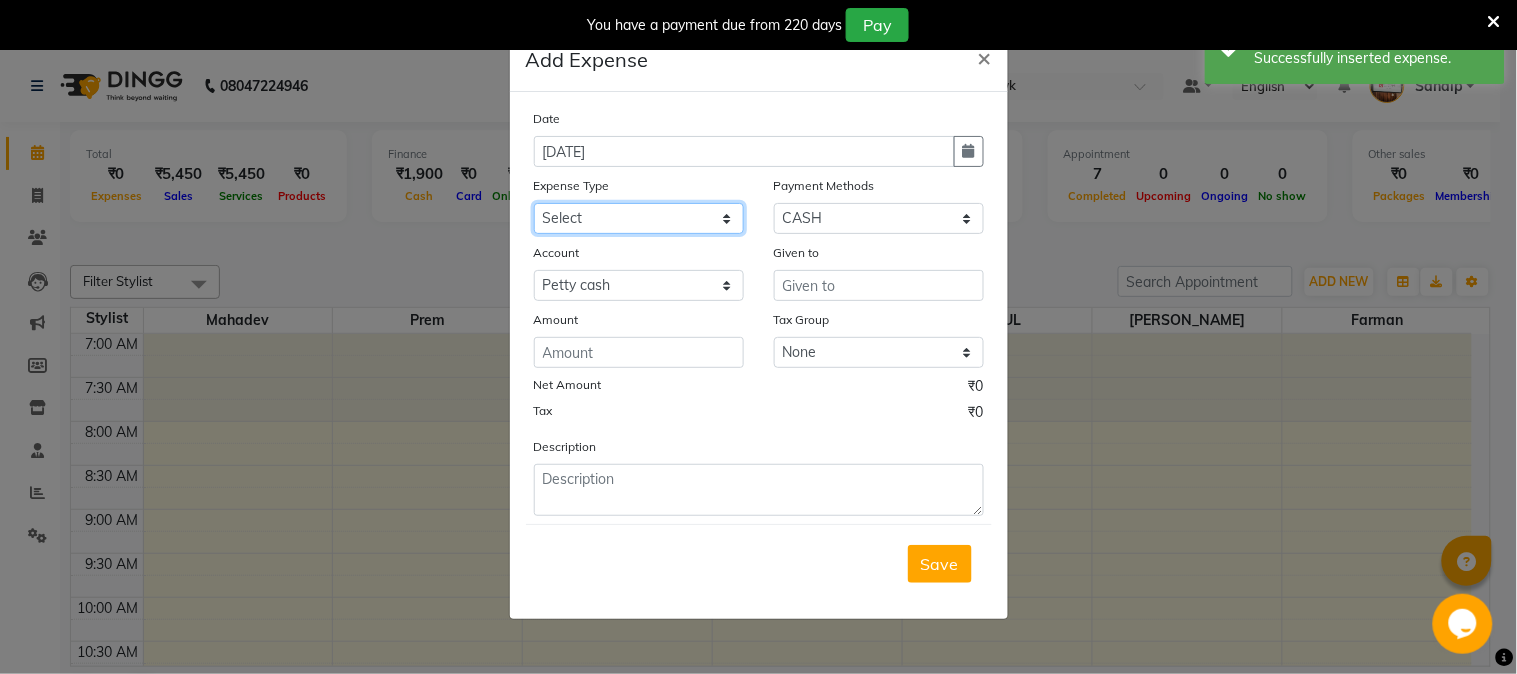 click on "Select Advance salary Advance salary ajaj Bank charges Car maintenance  Cash transfer to bank Cash transfer to hub Client Snacks Clinical charges Equipment Fuel Govt fee home Incentive Insurance International purchase Loan Repayment Maintenance Marketing Miscellaneous MRA Other Over times Pantry Product Rent Salary shop shop Staff Snacks Tax Tea & Refreshment TIP Utilities Wifi recharge" 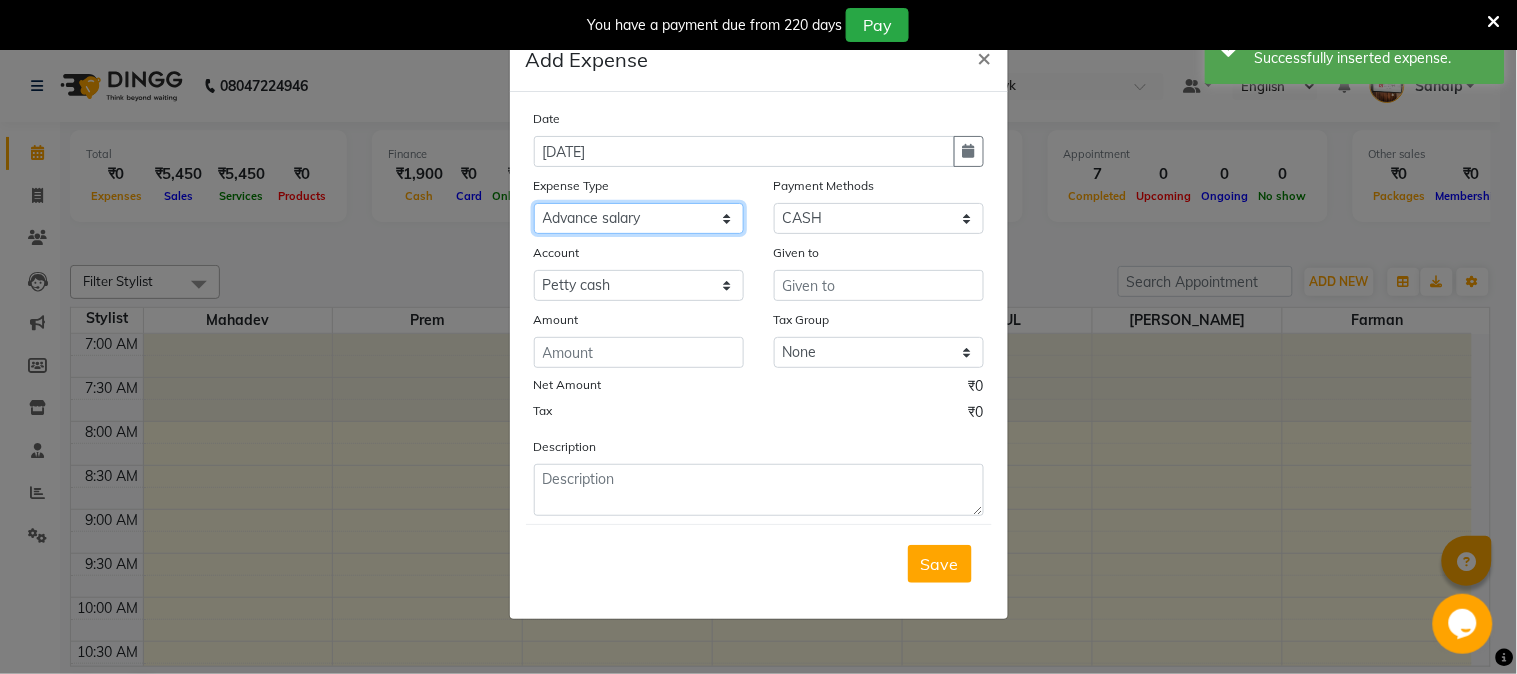 click on "Select Advance salary Advance salary ajaj Bank charges Car maintenance  Cash transfer to bank Cash transfer to hub Client Snacks Clinical charges Equipment Fuel Govt fee home Incentive Insurance International purchase Loan Repayment Maintenance Marketing Miscellaneous MRA Other Over times Pantry Product Rent Salary shop shop Staff Snacks Tax Tea & Refreshment TIP Utilities Wifi recharge" 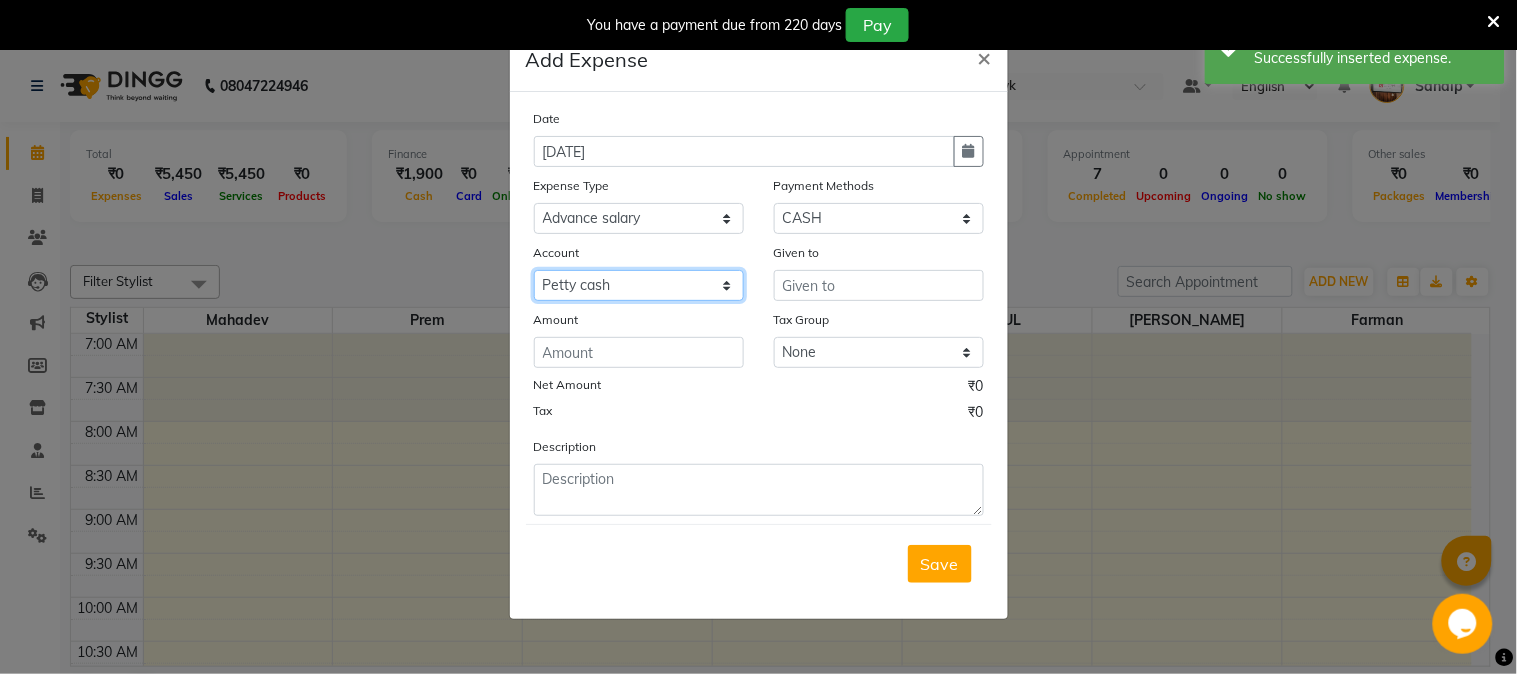 click on "Select Default account [PERSON_NAME] cash" 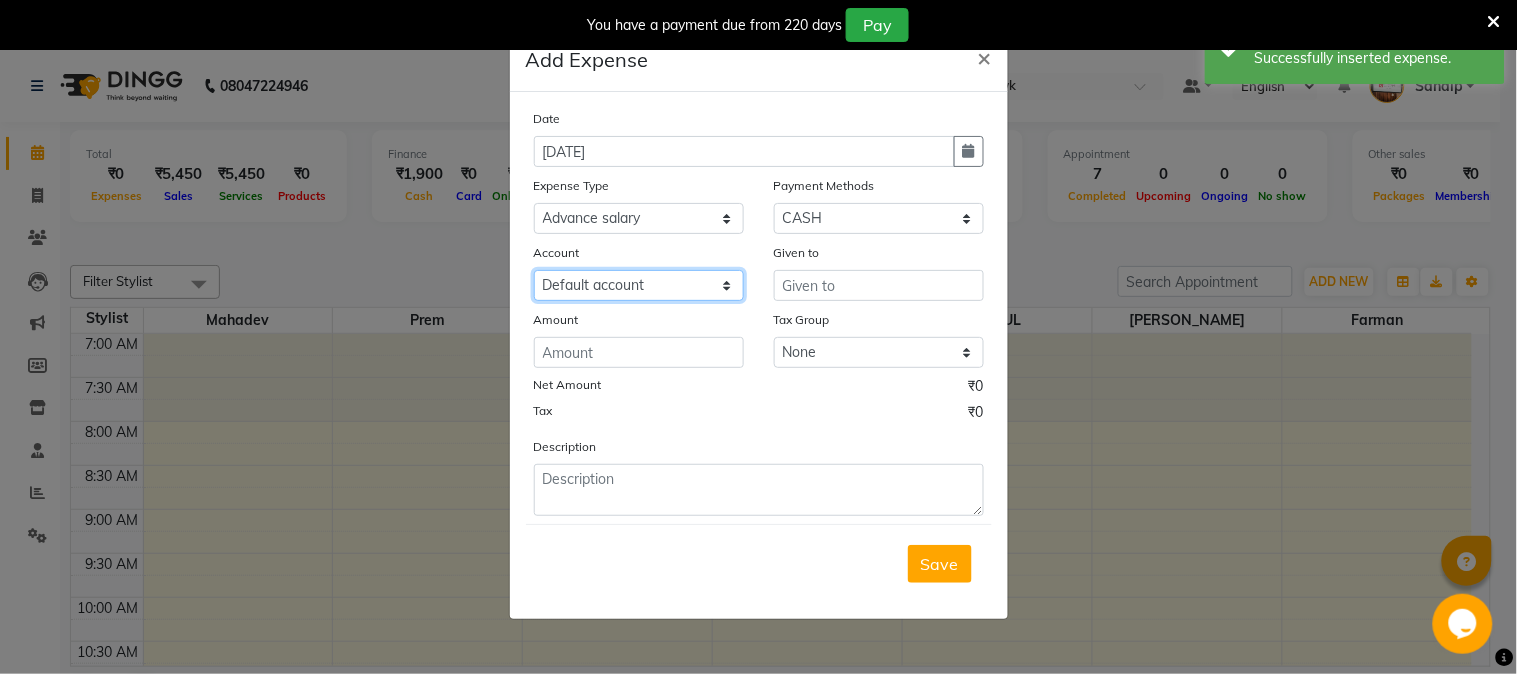 click on "Select Default account [PERSON_NAME] cash" 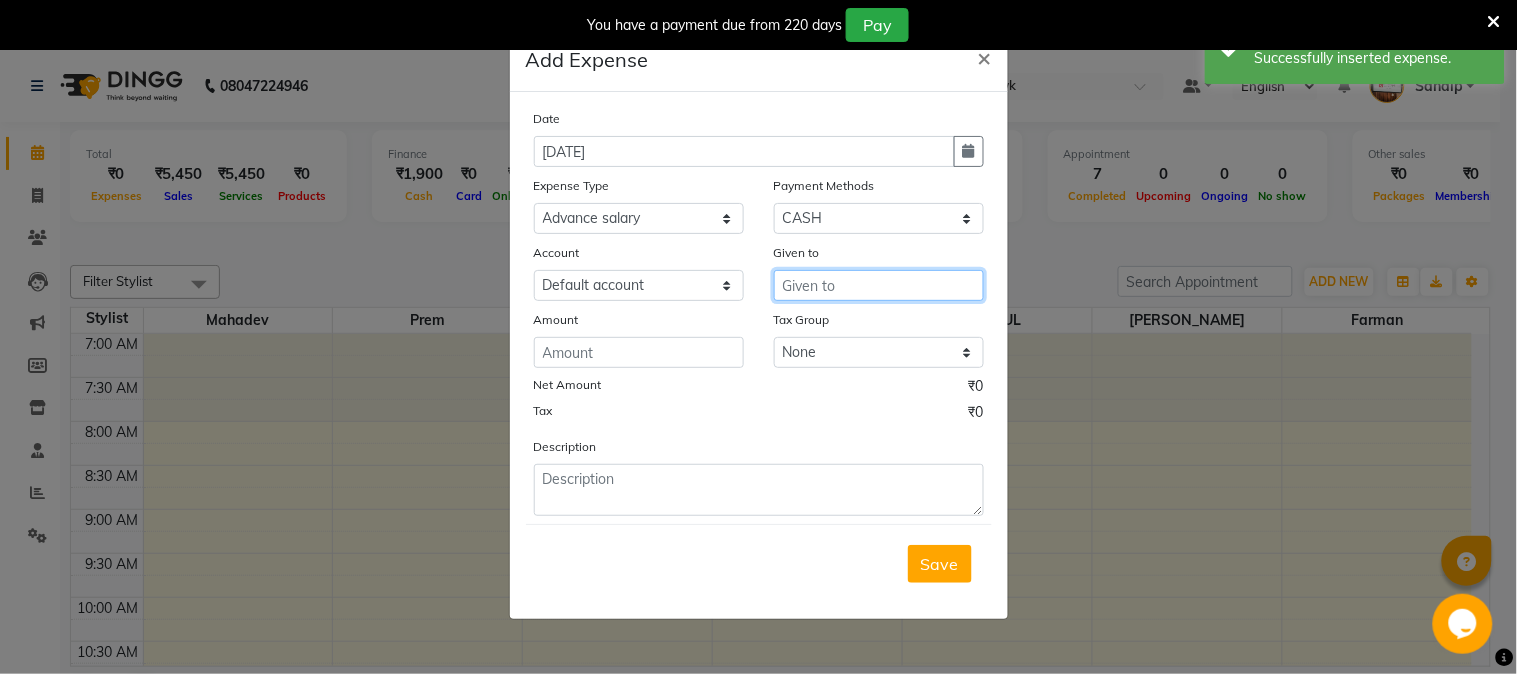 click at bounding box center (879, 285) 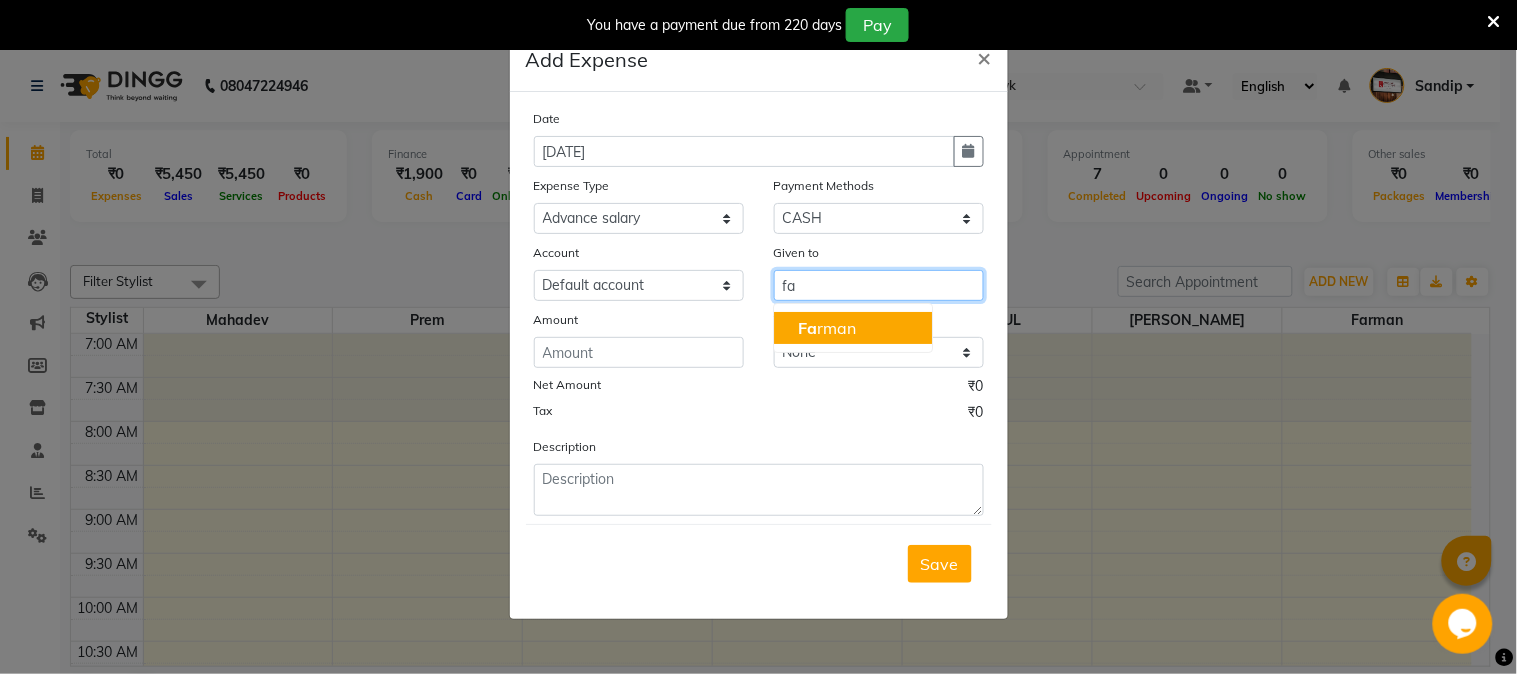 click on "Fa" 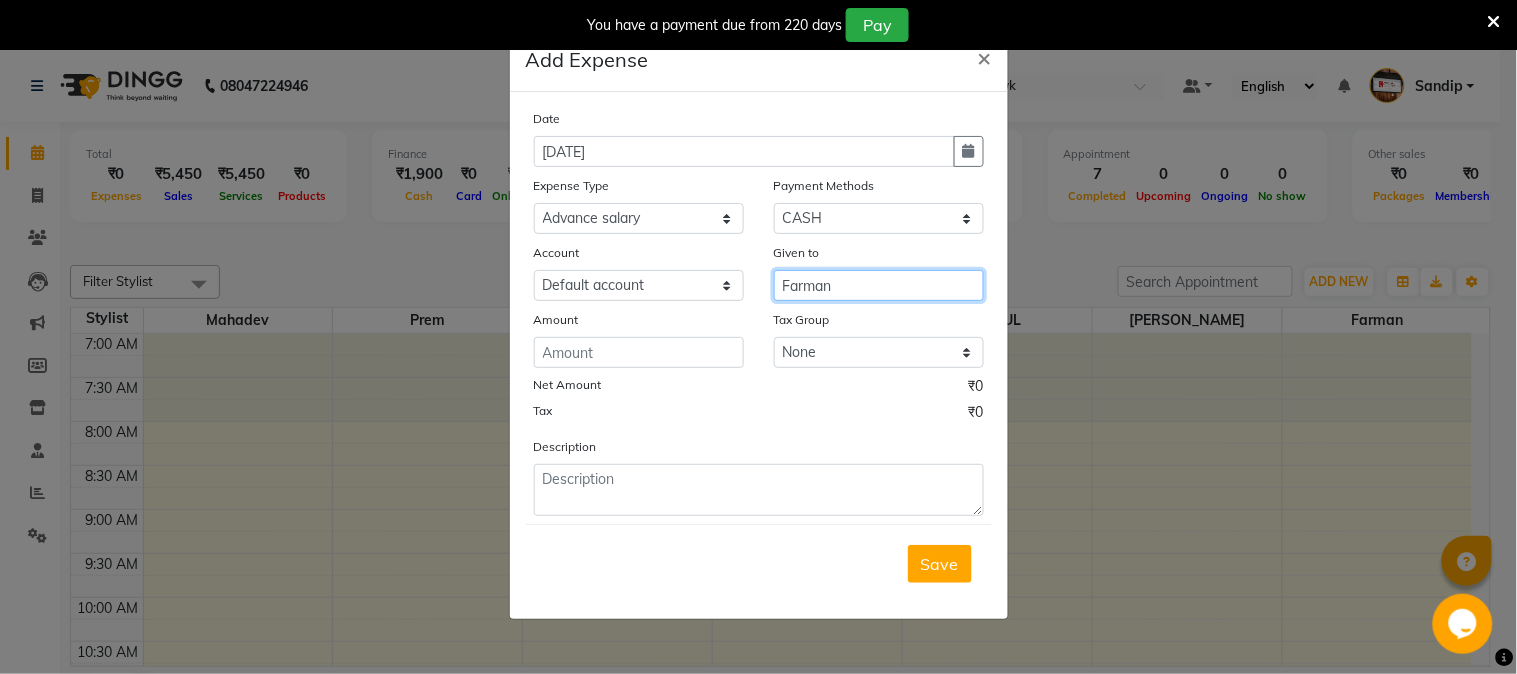 type on "Farman" 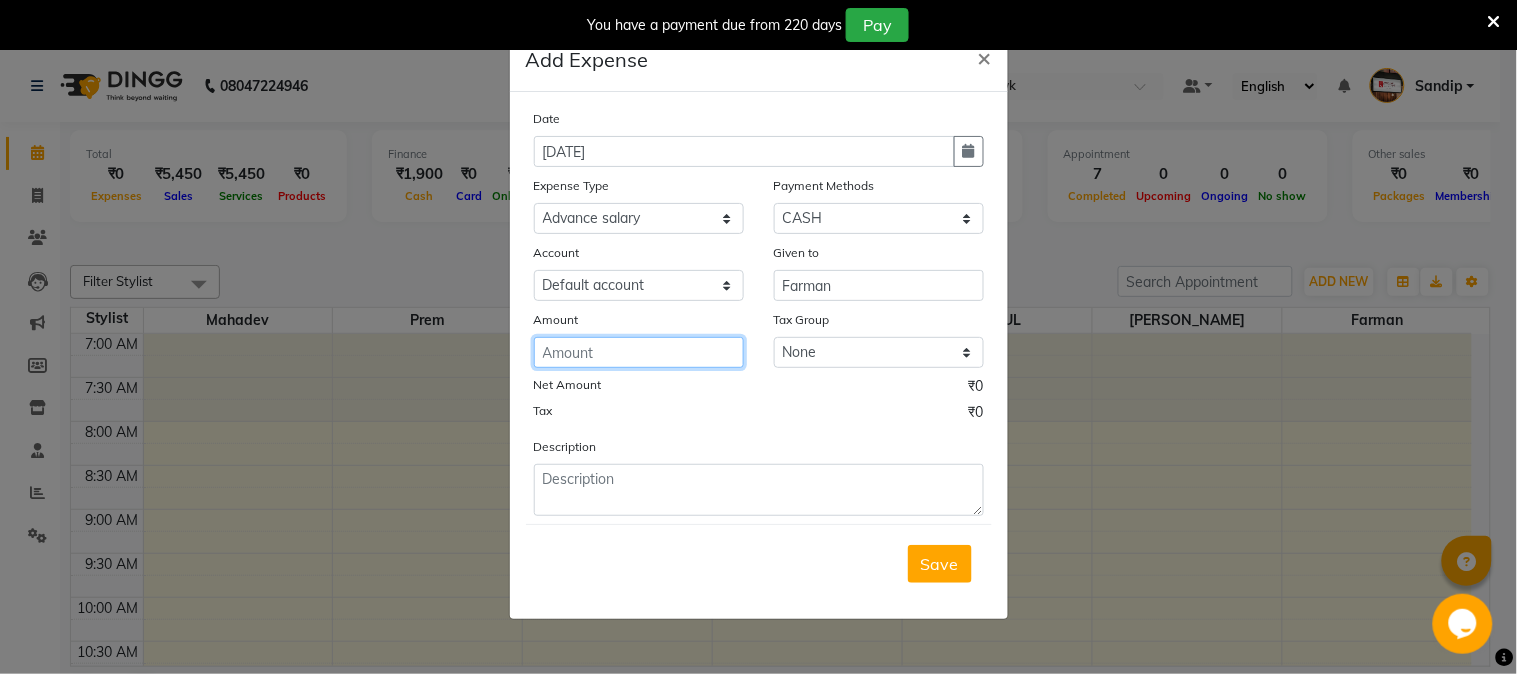 click 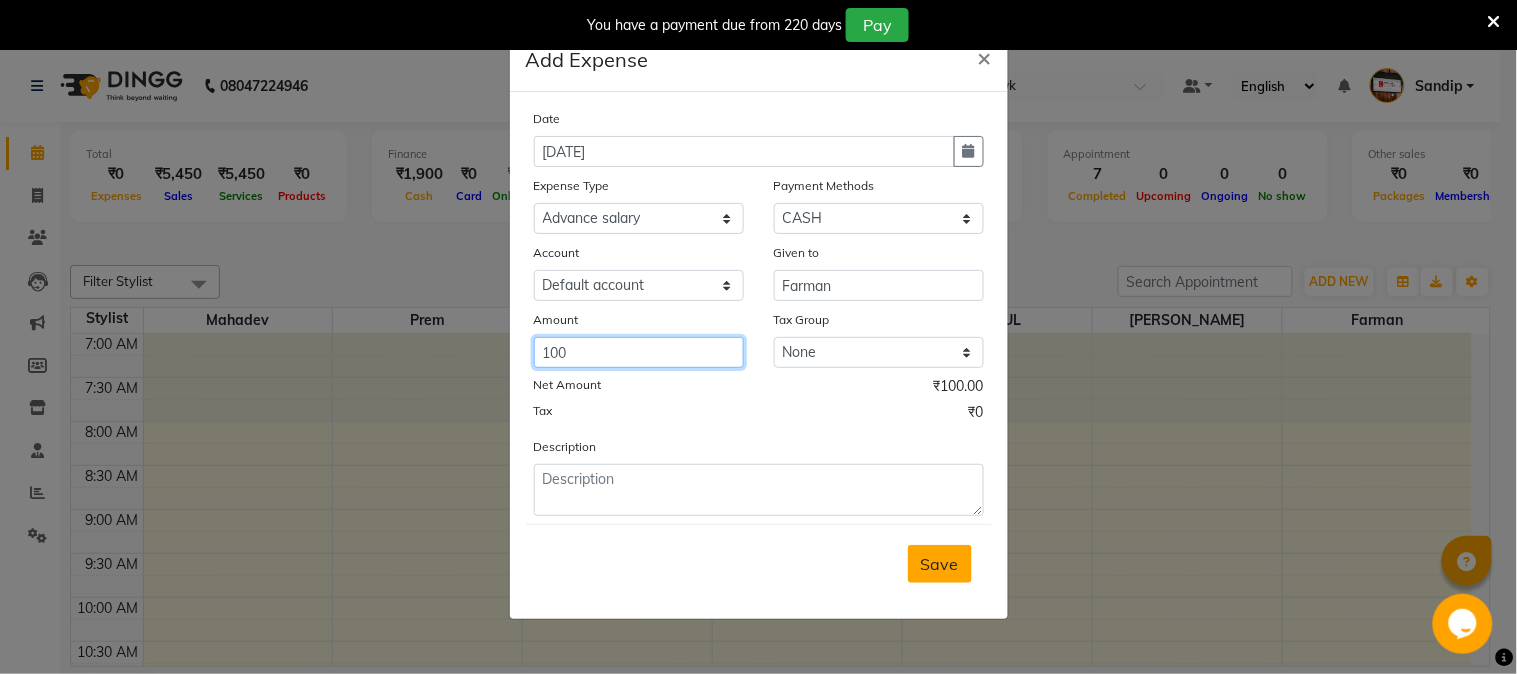 type on "100" 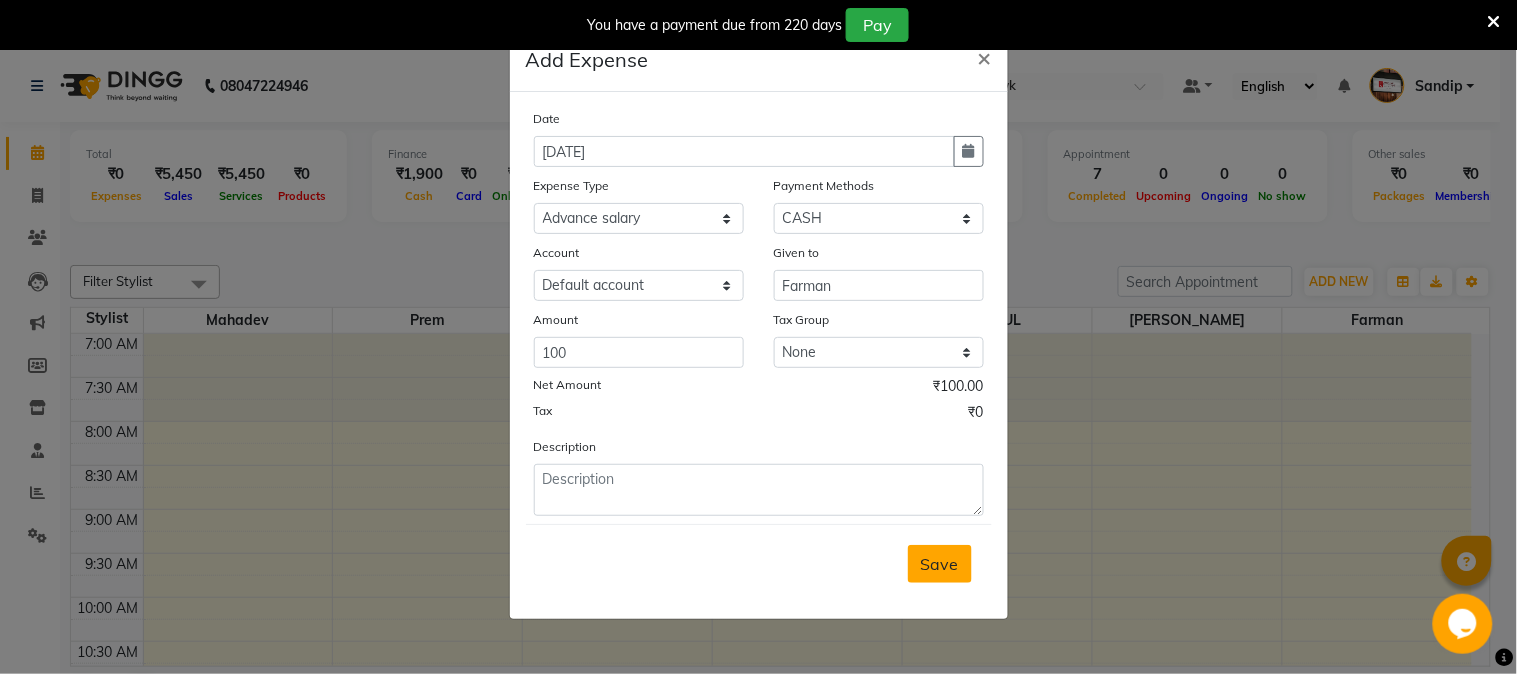 click on "Save" at bounding box center (940, 564) 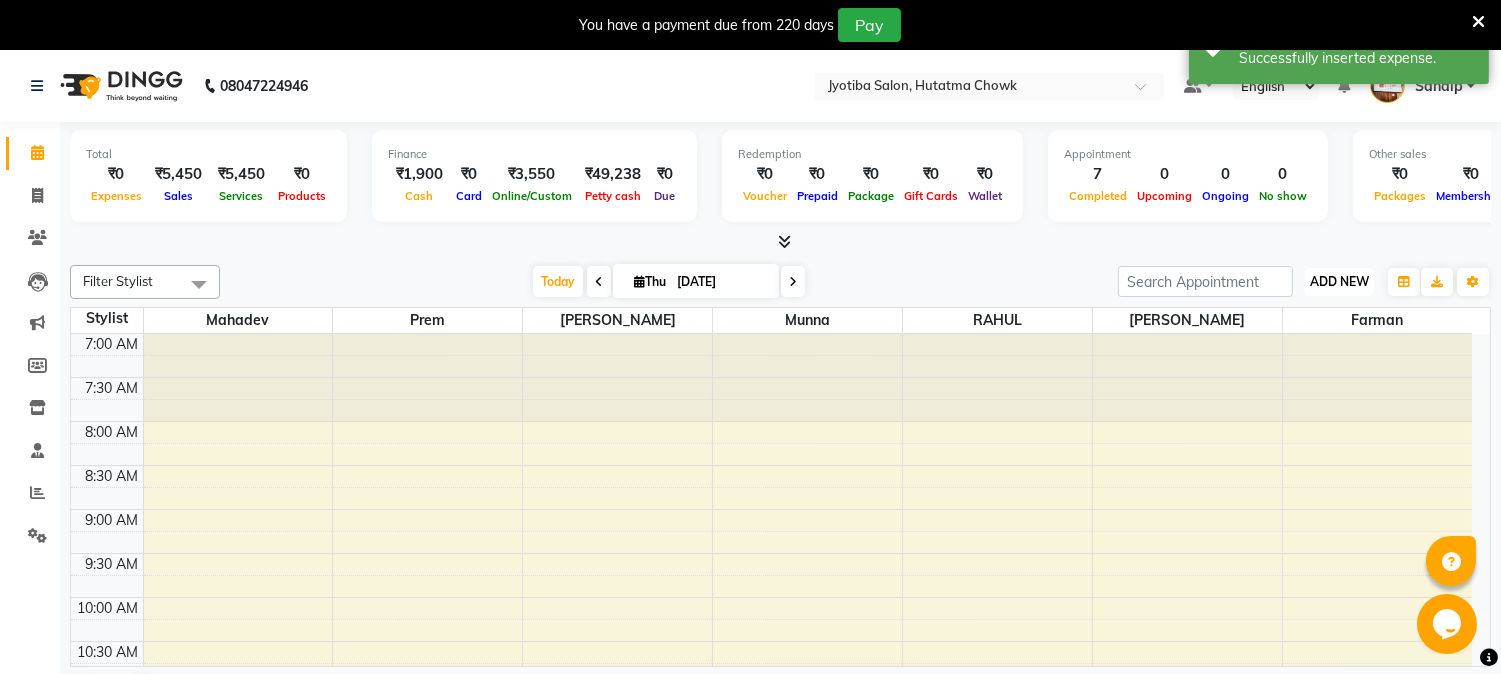 click on "ADD NEW Toggle Dropdown" at bounding box center (1339, 282) 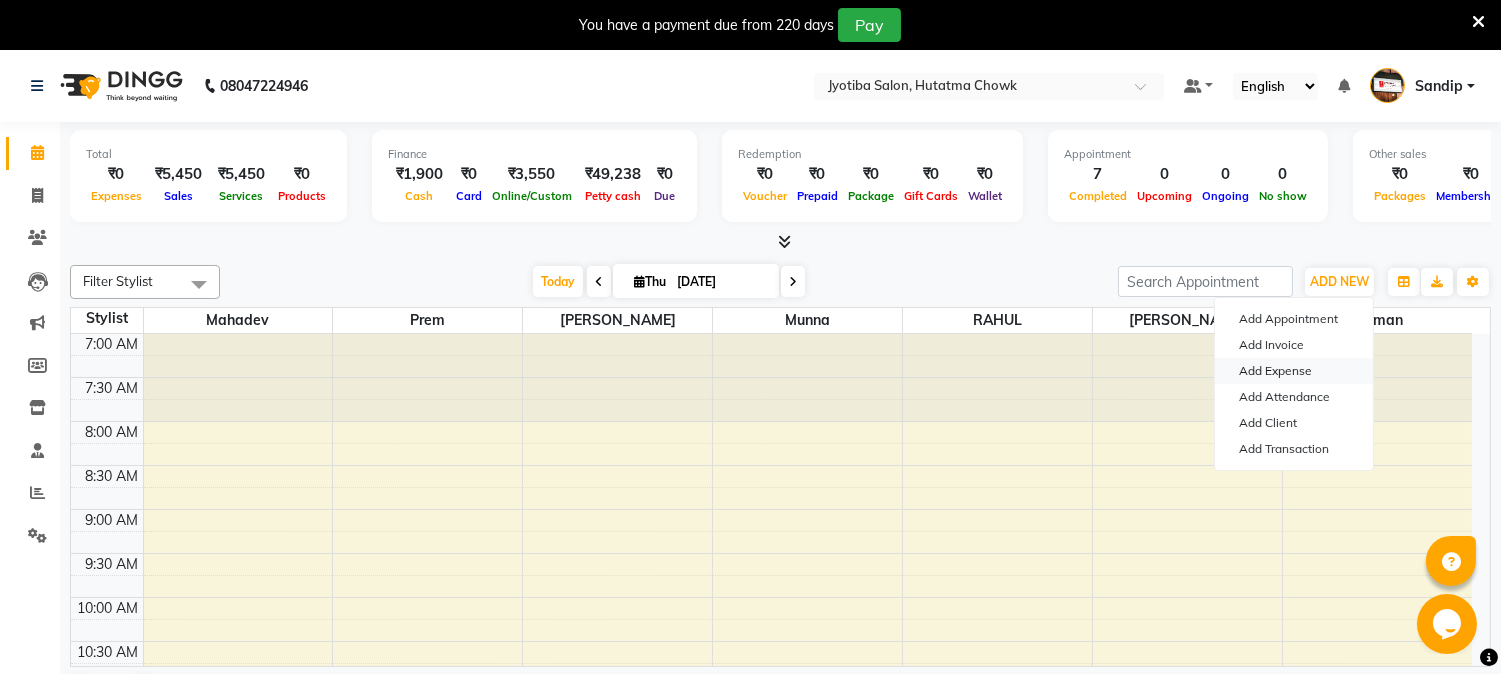 click on "Add Expense" at bounding box center (1294, 371) 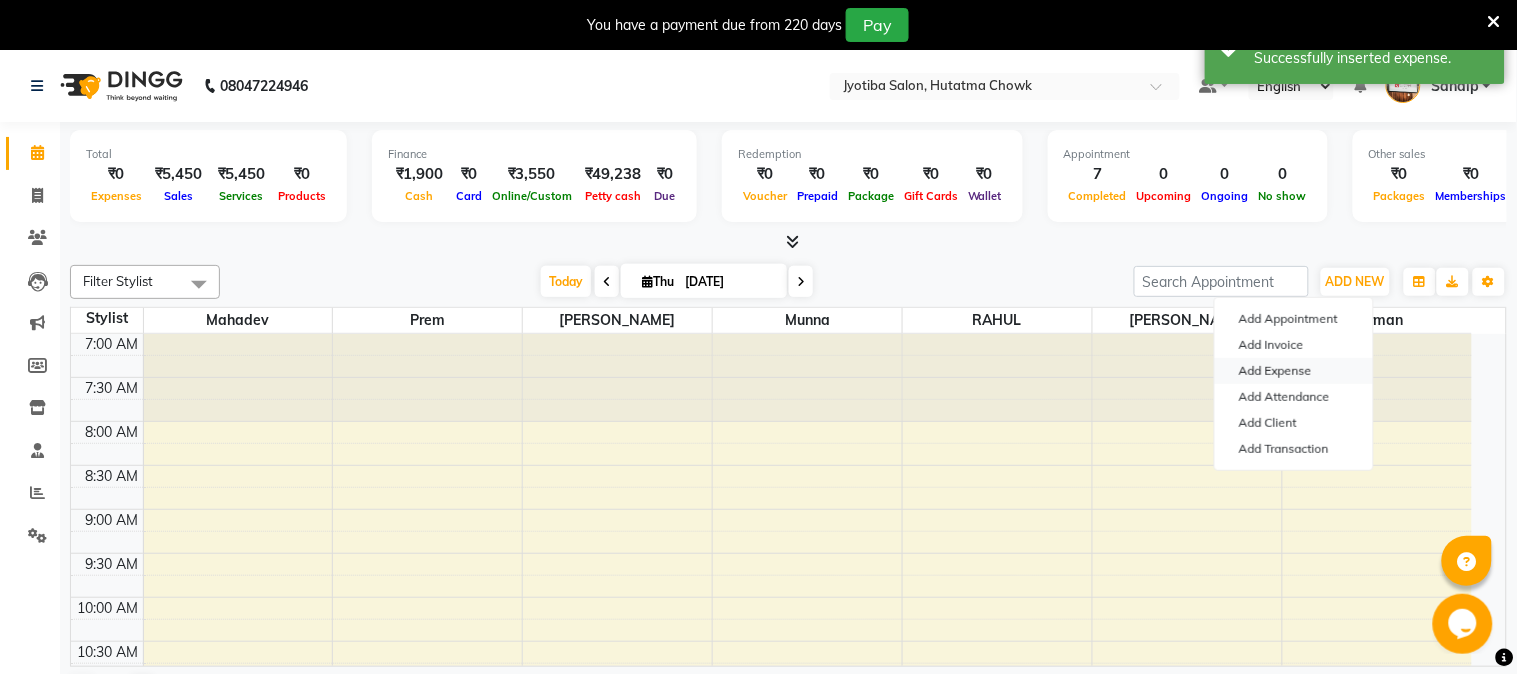 select on "1" 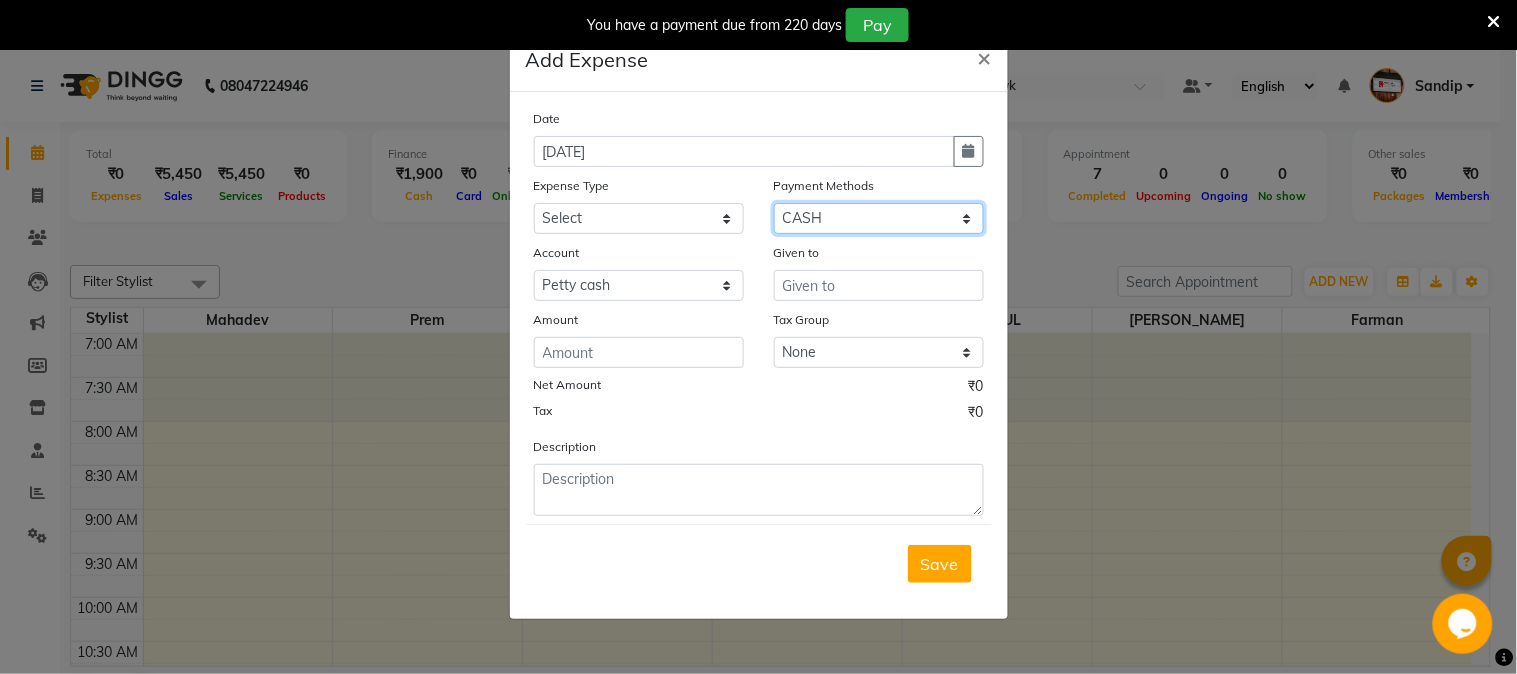 click on "Select CASH ONLINE CARD" 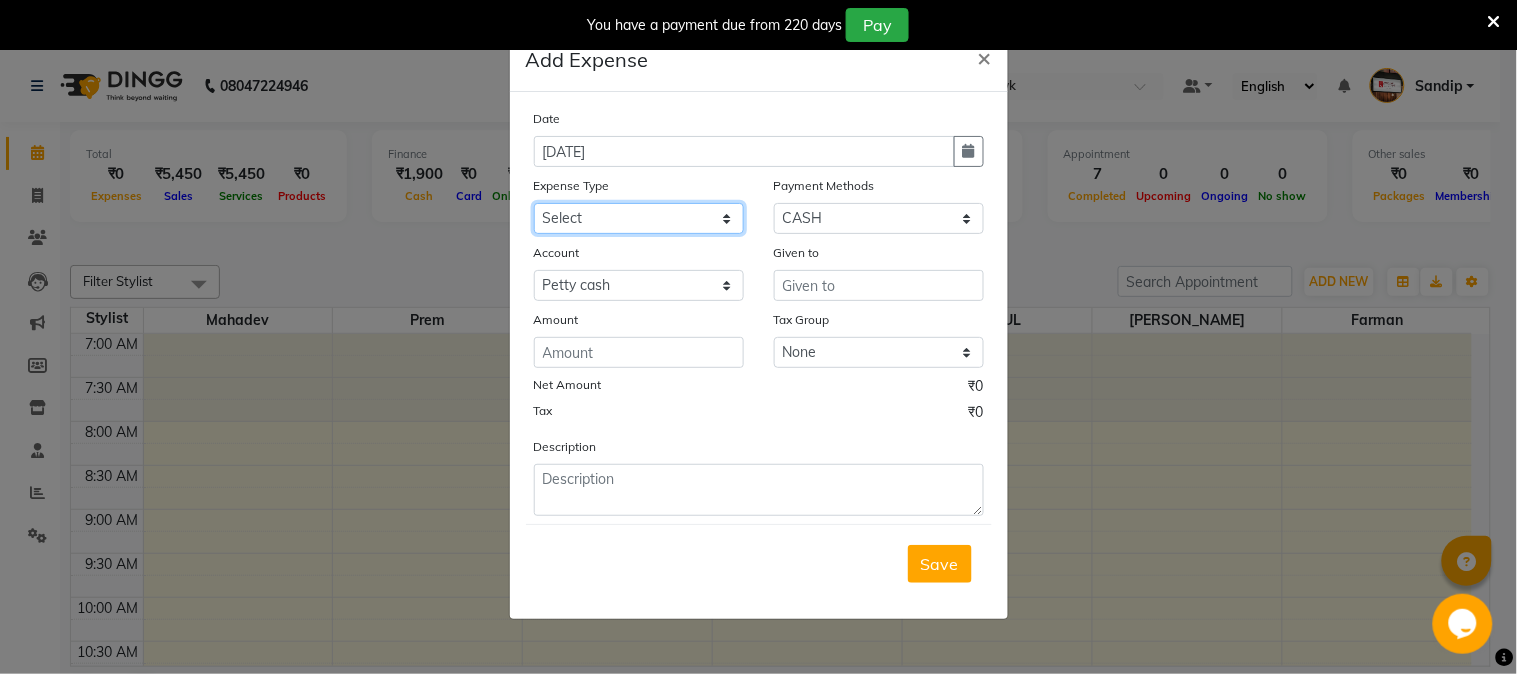 click on "Select Advance salary Advance salary ajaj Bank charges Car maintenance  Cash transfer to bank Cash transfer to hub Client Snacks Clinical charges Equipment Fuel Govt fee home Incentive Insurance International purchase Loan Repayment Maintenance Marketing Miscellaneous MRA Other Over times Pantry Product Rent Salary shop shop Staff Snacks Tax Tea & Refreshment TIP Utilities Wifi recharge" 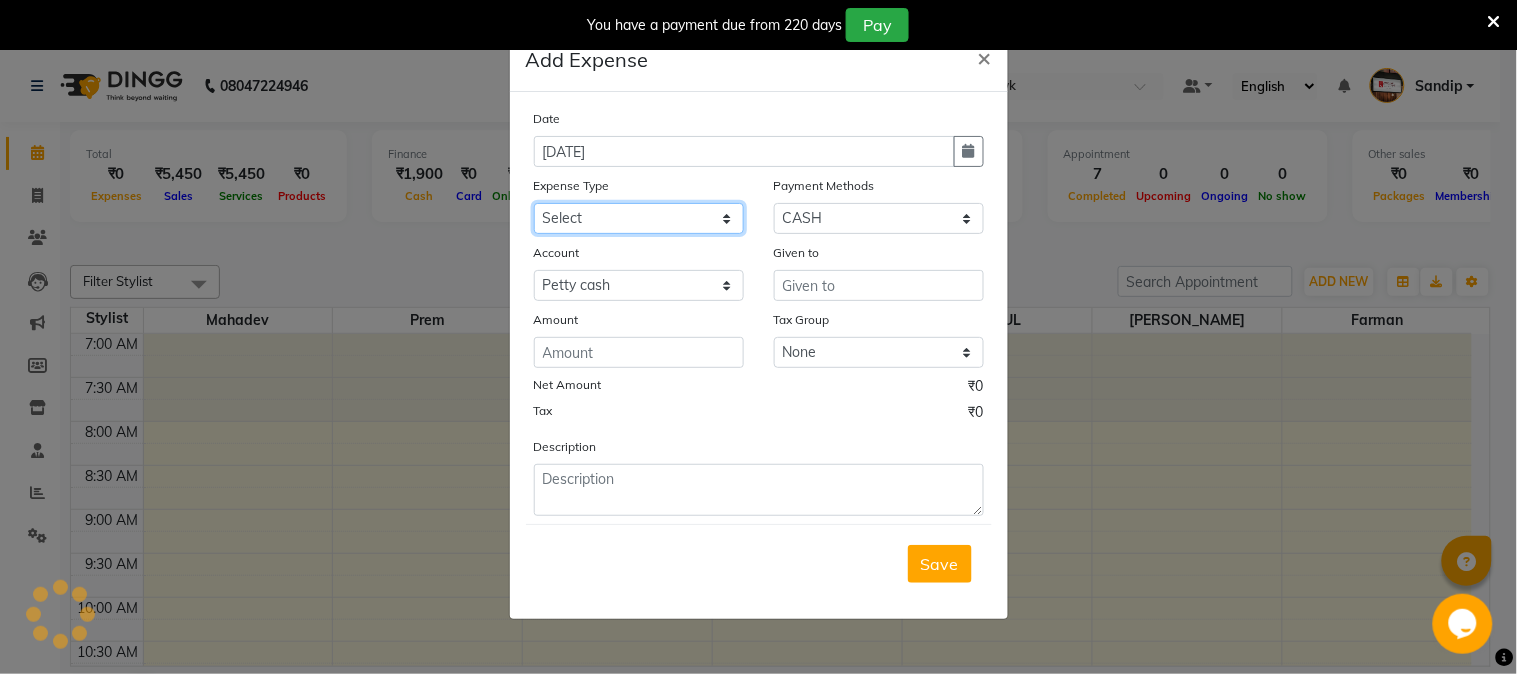 select on "18043" 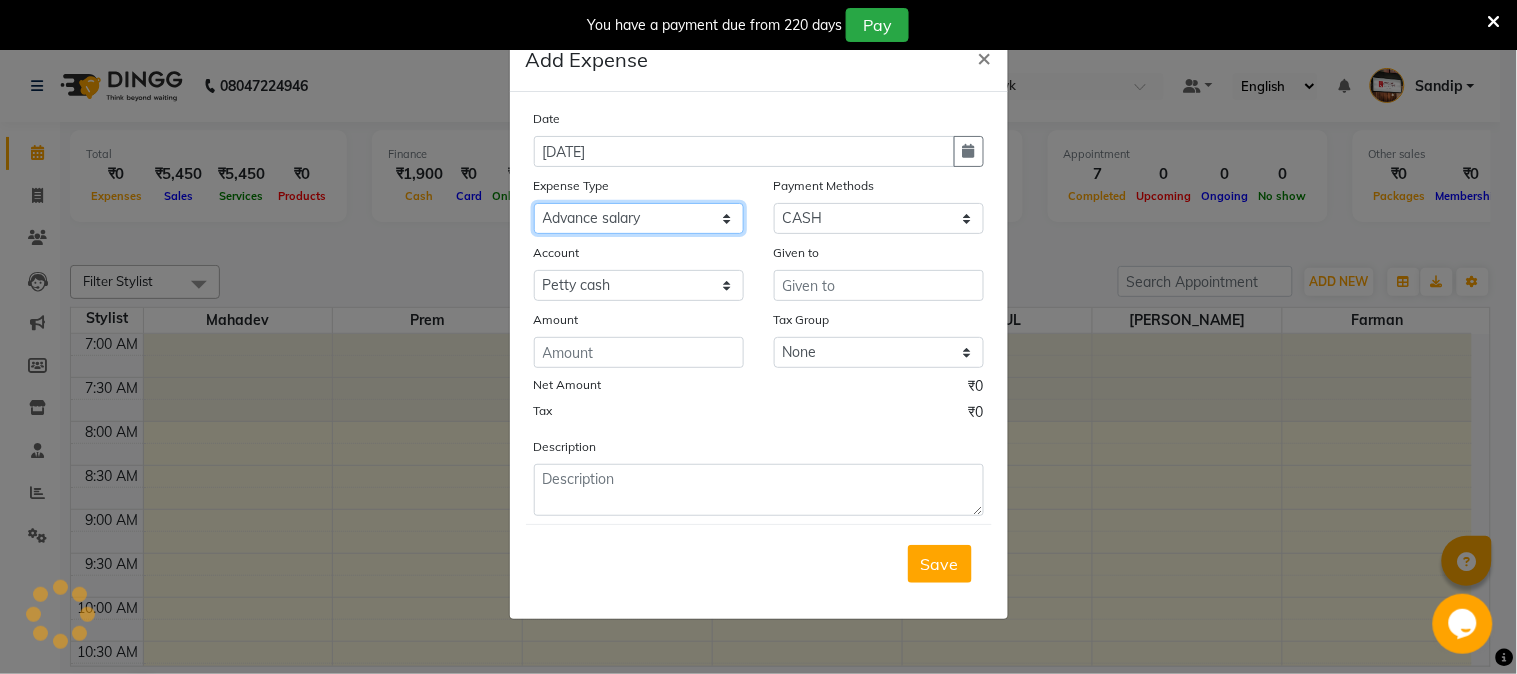 click on "Select Advance salary Advance salary ajaj Bank charges Car maintenance  Cash transfer to bank Cash transfer to hub Client Snacks Clinical charges Equipment Fuel Govt fee home Incentive Insurance International purchase Loan Repayment Maintenance Marketing Miscellaneous MRA Other Over times Pantry Product Rent Salary shop shop Staff Snacks Tax Tea & Refreshment TIP Utilities Wifi recharge" 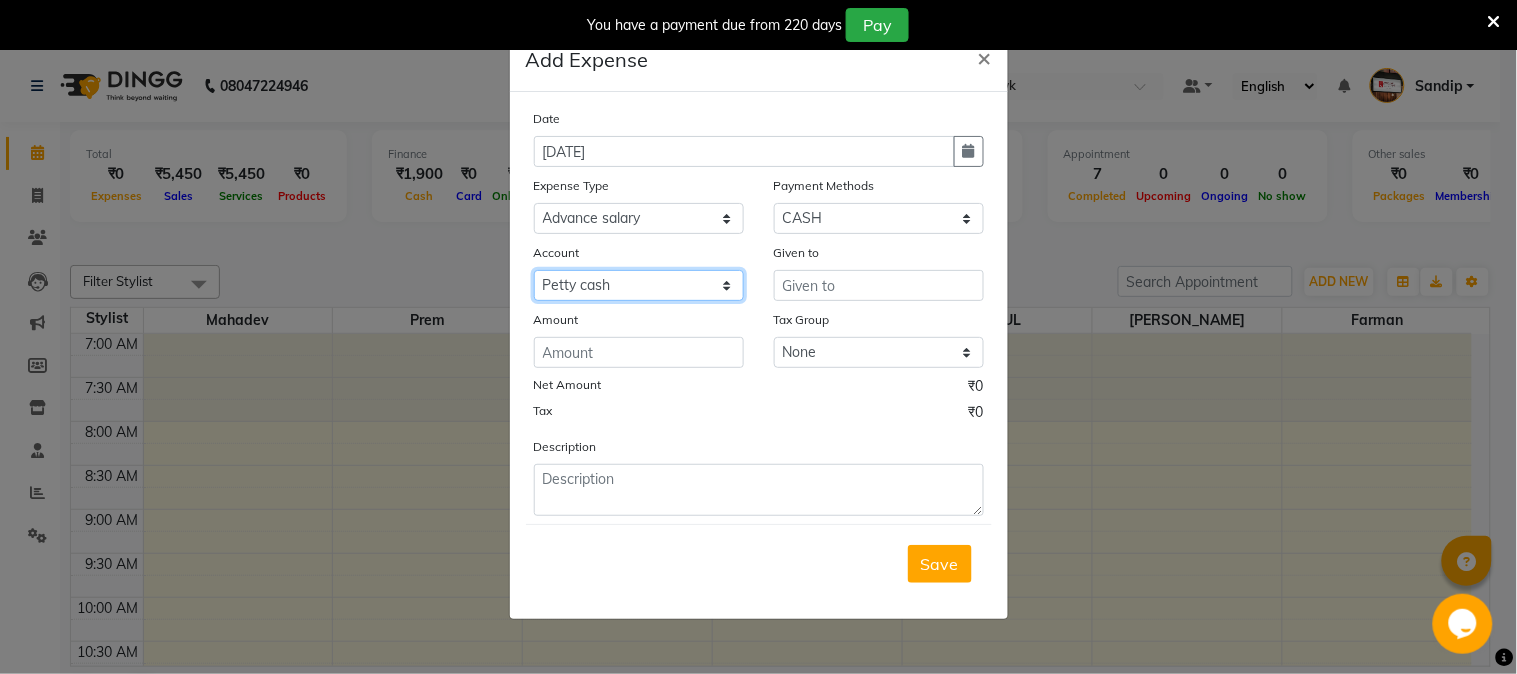 click on "Select Default account [PERSON_NAME] cash" 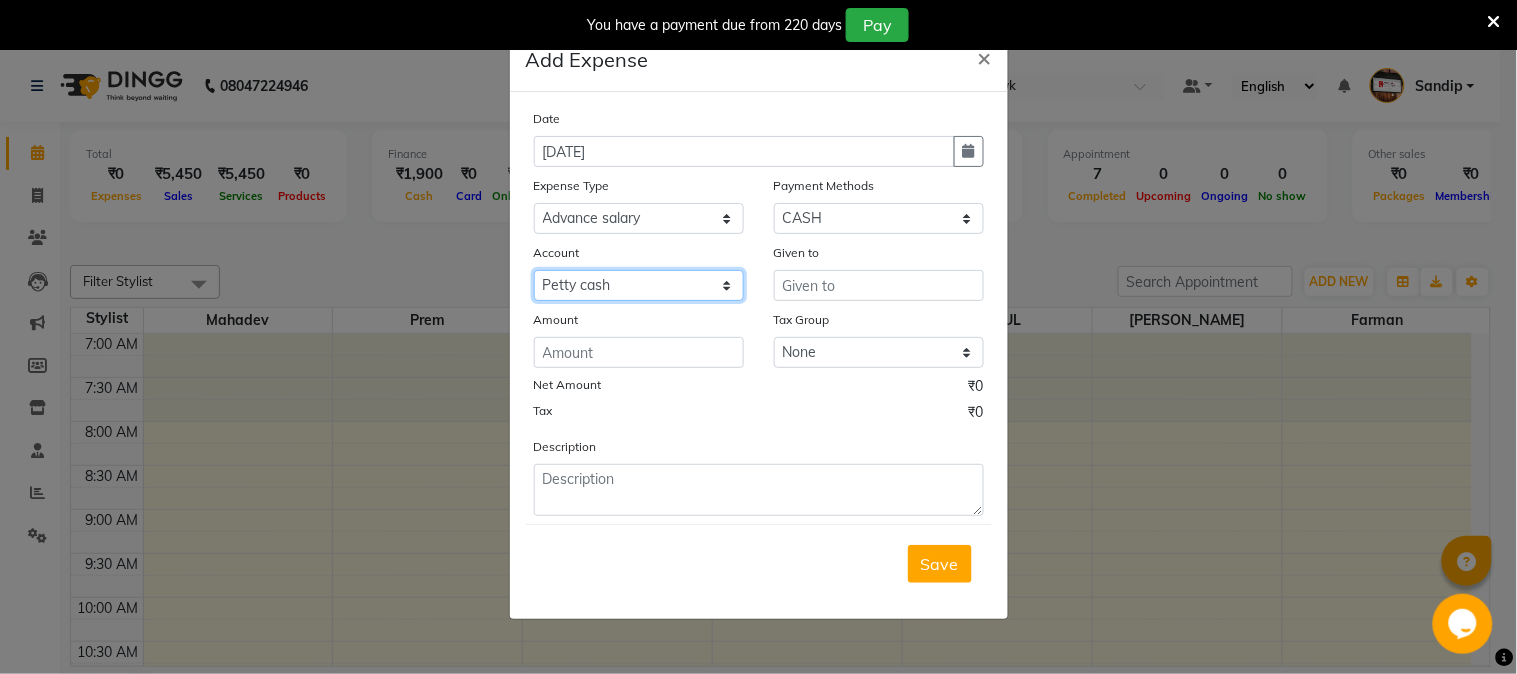 select on "566" 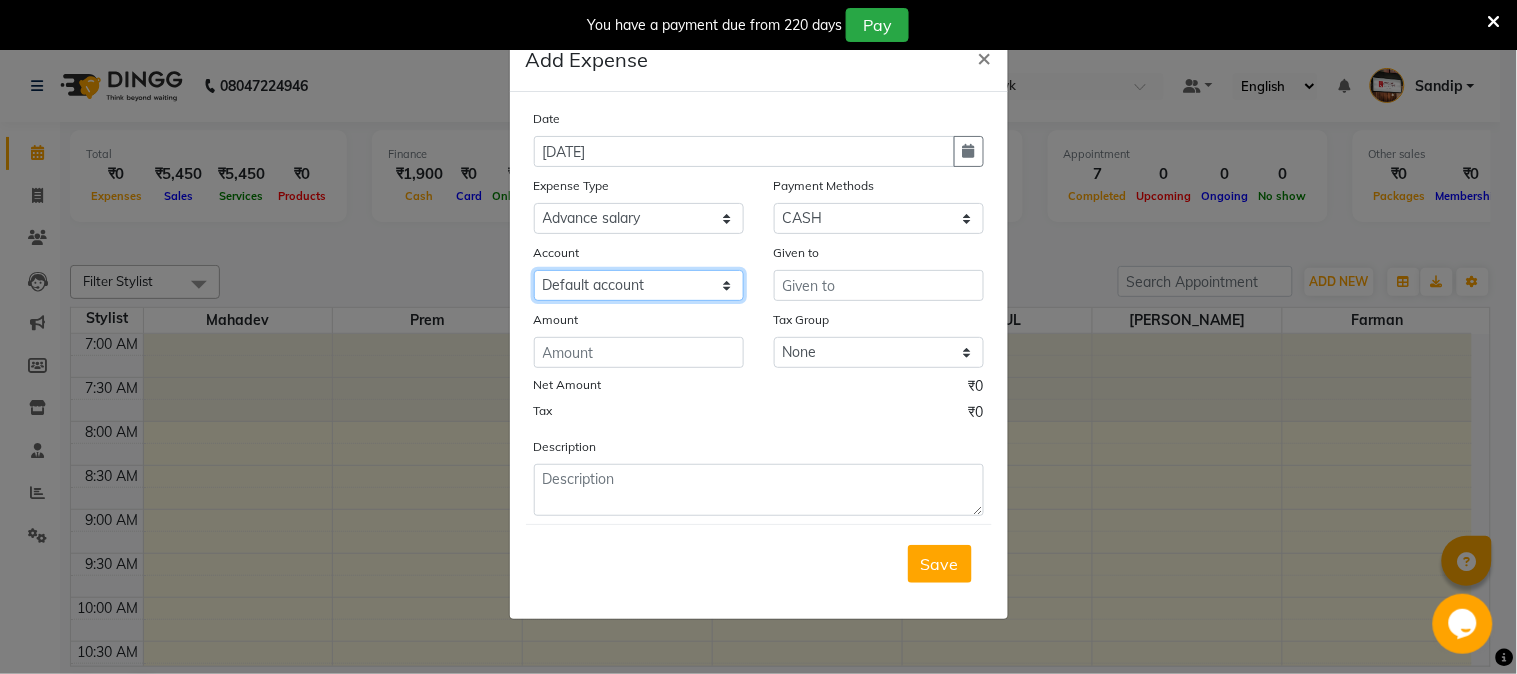 click on "Select Default account [PERSON_NAME] cash" 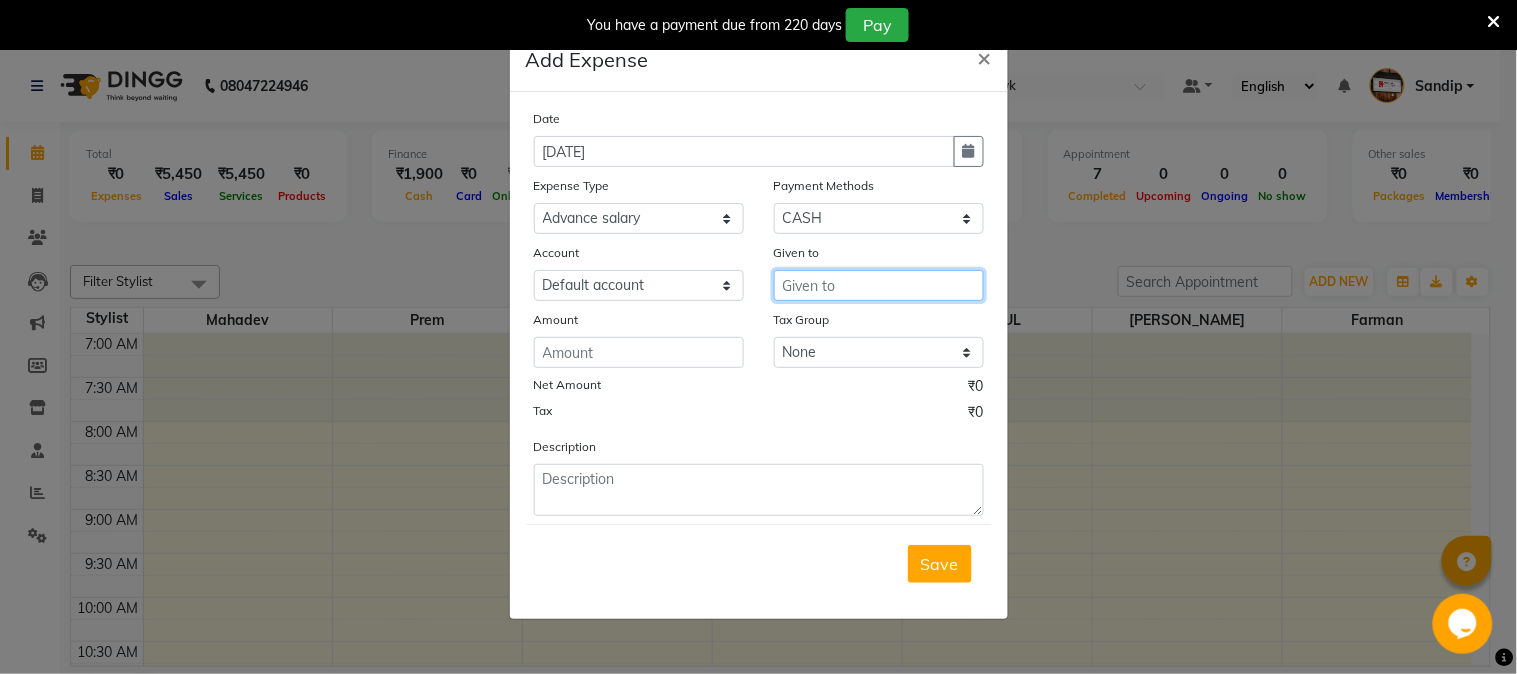 click at bounding box center (879, 285) 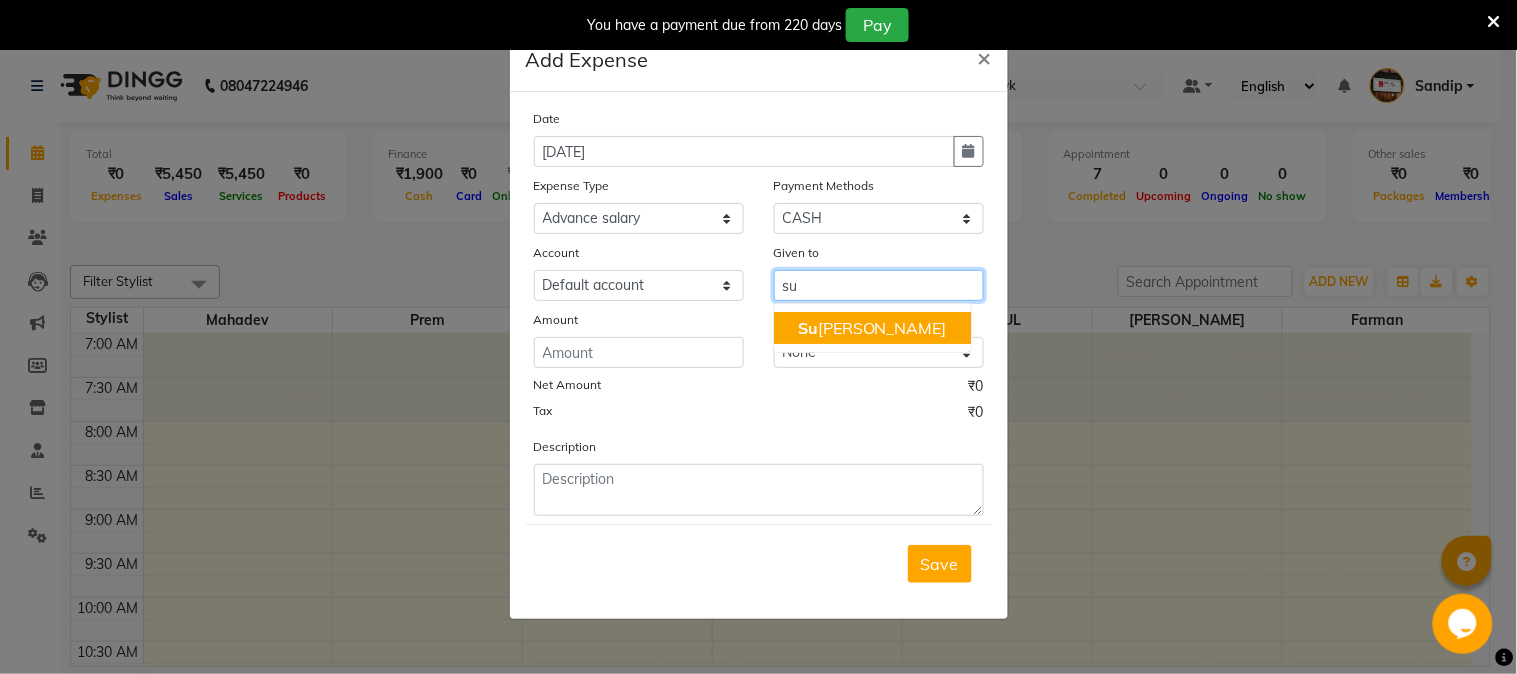 drag, startPoint x: 804, startPoint y: 321, endPoint x: 792, endPoint y: 323, distance: 12.165525 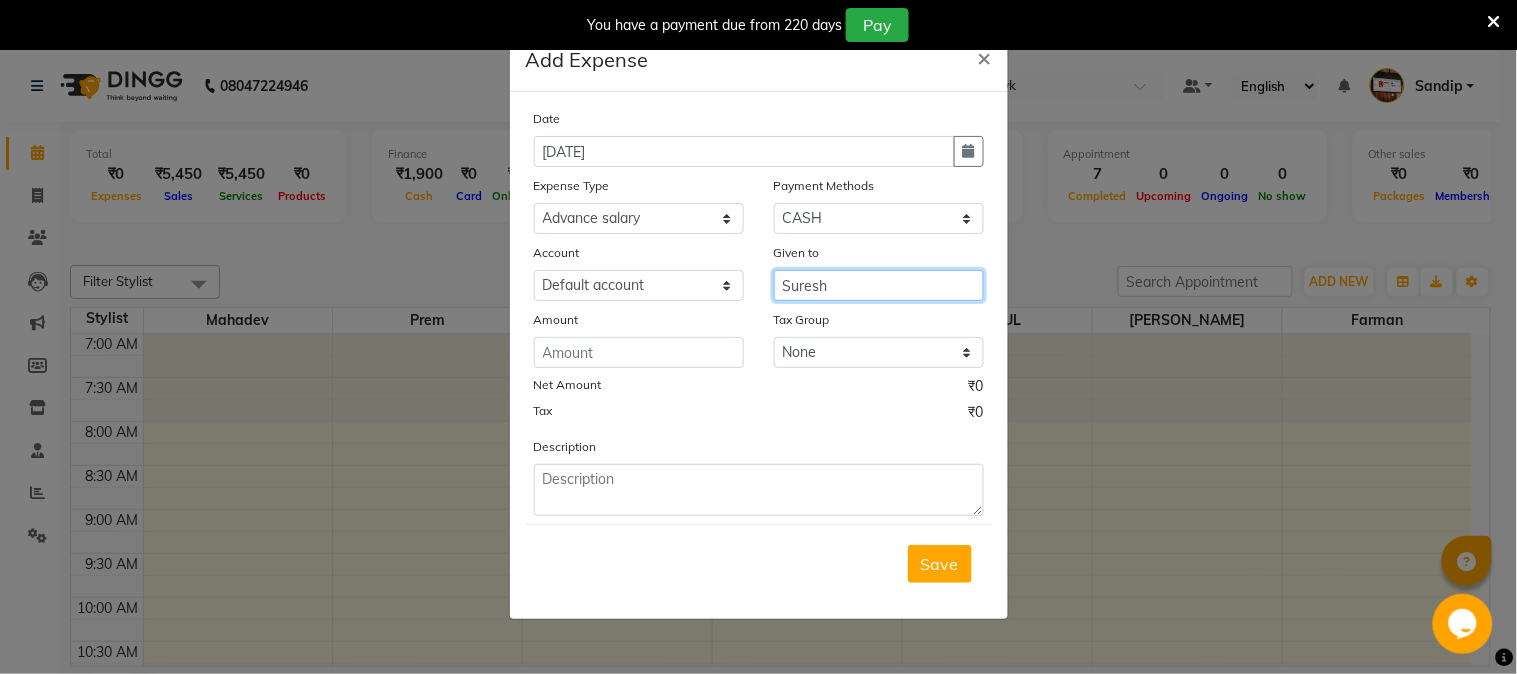 type on "Suresh" 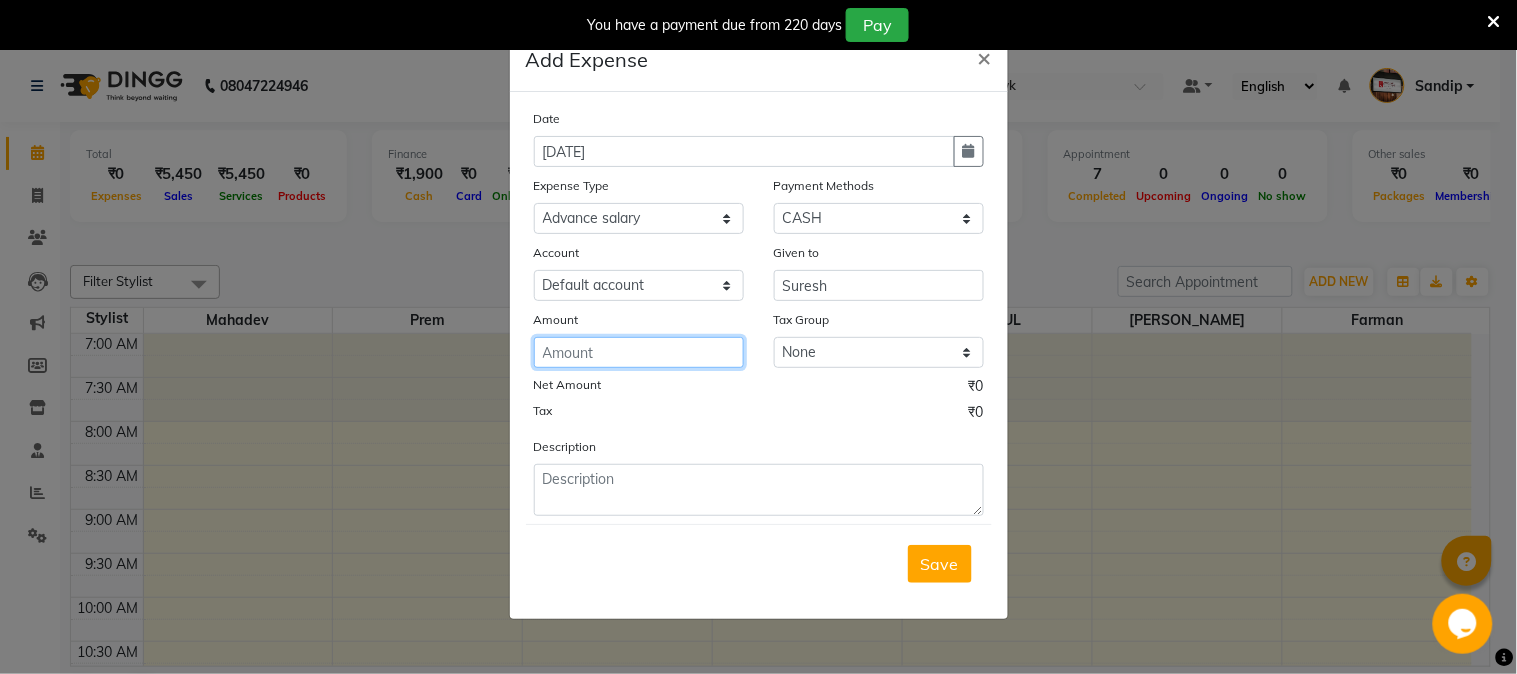 click 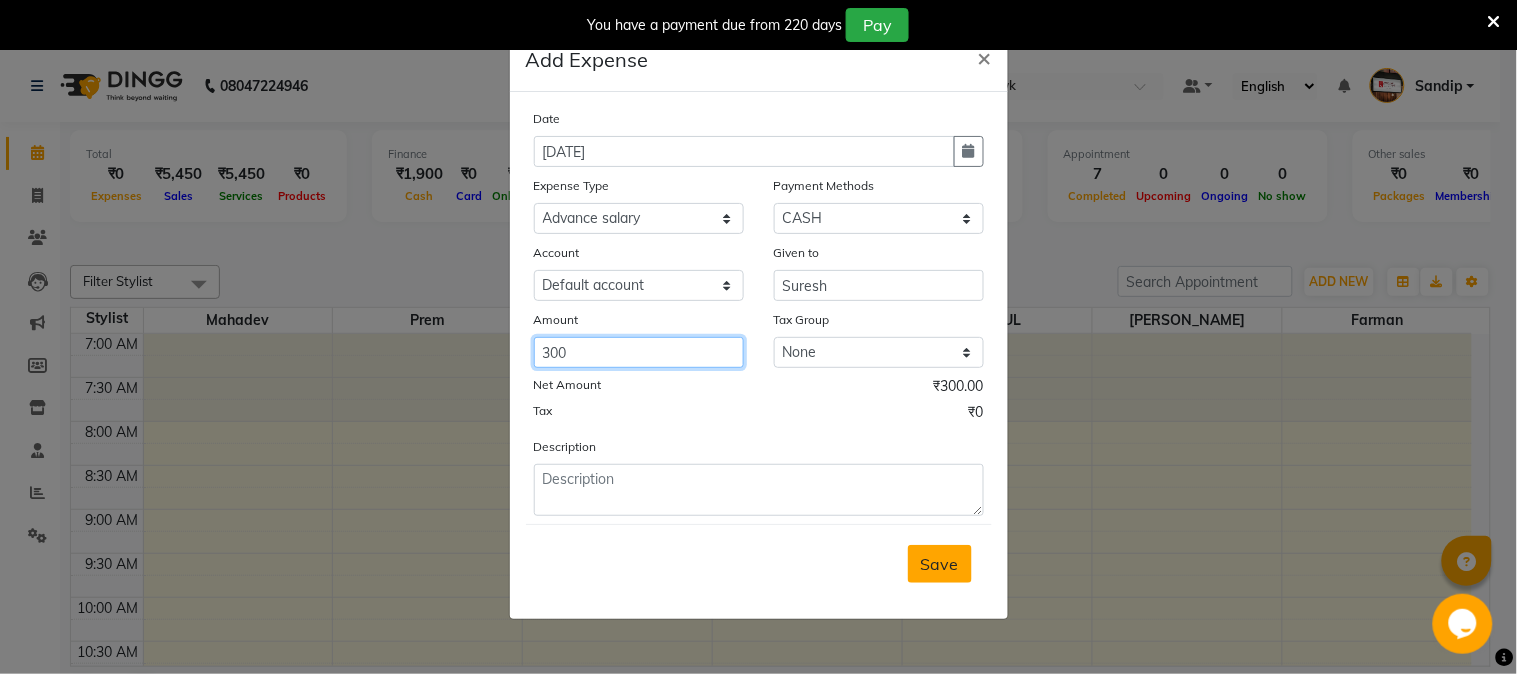 type on "300" 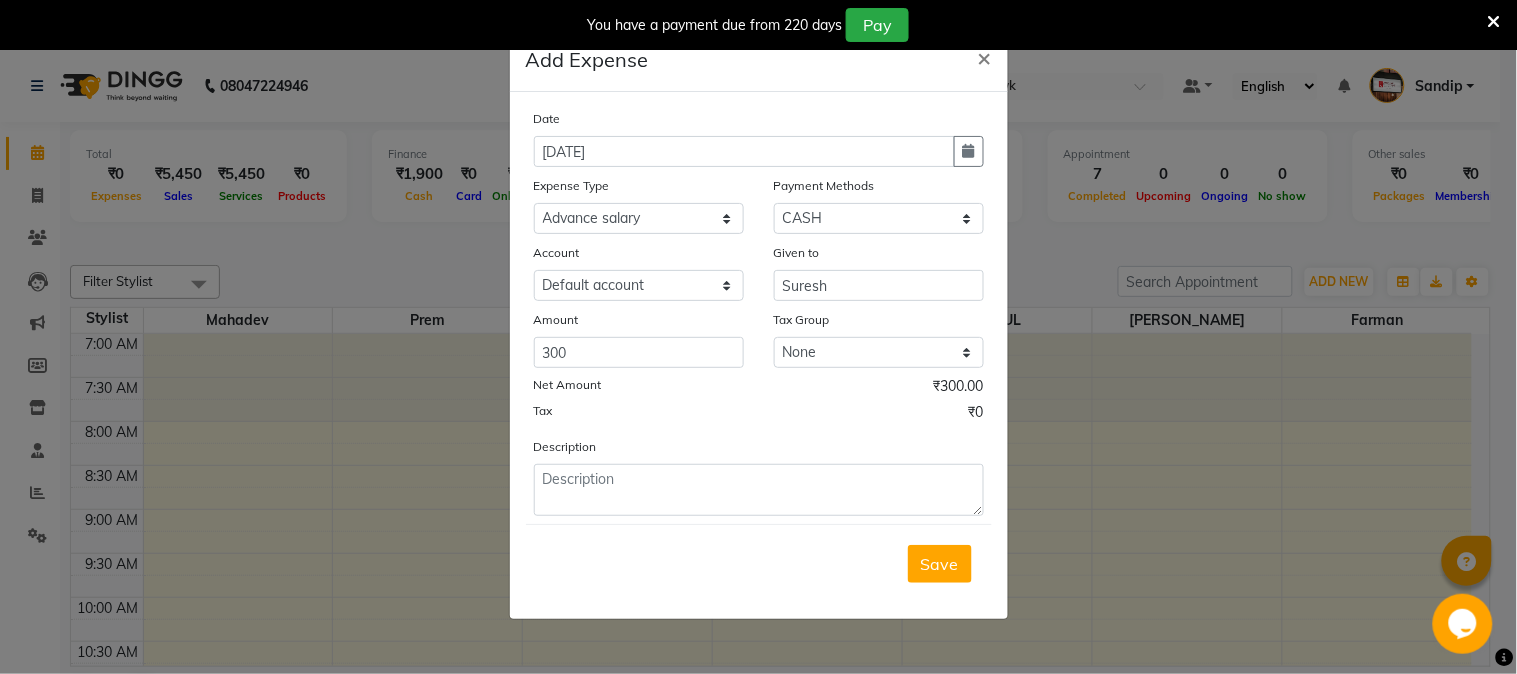 click on "Save" at bounding box center (940, 564) 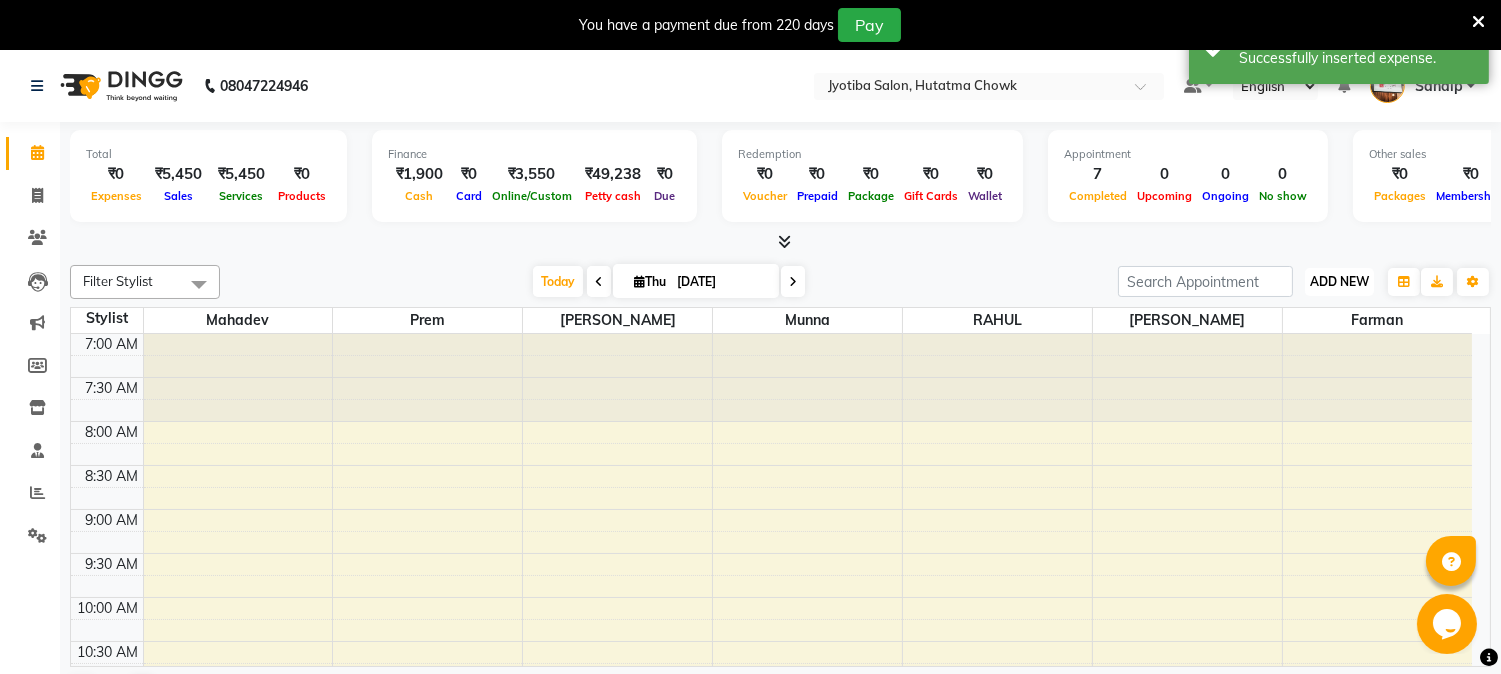 click on "ADD NEW" at bounding box center [1339, 281] 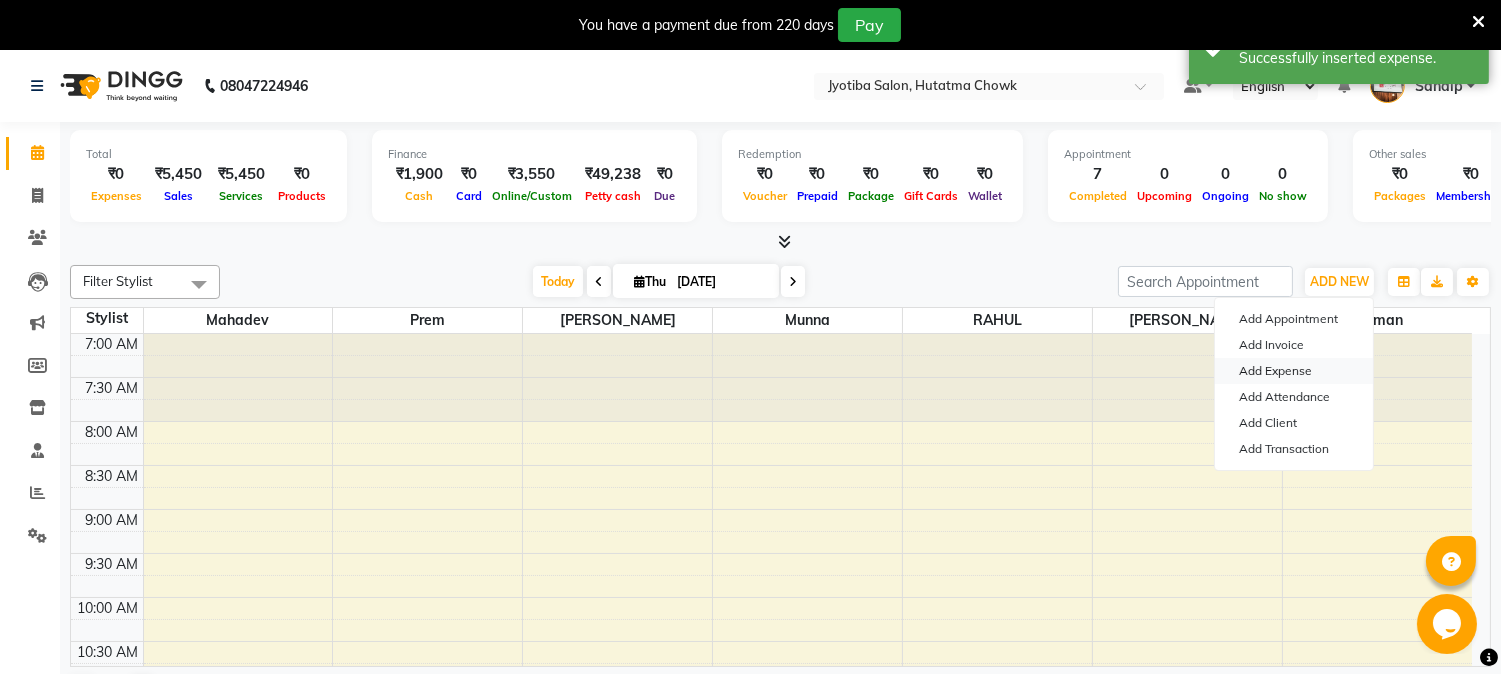 click on "Add Expense" at bounding box center [1294, 371] 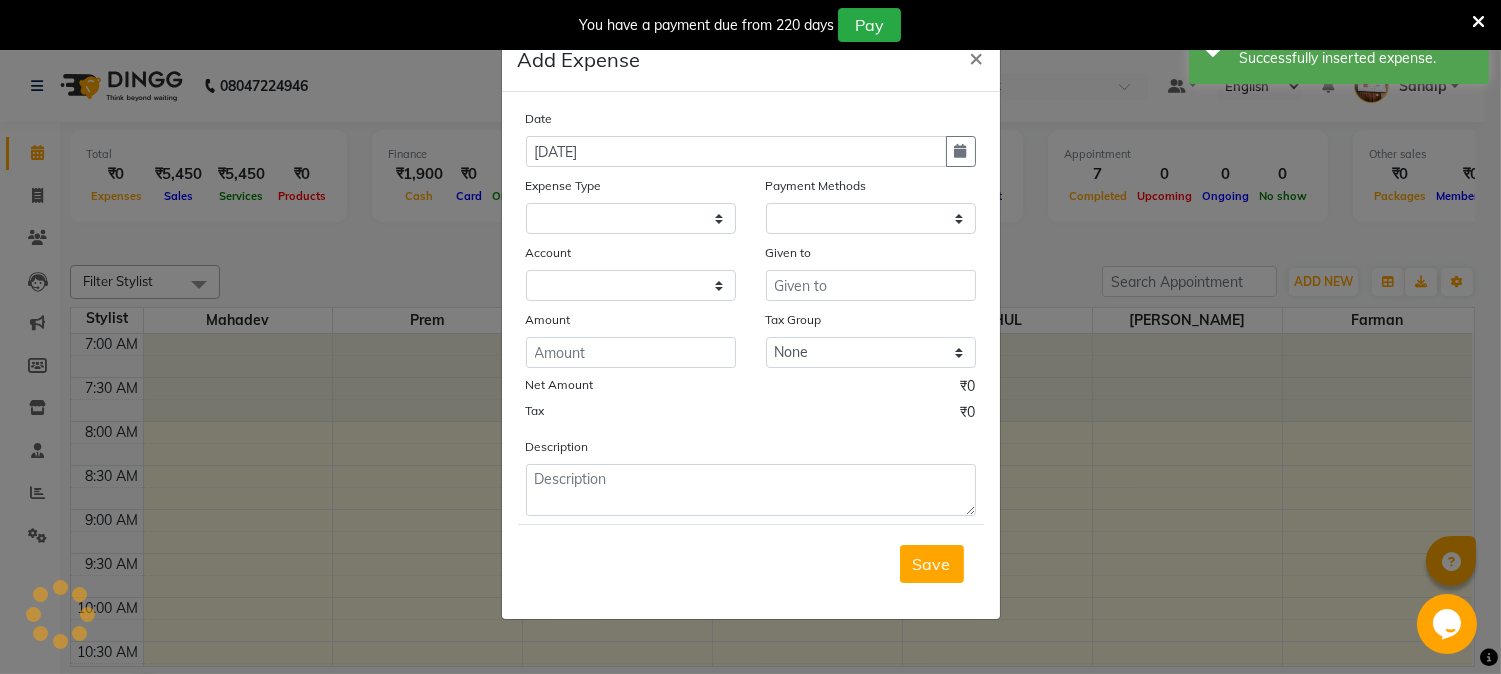 select 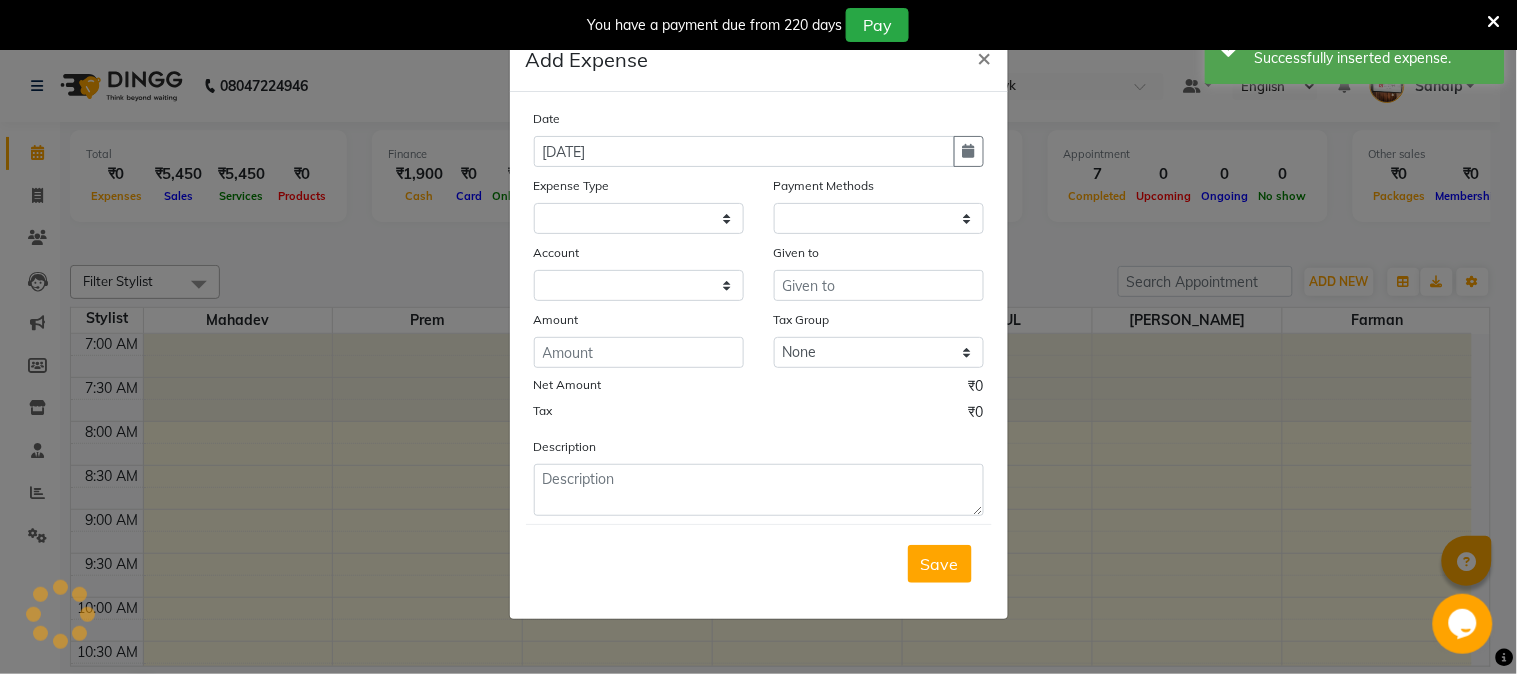select on "1" 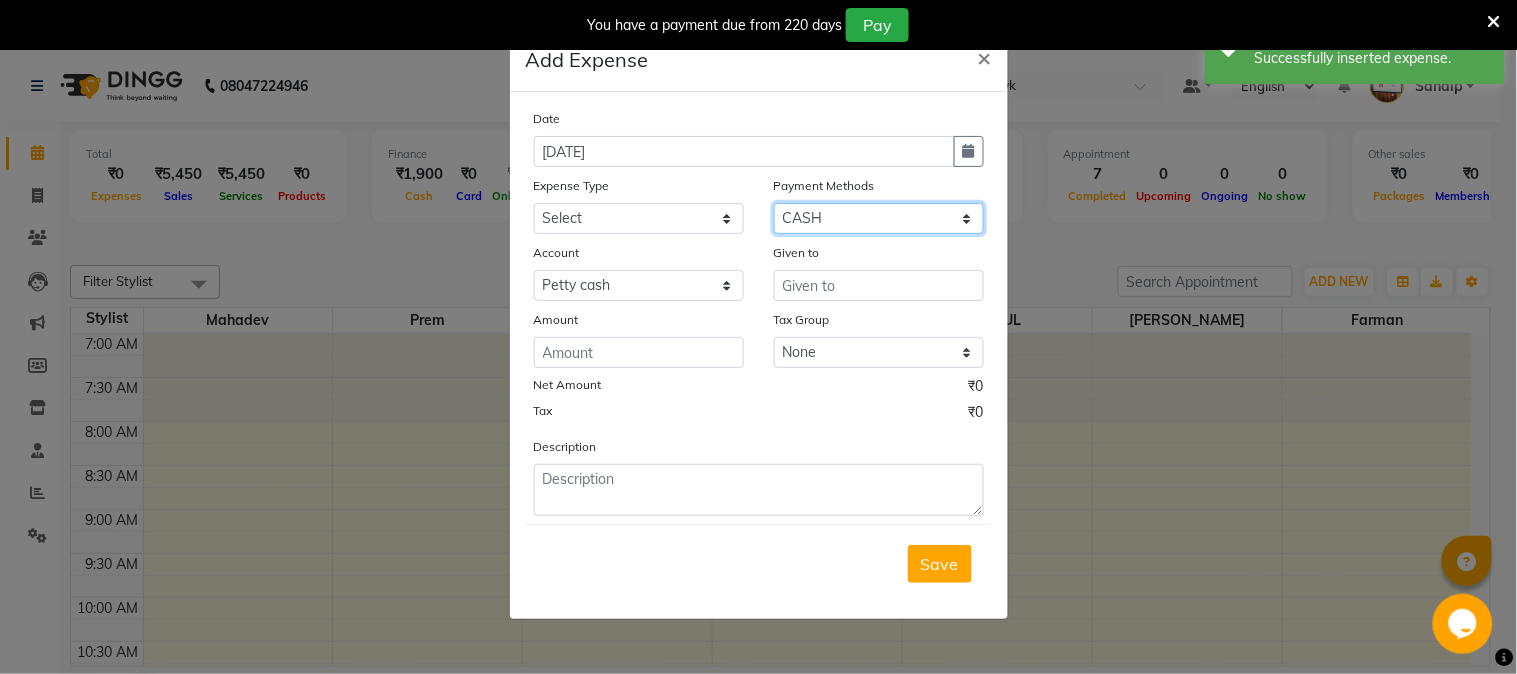 click on "Select CASH ONLINE CARD" 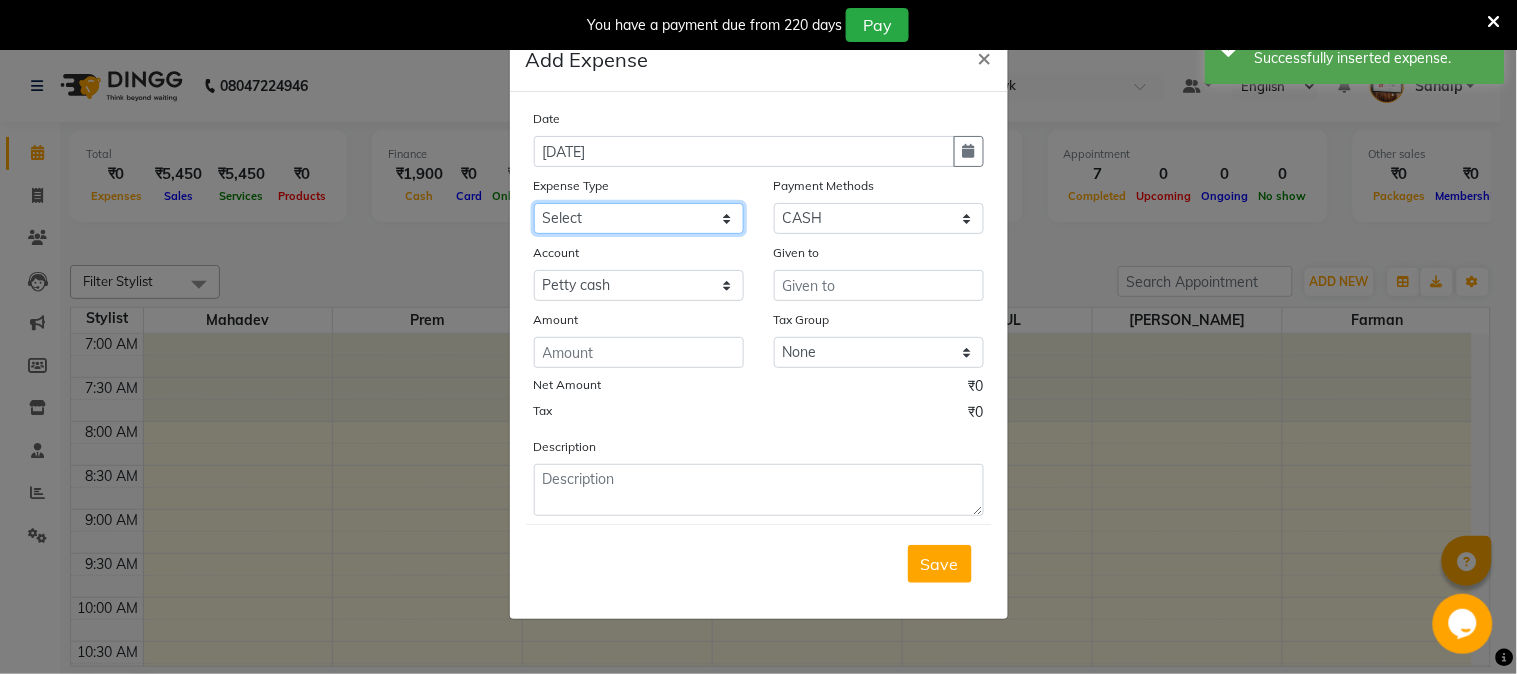 click on "Select Advance salary Advance salary ajaj Bank charges Car maintenance  Cash transfer to bank Cash transfer to hub Client Snacks Clinical charges Equipment Fuel Govt fee home Incentive Insurance International purchase Loan Repayment Maintenance Marketing Miscellaneous MRA Other Over times Pantry Product Rent Salary shop shop Staff Snacks Tax Tea & Refreshment TIP Utilities Wifi recharge" 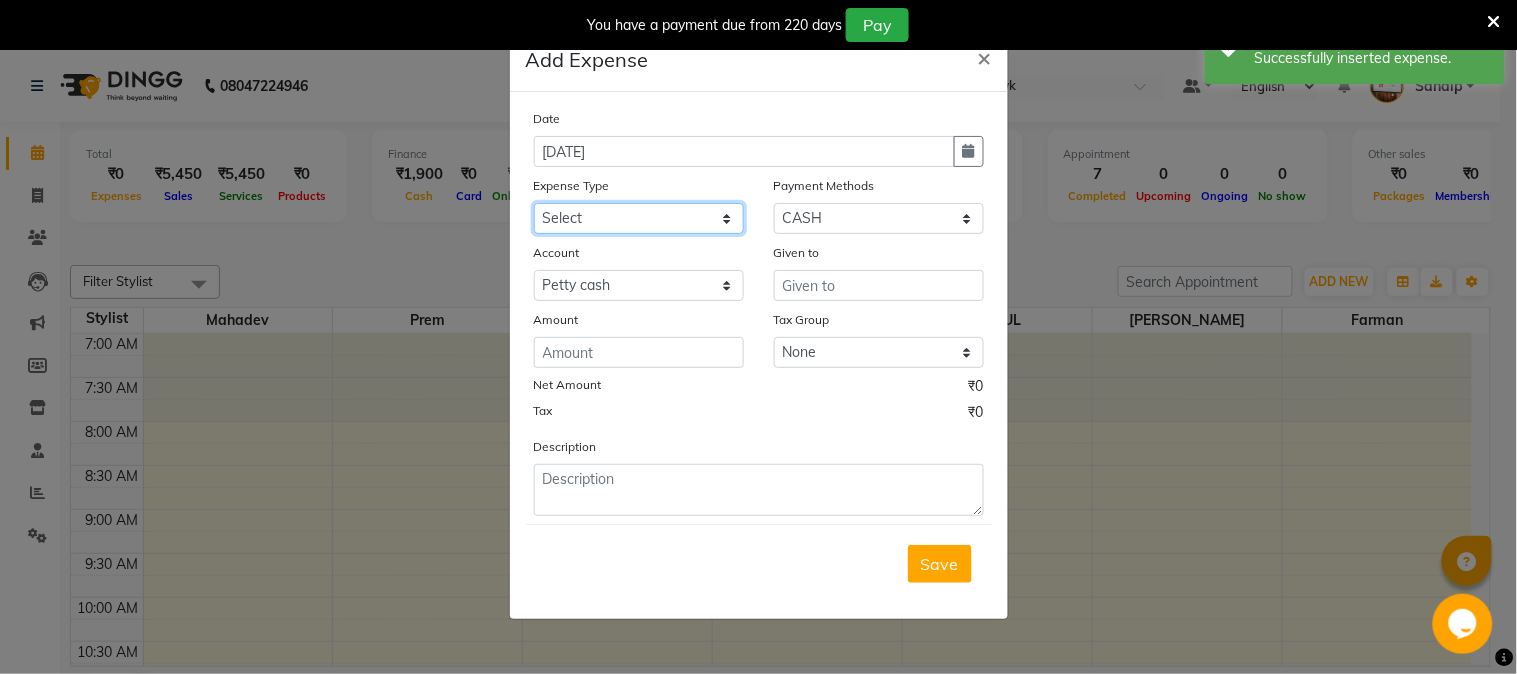 select on "2500" 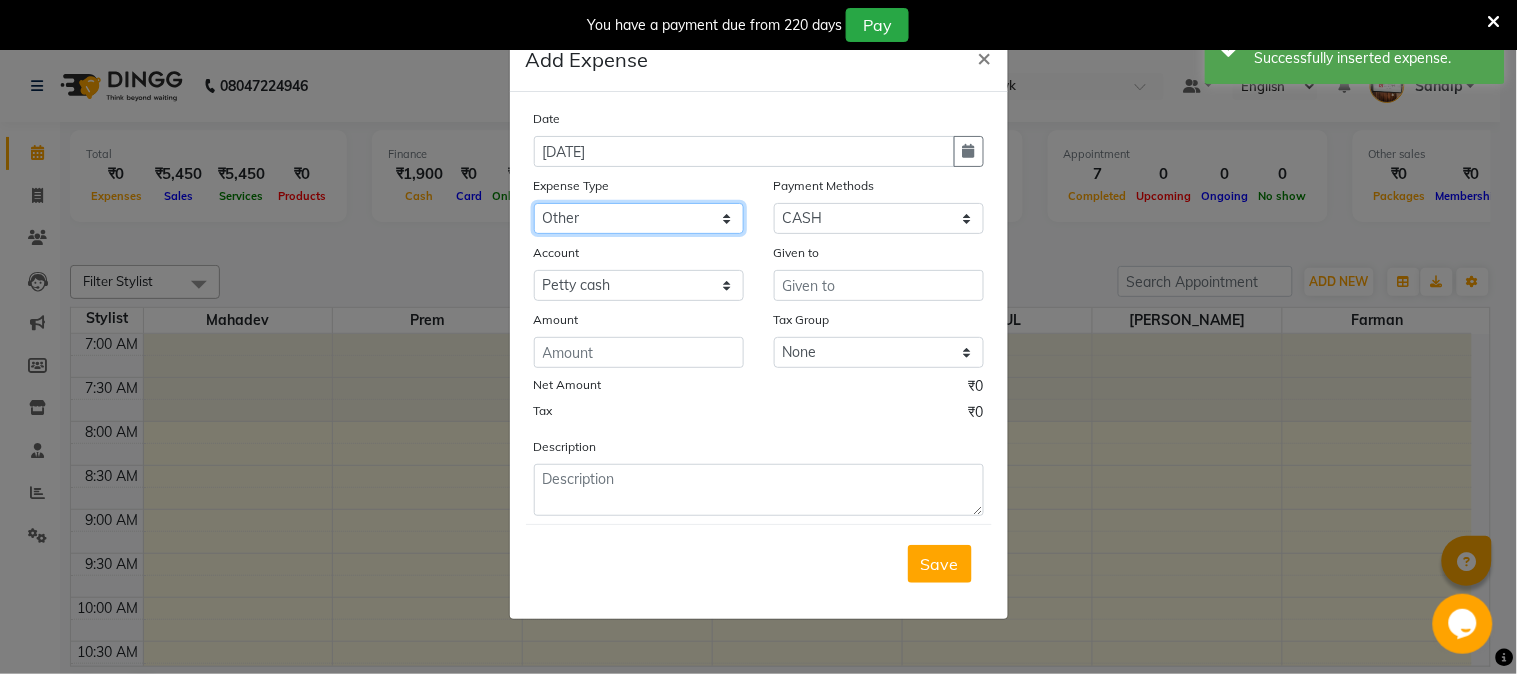 click on "Select Advance salary Advance salary ajaj Bank charges Car maintenance  Cash transfer to bank Cash transfer to hub Client Snacks Clinical charges Equipment Fuel Govt fee home Incentive Insurance International purchase Loan Repayment Maintenance Marketing Miscellaneous MRA Other Over times Pantry Product Rent Salary shop shop Staff Snacks Tax Tea & Refreshment TIP Utilities Wifi recharge" 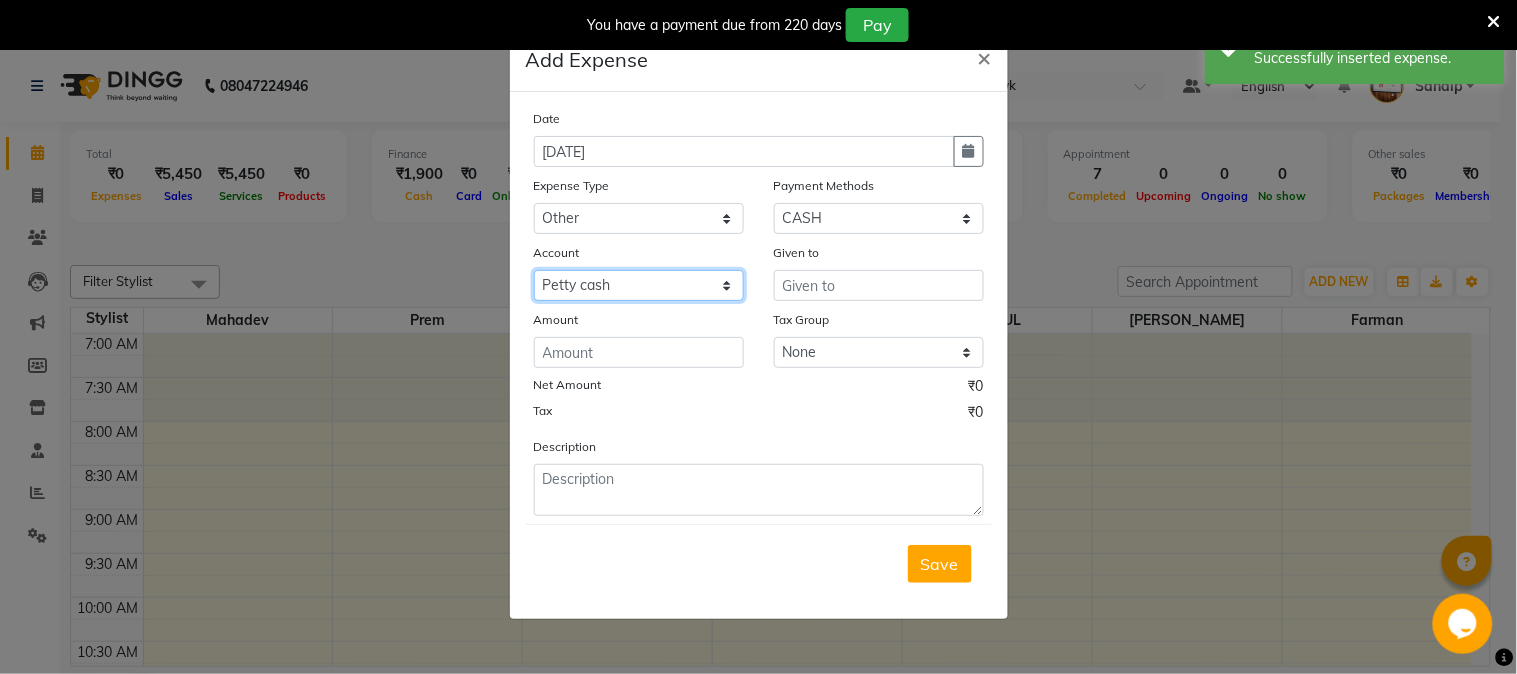 click on "Select Default account [PERSON_NAME] cash" 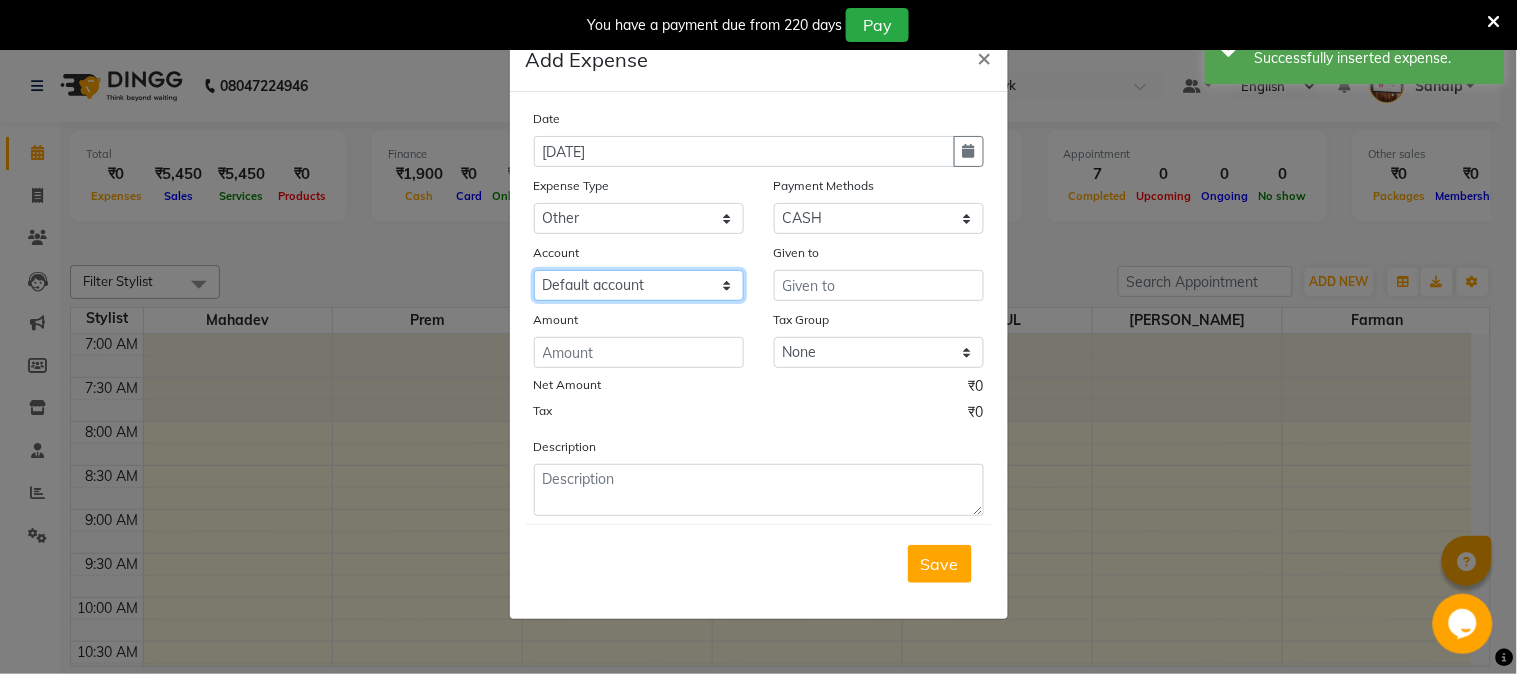 click on "Select Default account [PERSON_NAME] cash" 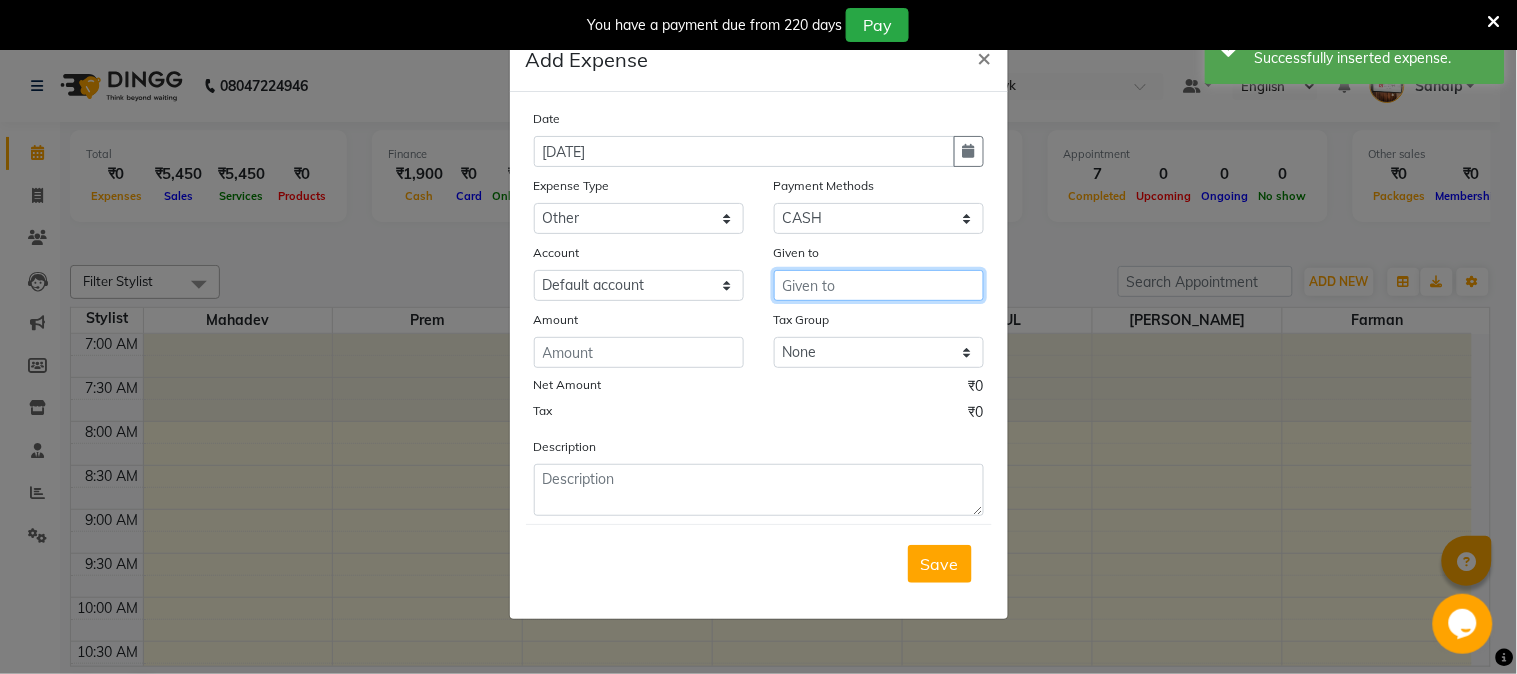 click at bounding box center (879, 285) 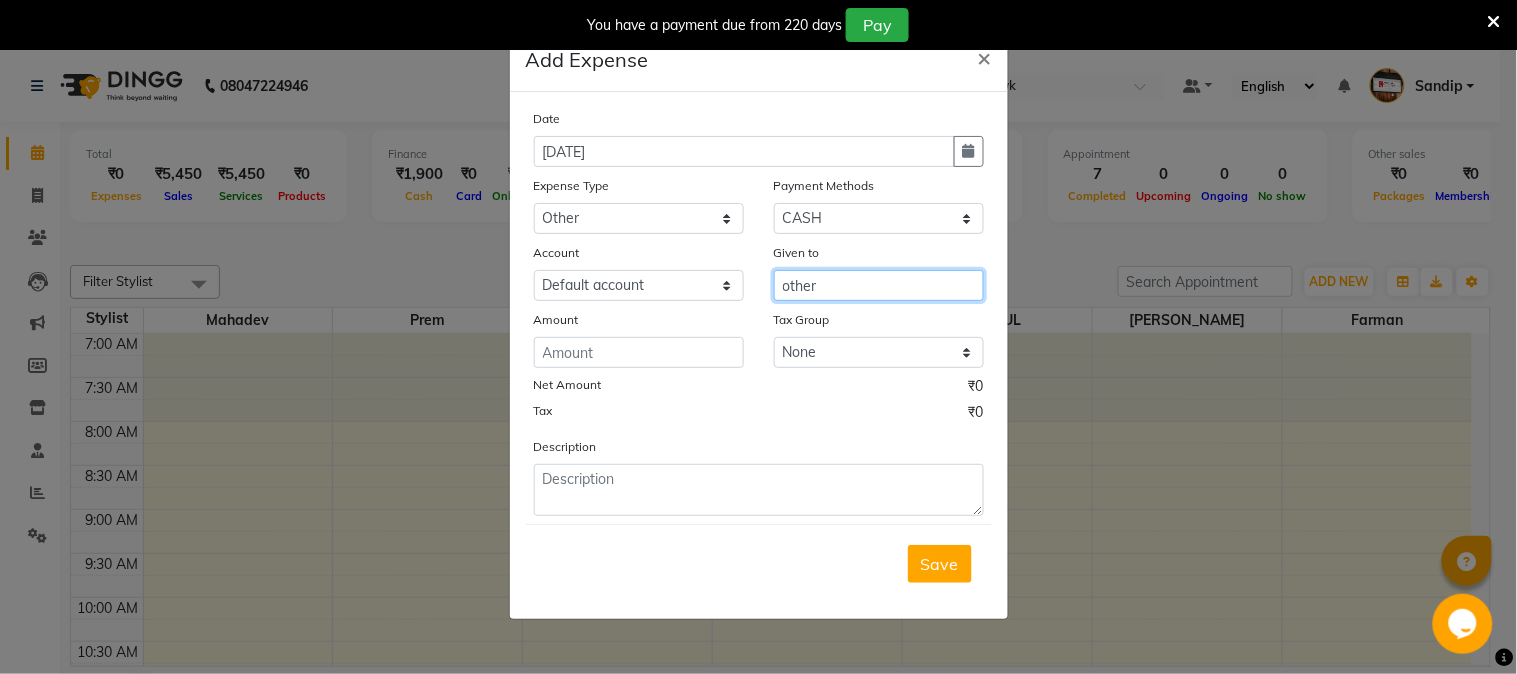 type on "other" 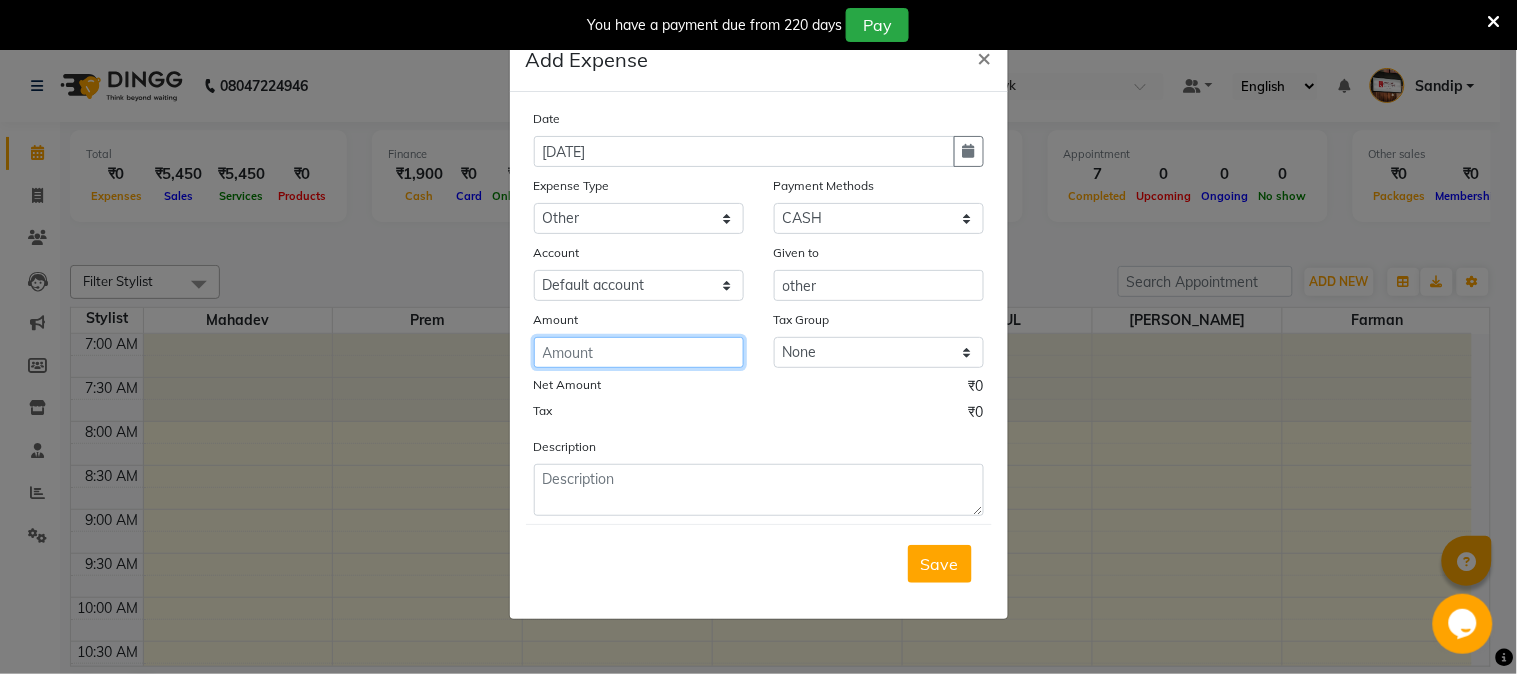 click 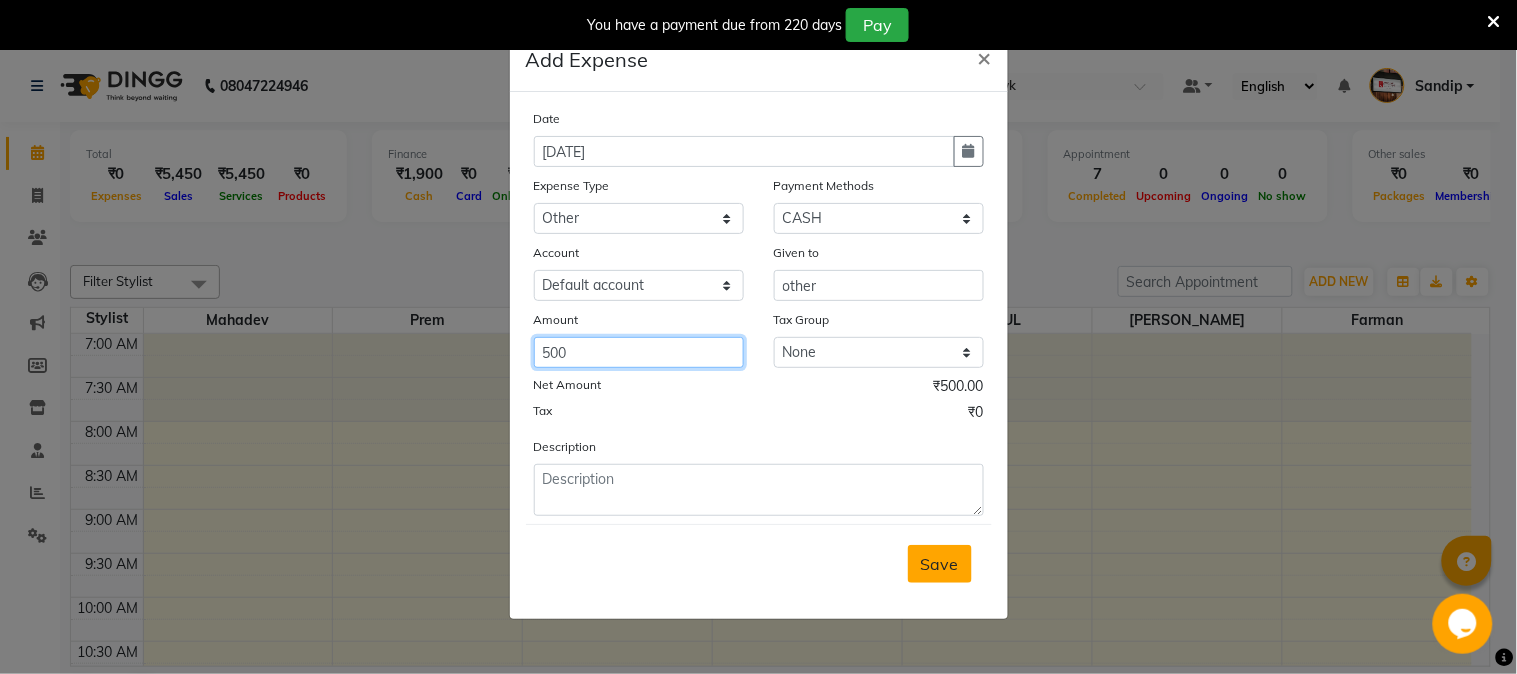 type on "500" 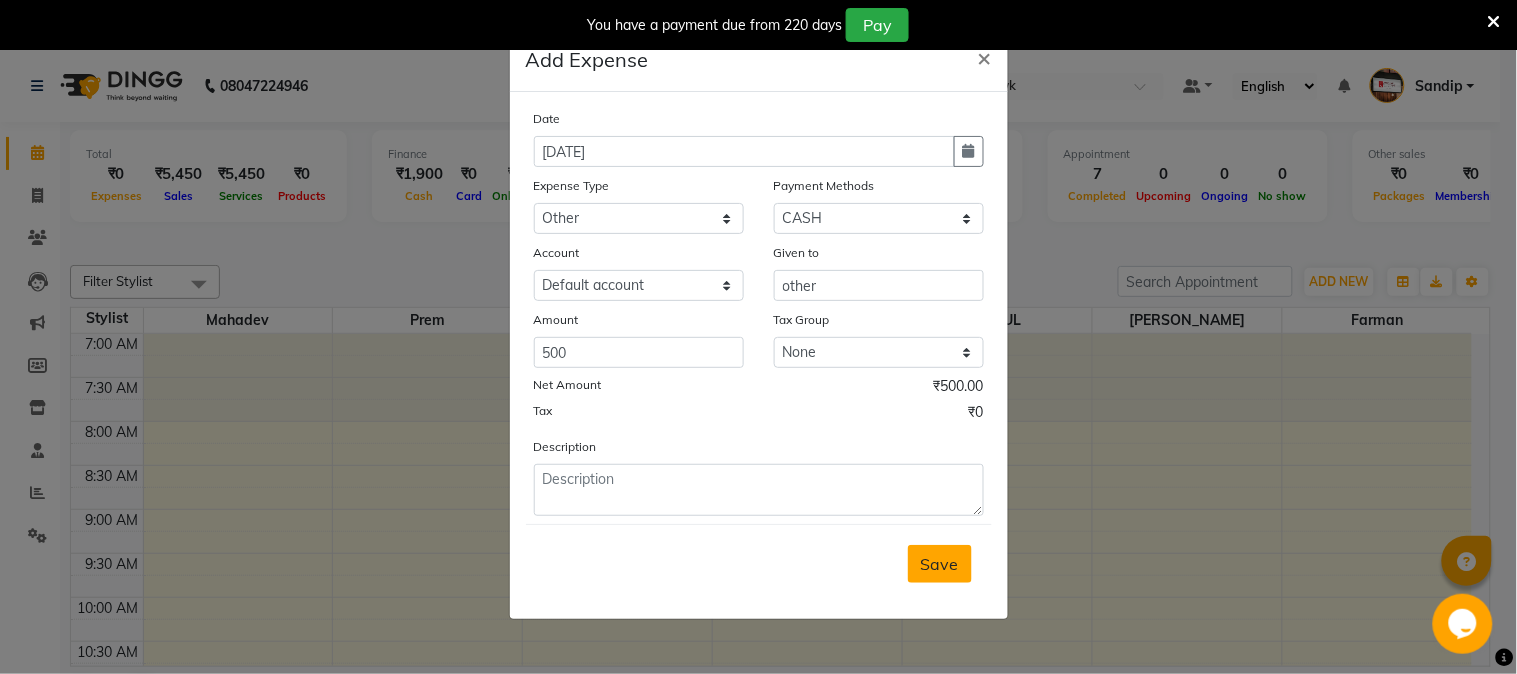 click on "Save" at bounding box center (940, 564) 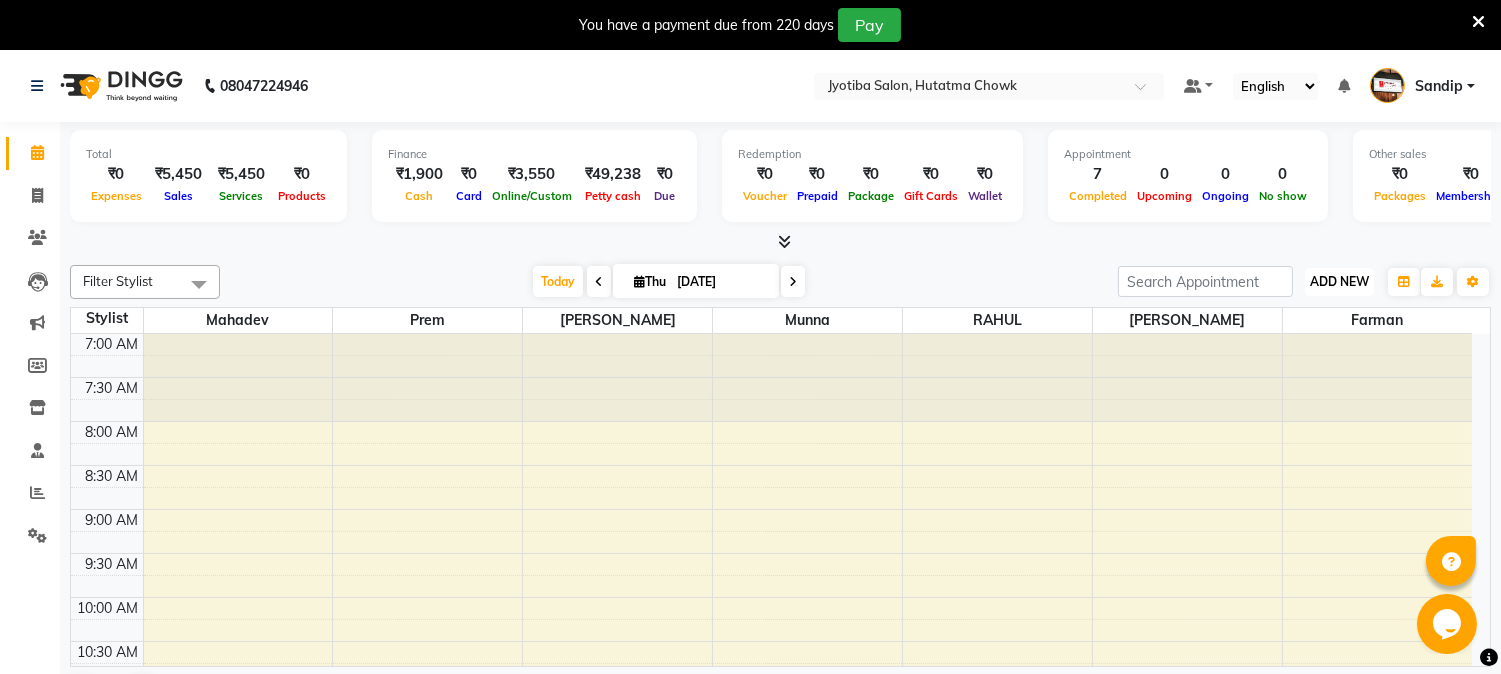 click on "ADD NEW" at bounding box center (1339, 281) 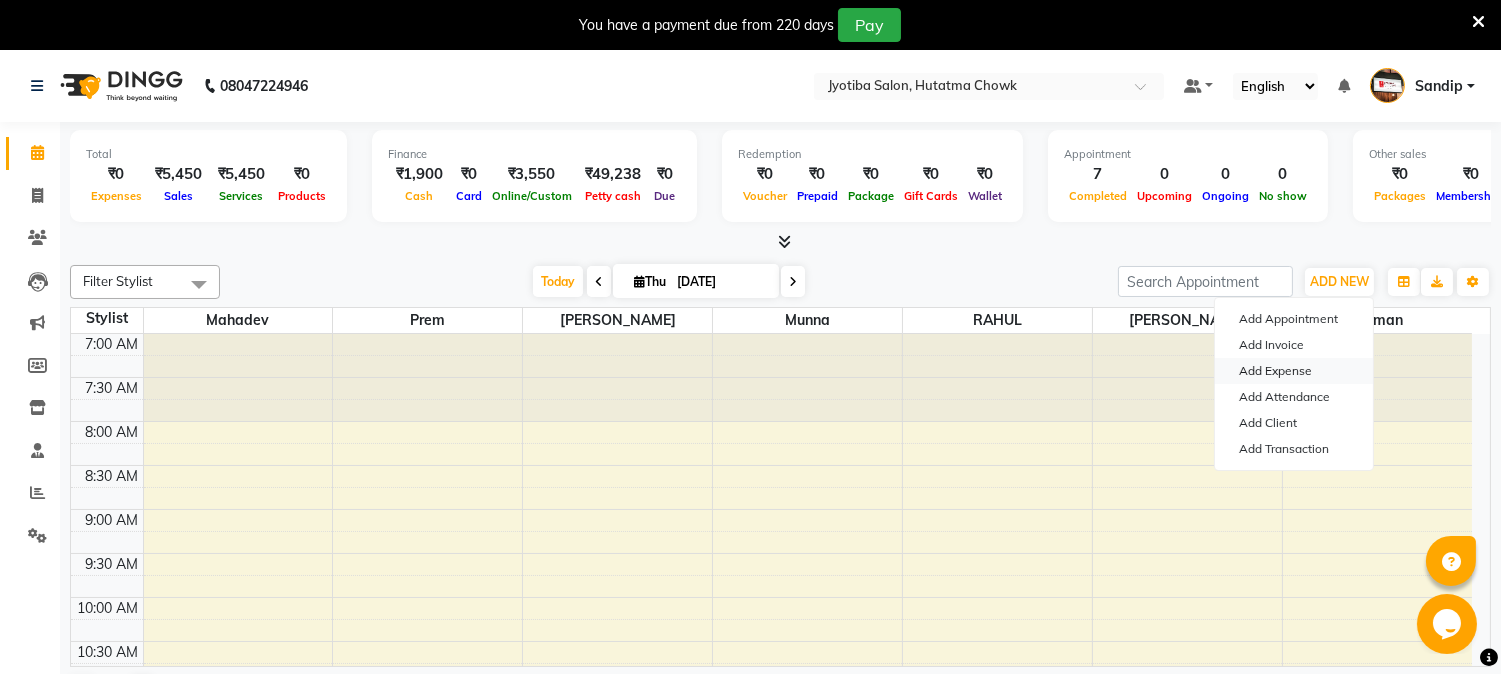 click on "Add Expense" at bounding box center (1294, 371) 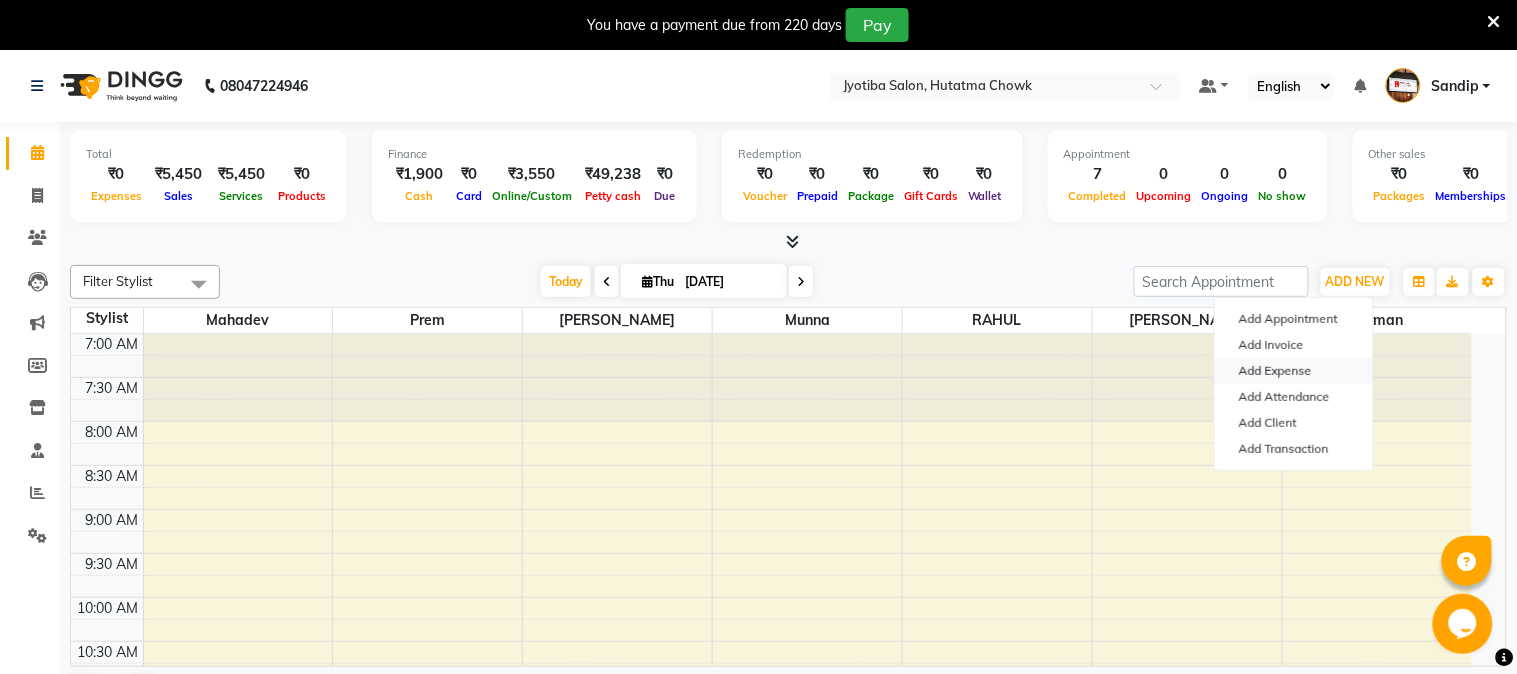 select on "1" 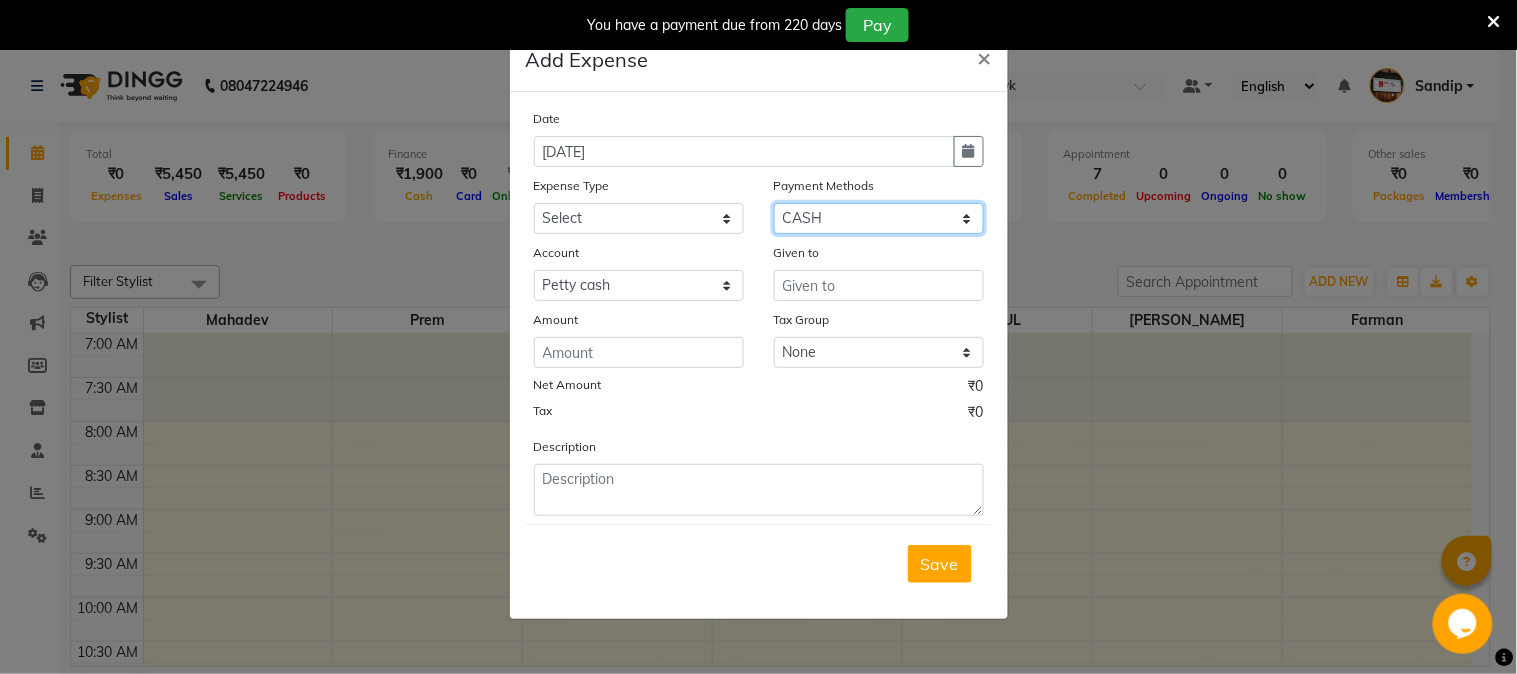 click on "Select CASH ONLINE CARD" 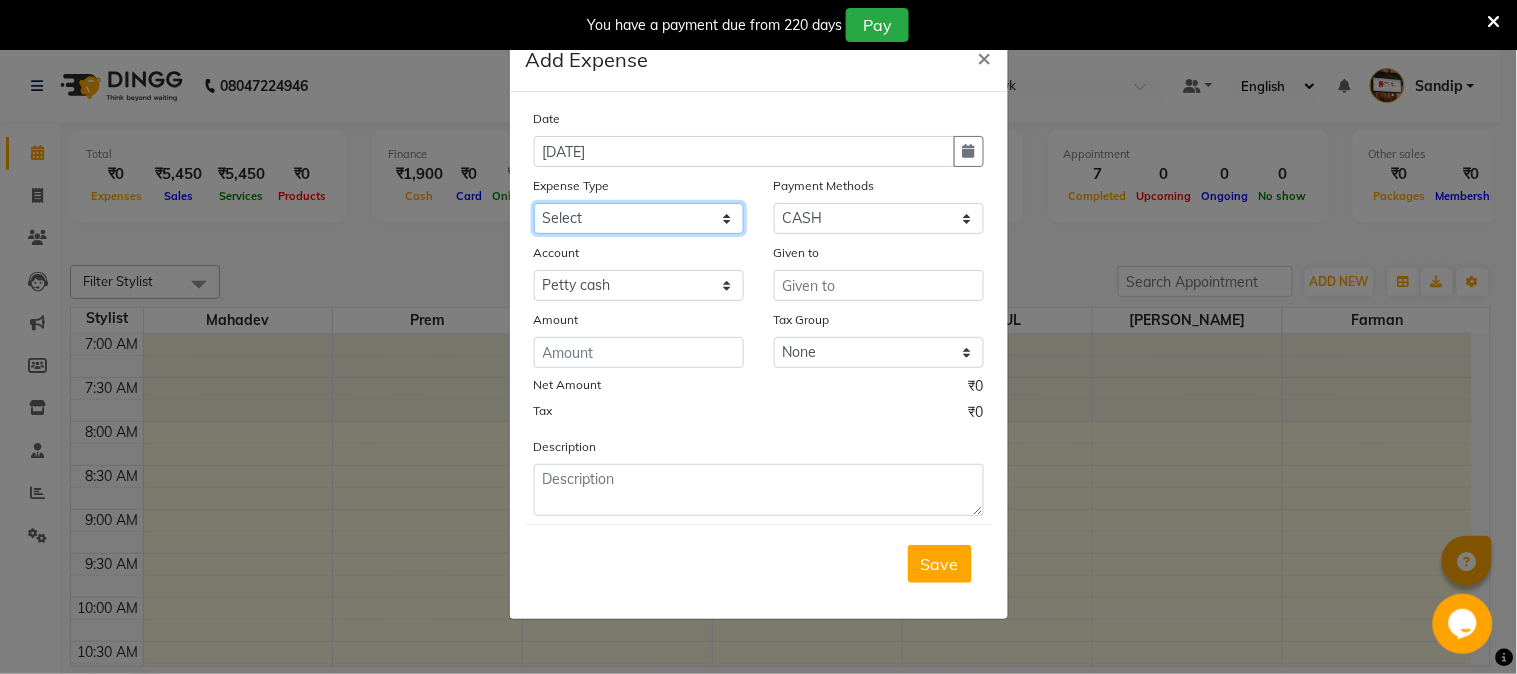 drag, startPoint x: 686, startPoint y: 223, endPoint x: 640, endPoint y: 232, distance: 46.872166 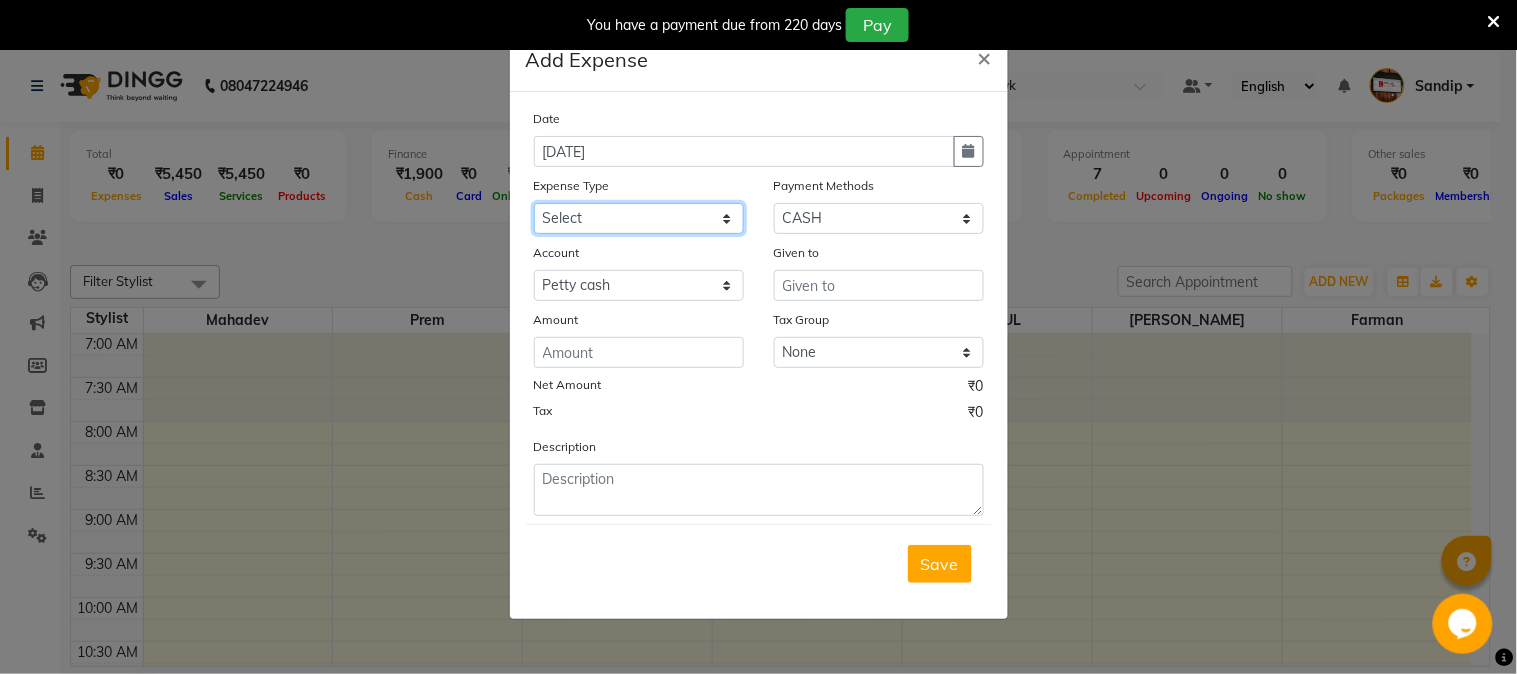 select on "2500" 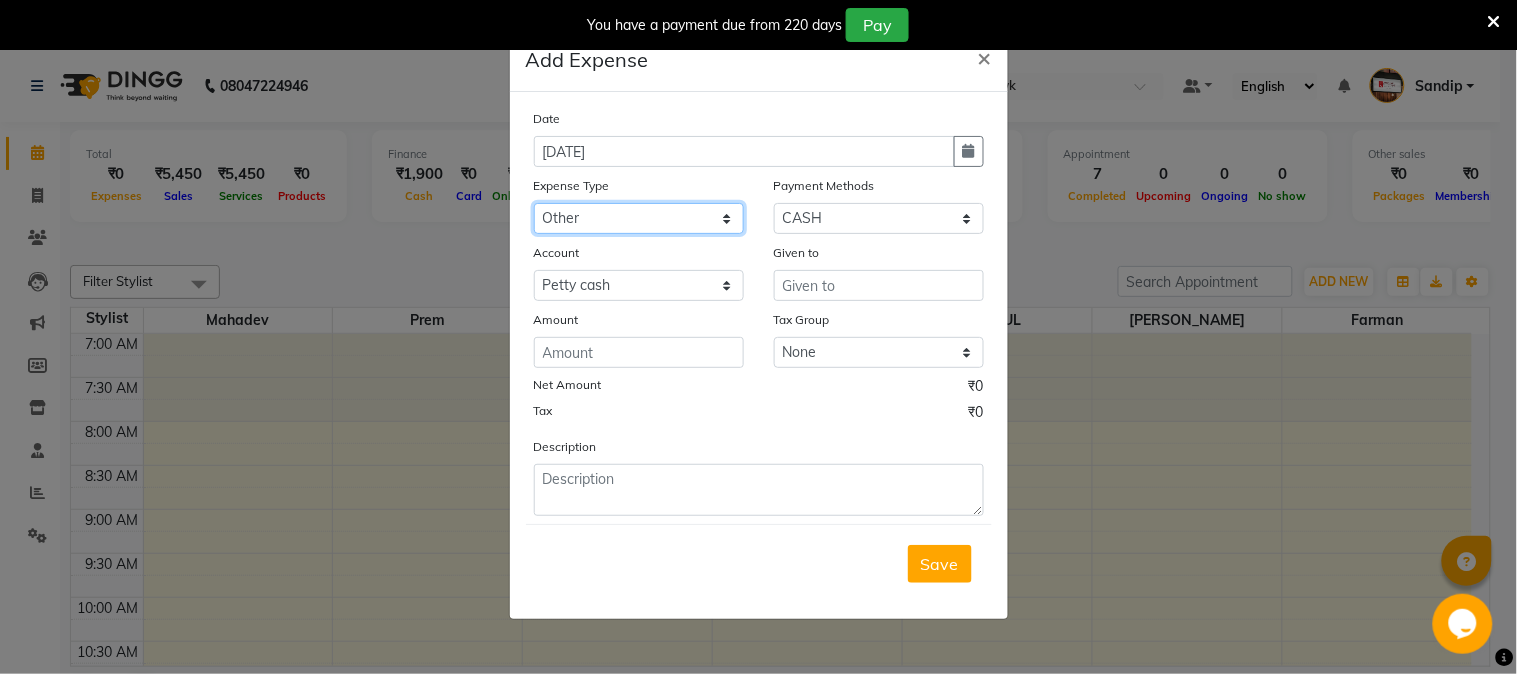 click on "Select Advance salary Advance salary ajaj Bank charges Car maintenance  Cash transfer to bank Cash transfer to hub Client Snacks Clinical charges Equipment Fuel Govt fee home Incentive Insurance International purchase Loan Repayment Maintenance Marketing Miscellaneous MRA Other Over times Pantry Product Rent Salary shop shop Staff Snacks Tax Tea & Refreshment TIP Utilities Wifi recharge" 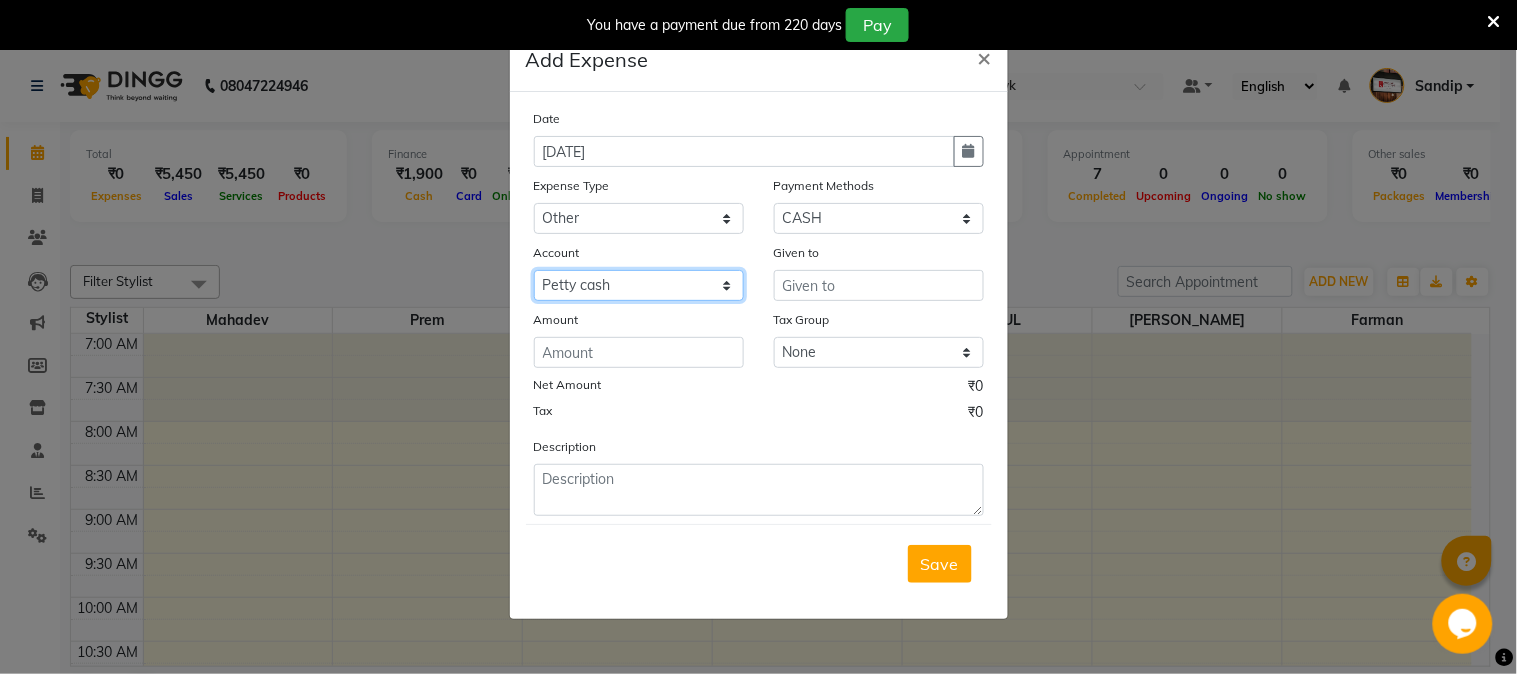 drag, startPoint x: 618, startPoint y: 282, endPoint x: 624, endPoint y: 294, distance: 13.416408 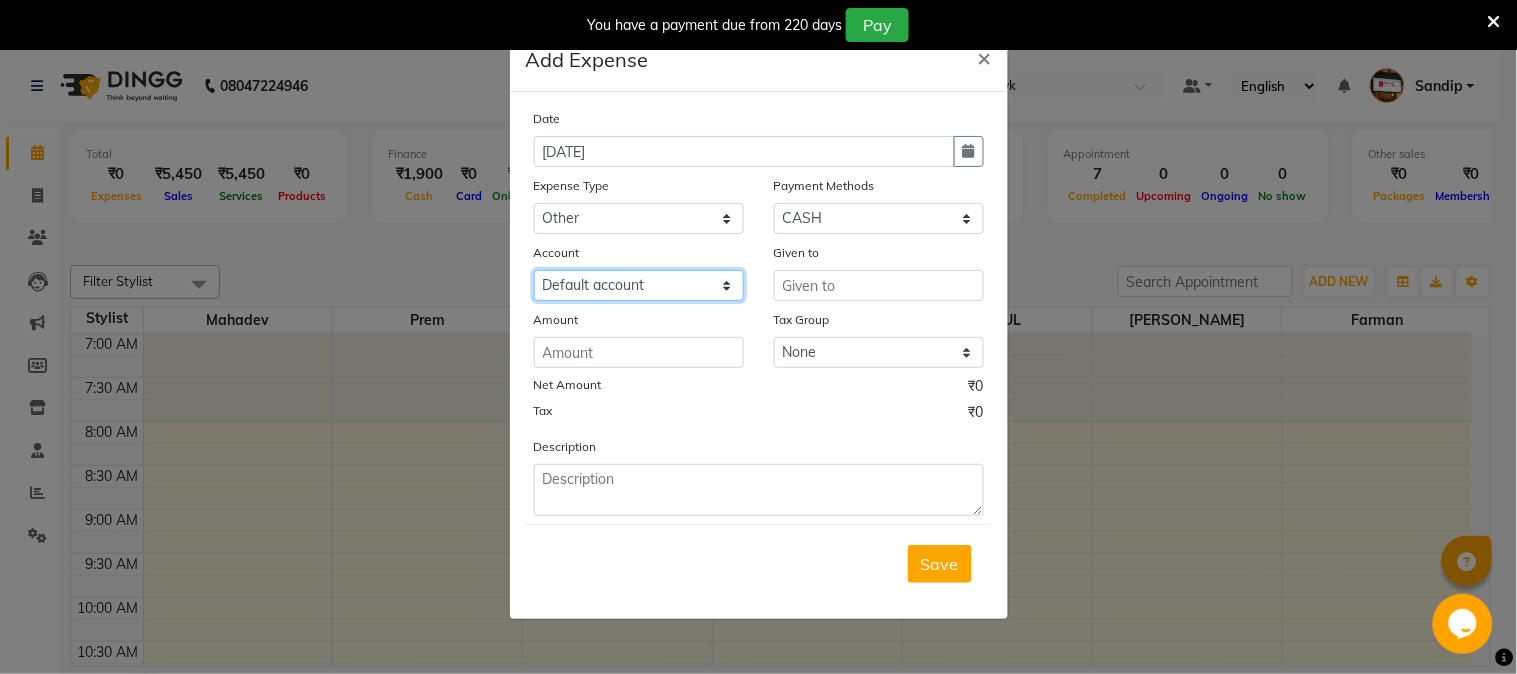 click on "Select Default account [PERSON_NAME] cash" 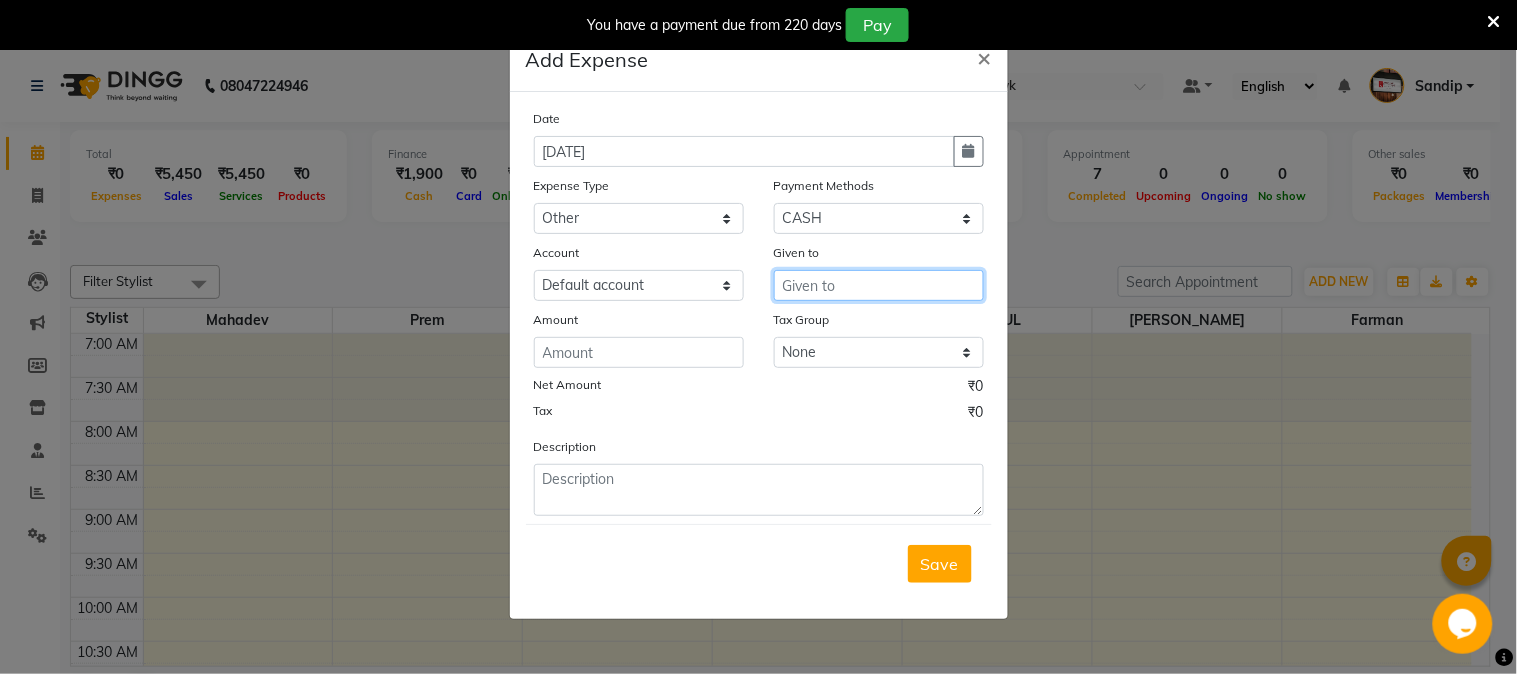 click at bounding box center (879, 285) 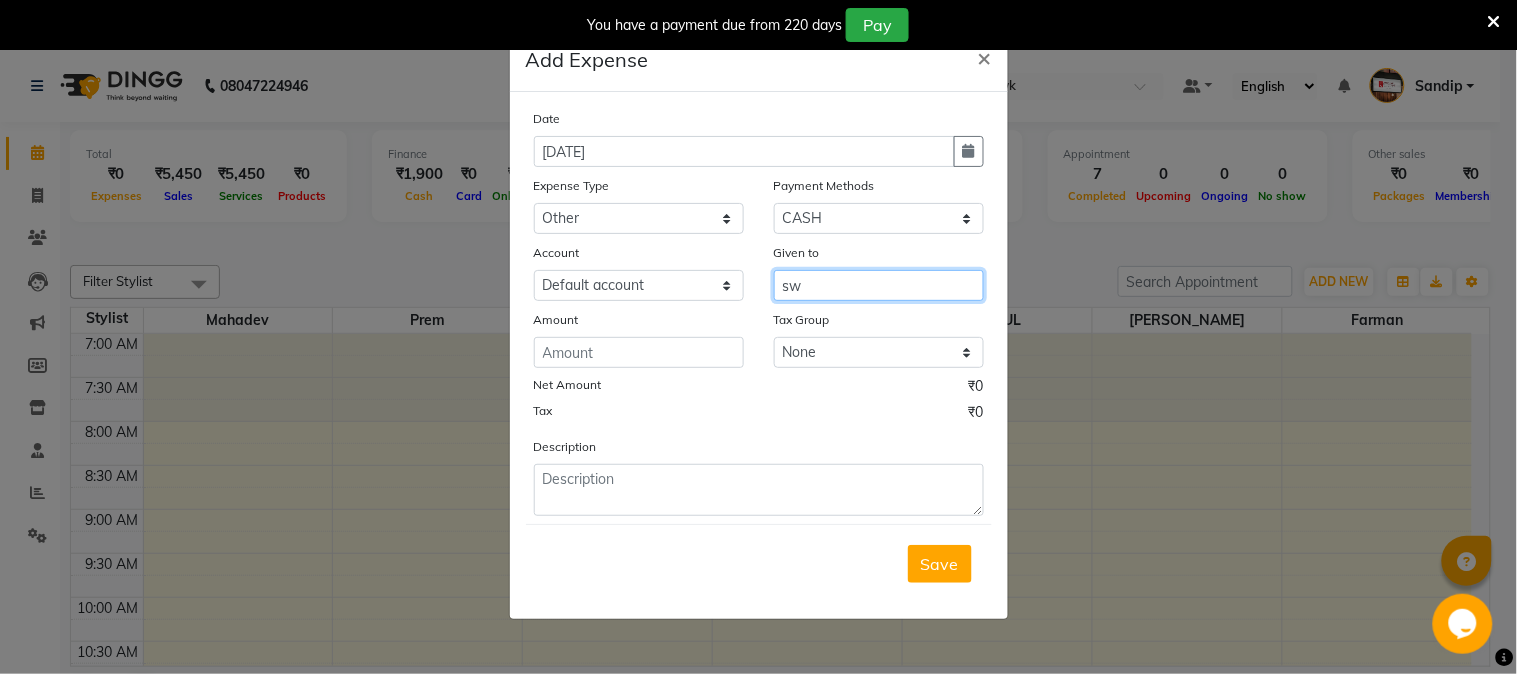 type on "s" 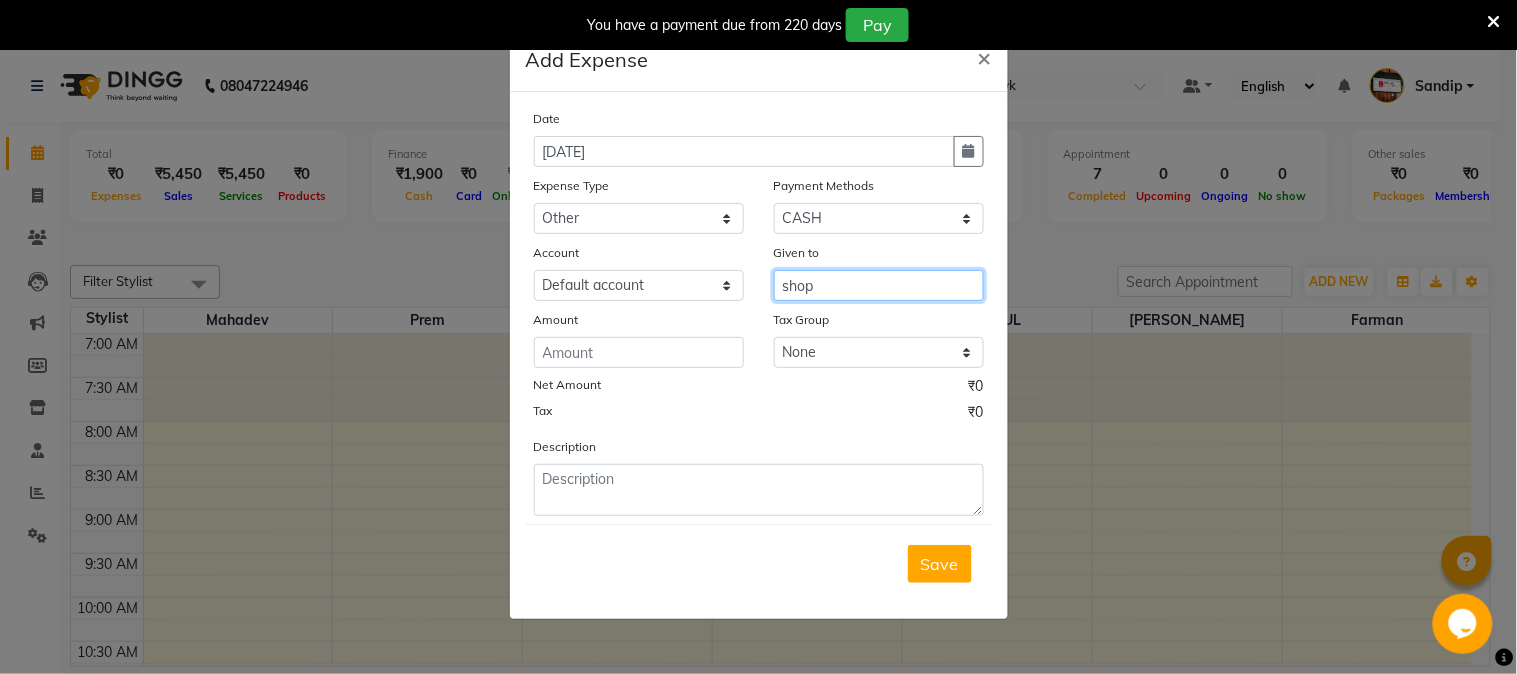 type on "shop" 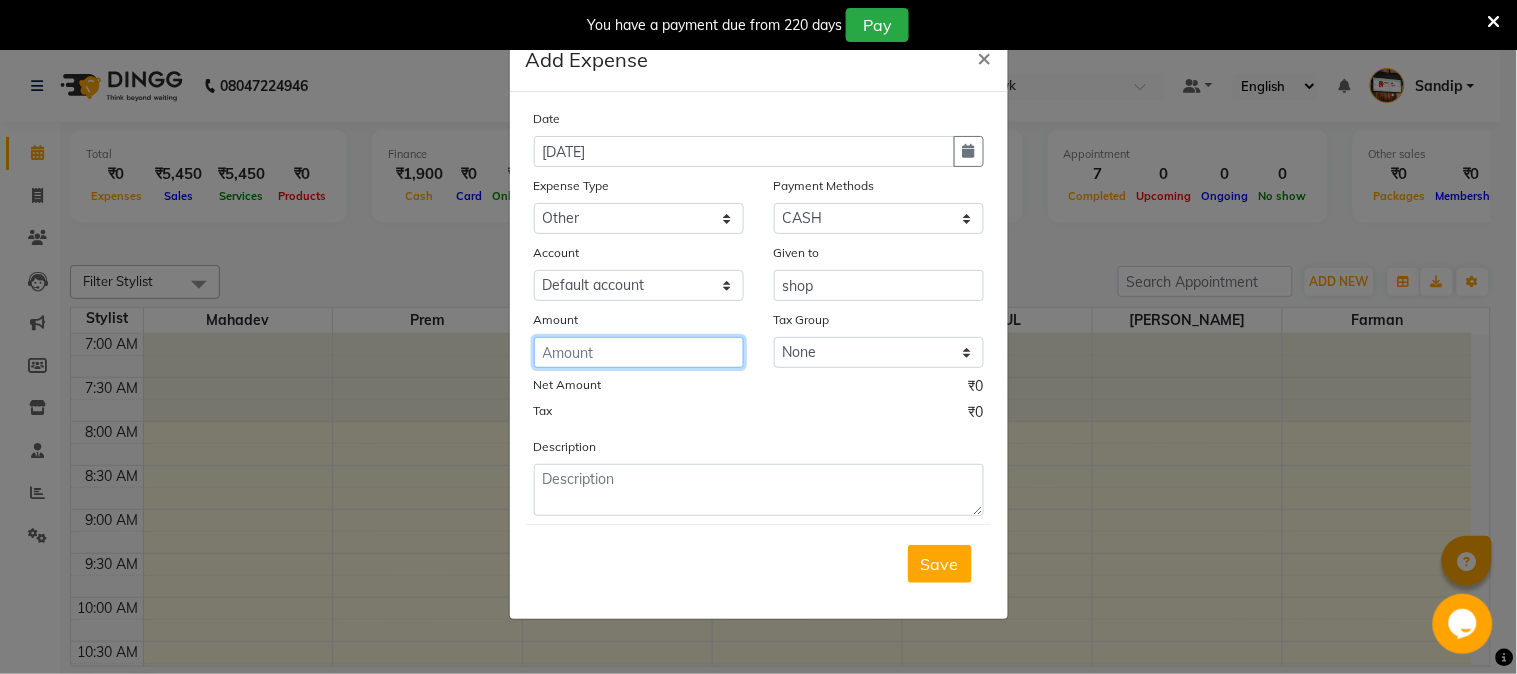 click 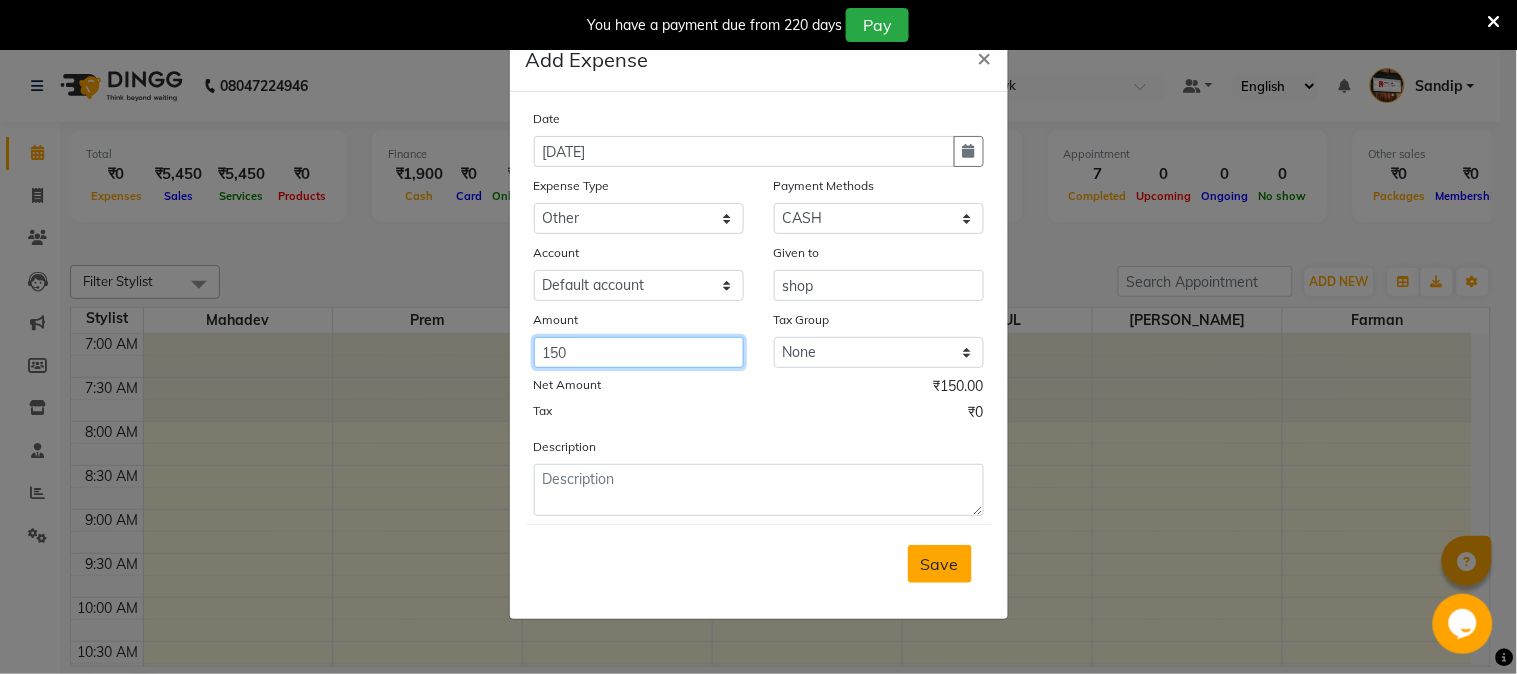 type on "150" 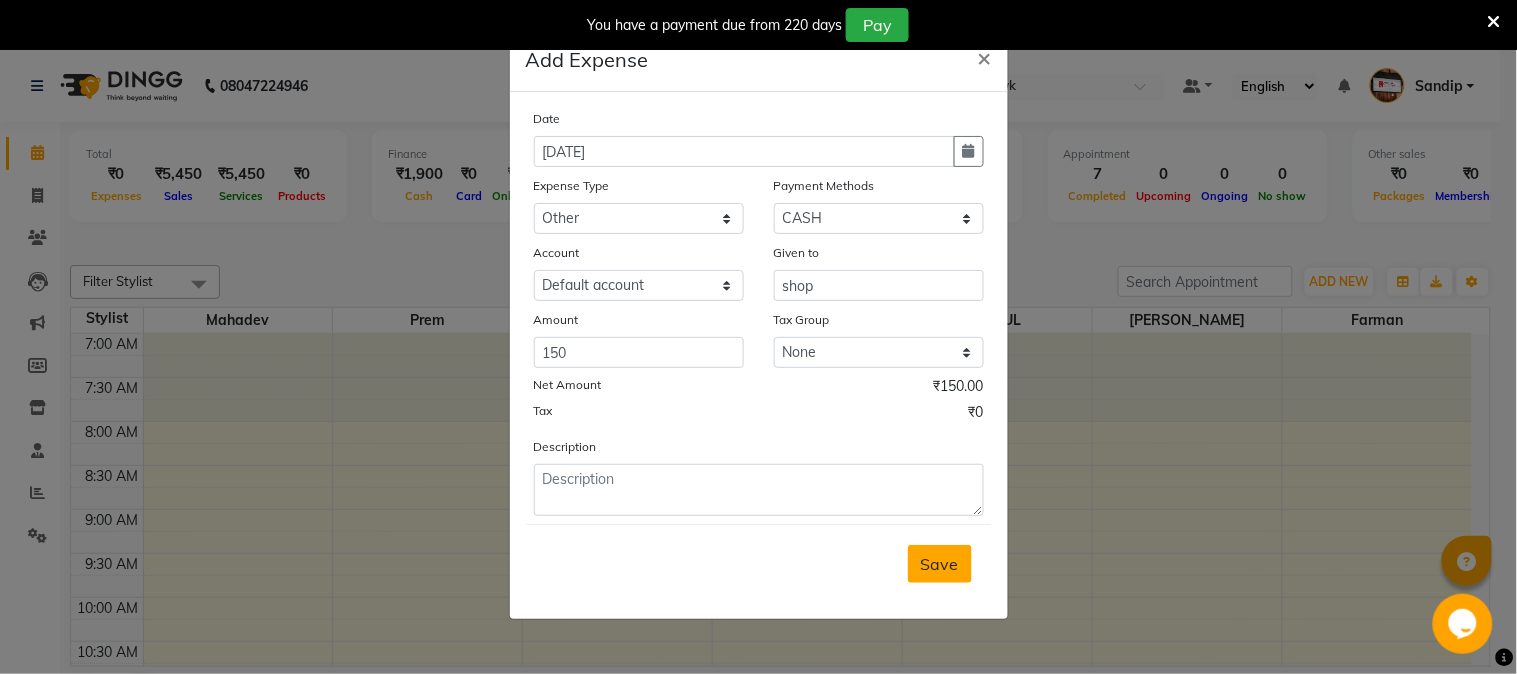 click on "Save" at bounding box center [940, 564] 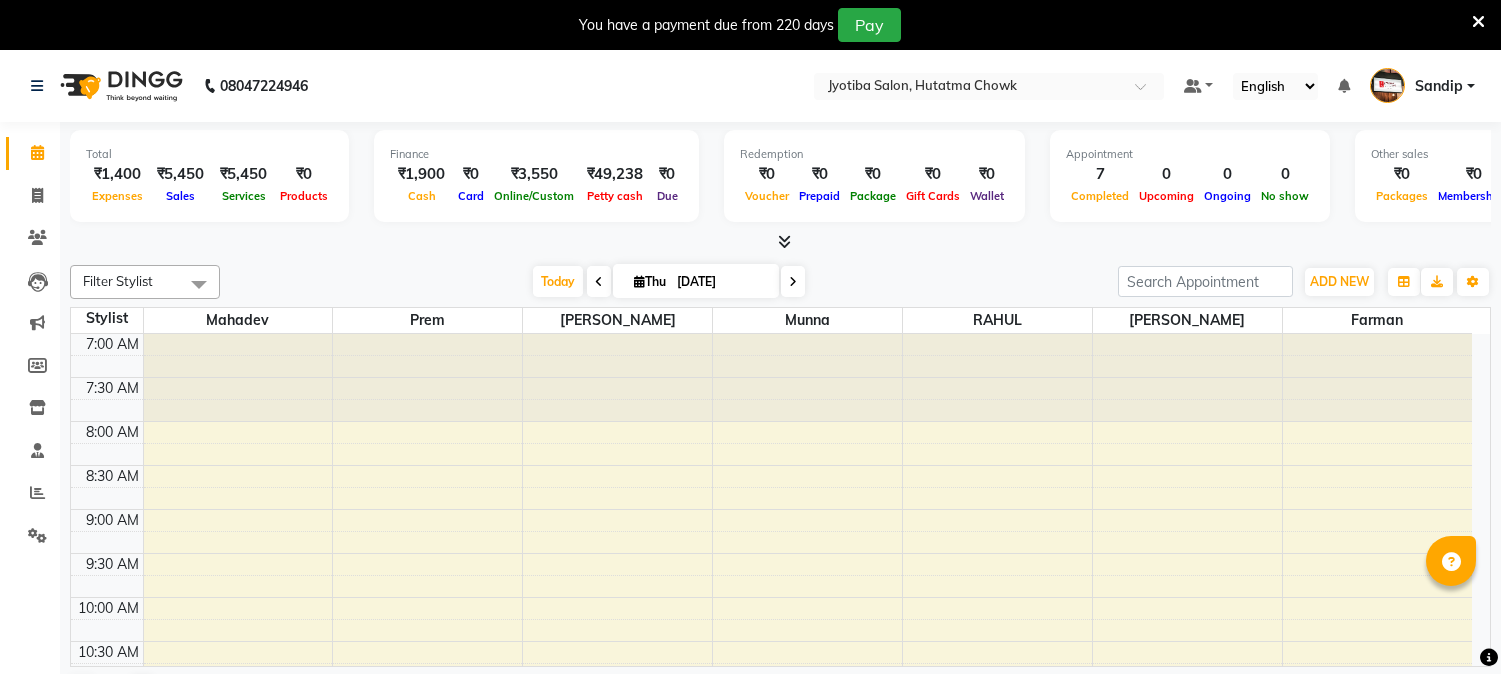 scroll, scrollTop: 0, scrollLeft: 0, axis: both 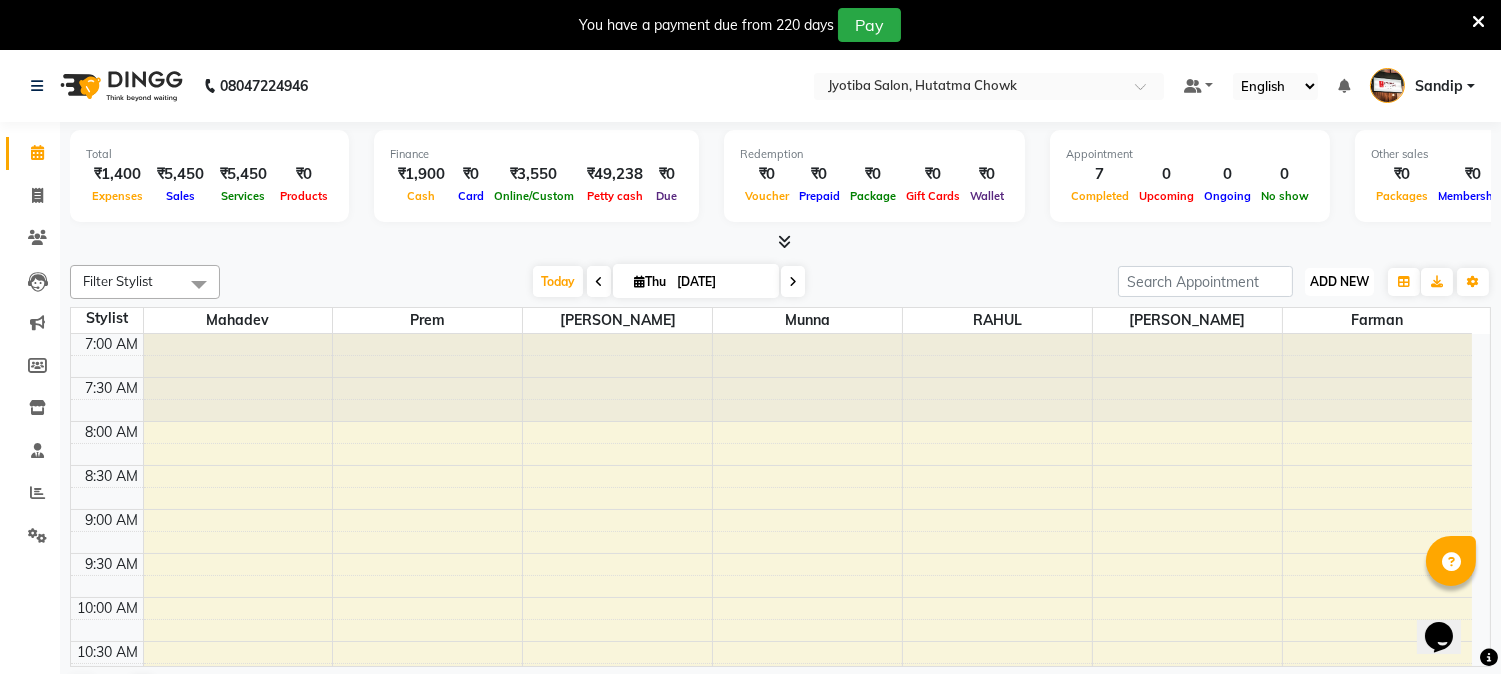 click on "ADD NEW" at bounding box center [1339, 281] 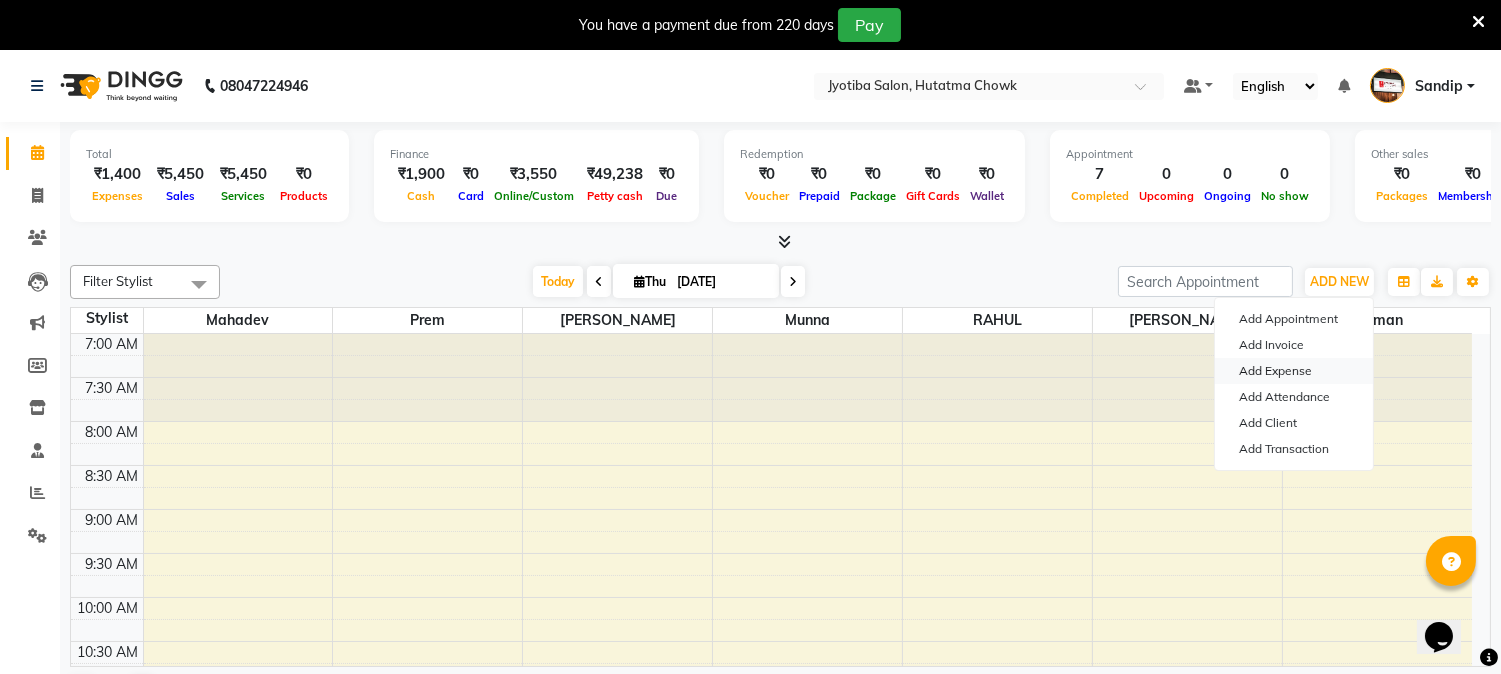 click on "Add Expense" at bounding box center [1294, 371] 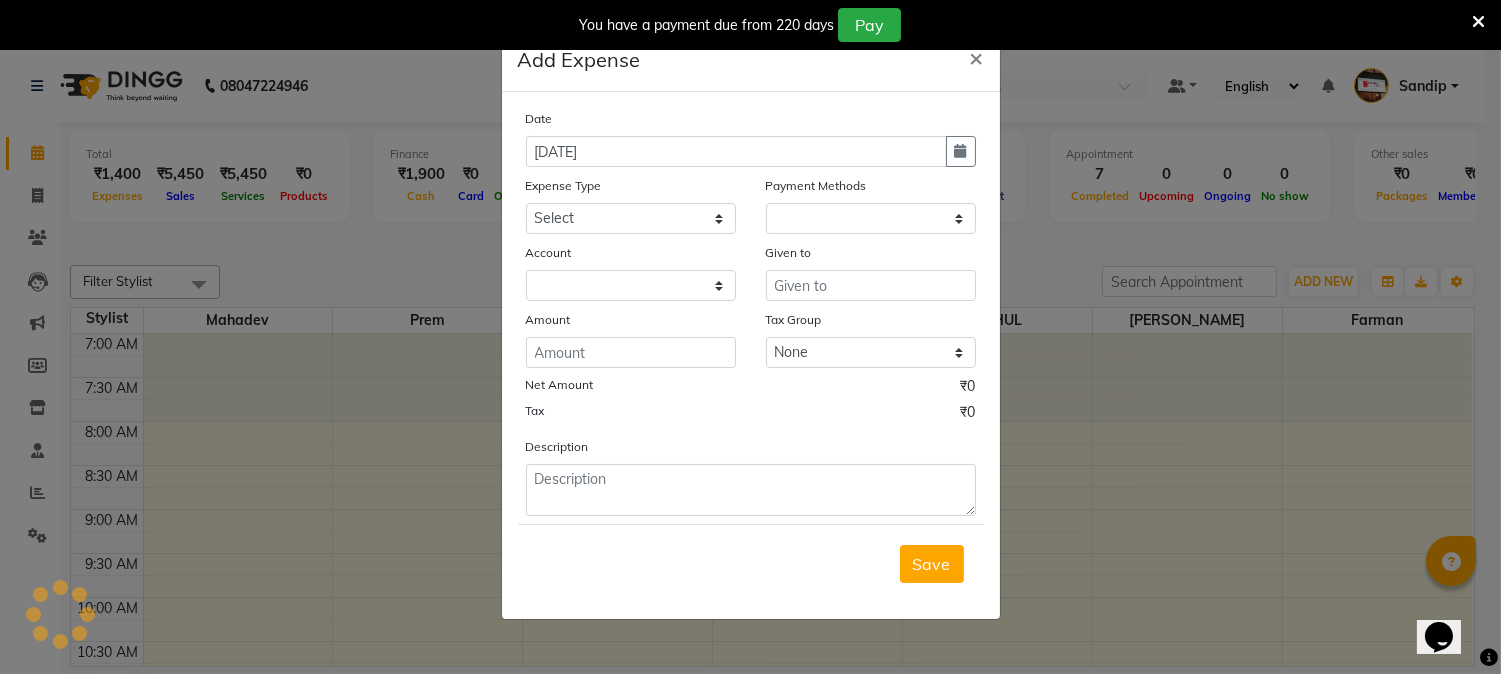 select on "1" 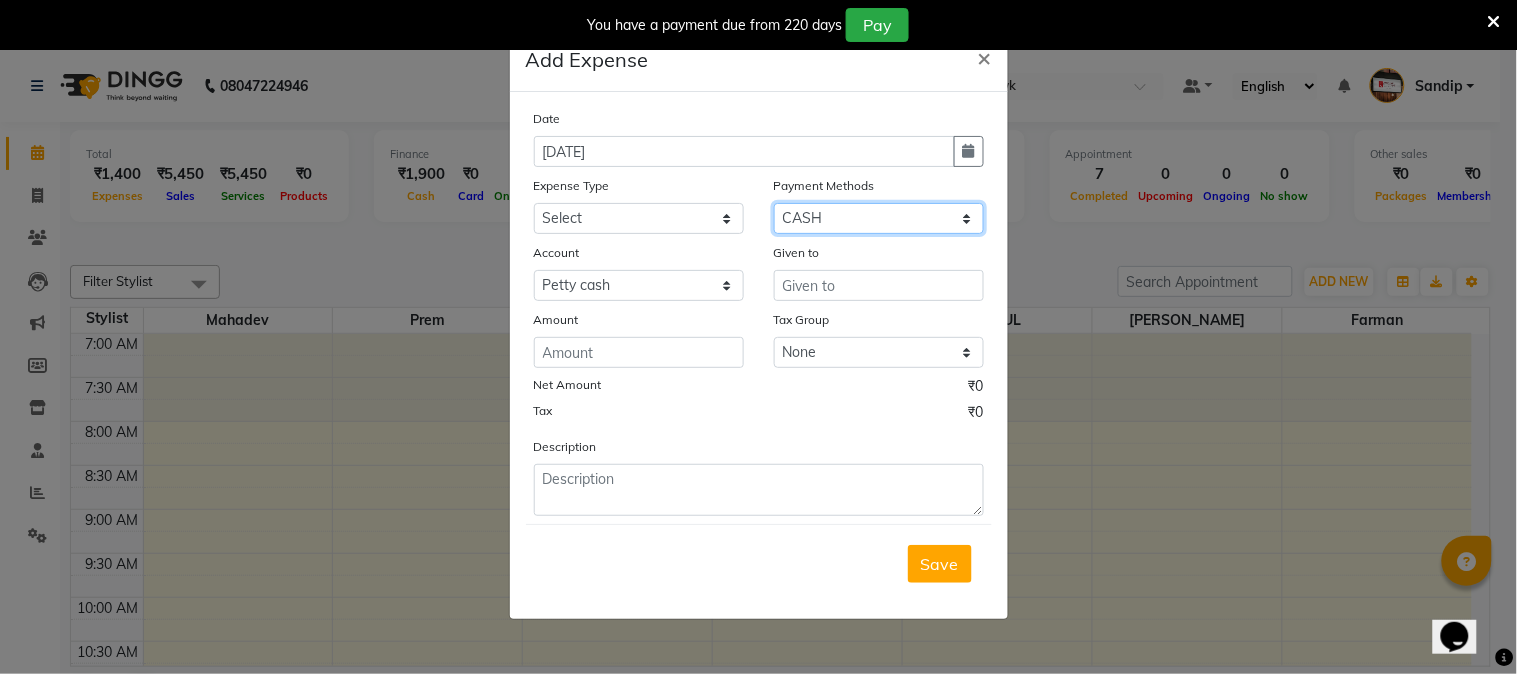 click on "Select CASH ONLINE CARD" 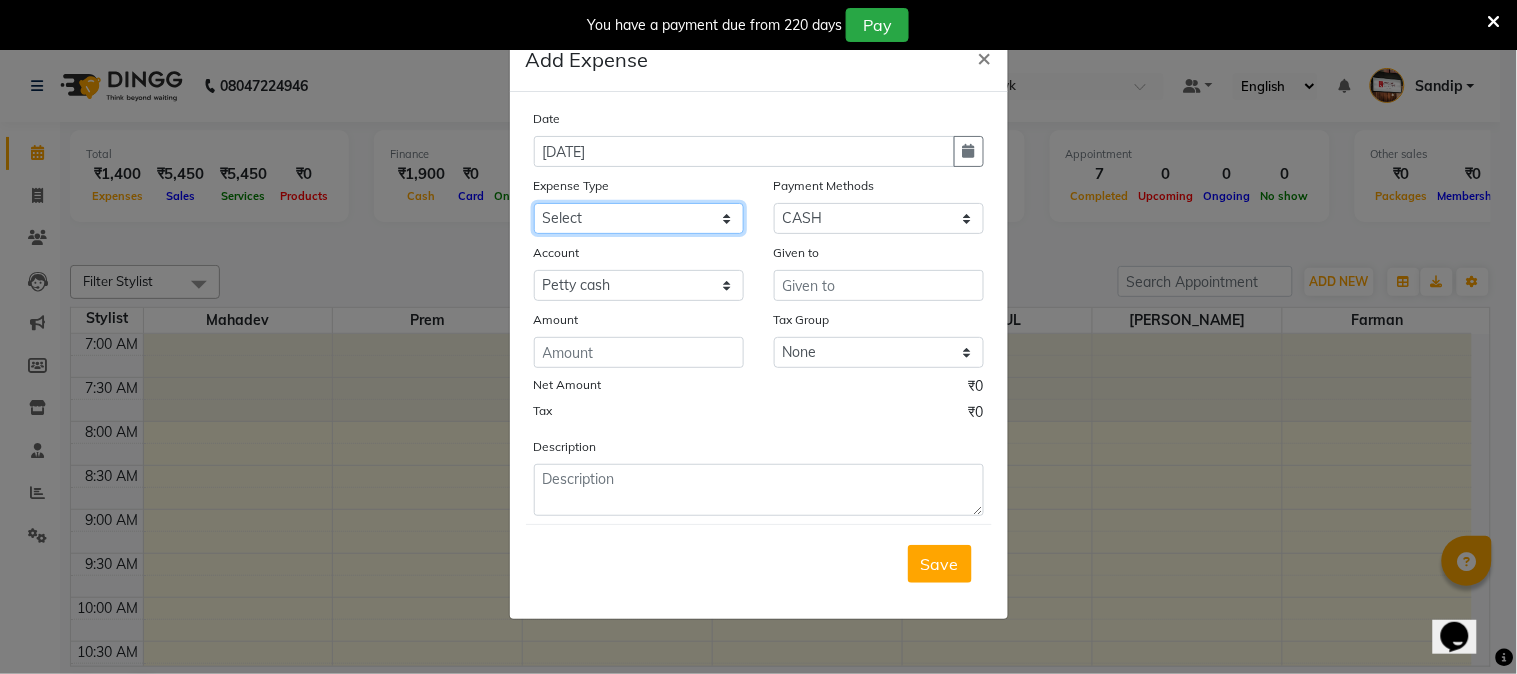 click on "Select Advance salary Advance salary ajaj Bank charges Car maintenance  Cash transfer to bank Cash transfer to hub Client Snacks Clinical charges Equipment Fuel Govt fee home Incentive Insurance International purchase Loan Repayment Maintenance Marketing Miscellaneous MRA Other Over times Pantry Product Rent Salary shop shop Staff Snacks Tax Tea & Refreshment TIP Utilities Wifi recharge" 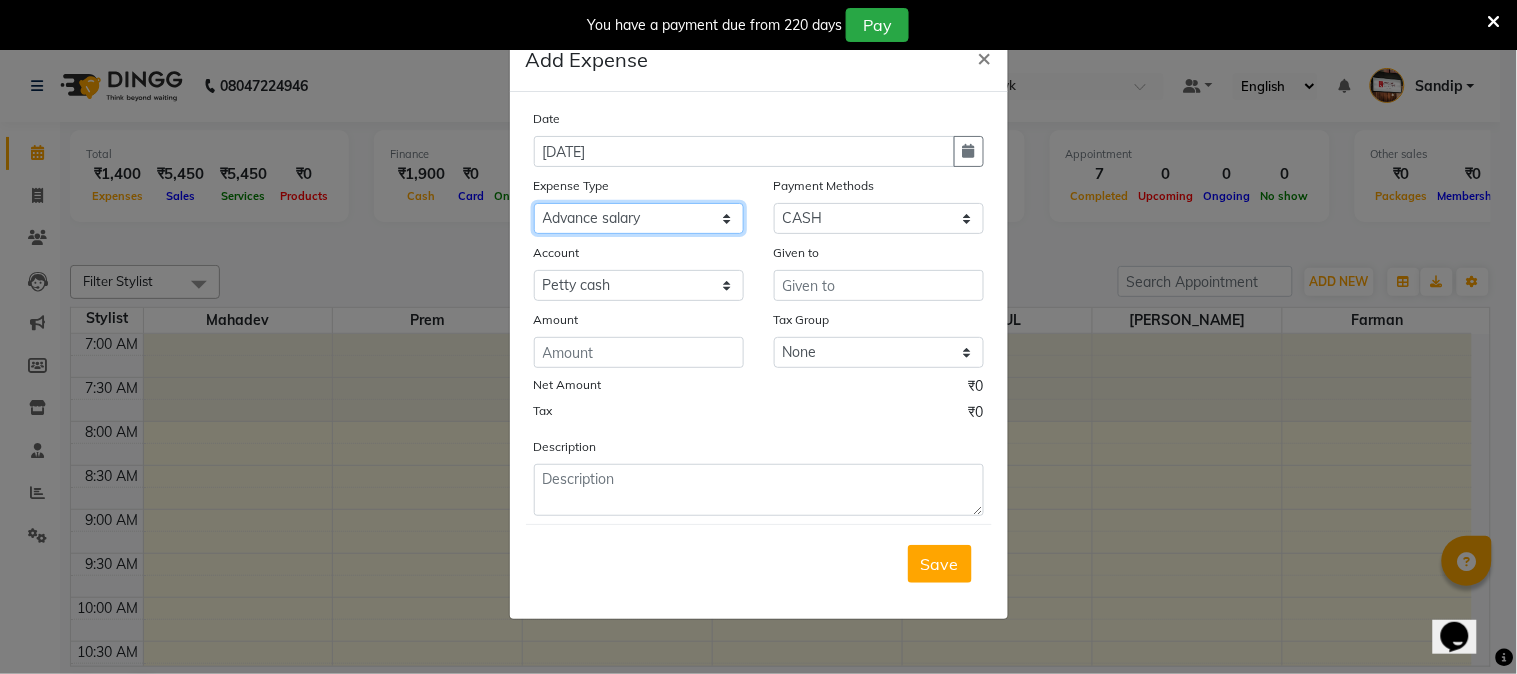 click on "Select Advance salary Advance salary ajaj Bank charges Car maintenance  Cash transfer to bank Cash transfer to hub Client Snacks Clinical charges Equipment Fuel Govt fee home Incentive Insurance International purchase Loan Repayment Maintenance Marketing Miscellaneous MRA Other Over times Pantry Product Rent Salary shop shop Staff Snacks Tax Tea & Refreshment TIP Utilities Wifi recharge" 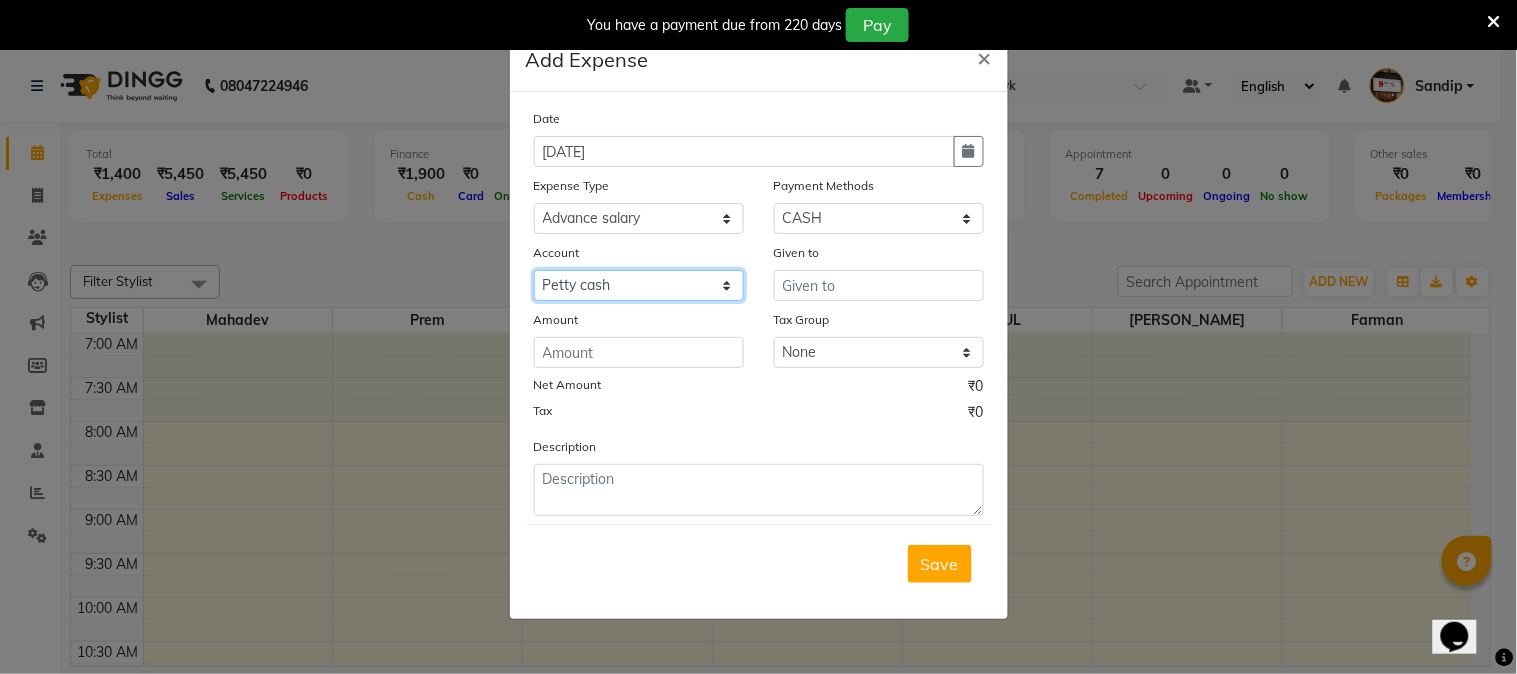 click on "Select Default account [PERSON_NAME] cash" 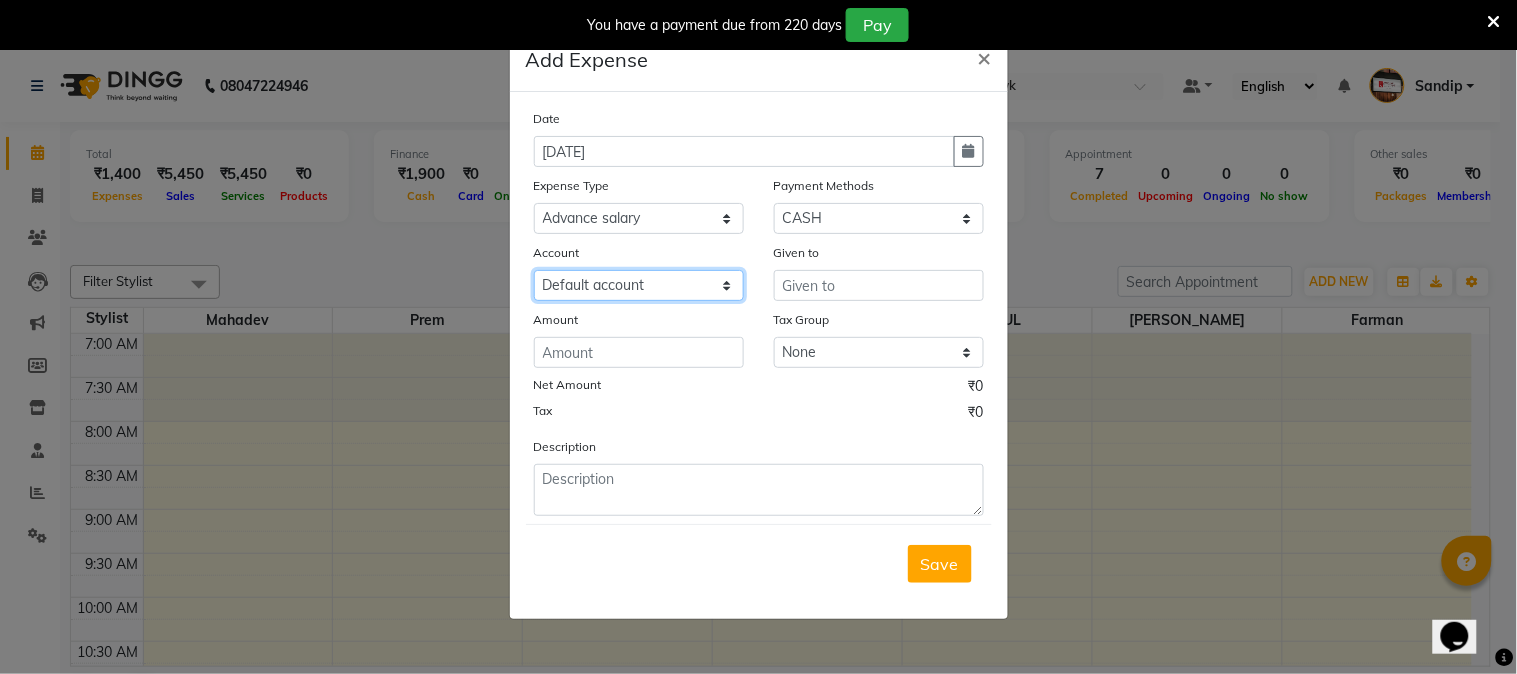 click on "Select Default account [PERSON_NAME] cash" 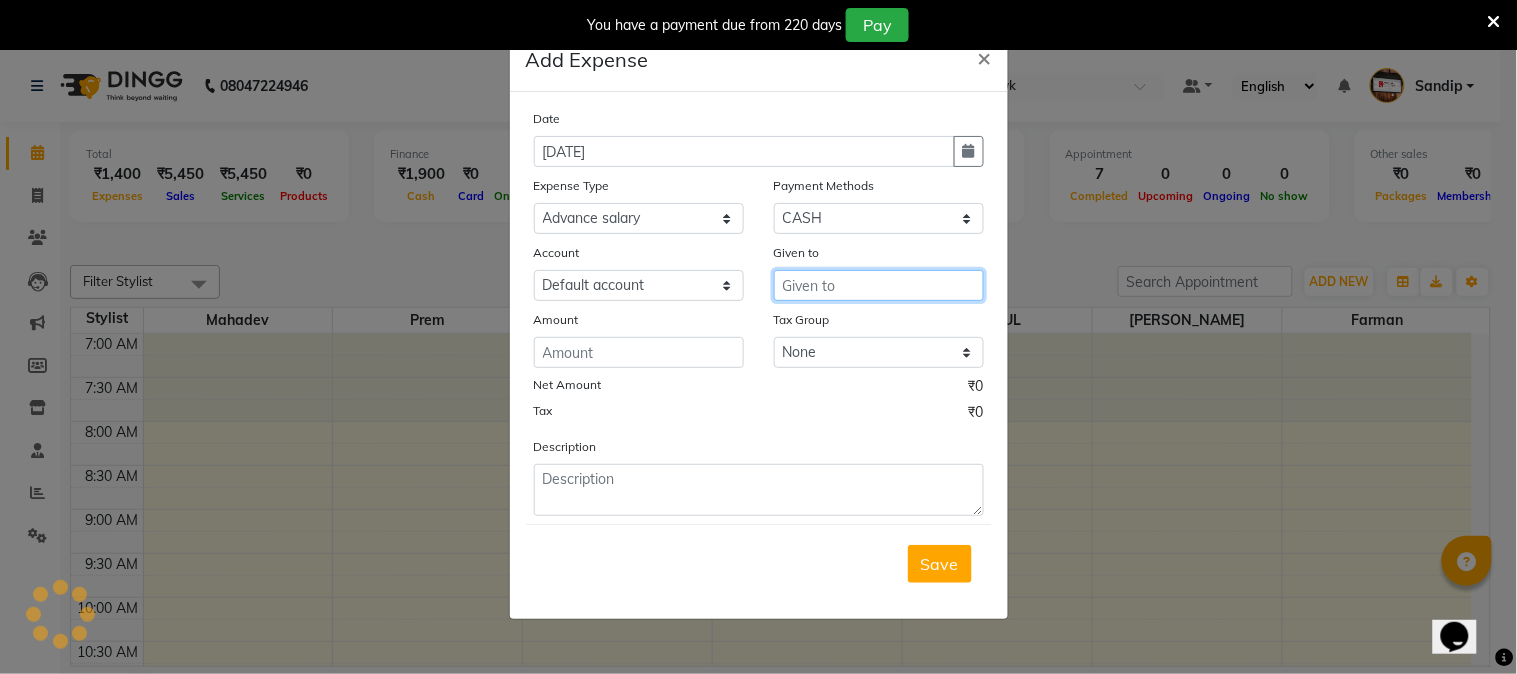 click at bounding box center (879, 285) 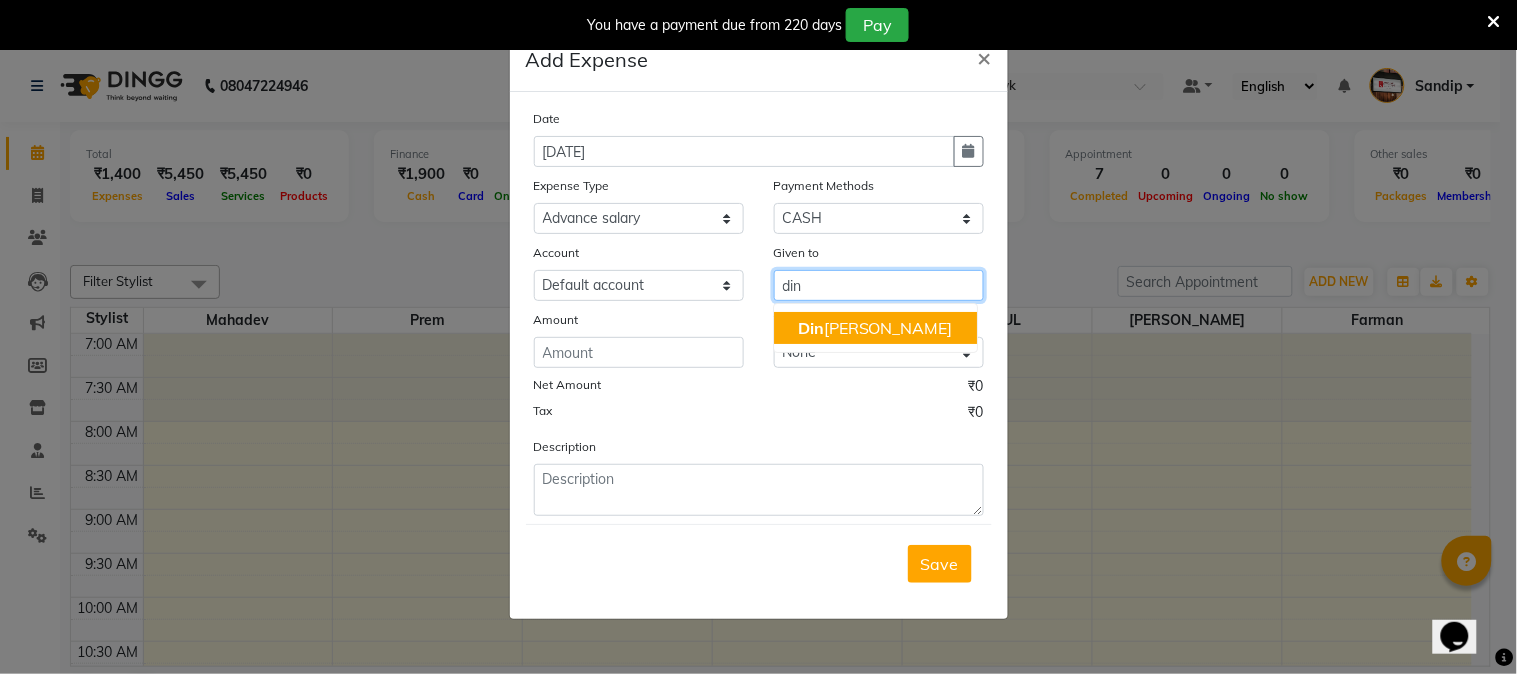 click on "Din" 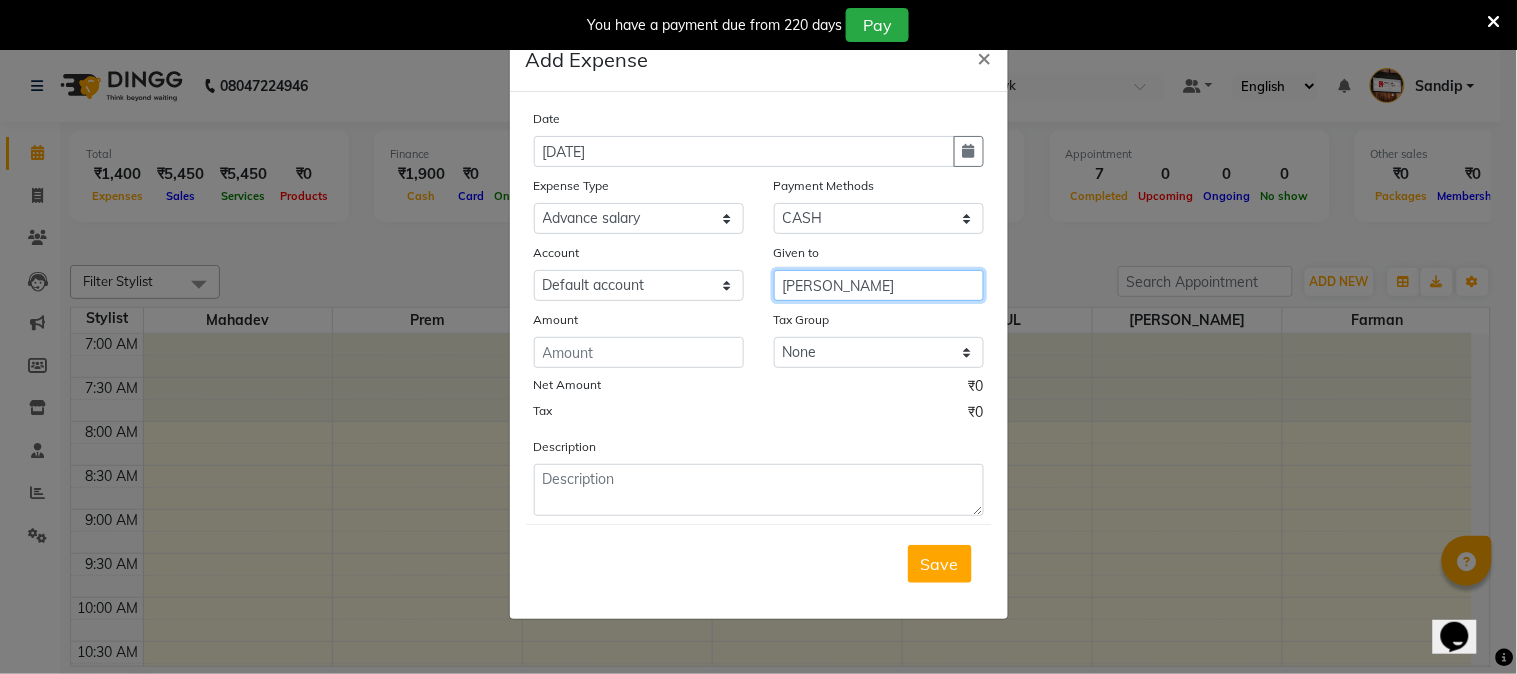 type on "[PERSON_NAME]" 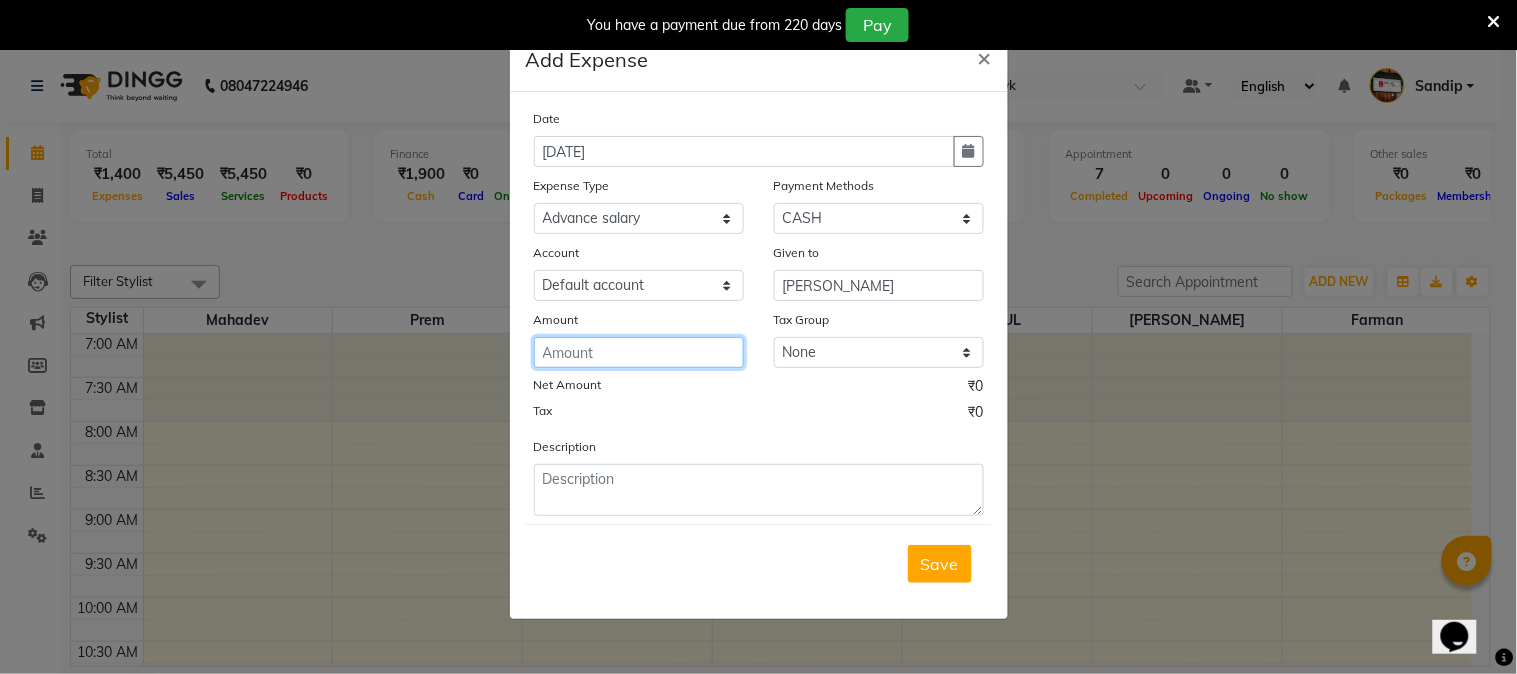 click 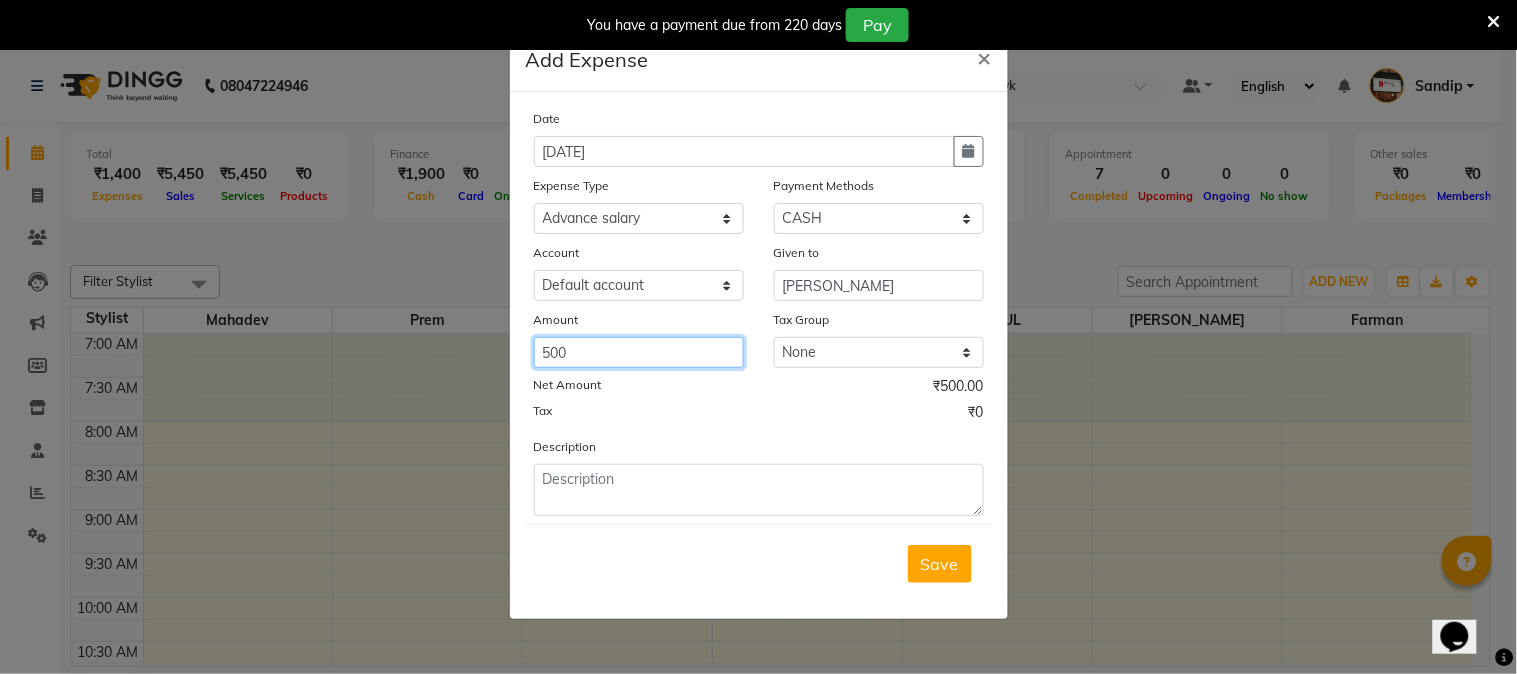type on "500" 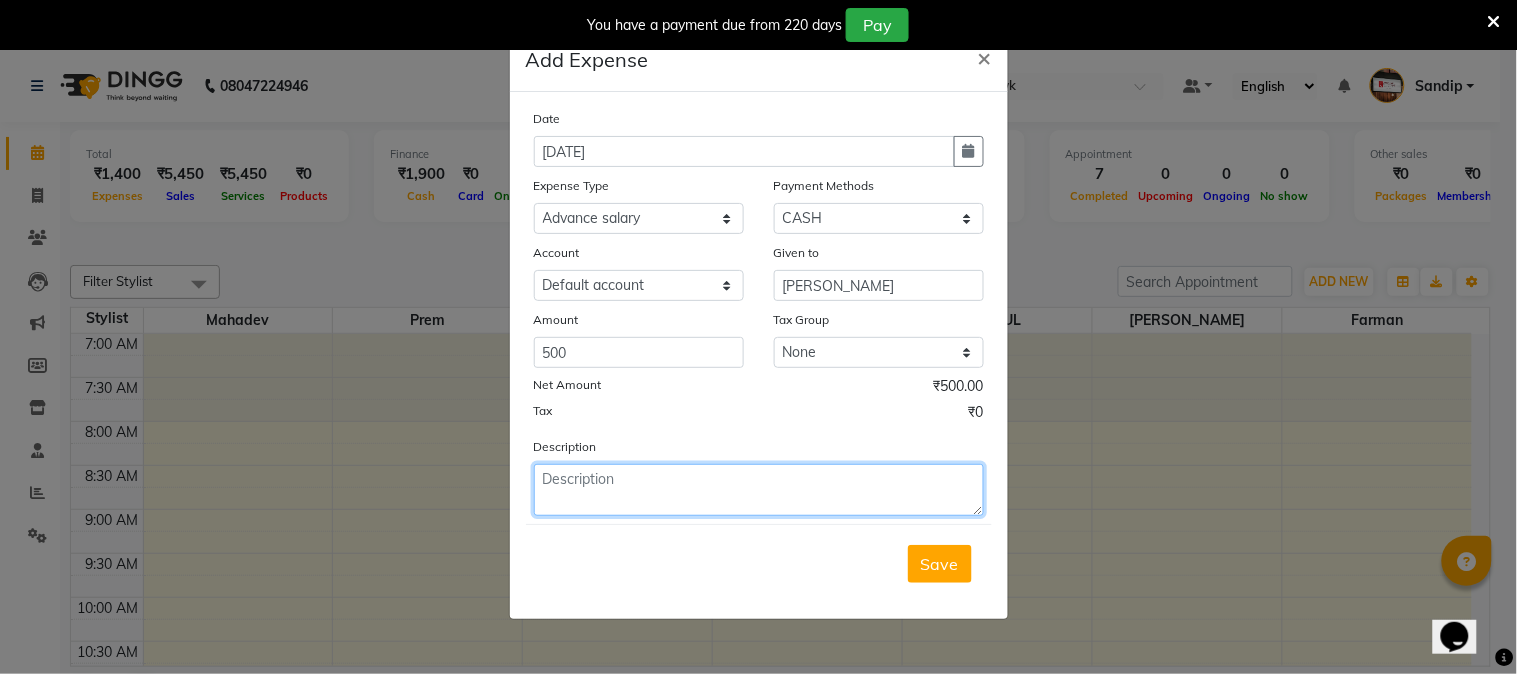click 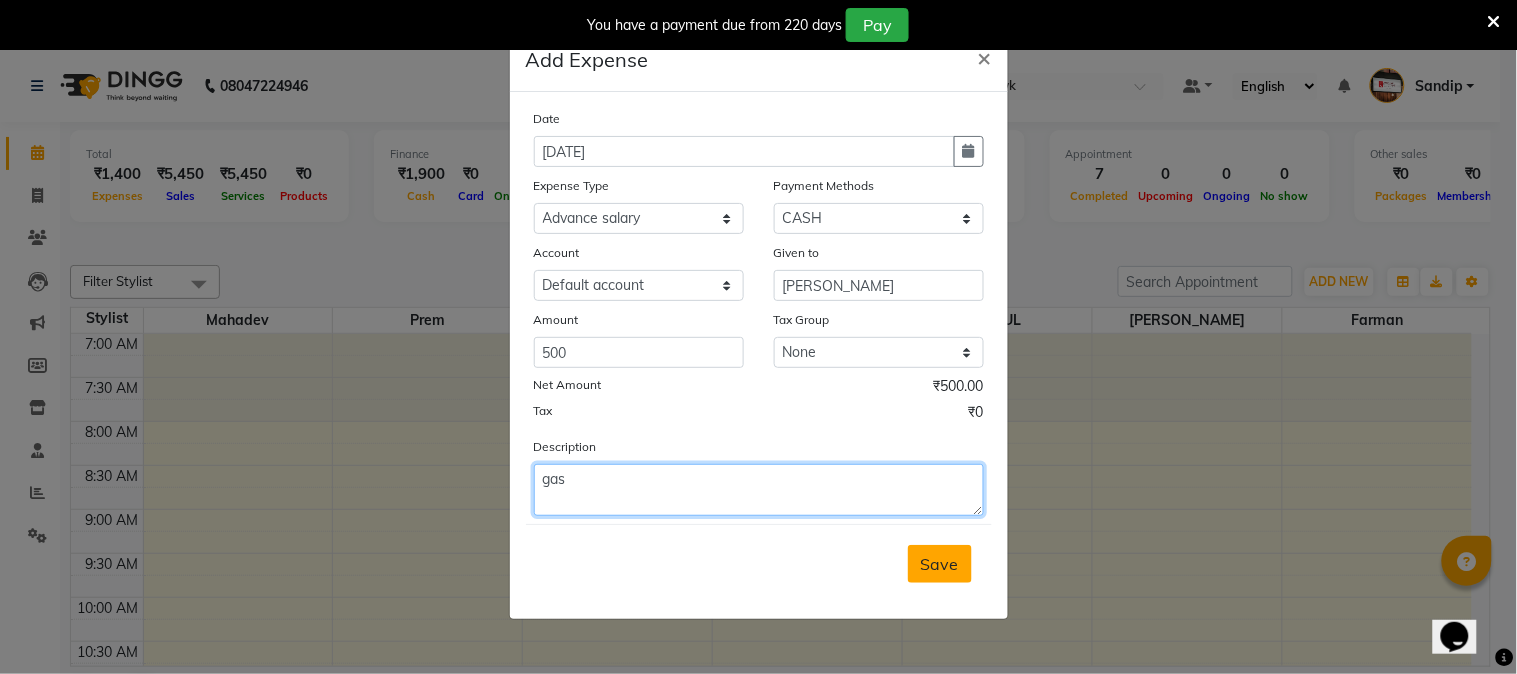 type on "gas" 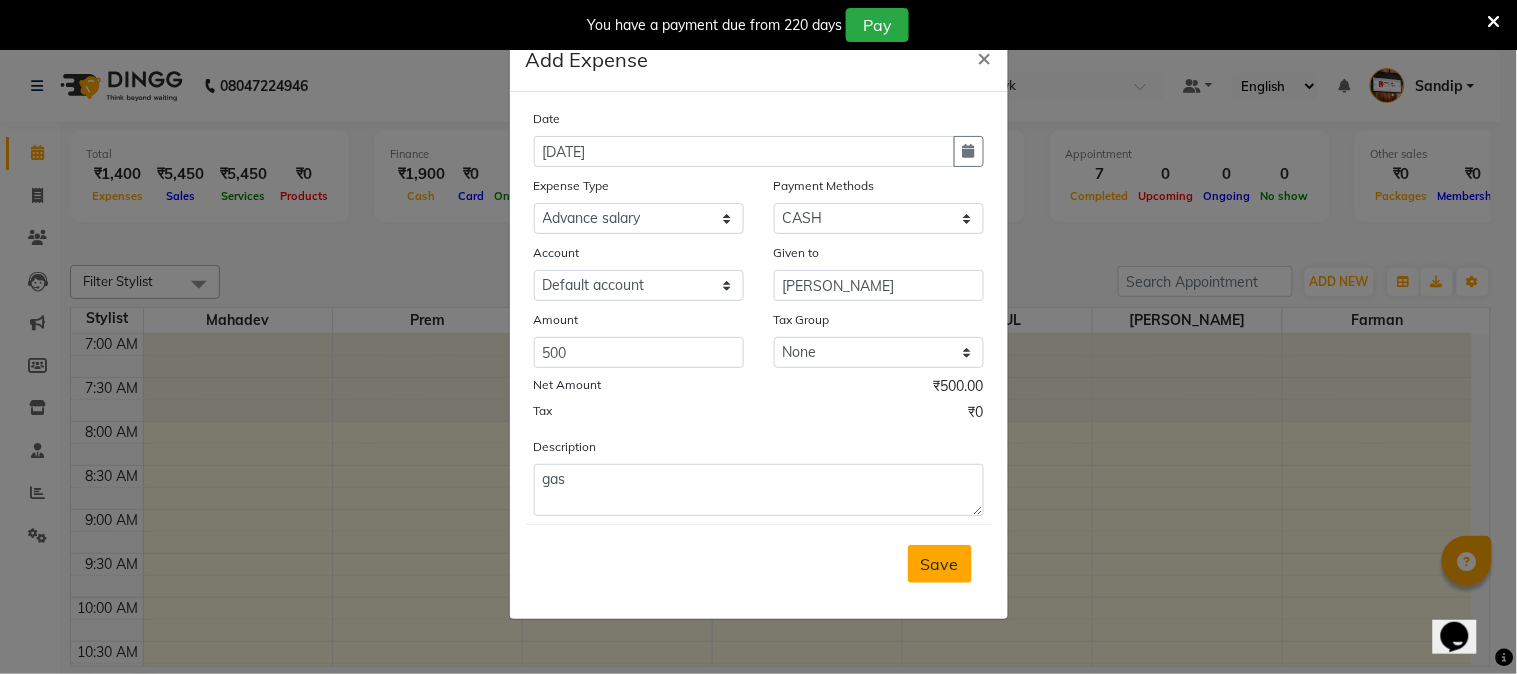 click on "Save" at bounding box center [940, 564] 